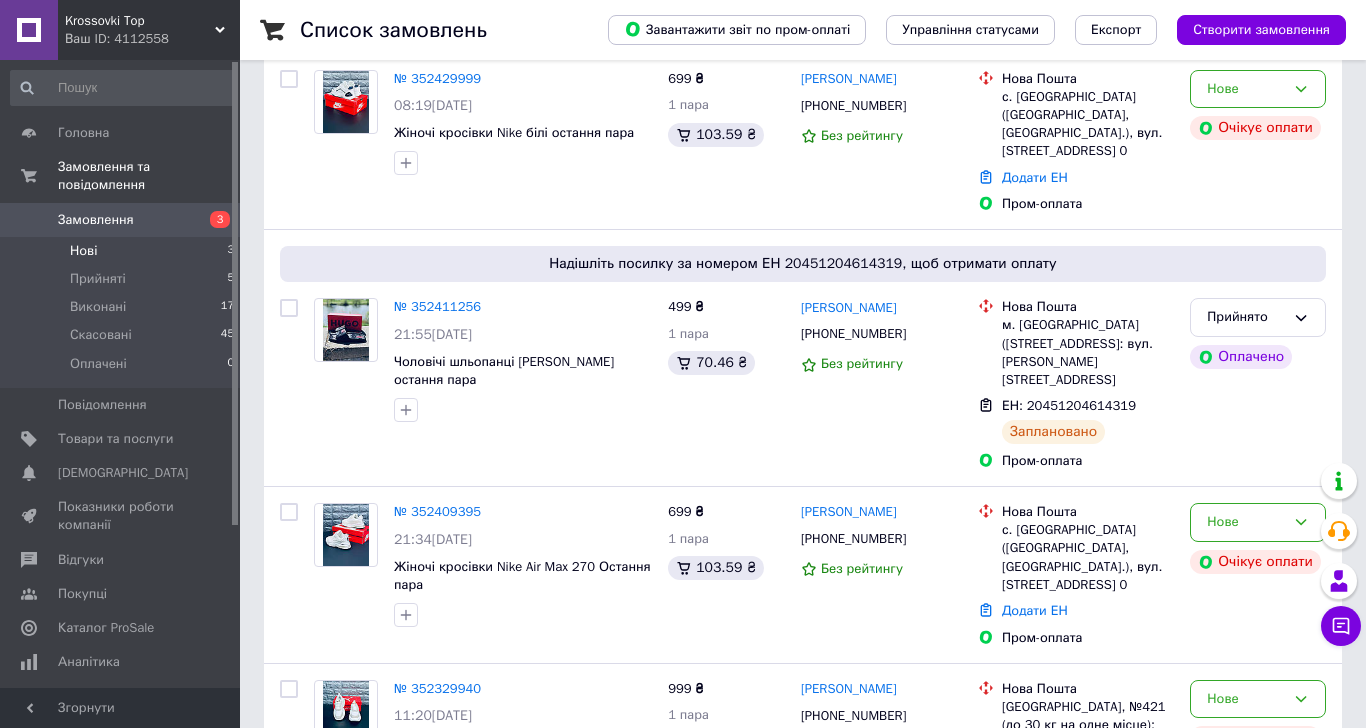 scroll, scrollTop: 0, scrollLeft: 0, axis: both 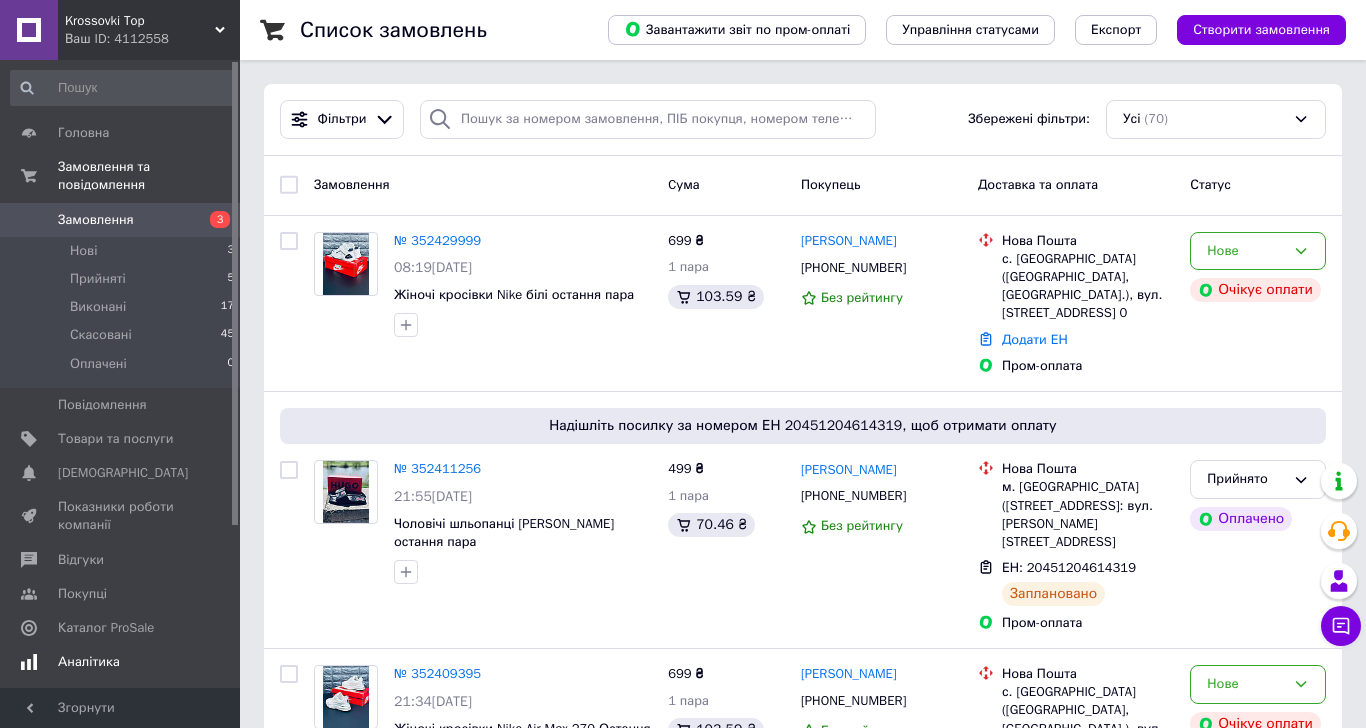 click on "Аналітика" at bounding box center [121, 662] 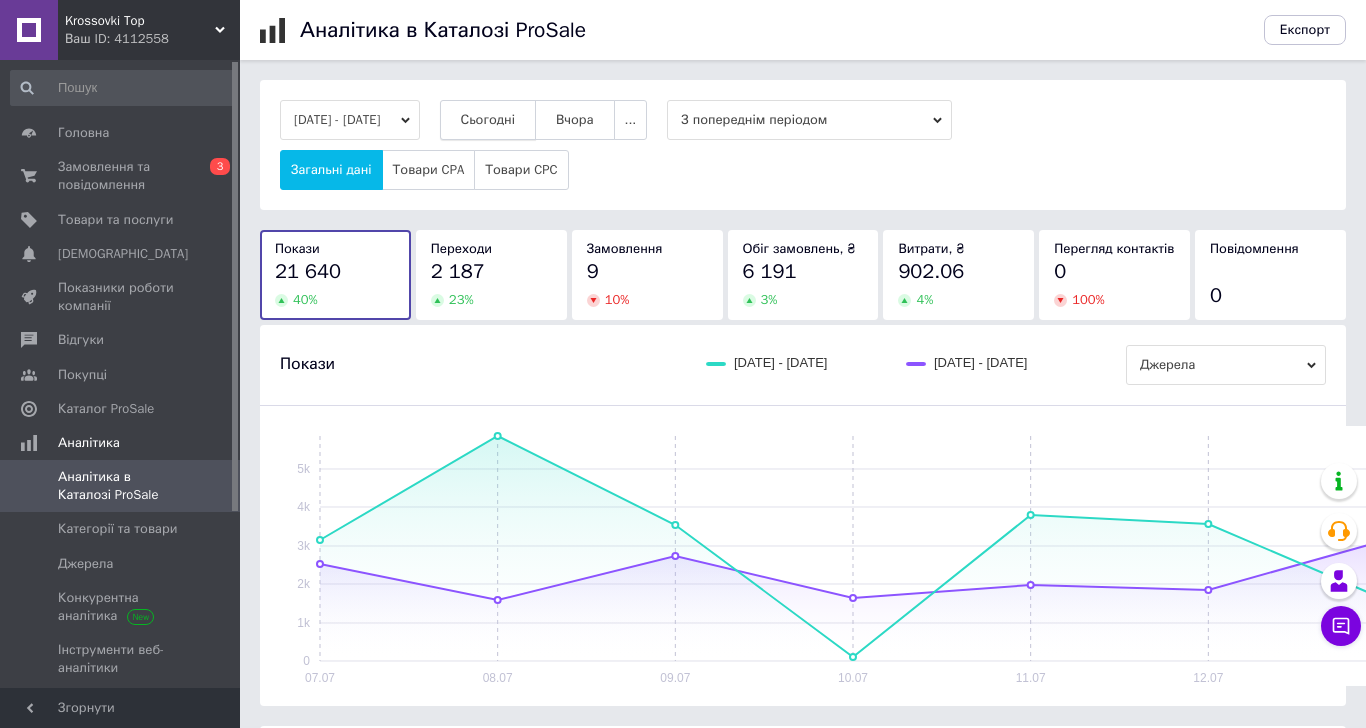 click on "Сьогодні" at bounding box center [488, 120] 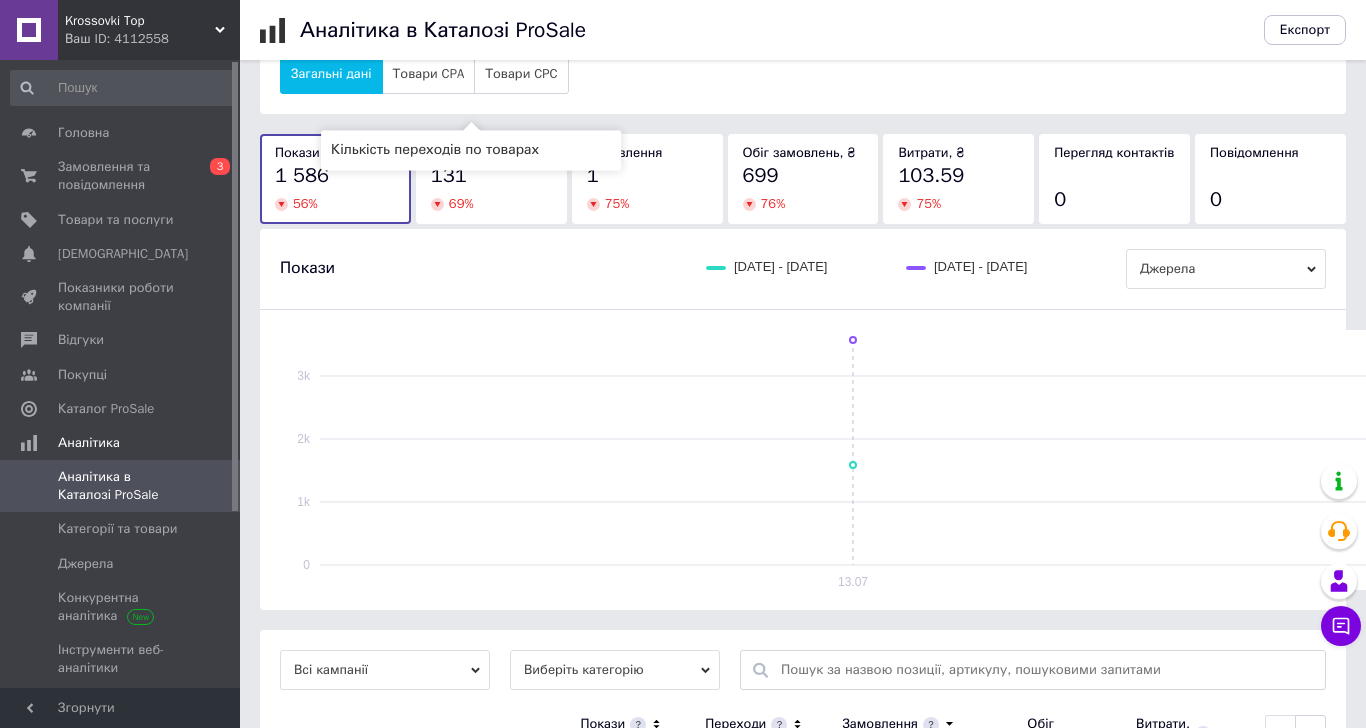 scroll, scrollTop: 0, scrollLeft: 0, axis: both 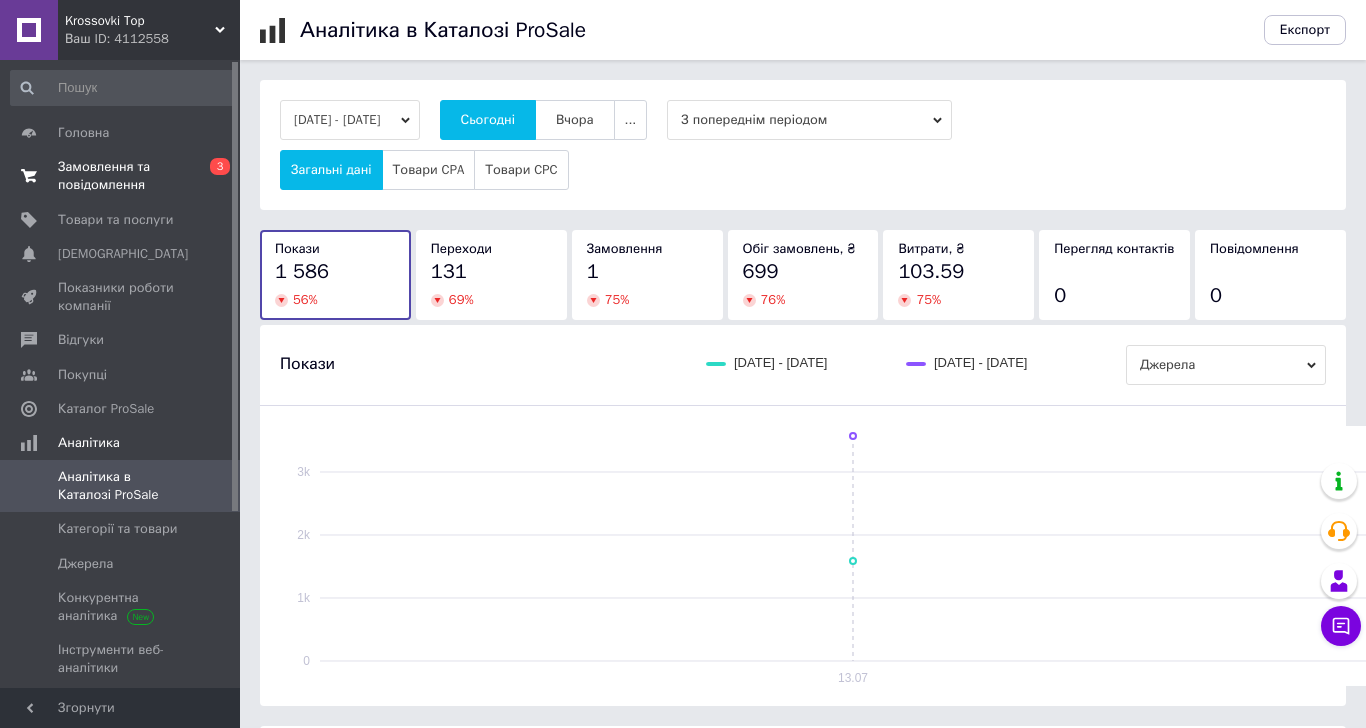 click on "Замовлення та повідомлення 0 3" at bounding box center (123, 176) 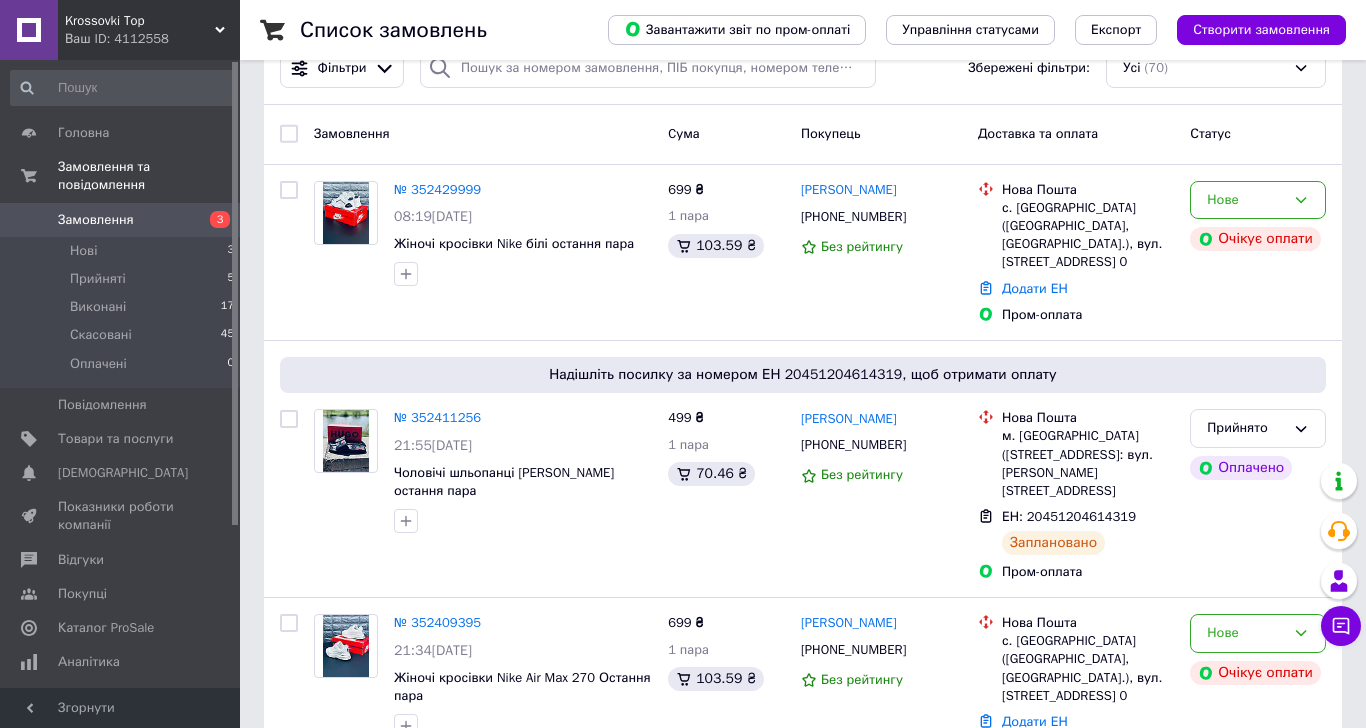 scroll, scrollTop: 0, scrollLeft: 0, axis: both 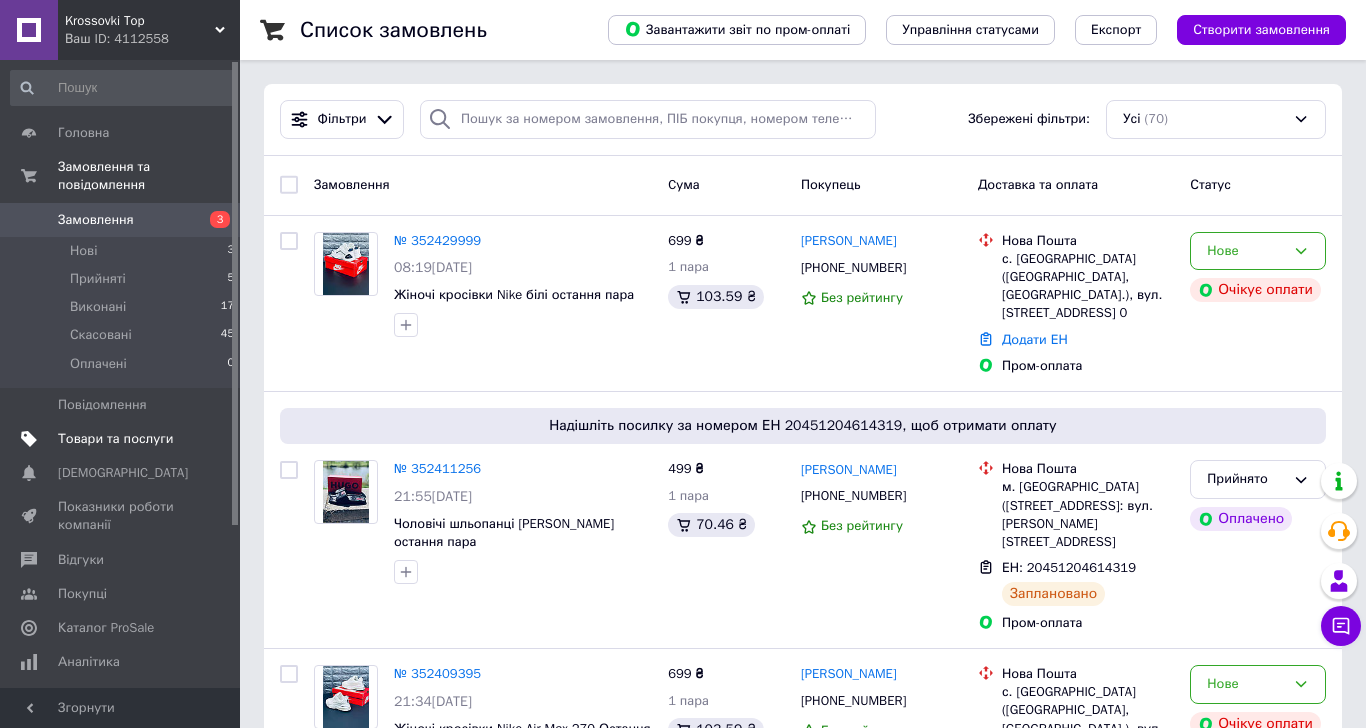 click on "Товари та послуги" at bounding box center [115, 439] 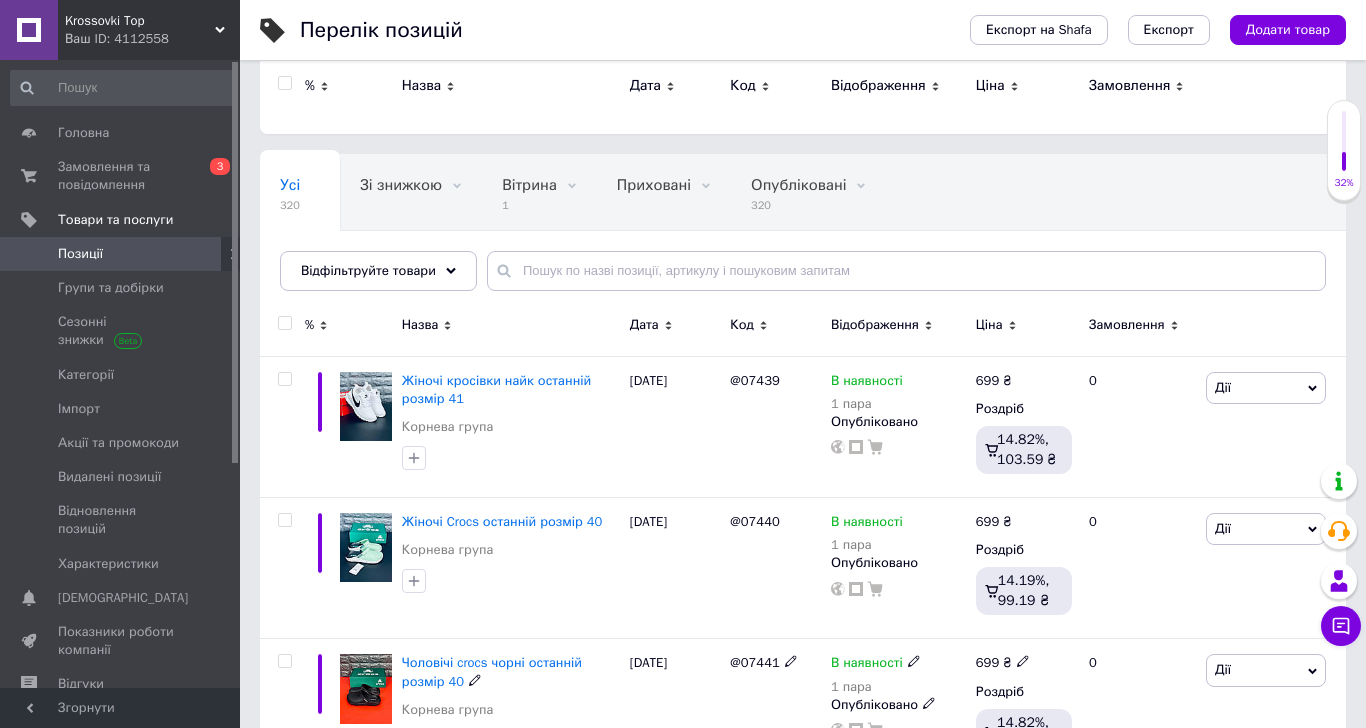 scroll, scrollTop: 0, scrollLeft: 0, axis: both 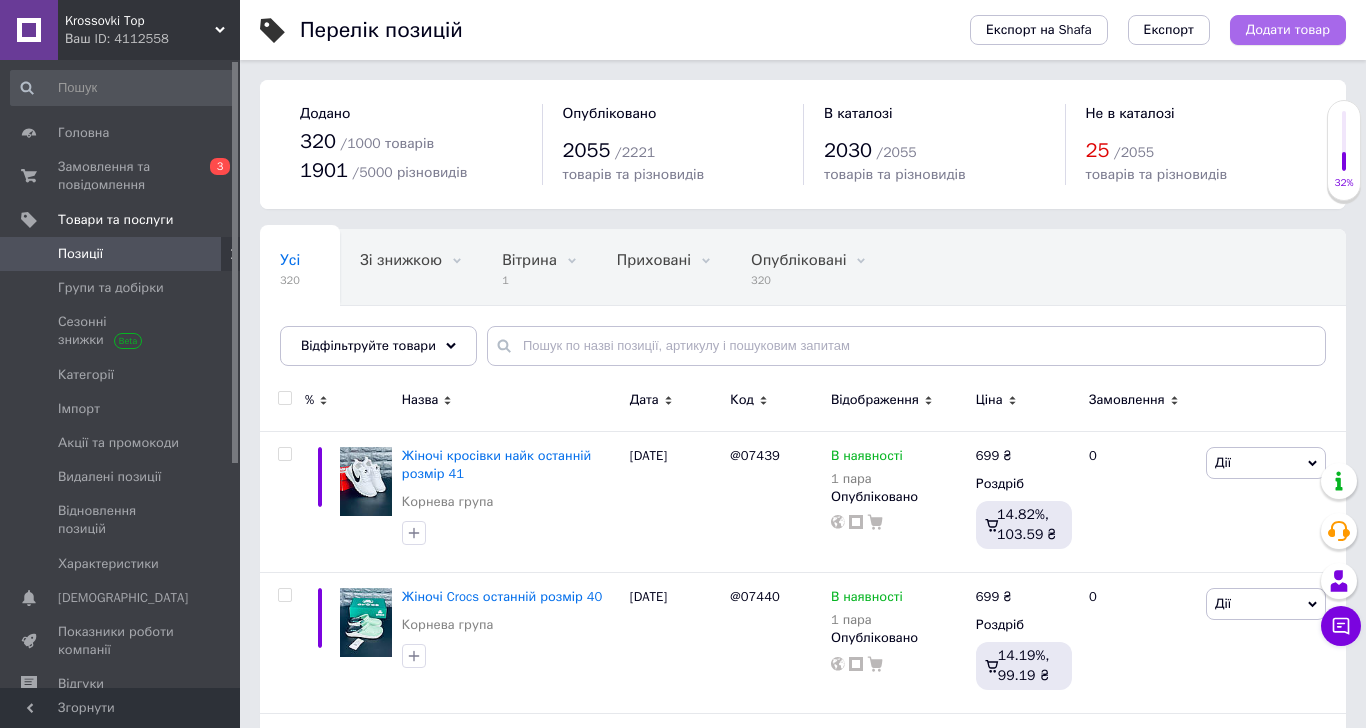 click on "Додати товар" at bounding box center [1288, 30] 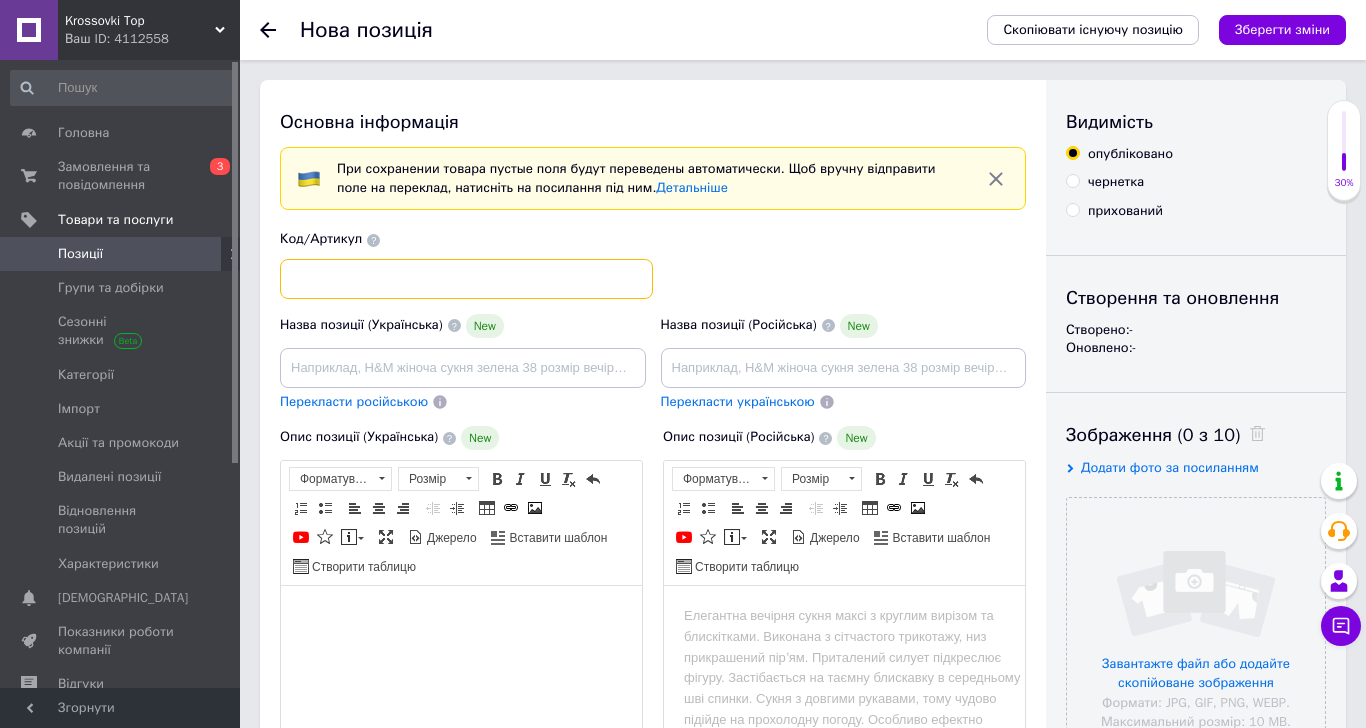 scroll, scrollTop: 0, scrollLeft: 0, axis: both 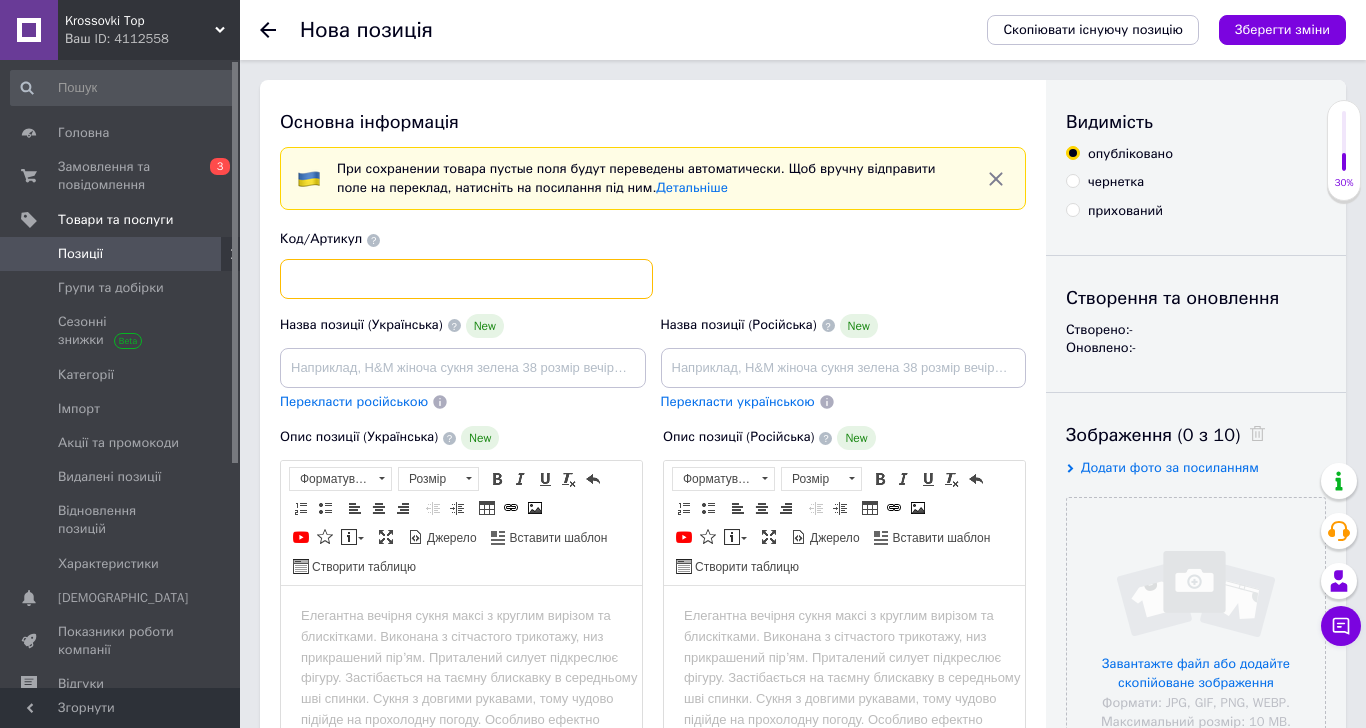click at bounding box center (466, 279) 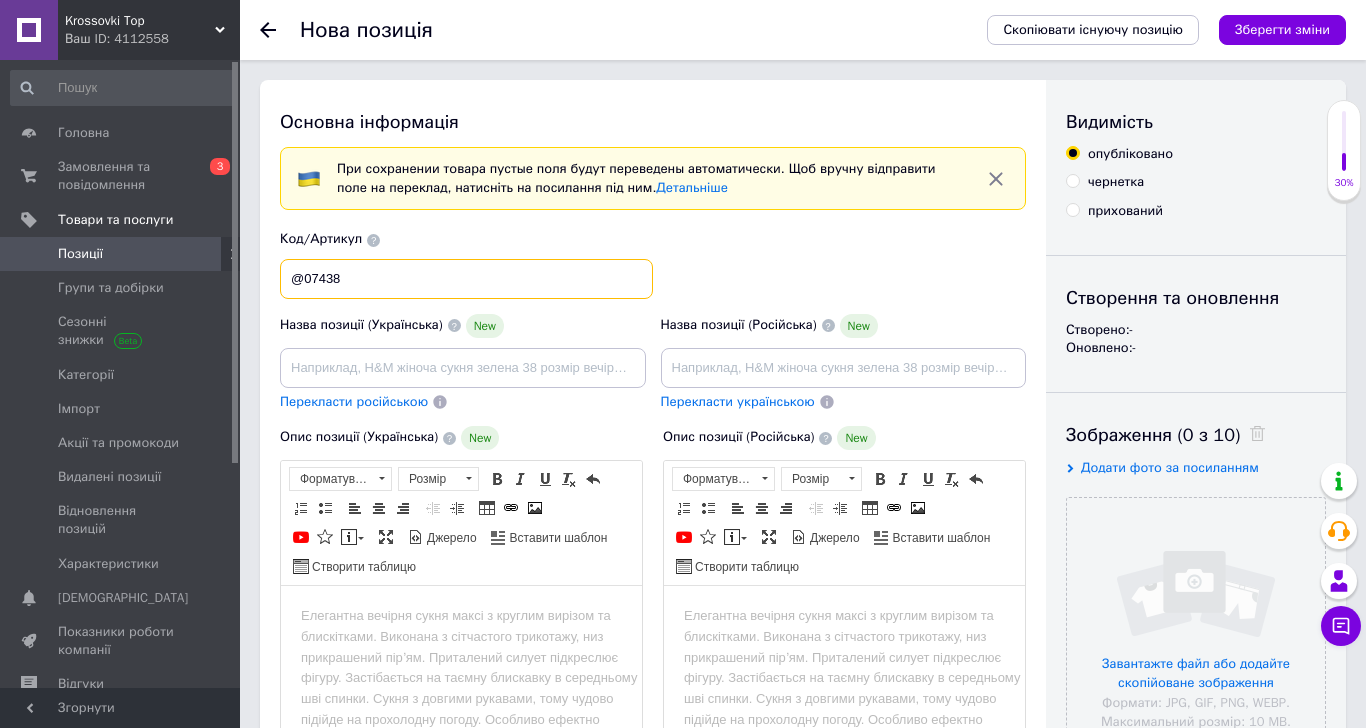type on "@07438" 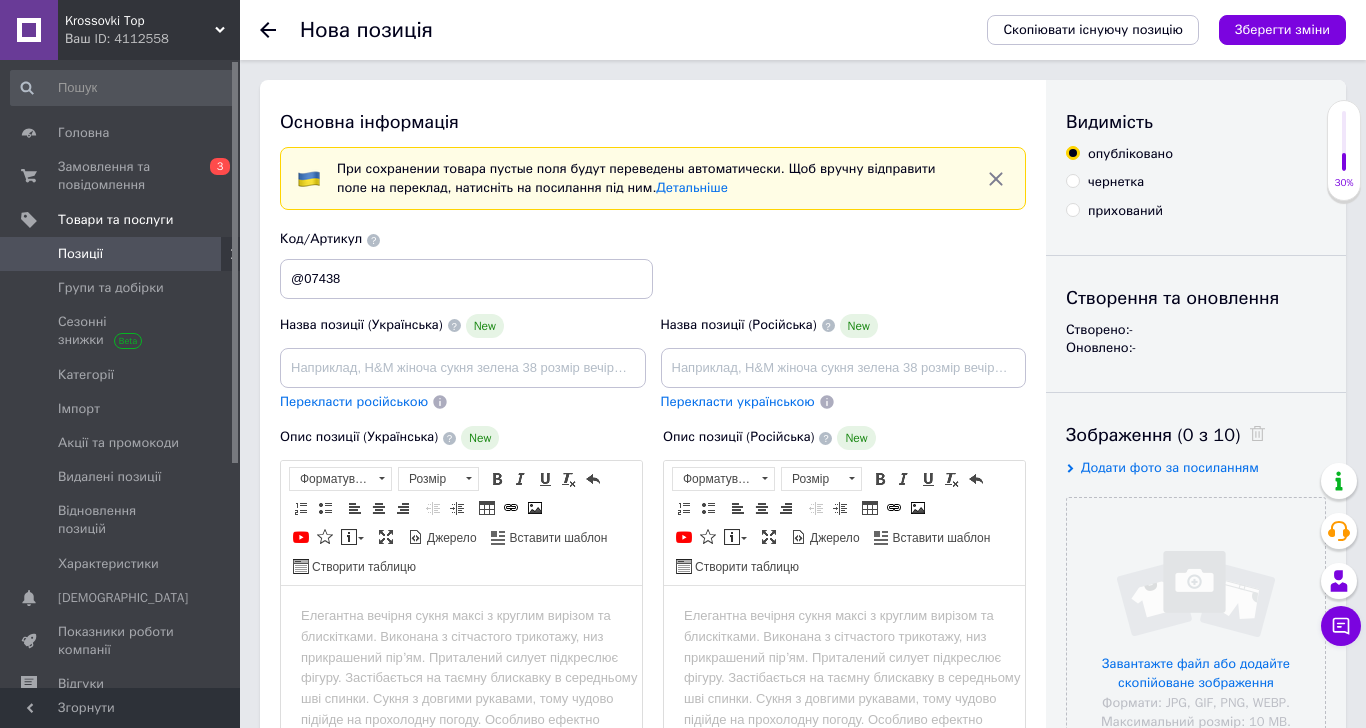 click at bounding box center [844, 616] 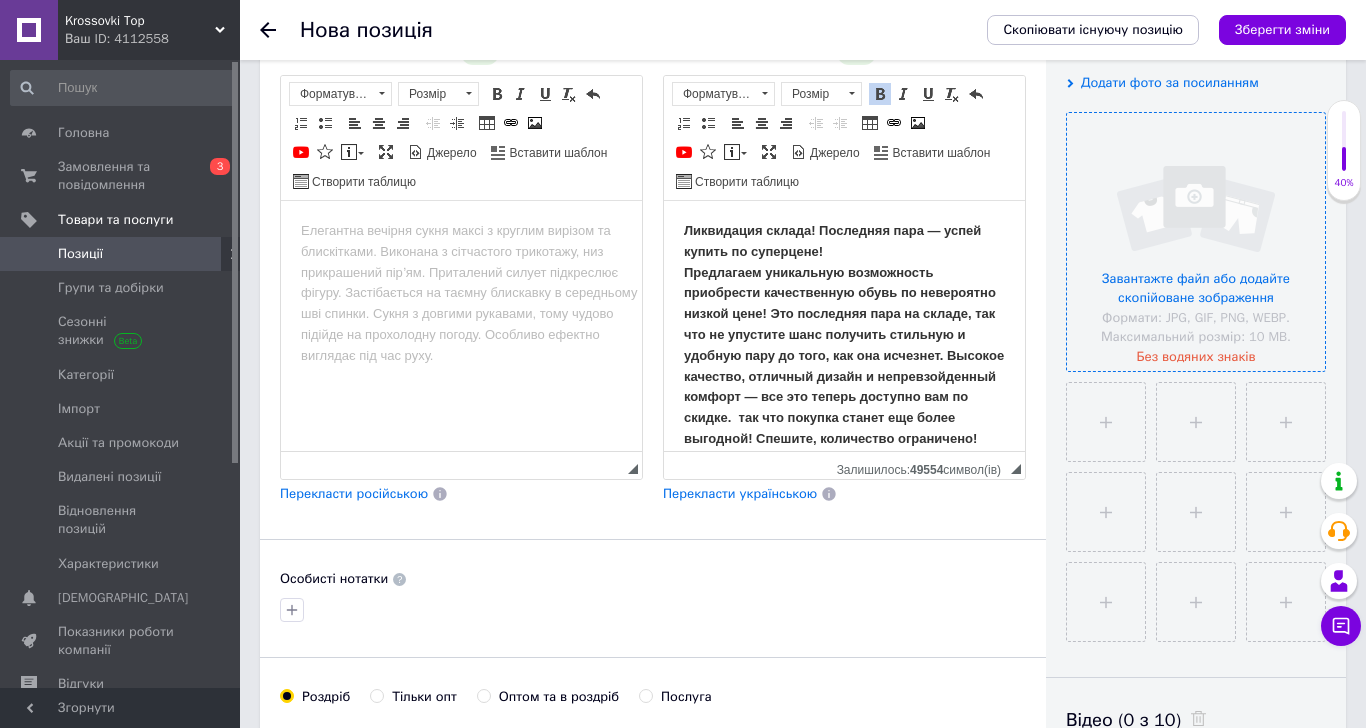 scroll, scrollTop: 386, scrollLeft: 0, axis: vertical 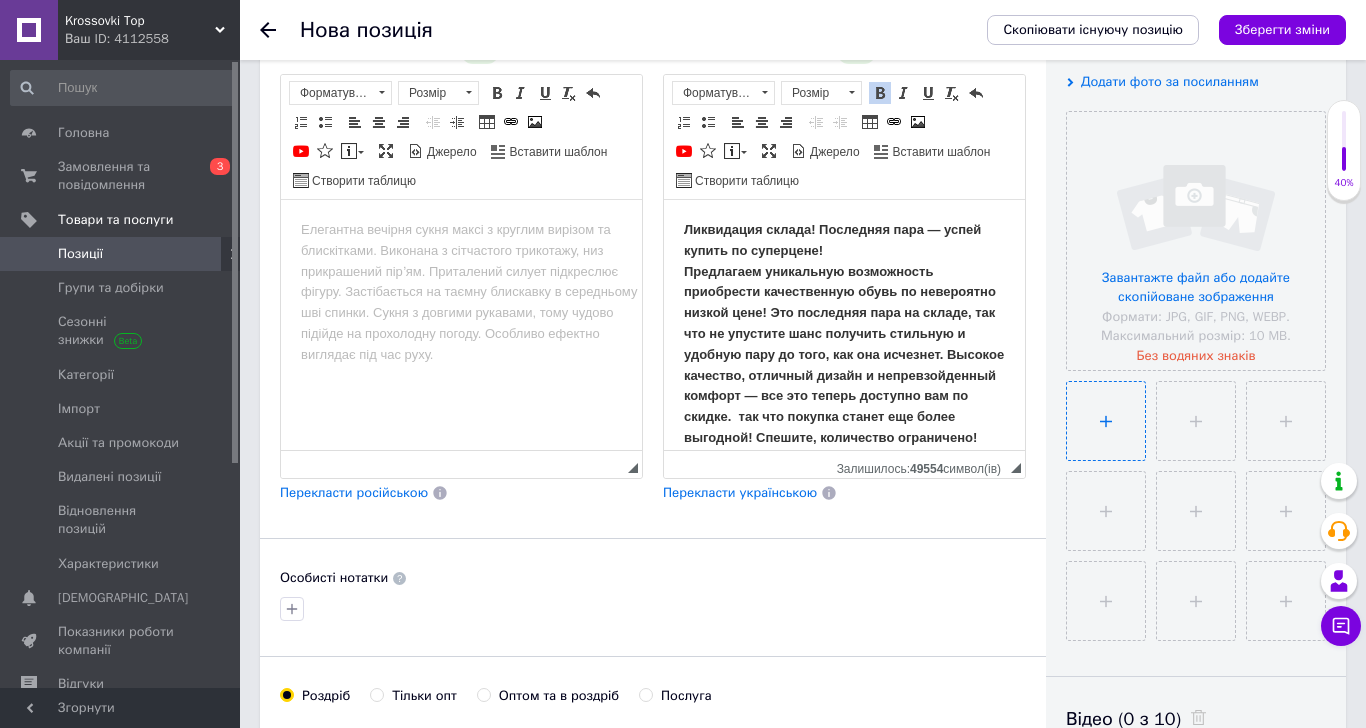 click at bounding box center (1106, 421) 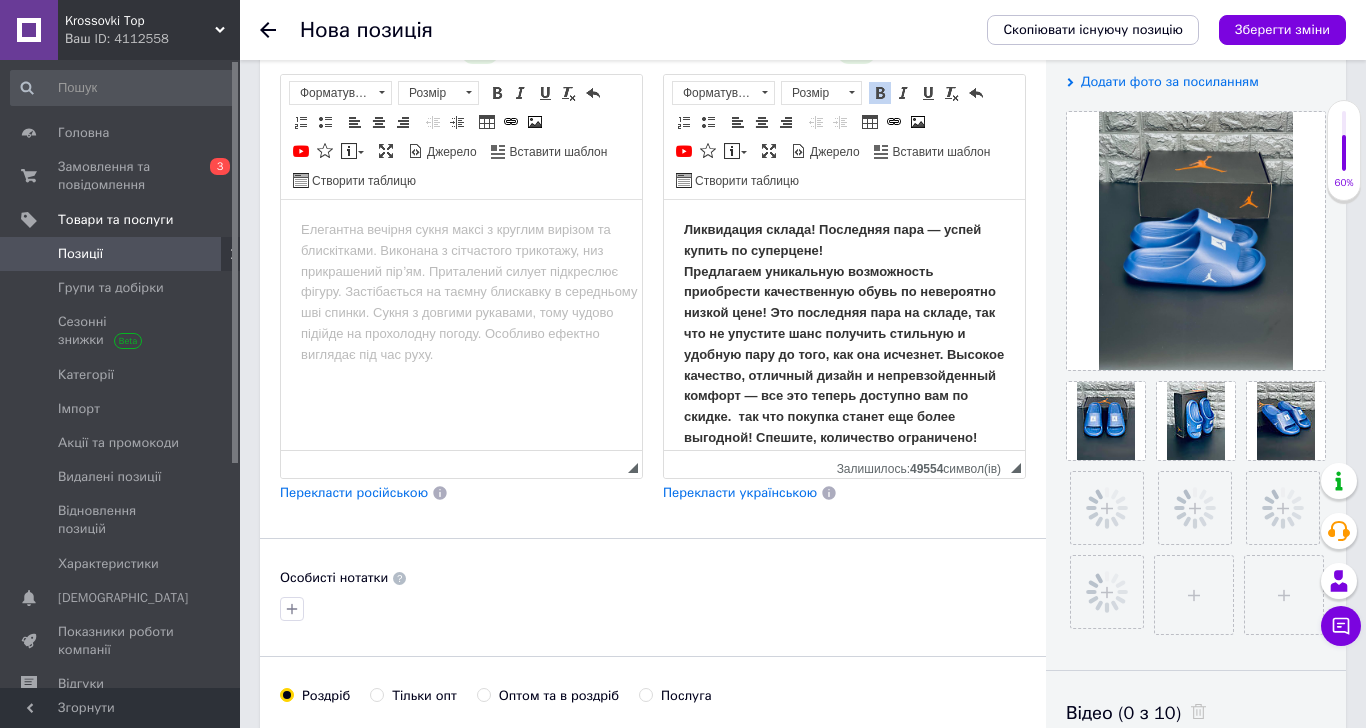 scroll, scrollTop: 164, scrollLeft: 0, axis: vertical 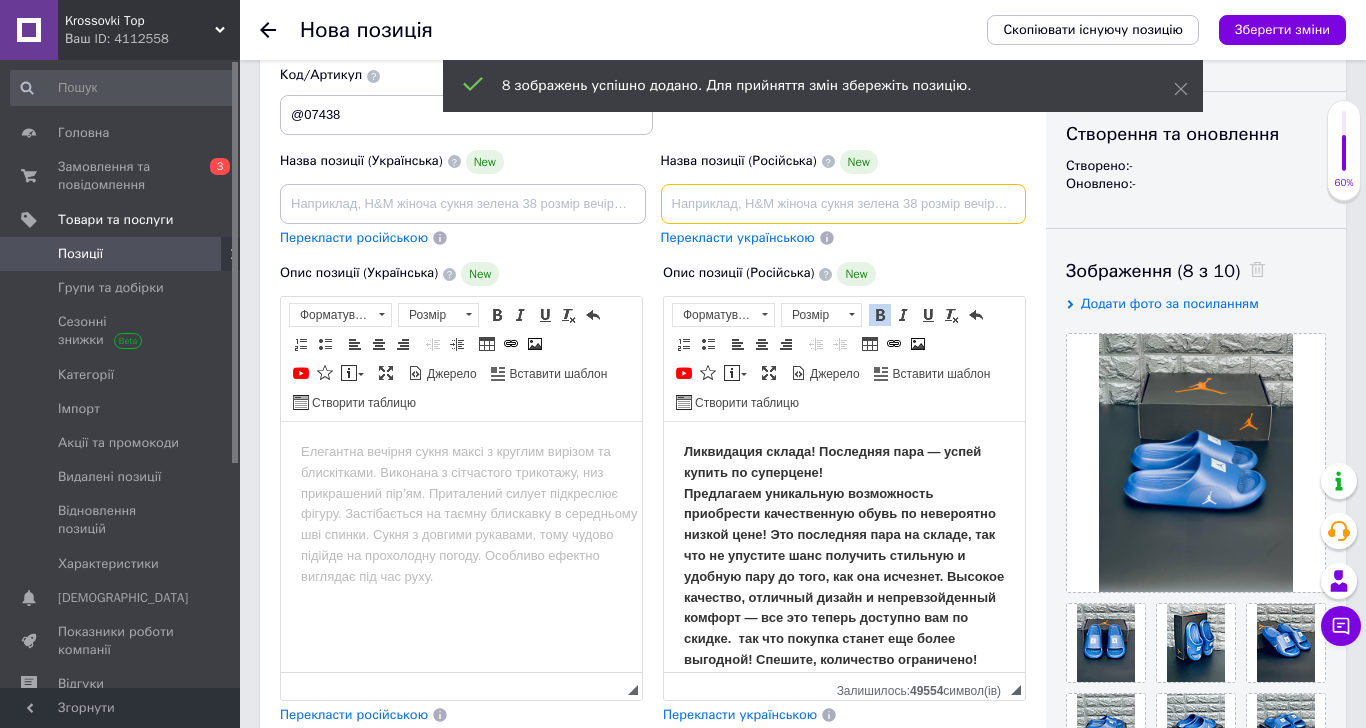 click at bounding box center (844, 204) 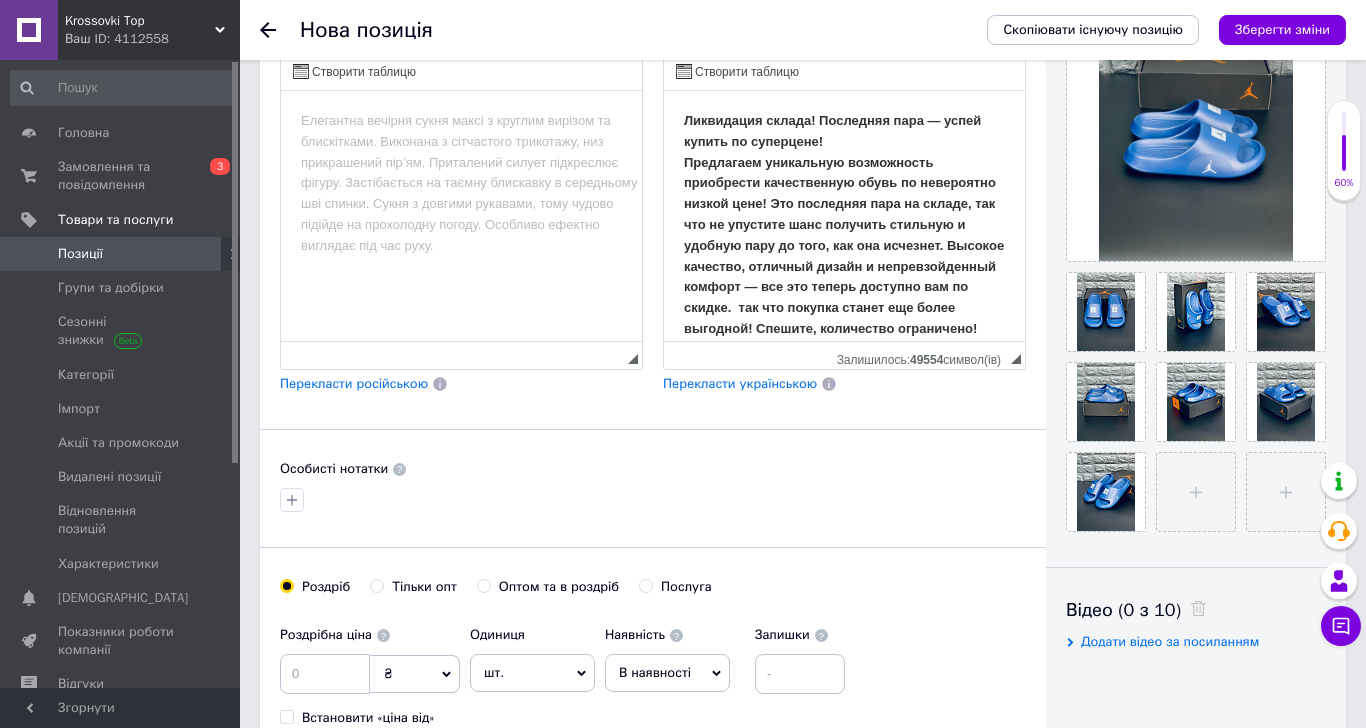 scroll, scrollTop: 608, scrollLeft: 0, axis: vertical 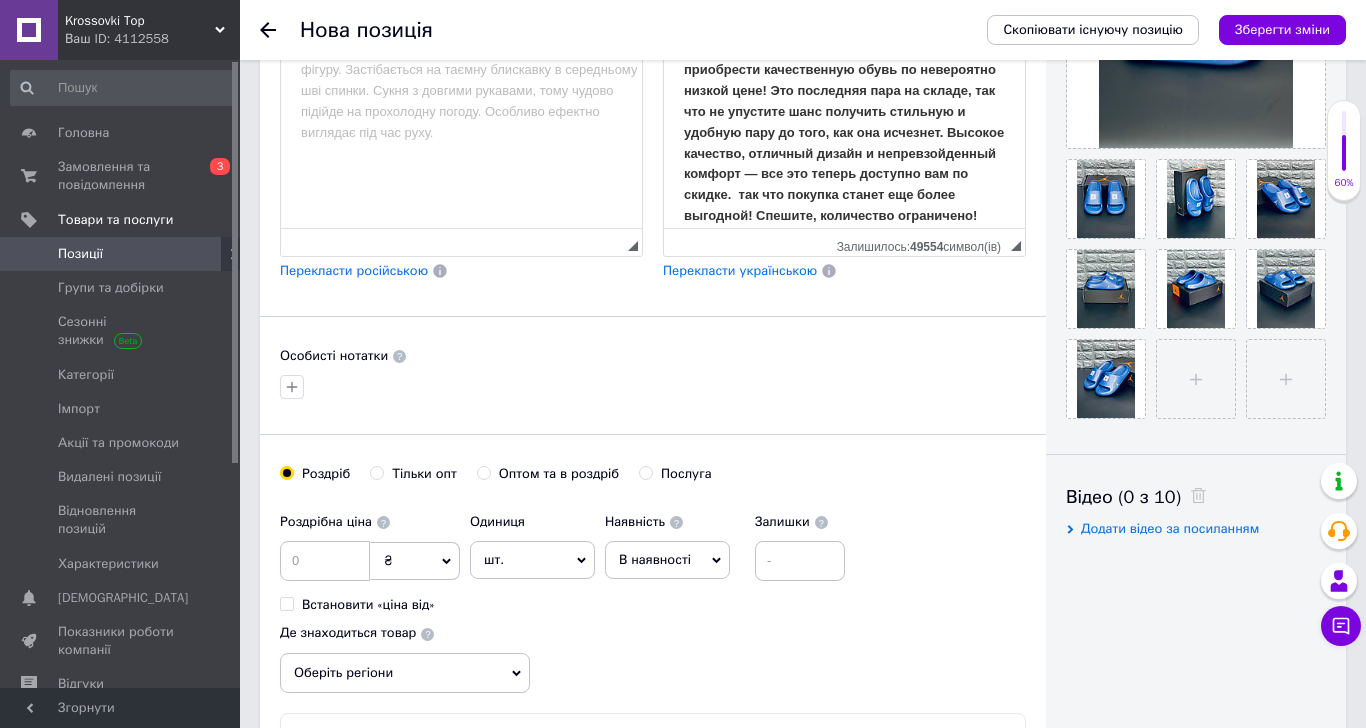 type on "Мужские шлепанцы [PERSON_NAME] последняя пара" 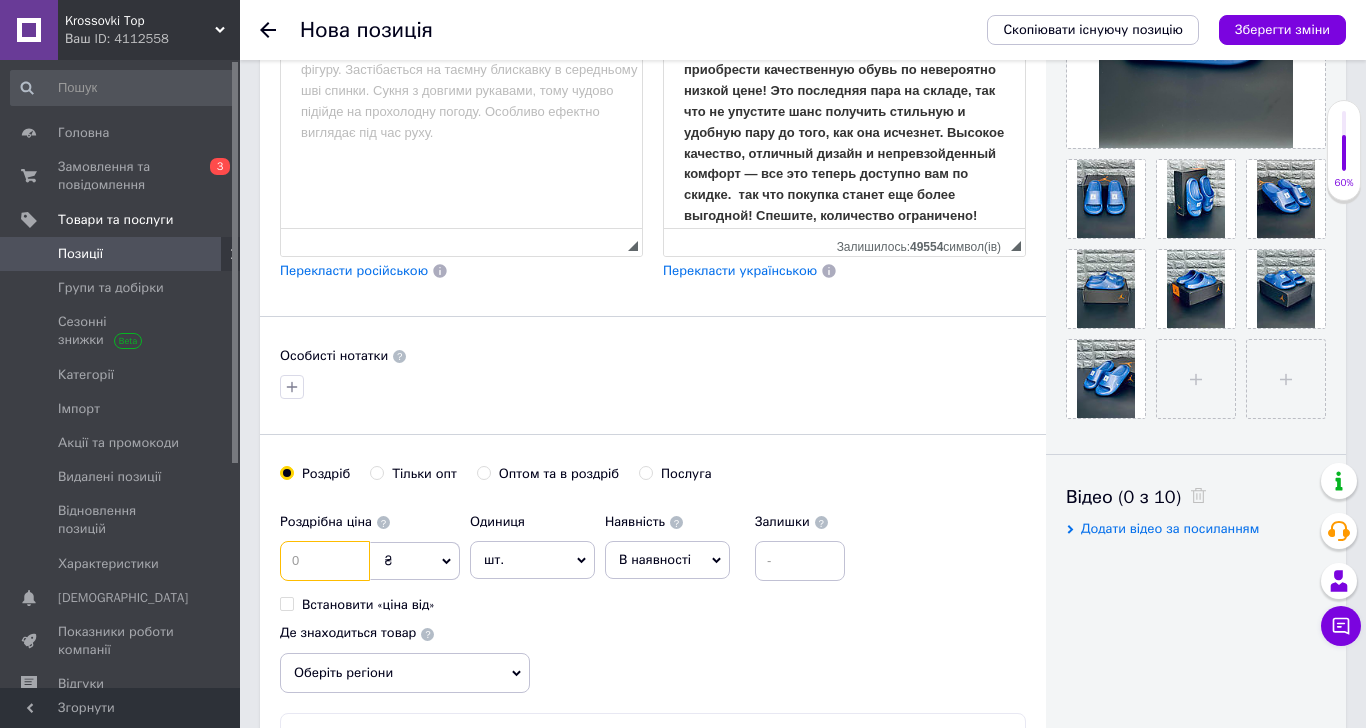 click at bounding box center (325, 561) 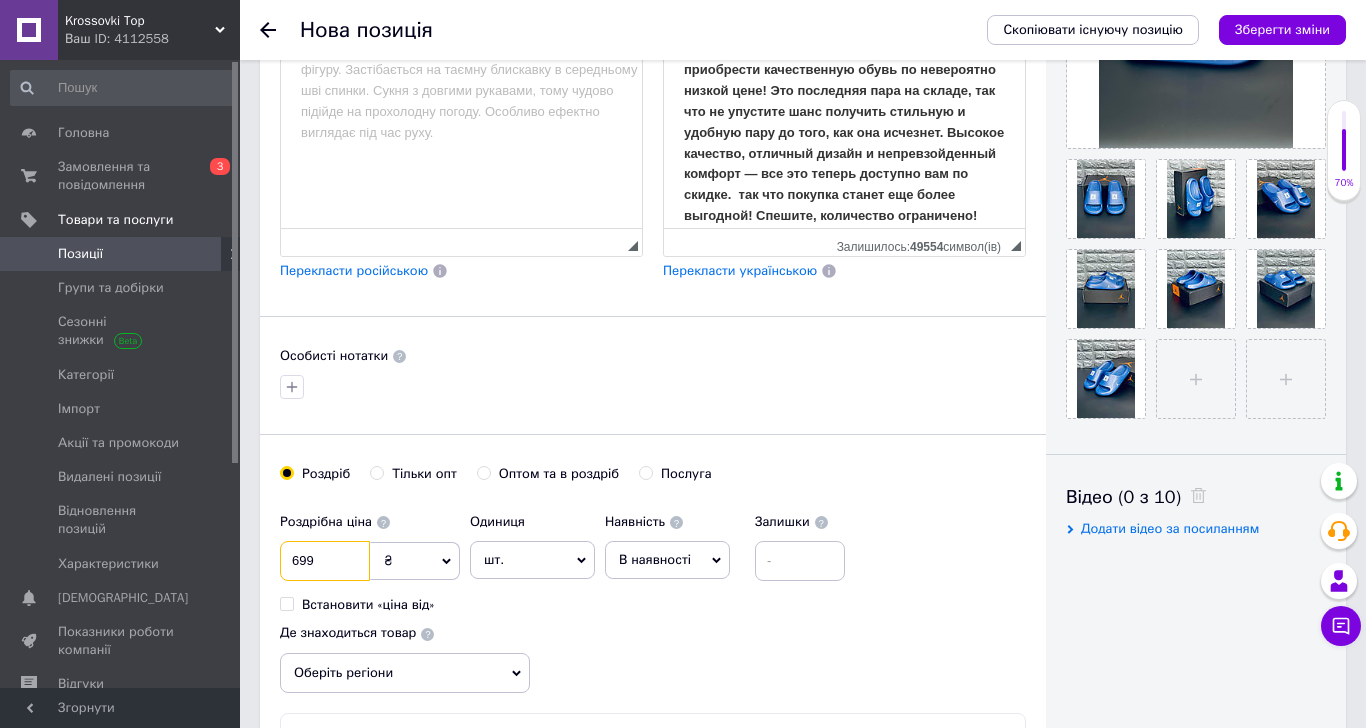click on "699" at bounding box center [325, 561] 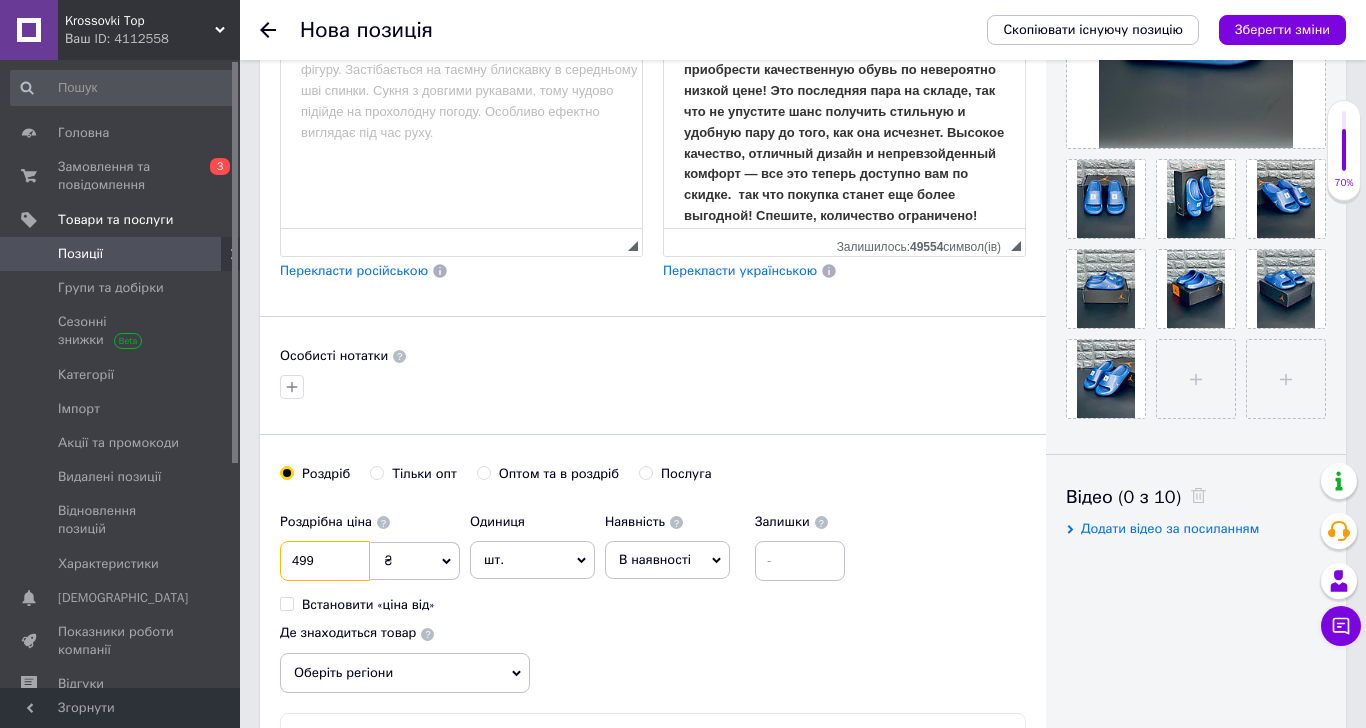 type on "499" 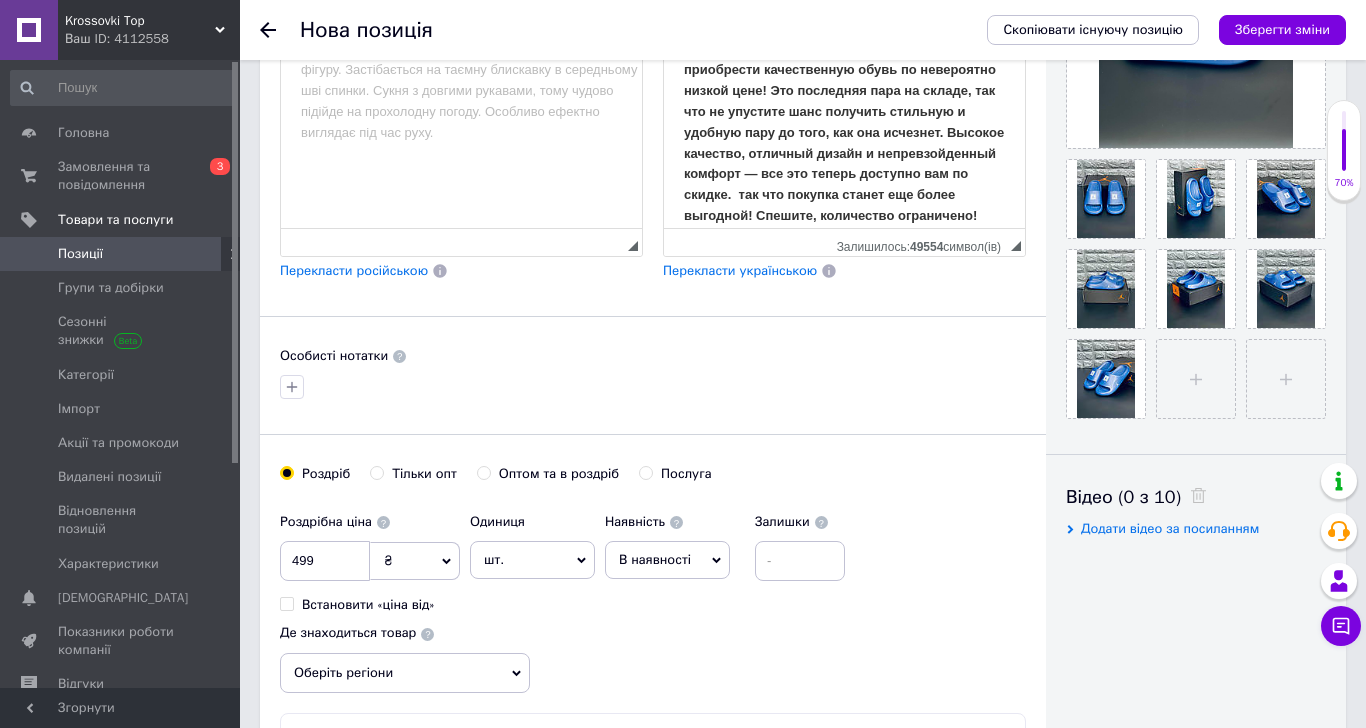 click on "шт." at bounding box center [532, 560] 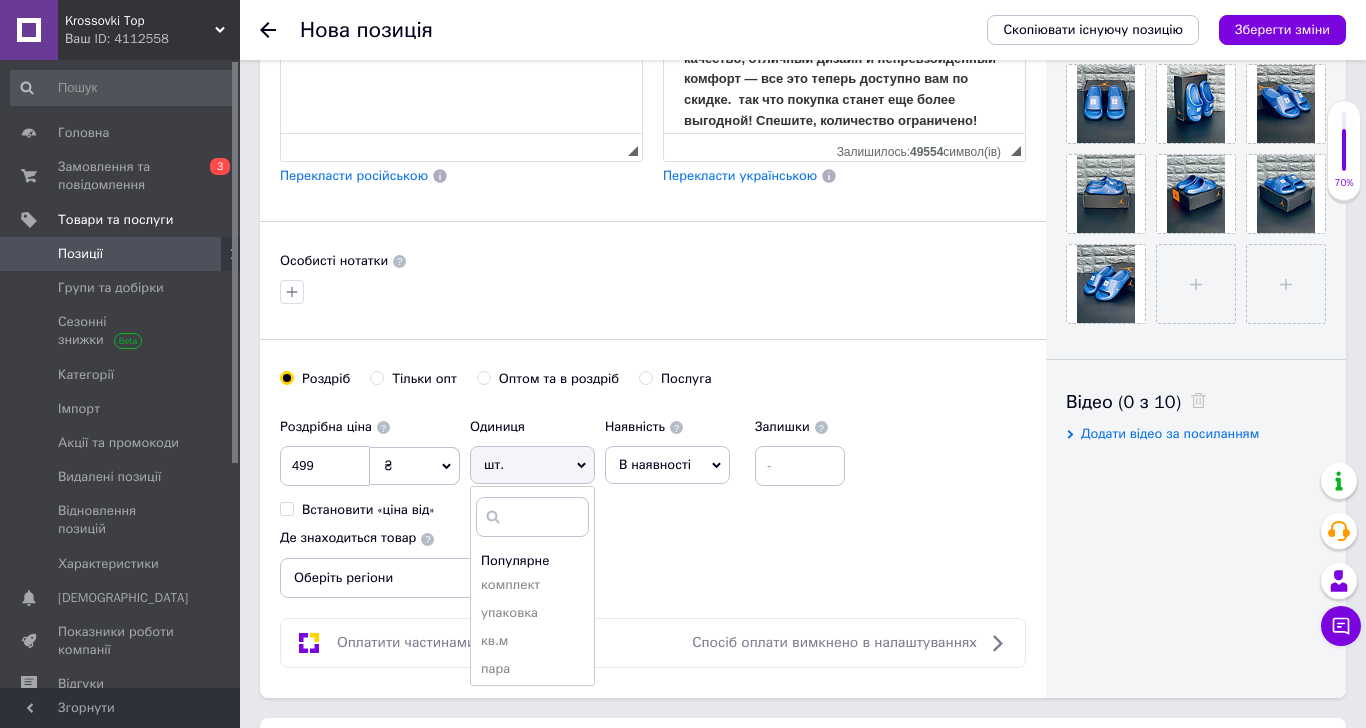 scroll, scrollTop: 831, scrollLeft: 0, axis: vertical 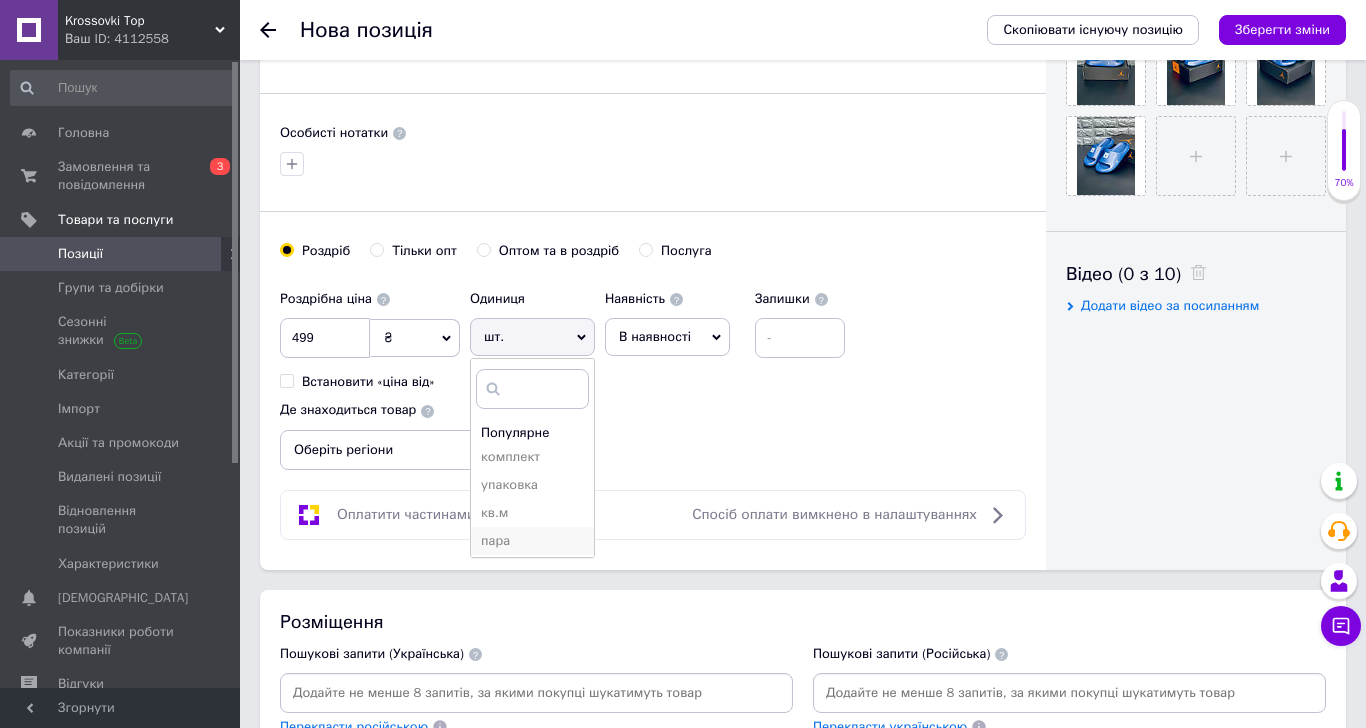 click on "пара" at bounding box center [532, 541] 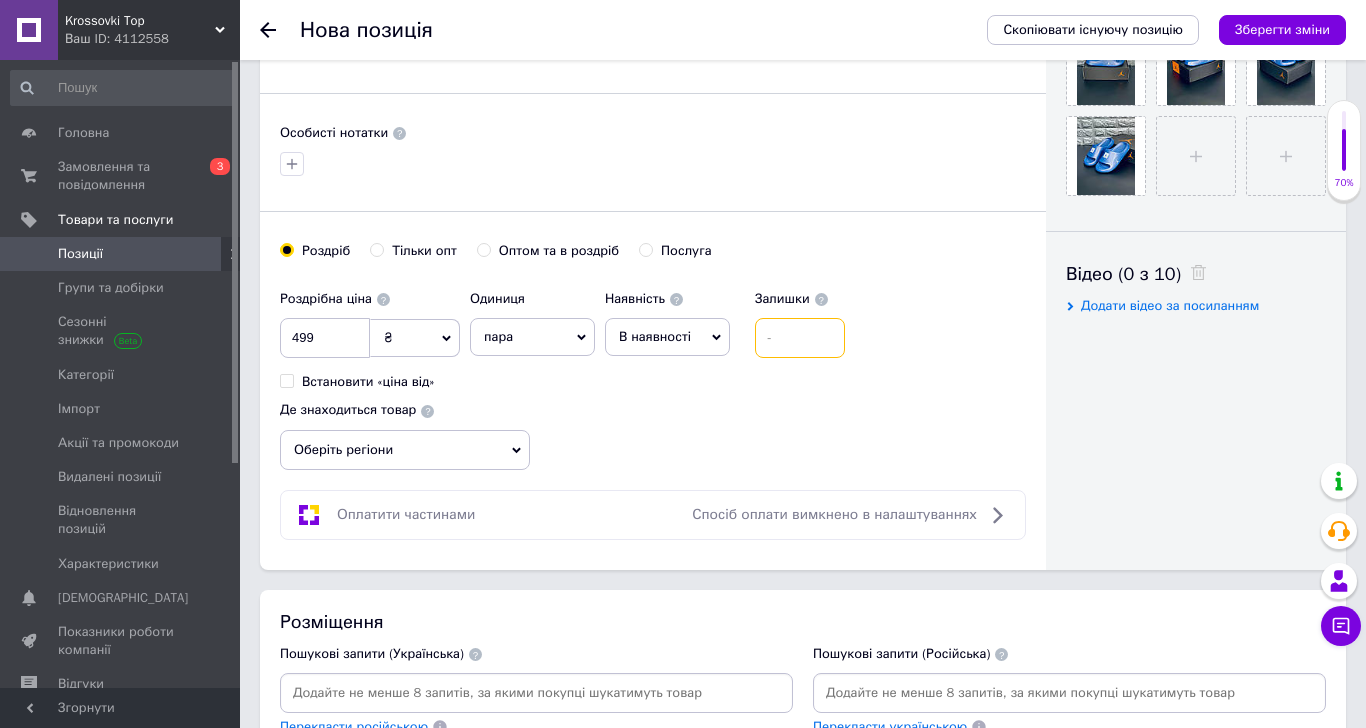 click at bounding box center (800, 338) 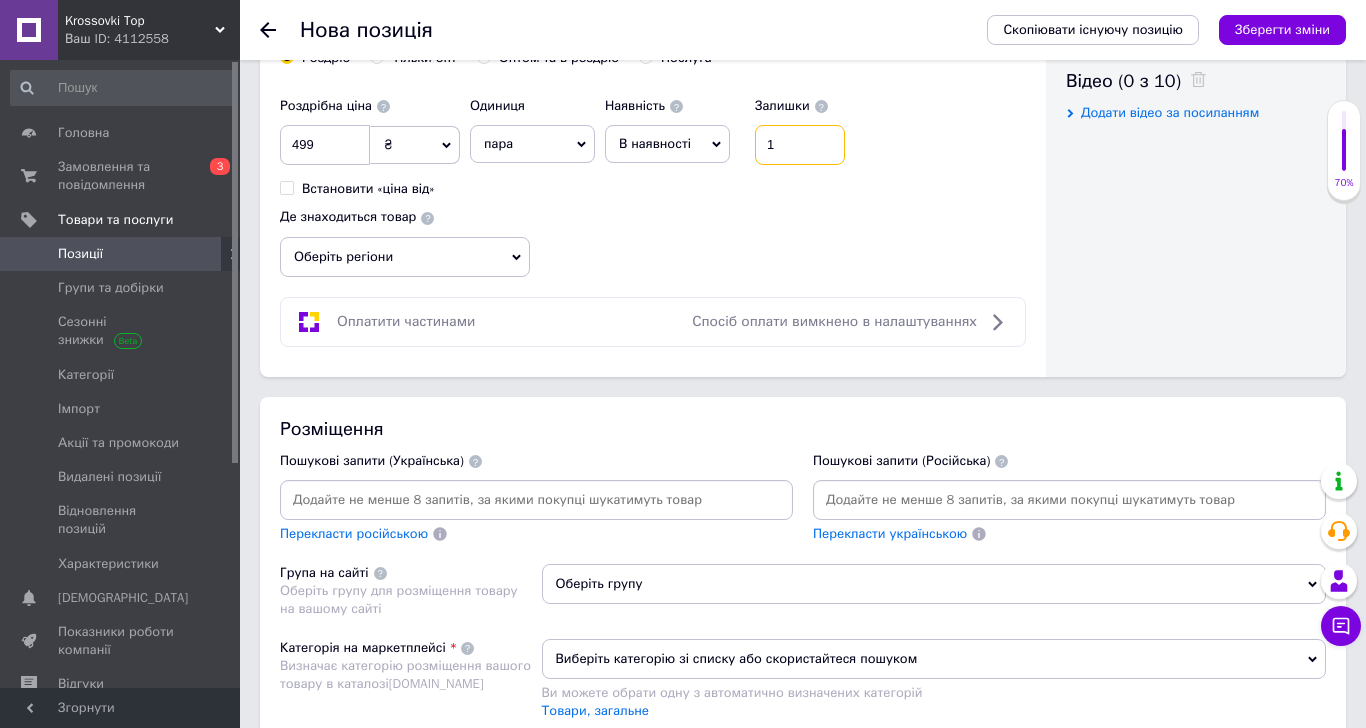scroll, scrollTop: 1053, scrollLeft: 0, axis: vertical 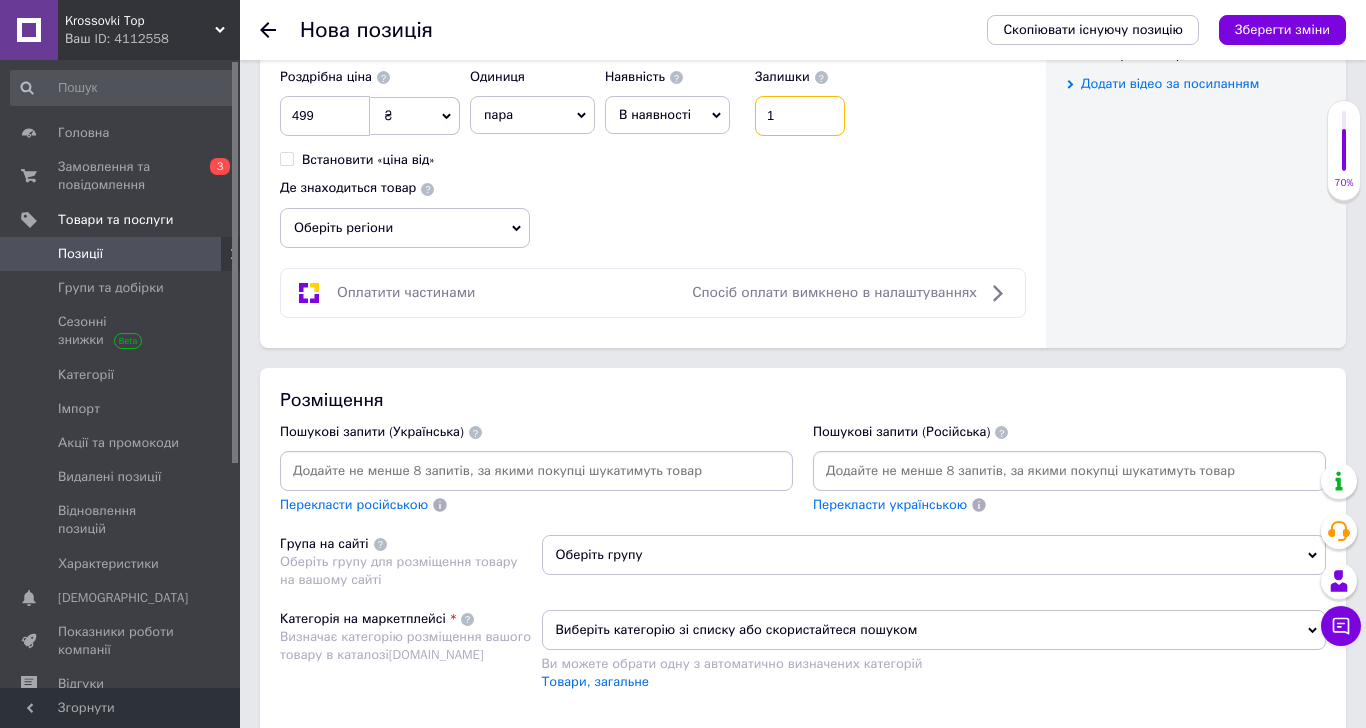 type on "1" 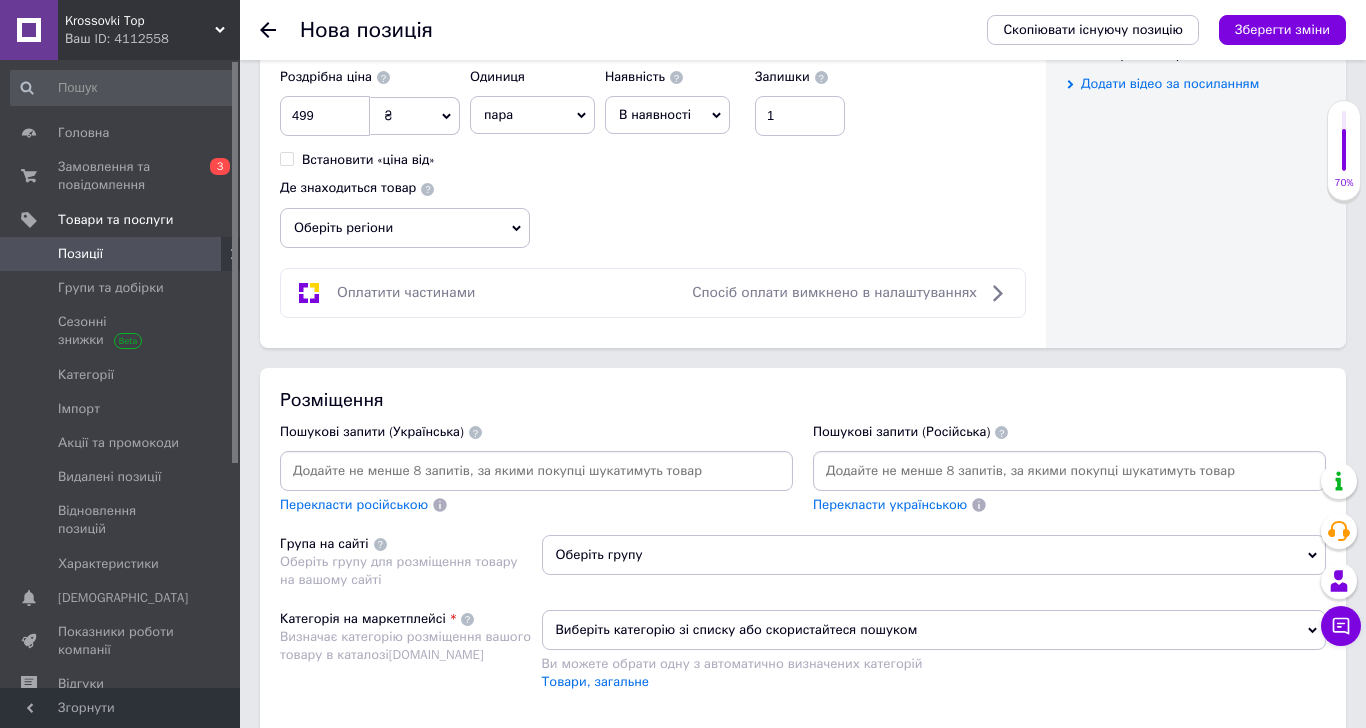 click on "Оберіть регіони" at bounding box center (405, 228) 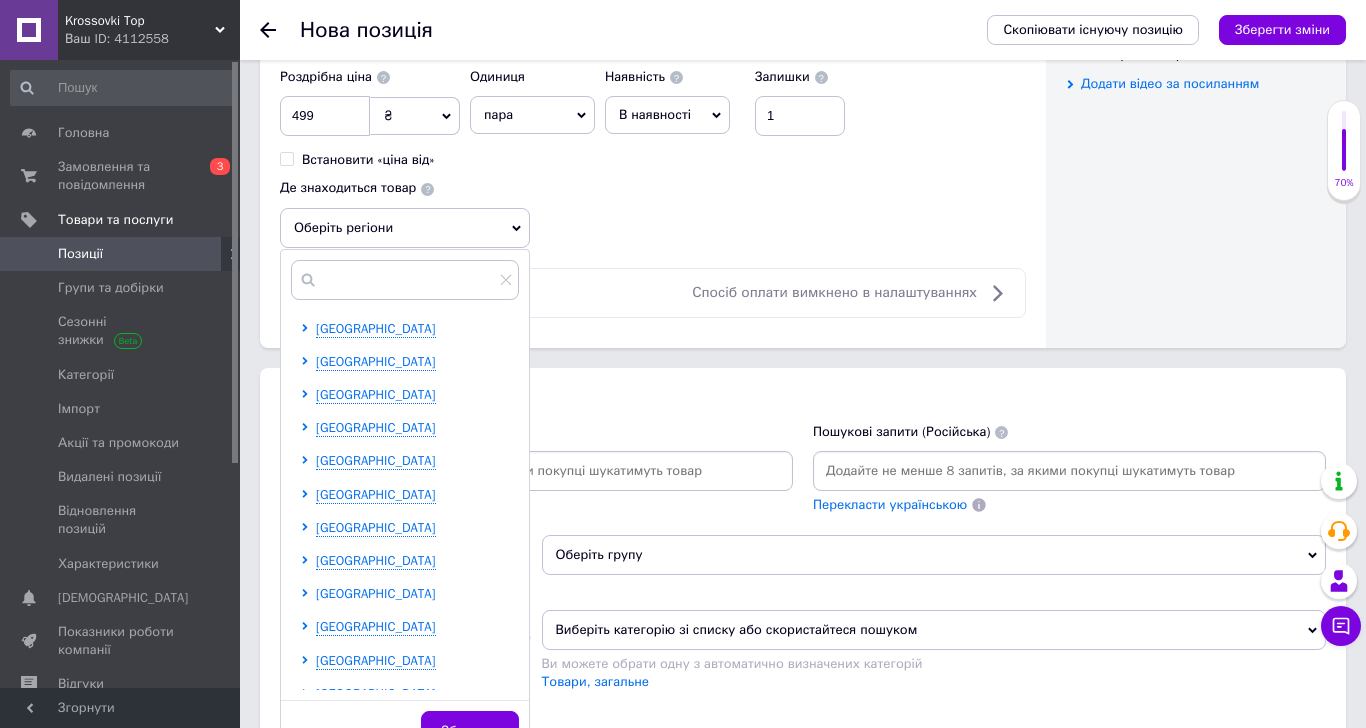 click on "[GEOGRAPHIC_DATA]" at bounding box center (376, 593) 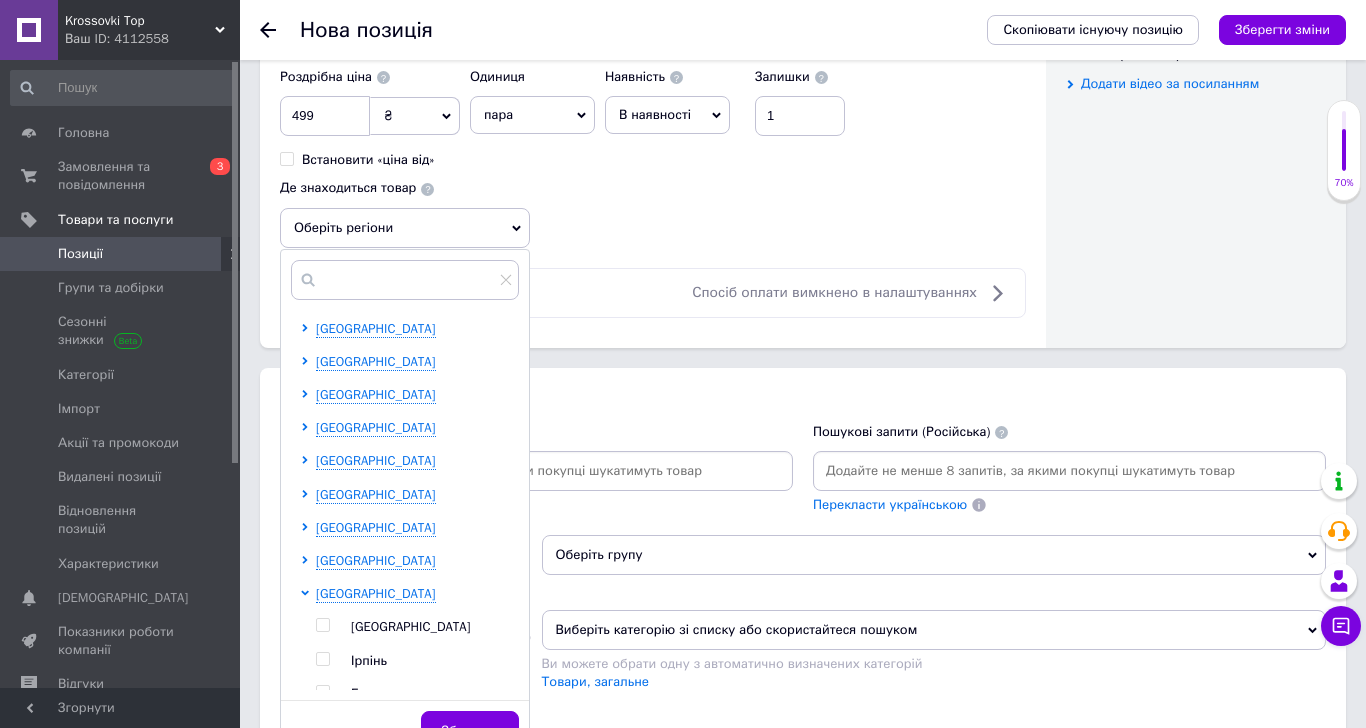 click at bounding box center (308, 942) 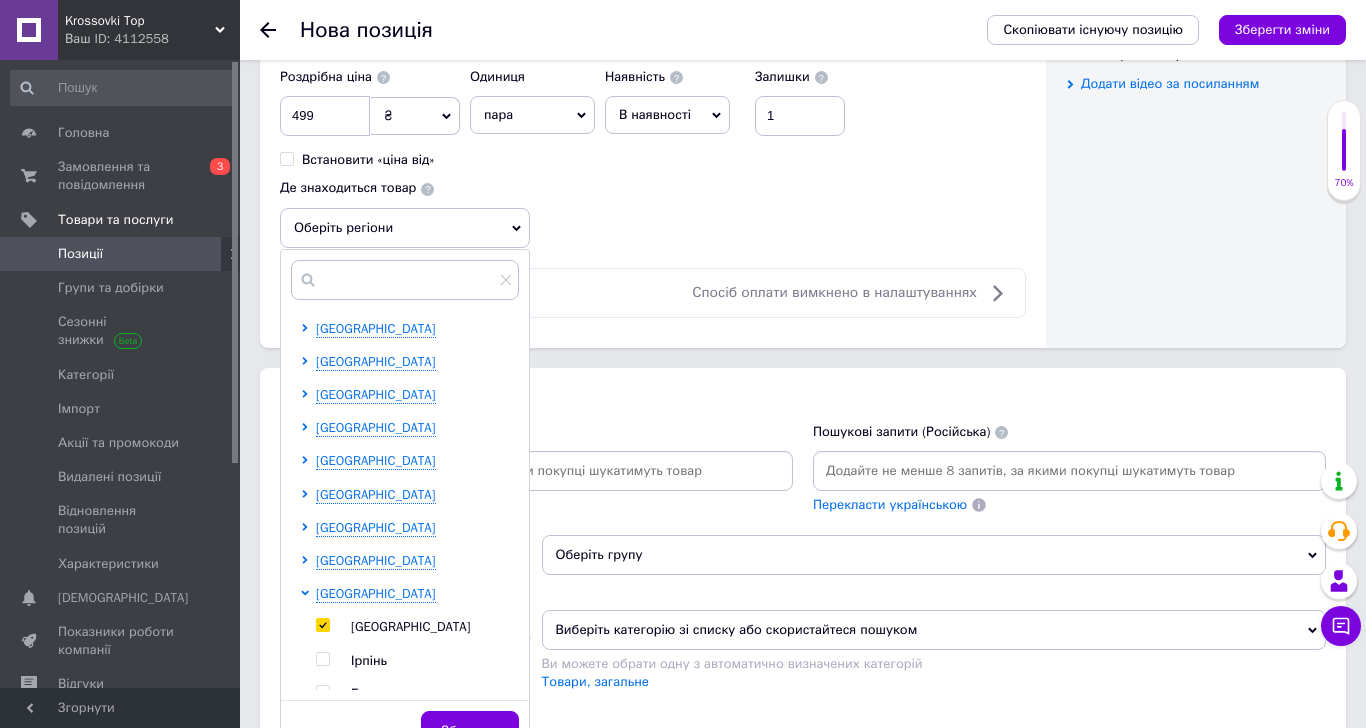 checkbox on "true" 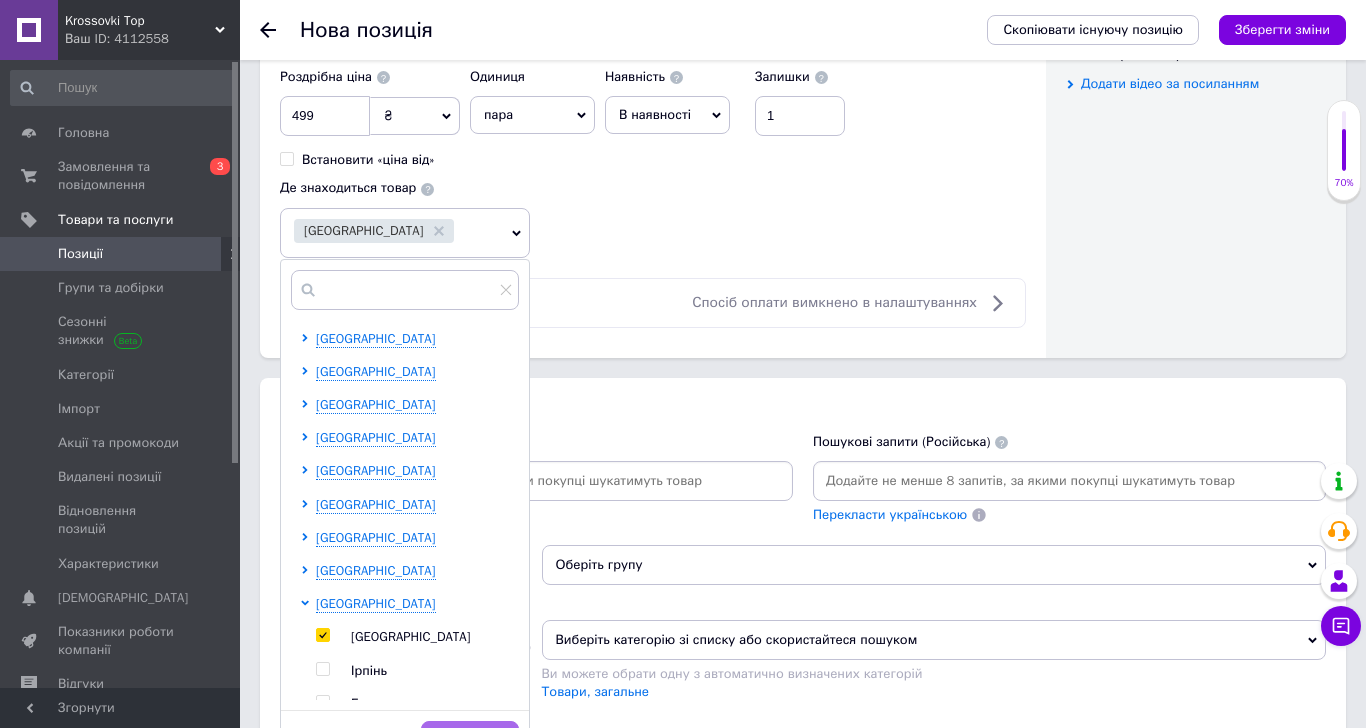 click on "Зберегти" at bounding box center (470, 741) 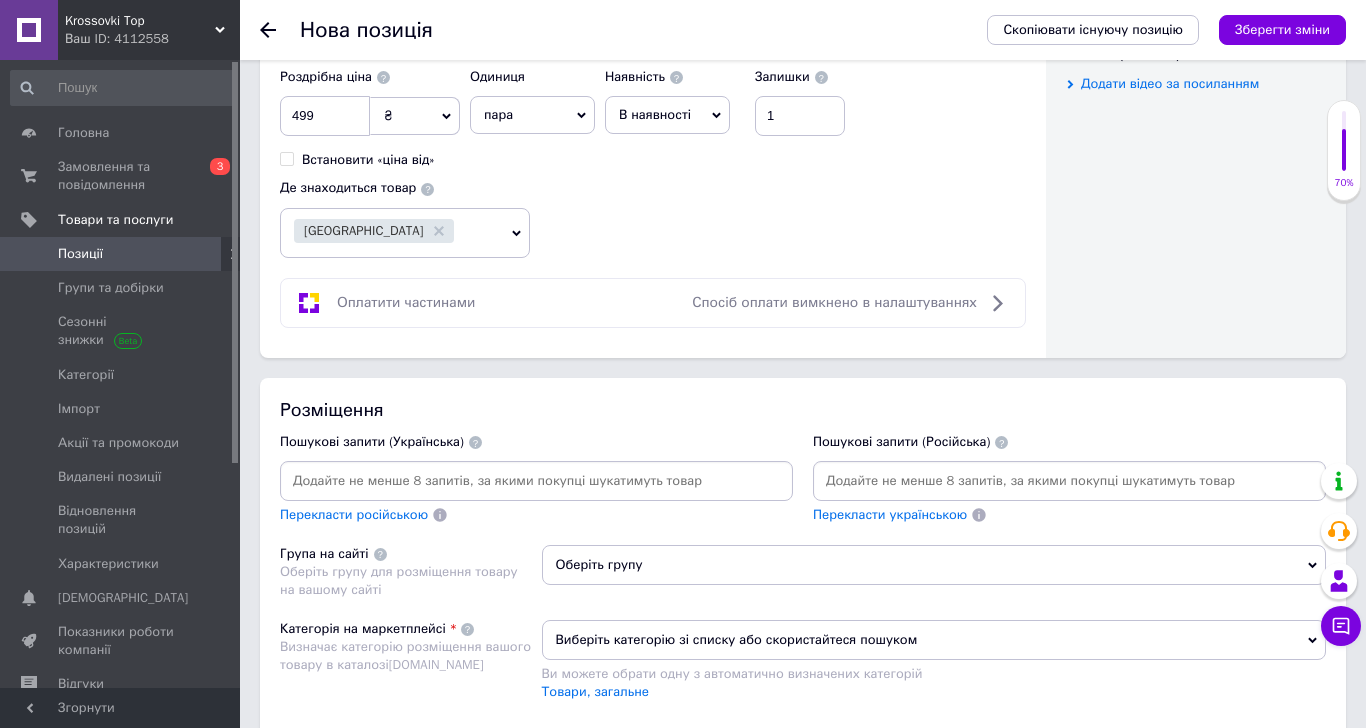 click at bounding box center (1069, 481) 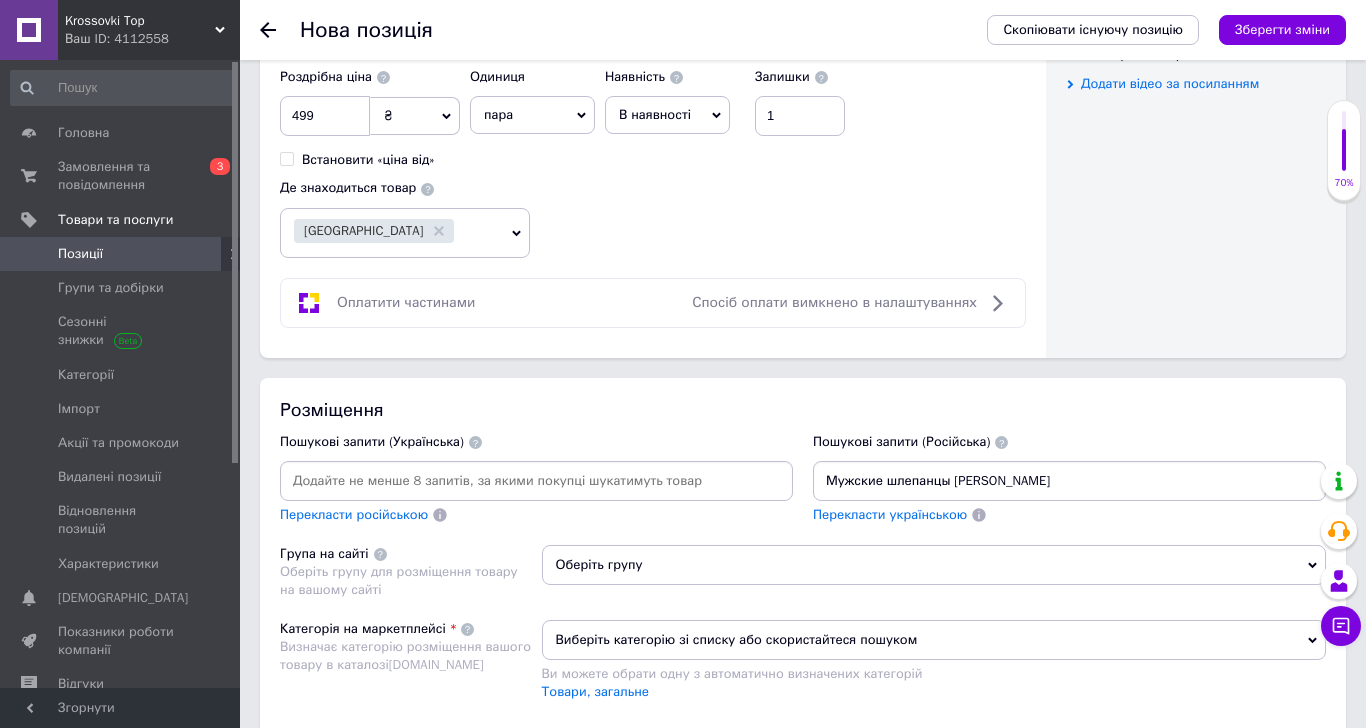 type on "Мужские шлепанцы [PERSON_NAME]" 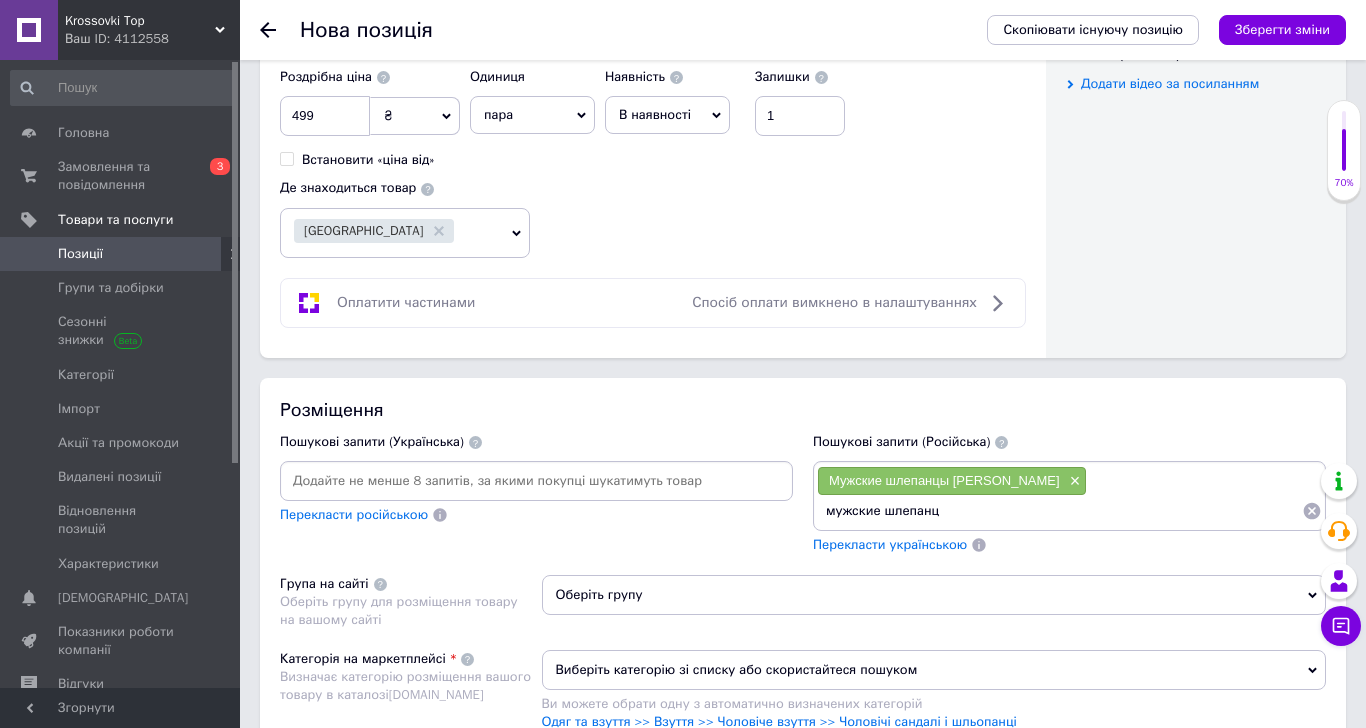 type on "мужские шлепанцы" 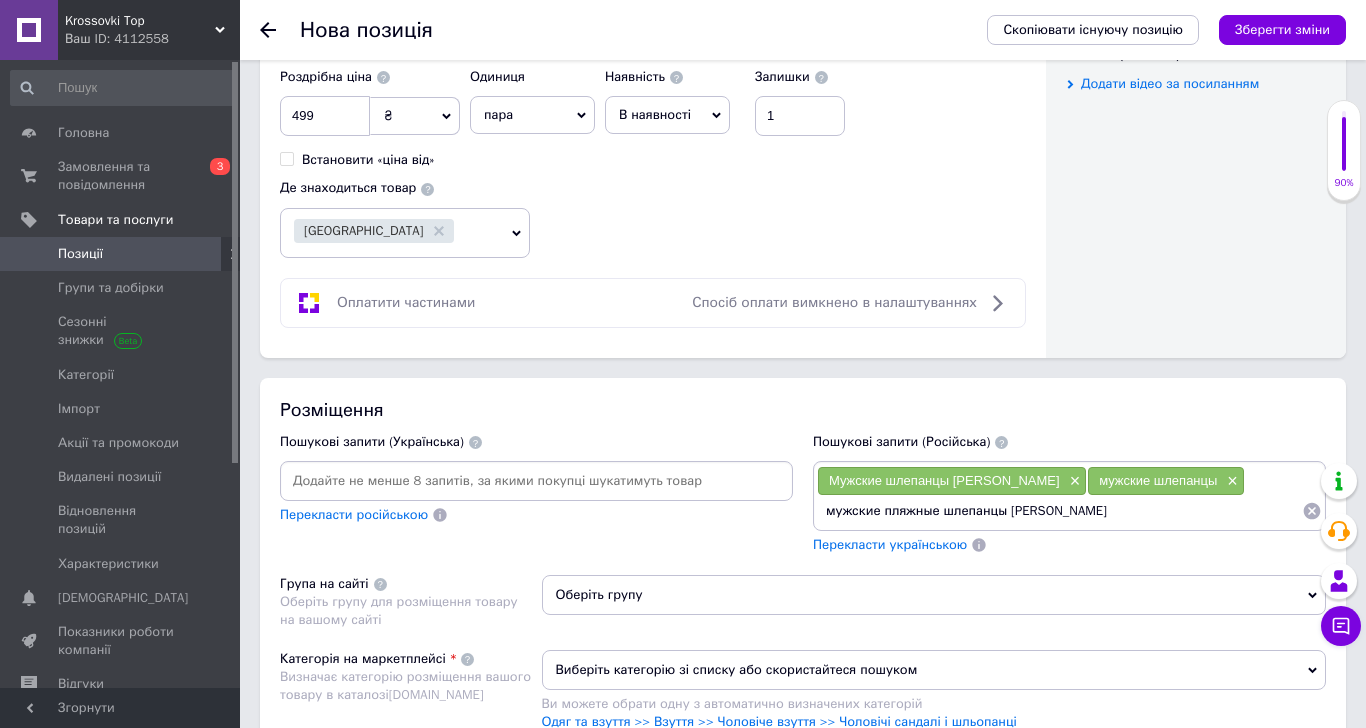 type on "мужские пляжные шлепанцы [PERSON_NAME]" 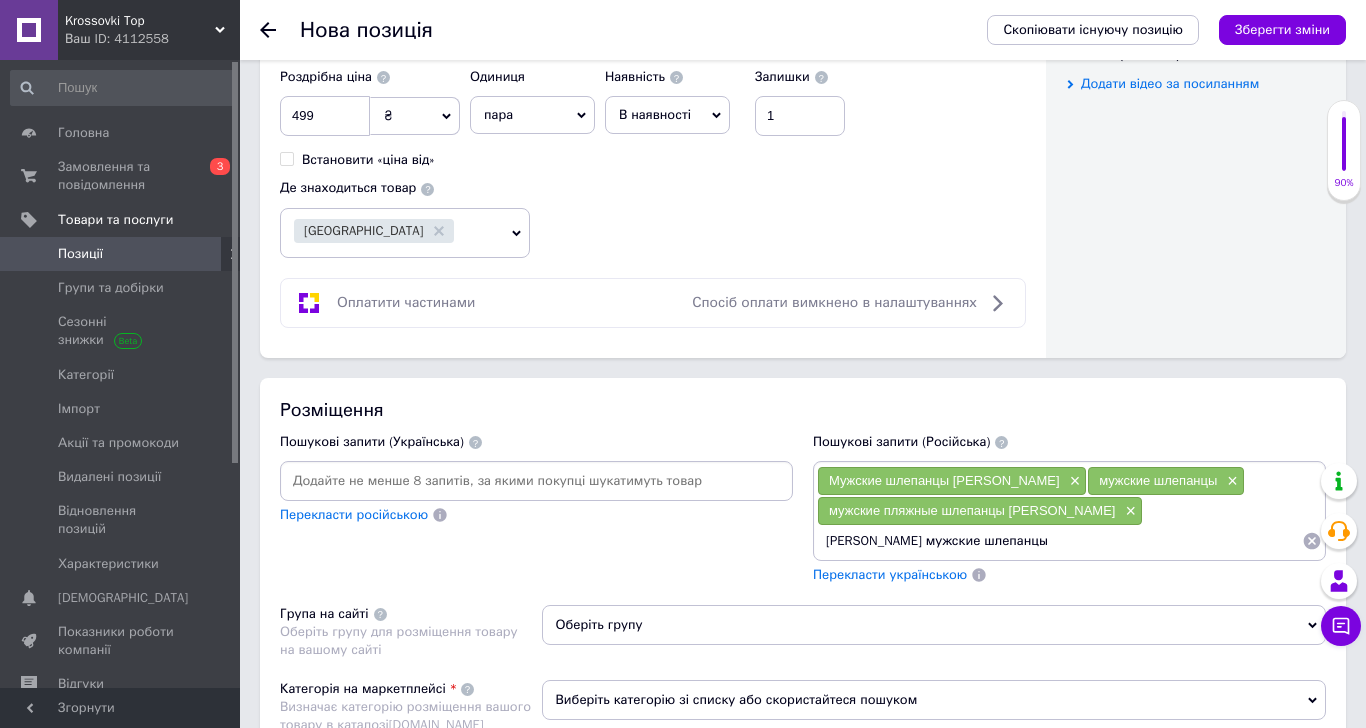 type on "[PERSON_NAME] мужские шлепанцы" 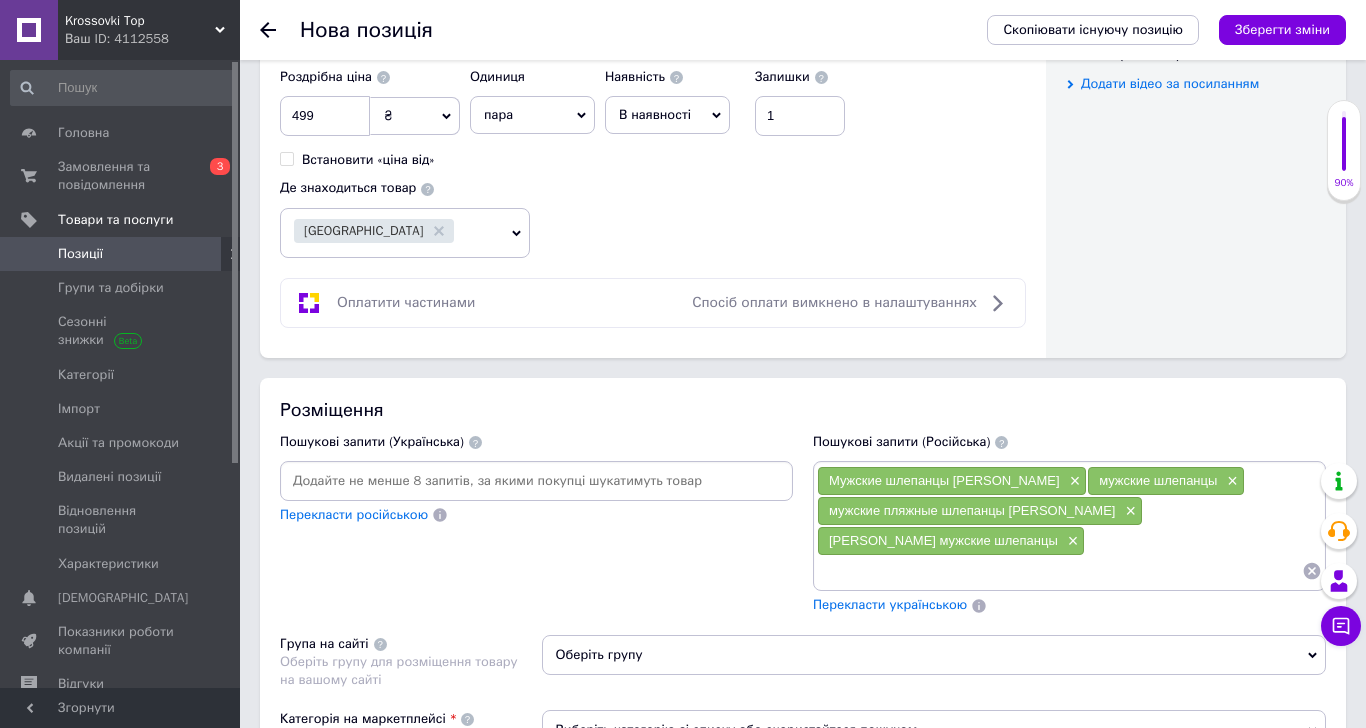 click at bounding box center [1059, 571] 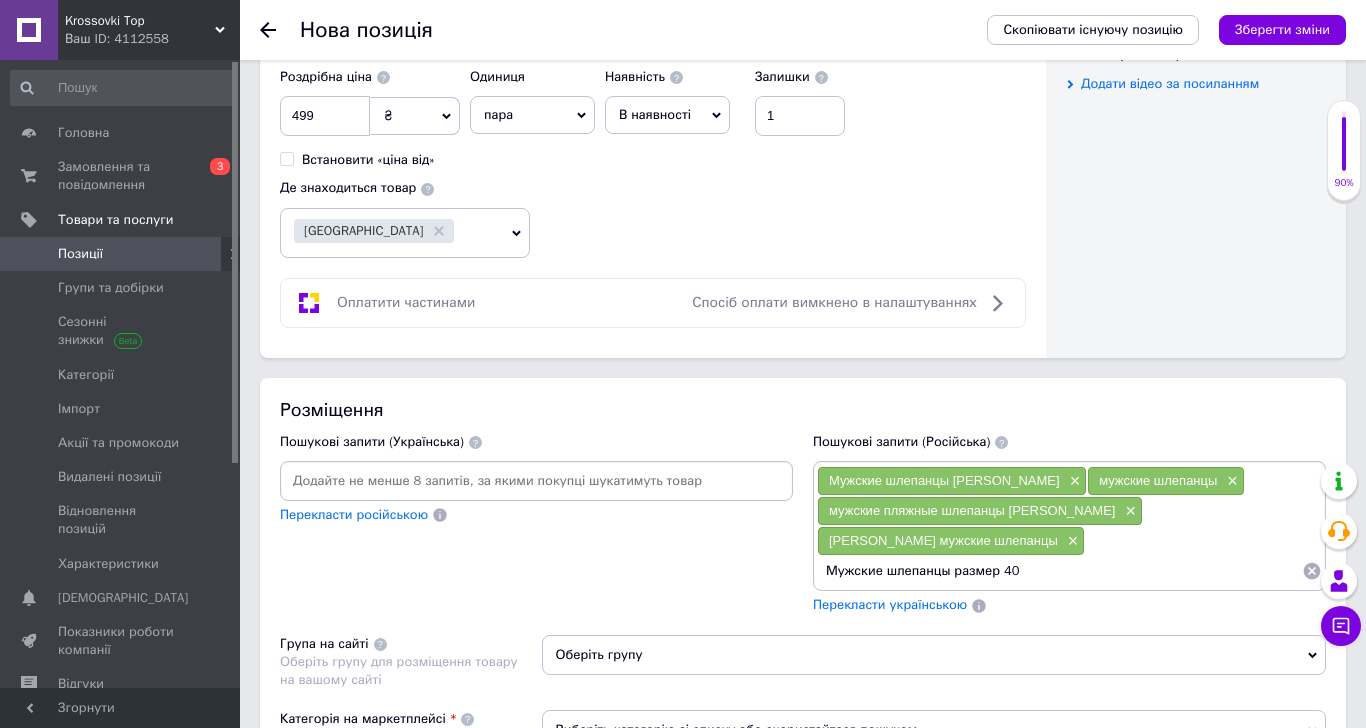 type on "Мужские шлепанцы размер 40" 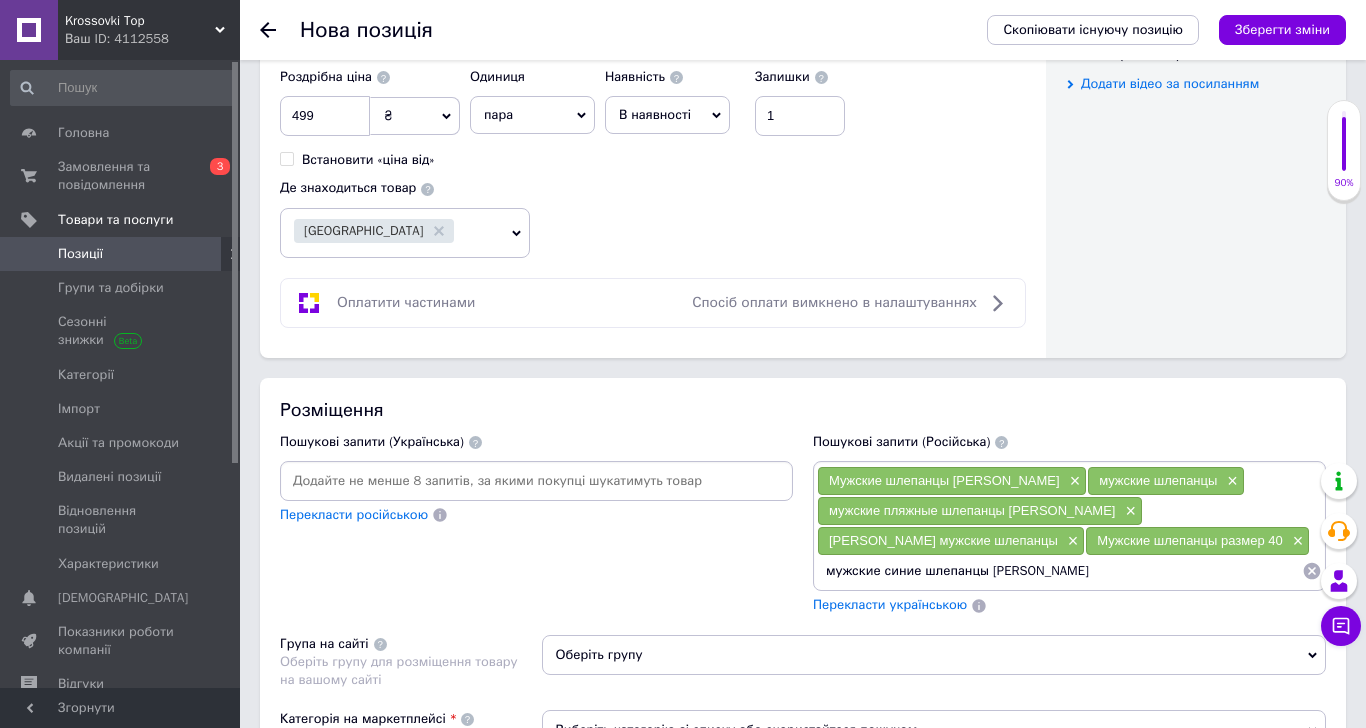 type on "мужские синие шлепанцы [PERSON_NAME]" 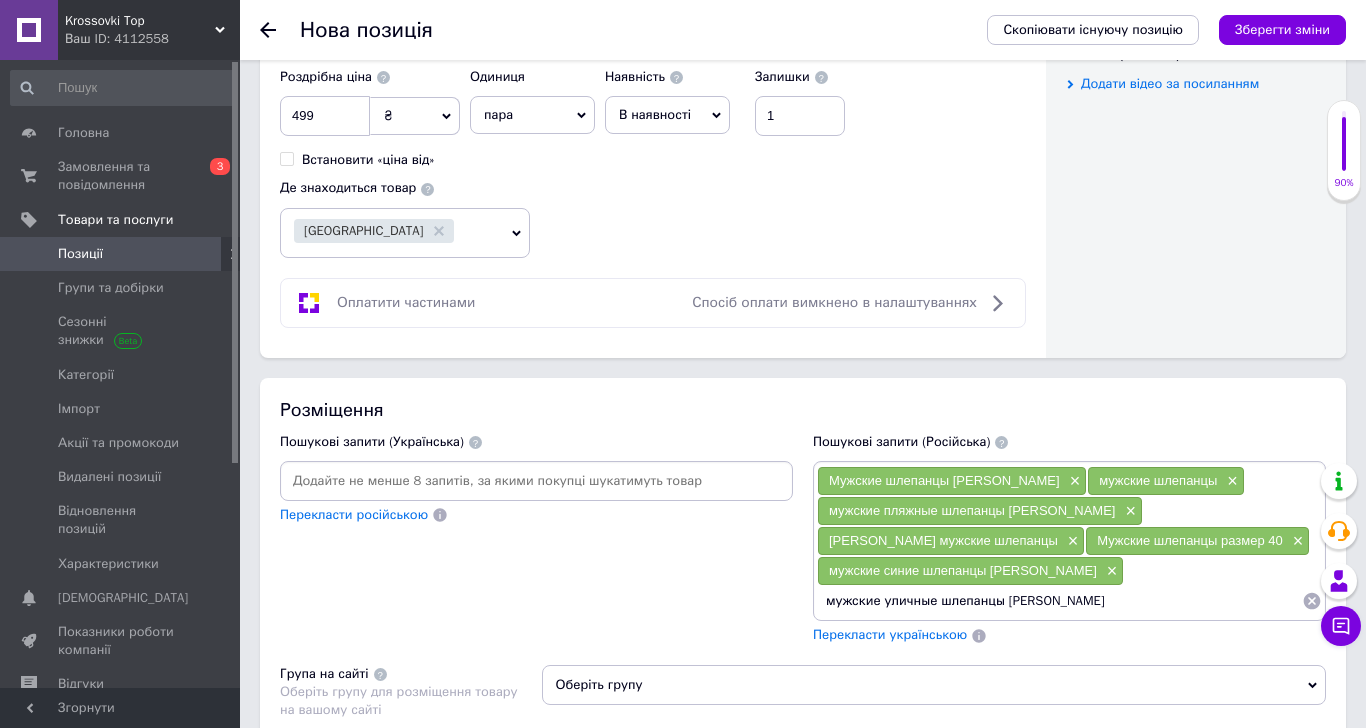 type on "мужские уличные шлепанцы [PERSON_NAME]" 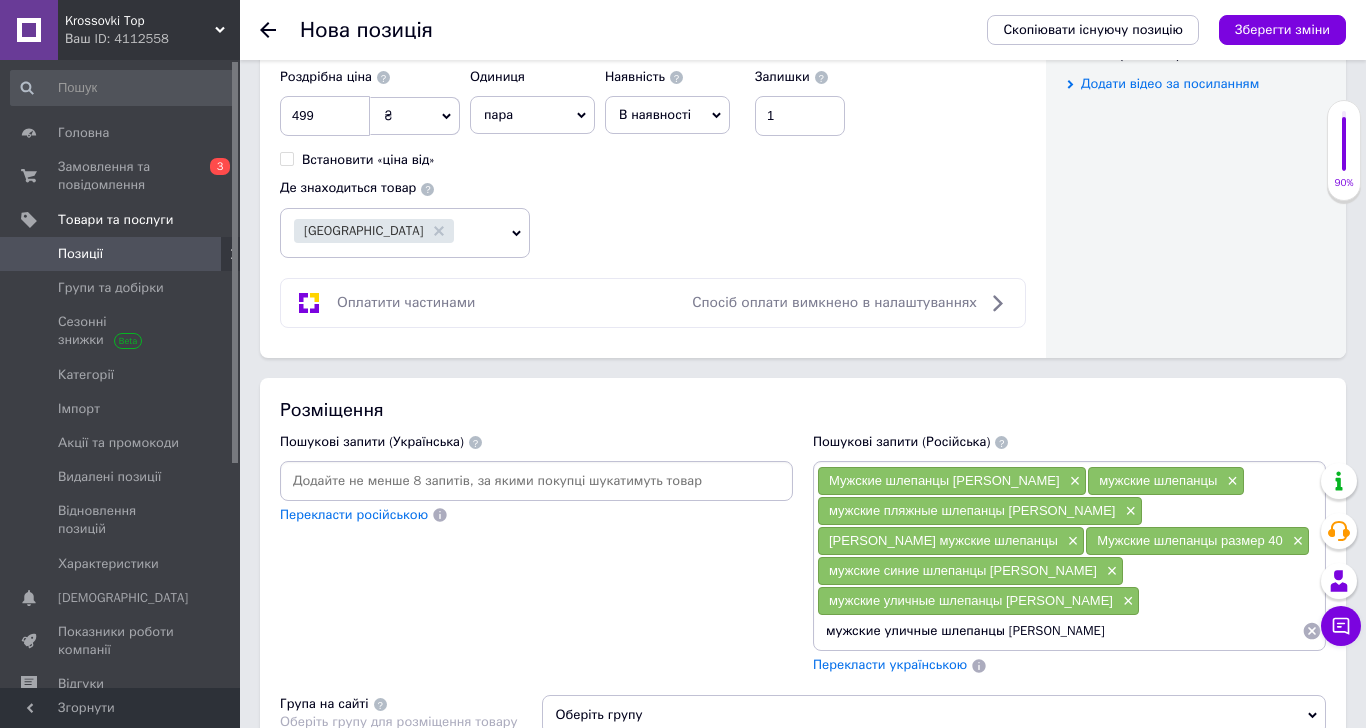 type on "мужские уличные шлепанцы [PERSON_NAME]" 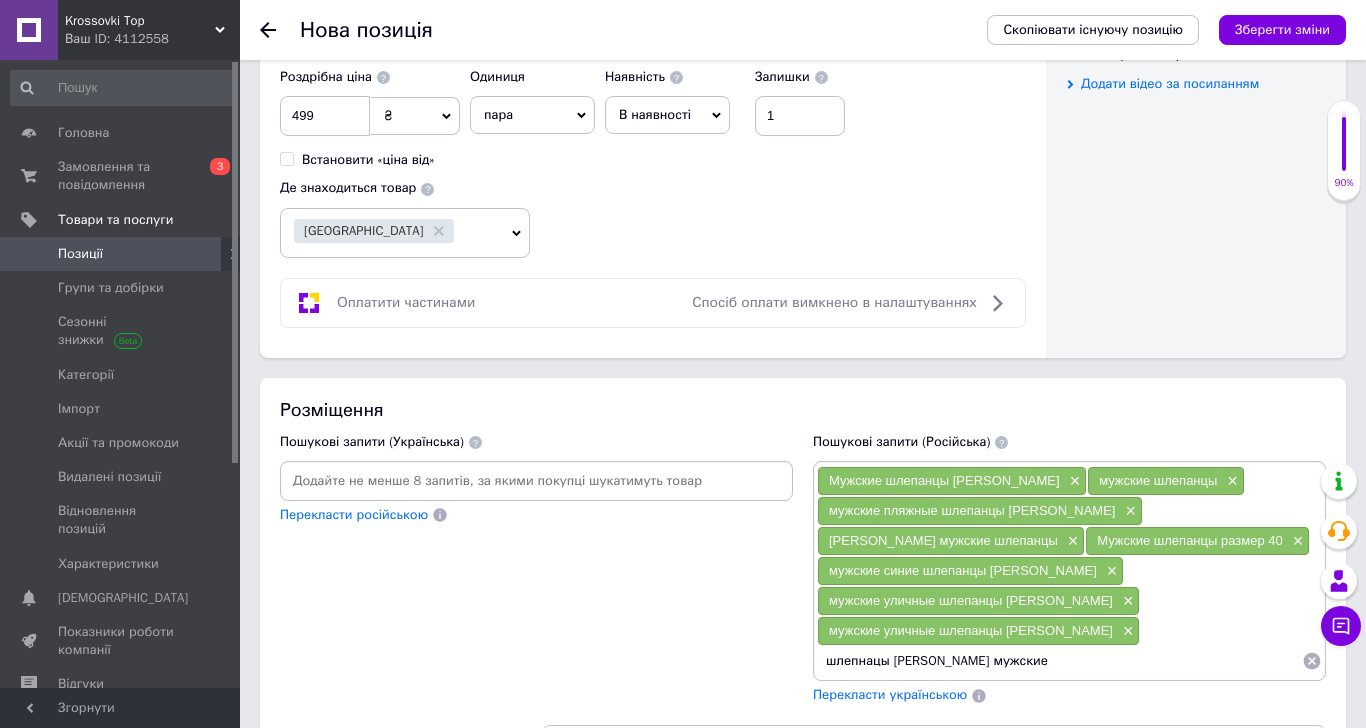 type on "шлепнацы [PERSON_NAME] мужские" 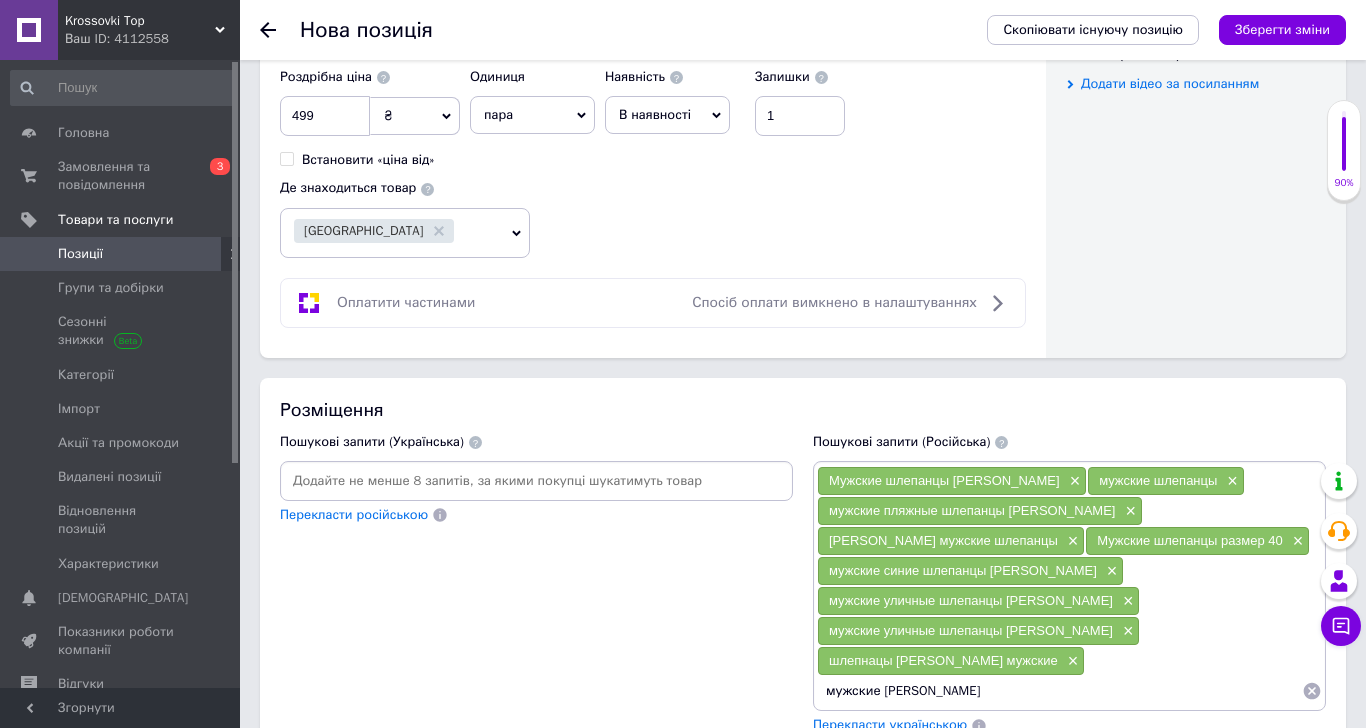 type on "мужские [PERSON_NAME]" 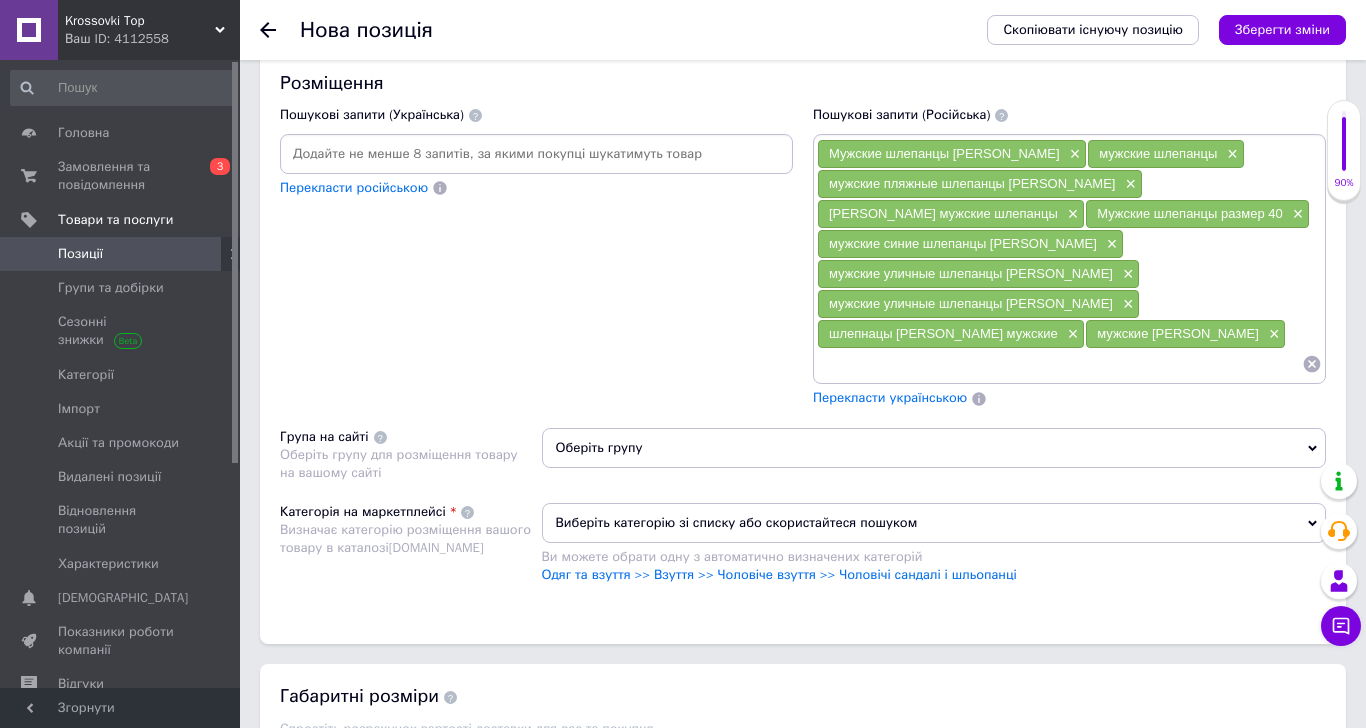 scroll, scrollTop: 1386, scrollLeft: 0, axis: vertical 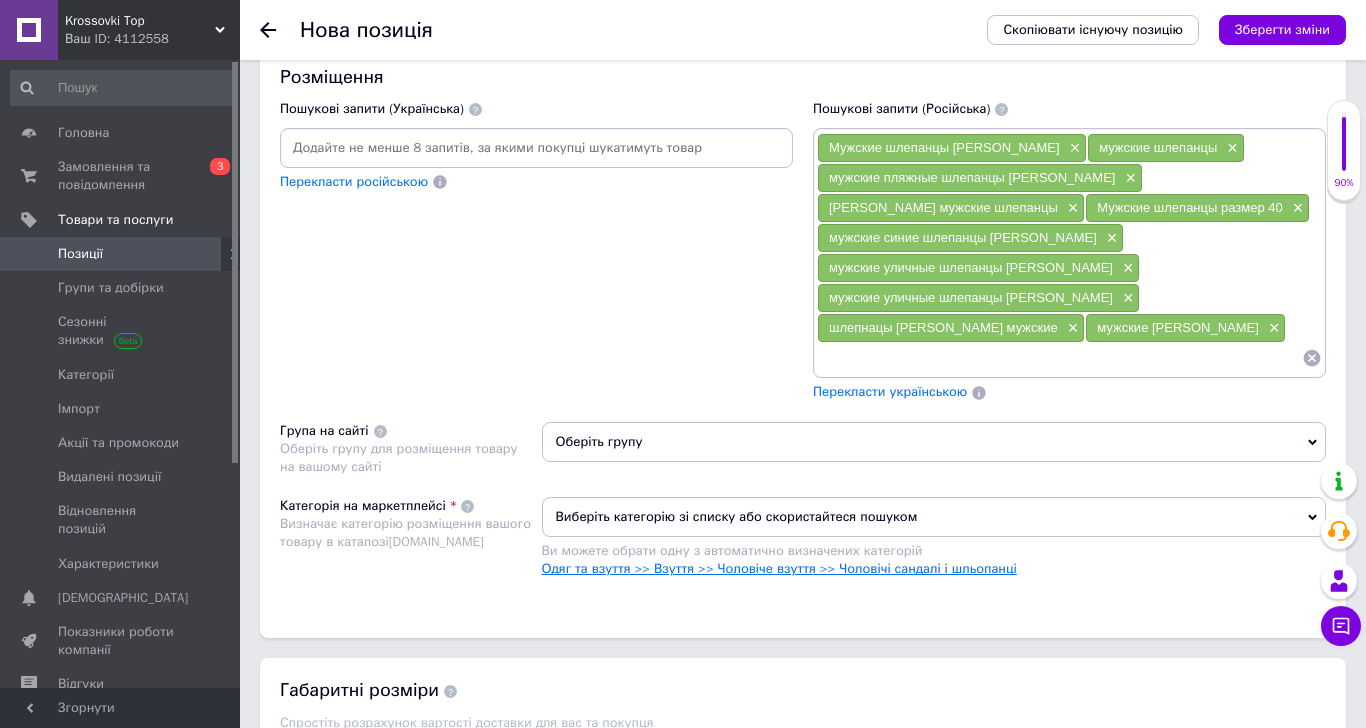 click on "Одяг та взуття >> Взуття >> Чоловіче взуття  >> Чоловічі сандалі і шльопанці" at bounding box center (779, 568) 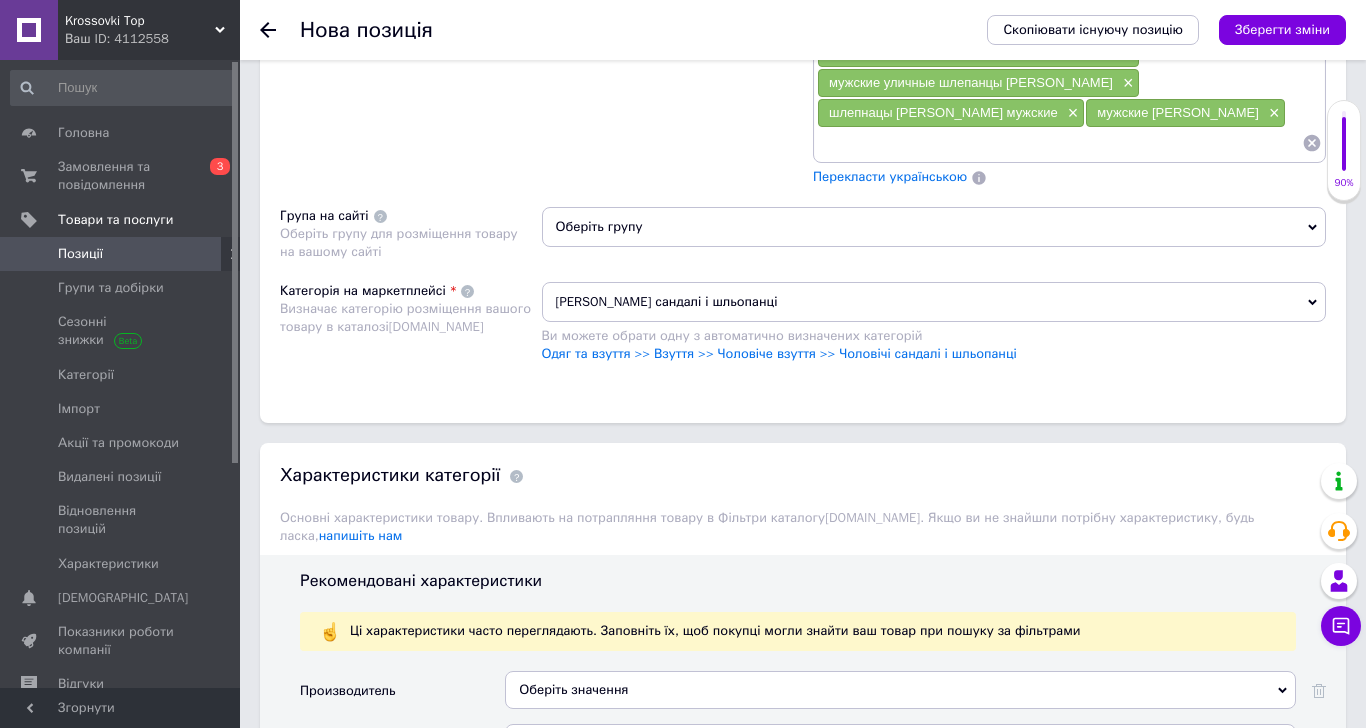 scroll, scrollTop: 1608, scrollLeft: 0, axis: vertical 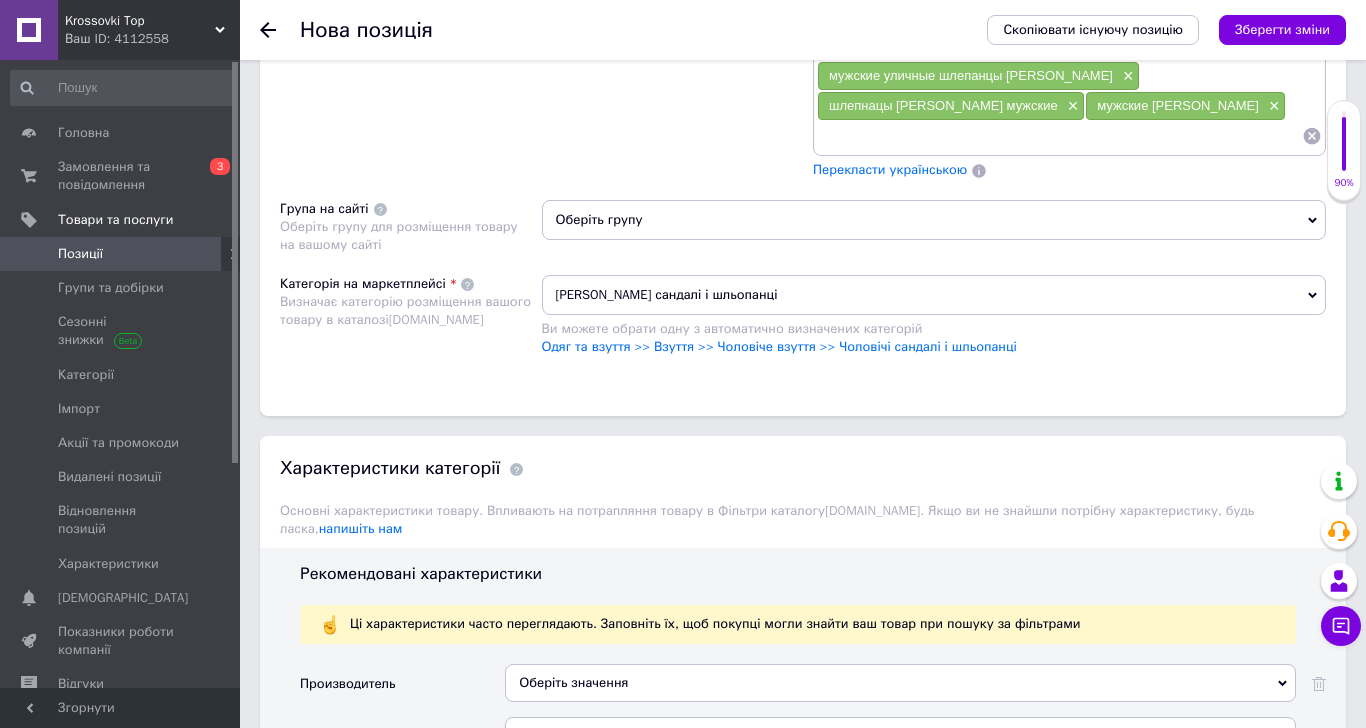 click on "Оберіть значення" at bounding box center [900, 683] 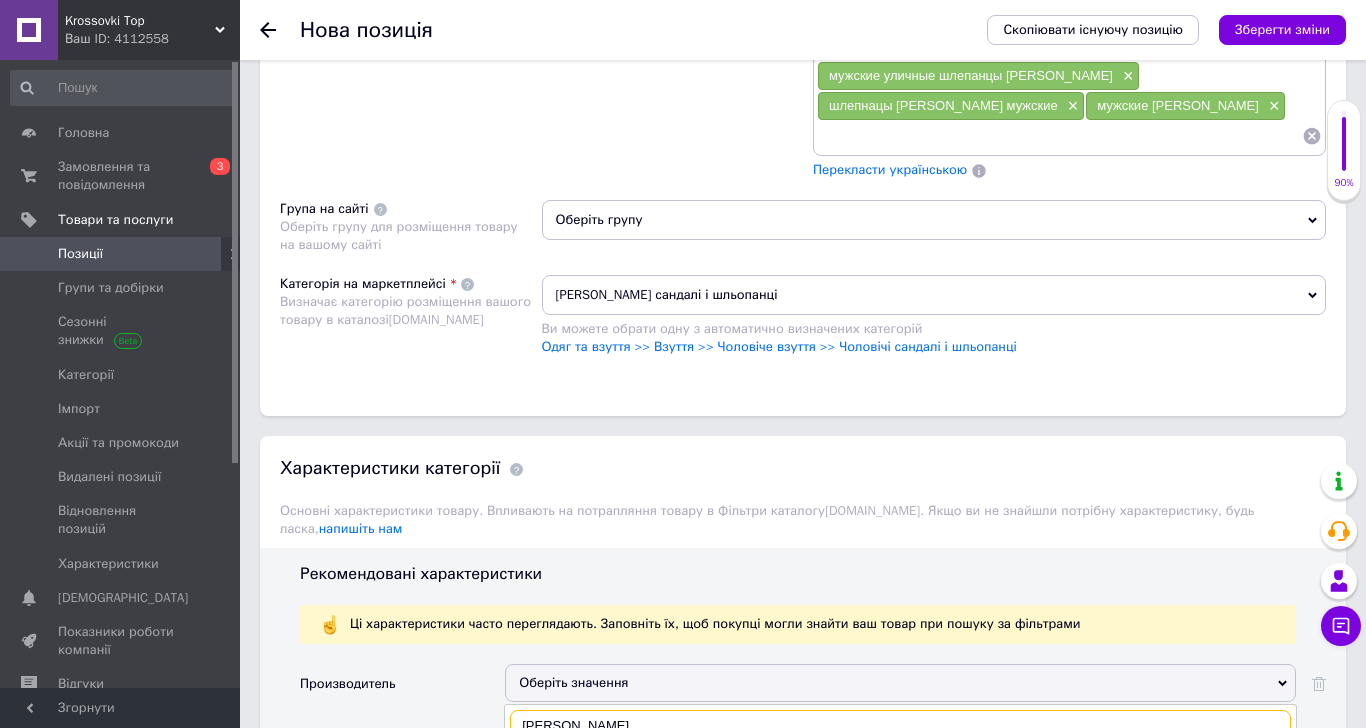 type on "[PERSON_NAME]" 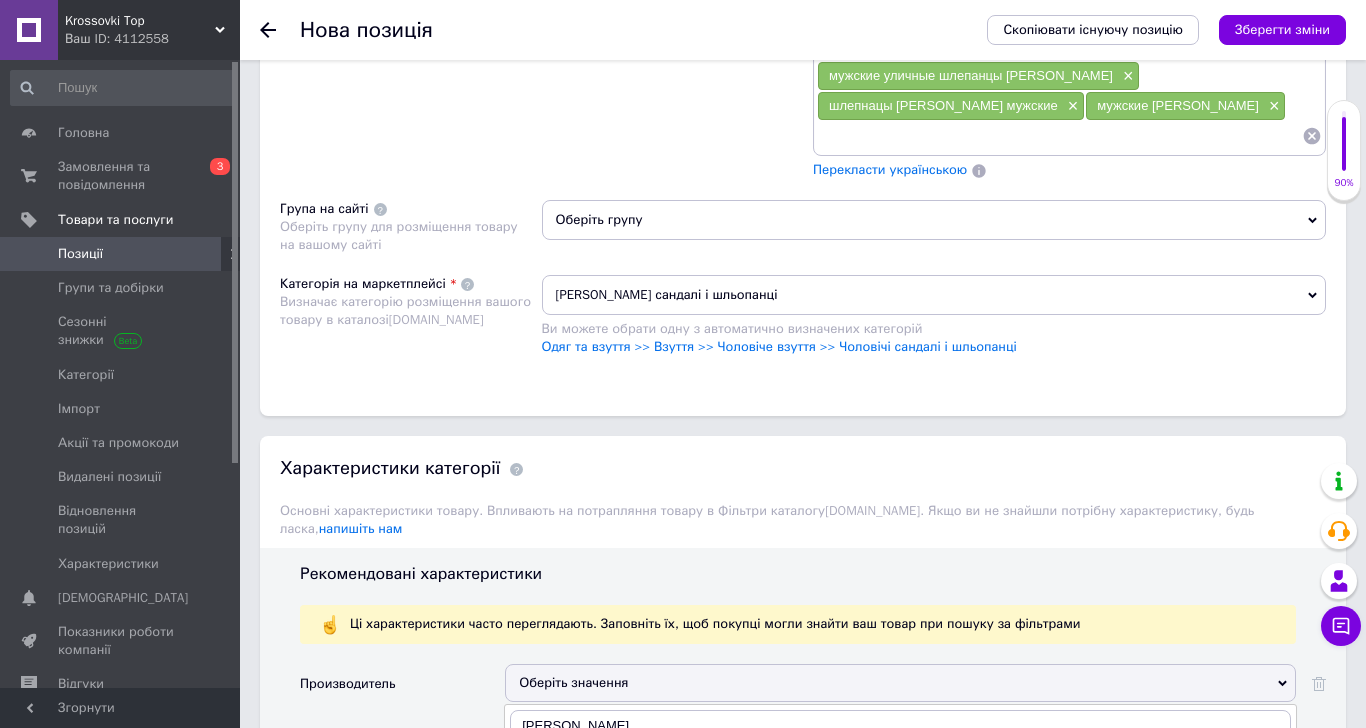 click on "[PERSON_NAME]" at bounding box center (900, 767) 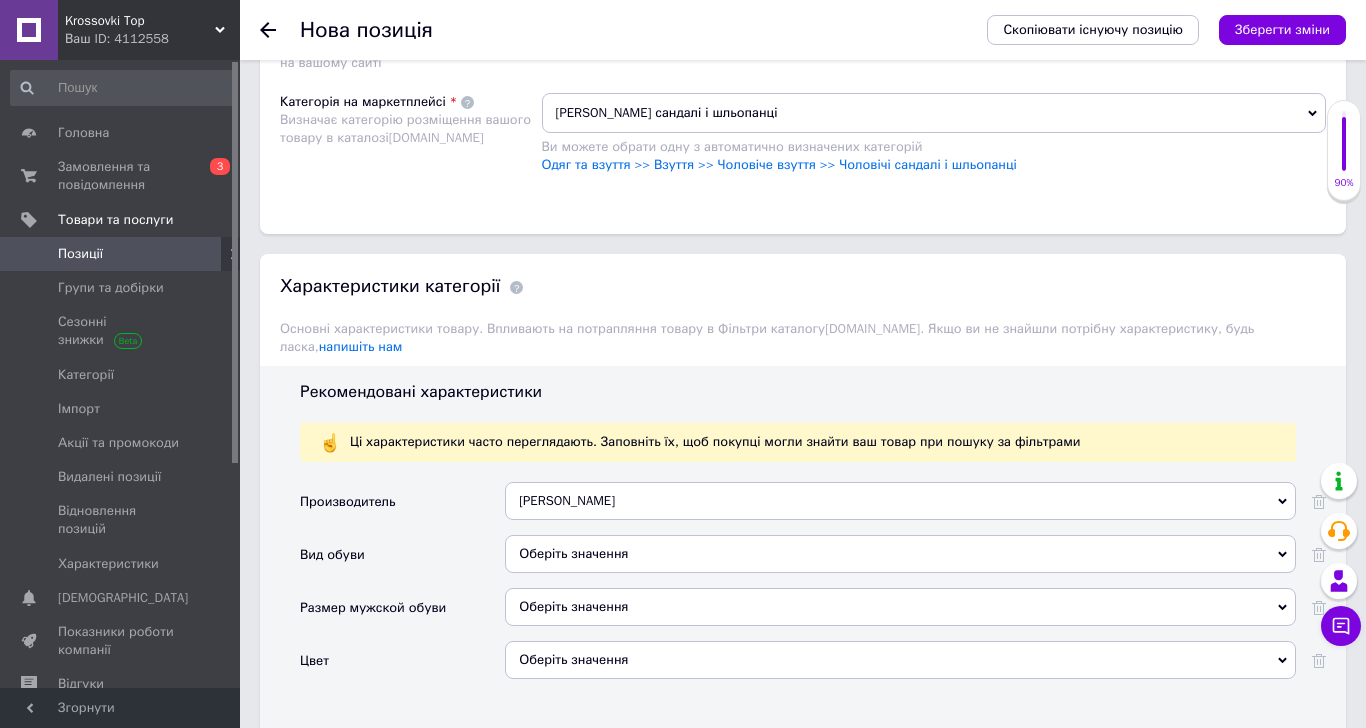 scroll, scrollTop: 1831, scrollLeft: 0, axis: vertical 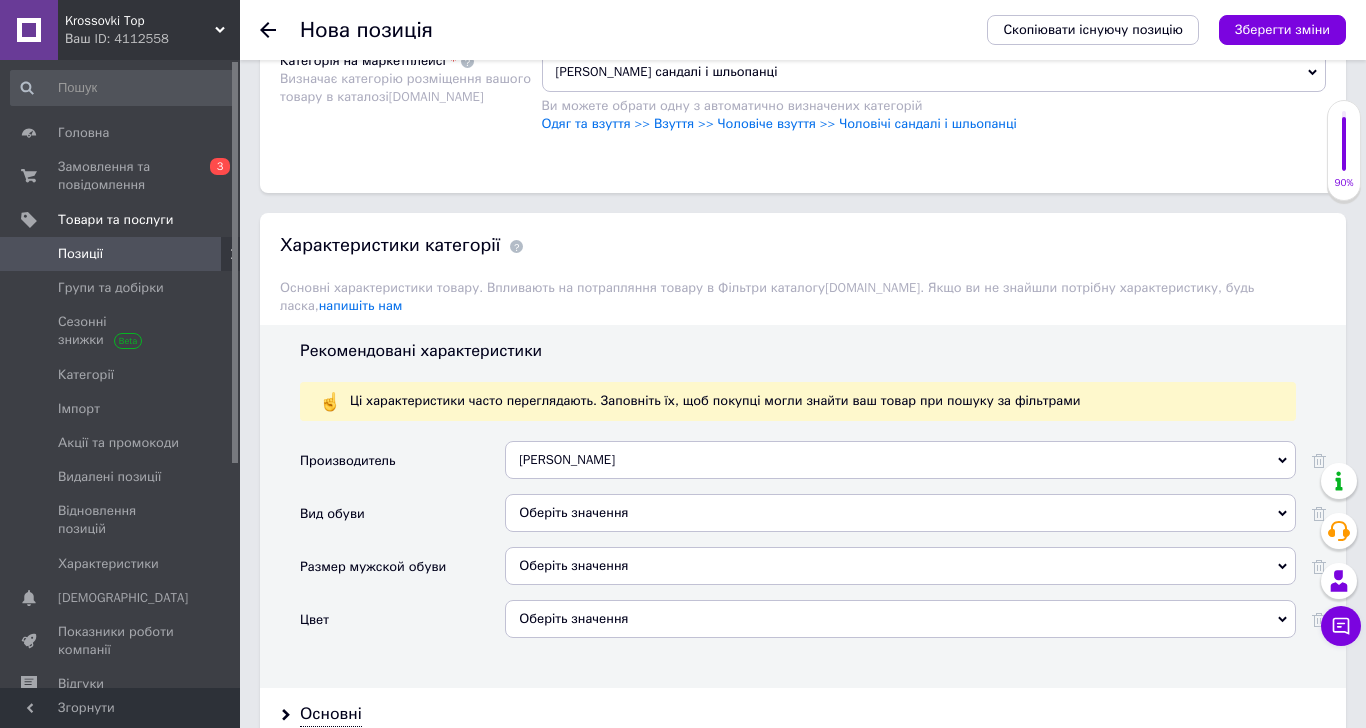 click on "Оберіть значення" at bounding box center [900, 513] 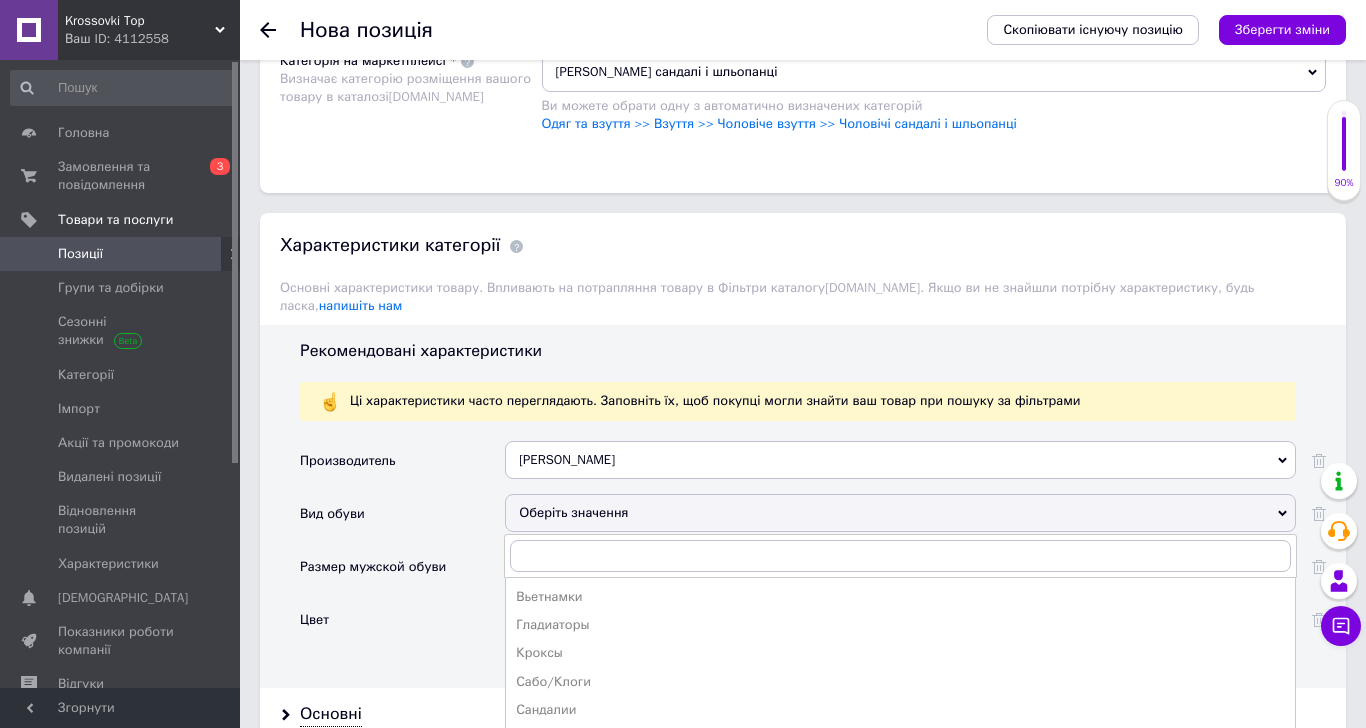 click on "Шлепанцы" at bounding box center [900, 766] 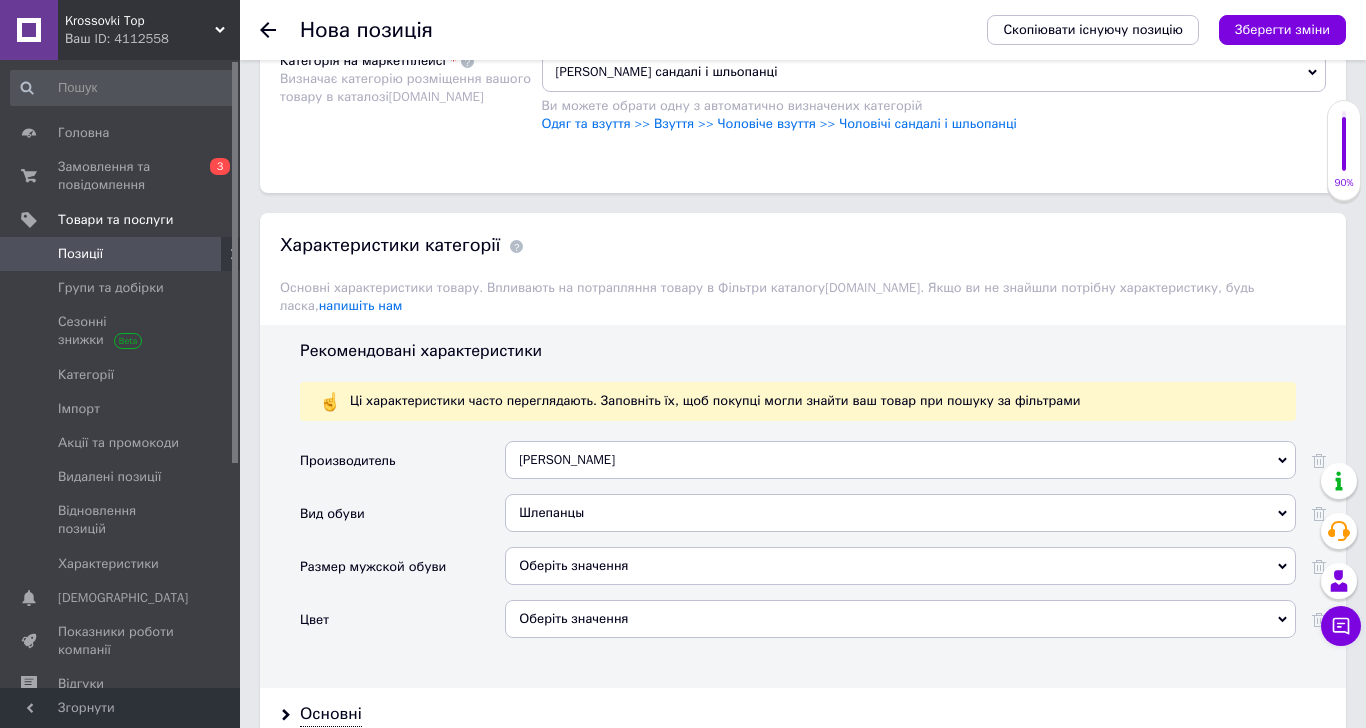click on "Оберіть значення" at bounding box center [900, 566] 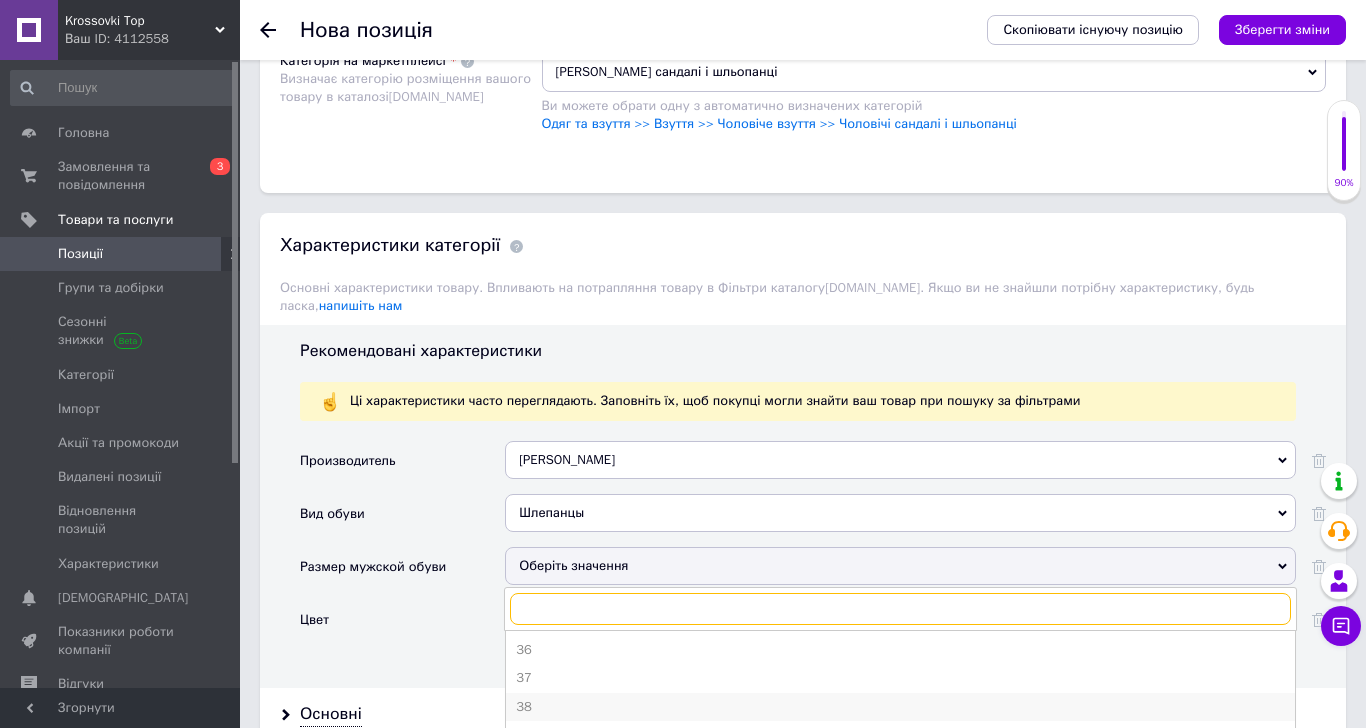 scroll, scrollTop: 111, scrollLeft: 0, axis: vertical 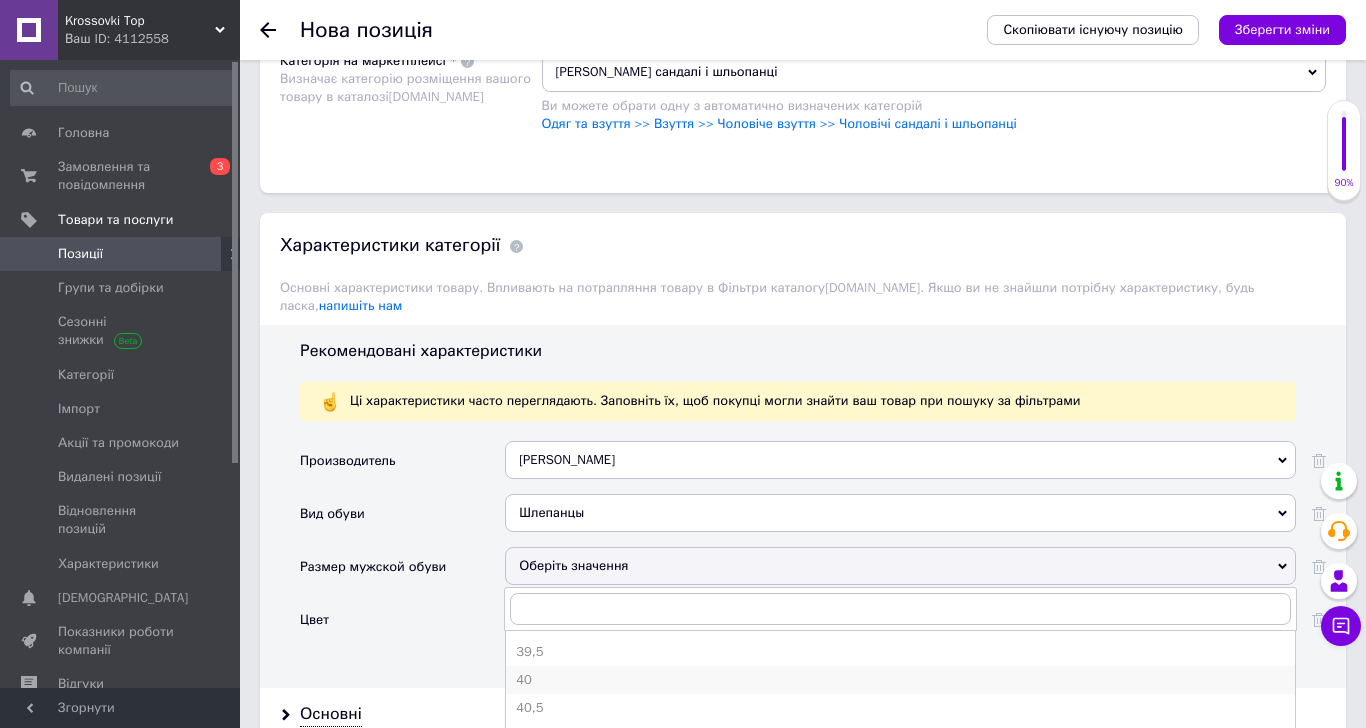 click on "40" at bounding box center (900, 680) 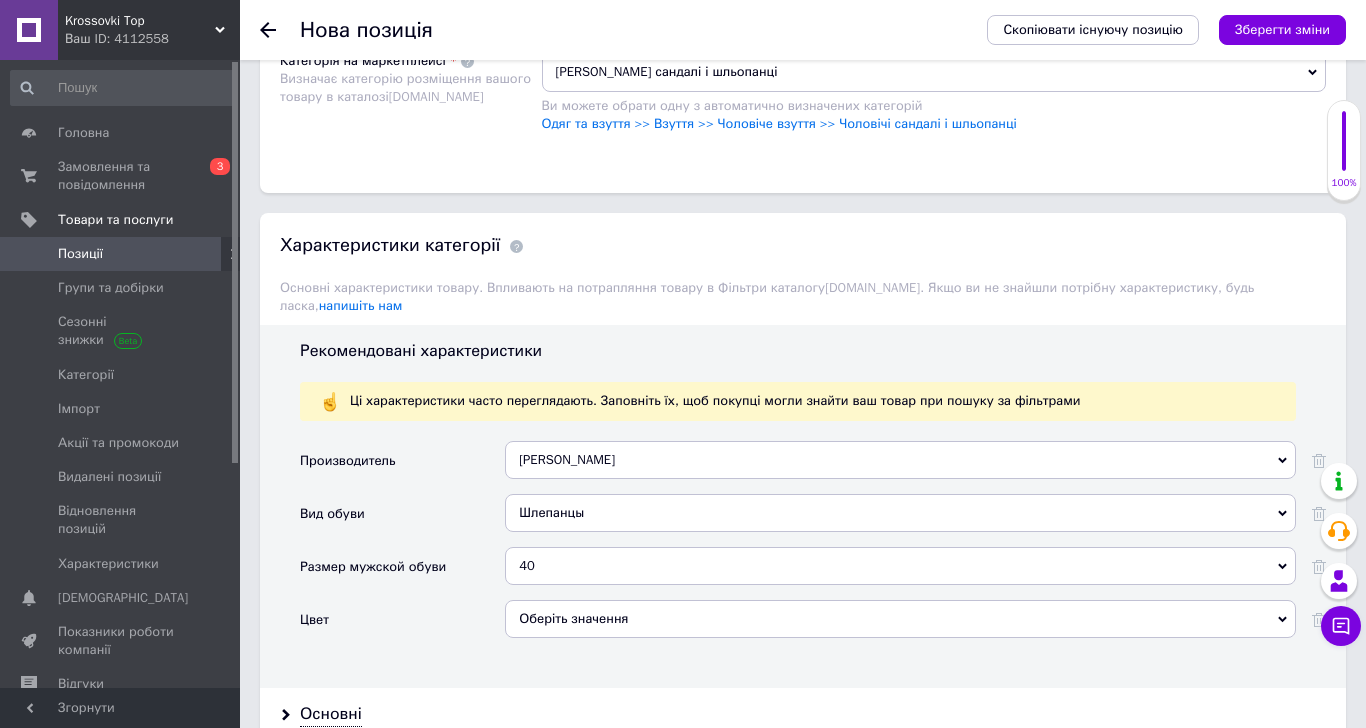 click on "Оберіть значення" at bounding box center (900, 619) 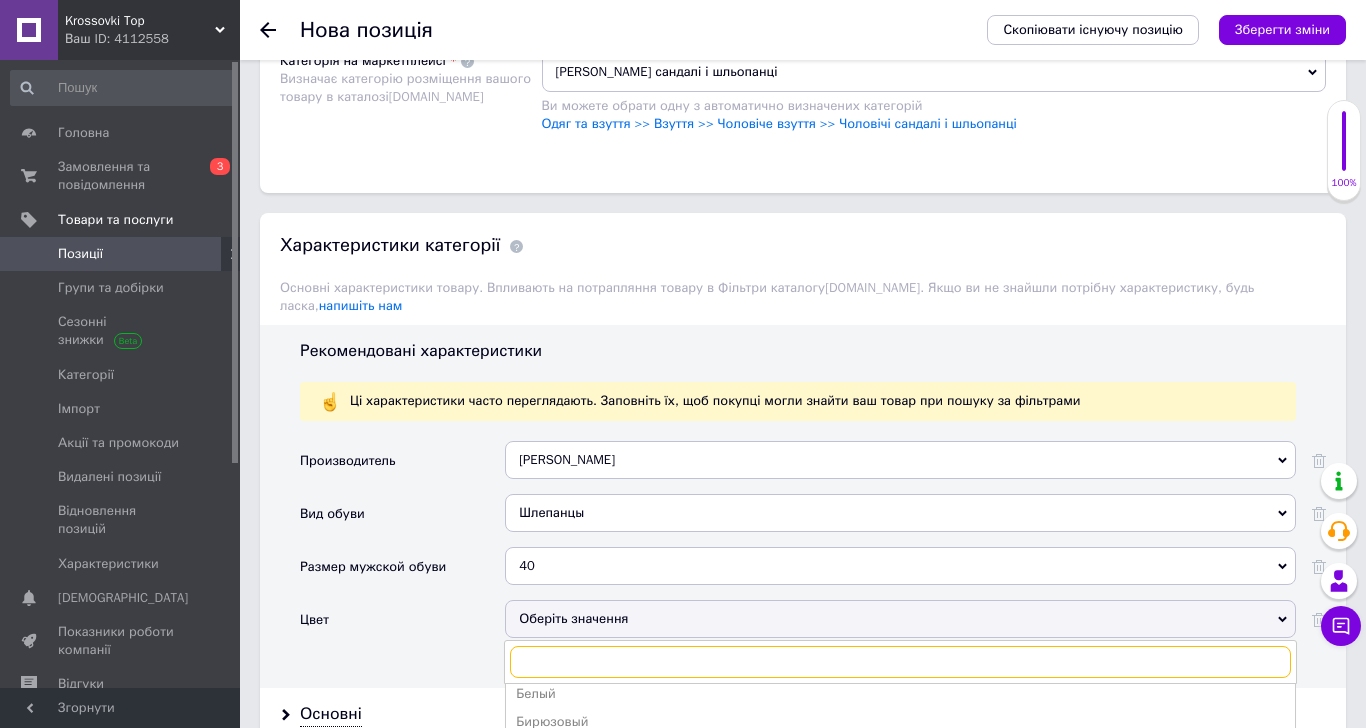 scroll, scrollTop: 0, scrollLeft: 0, axis: both 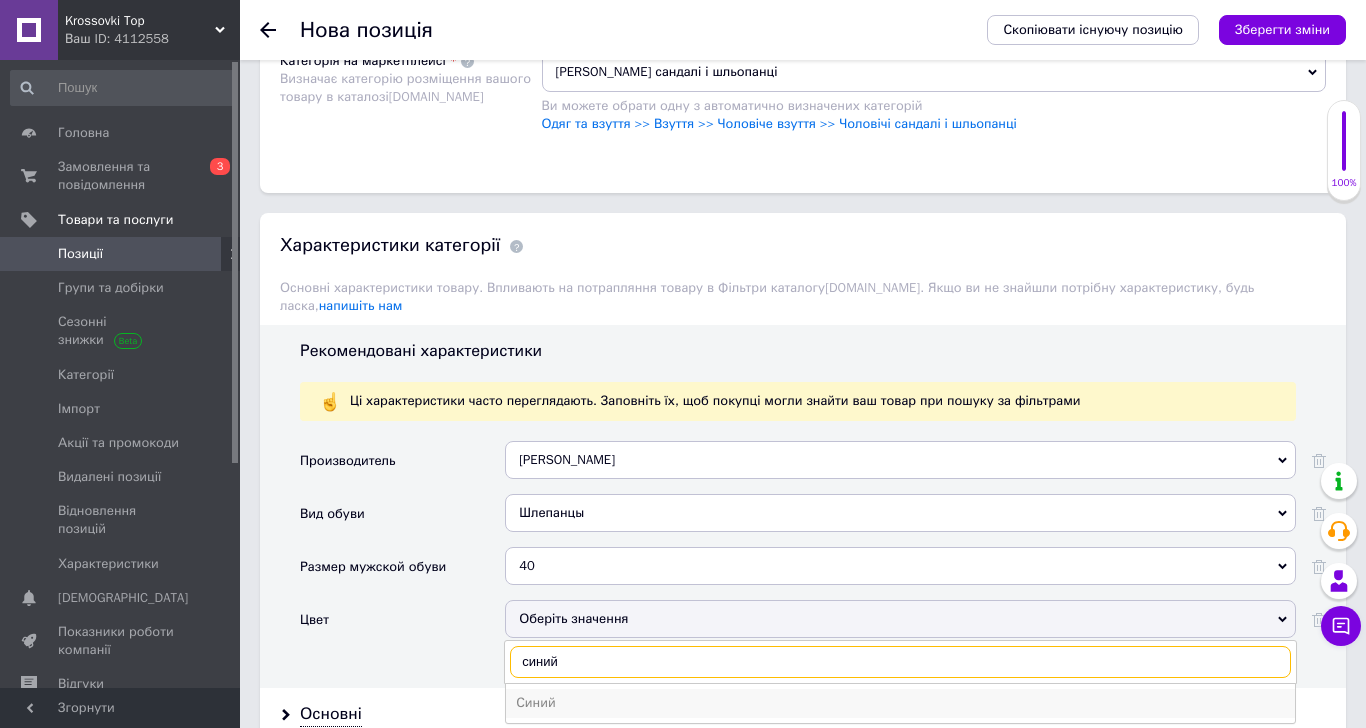 type on "синий" 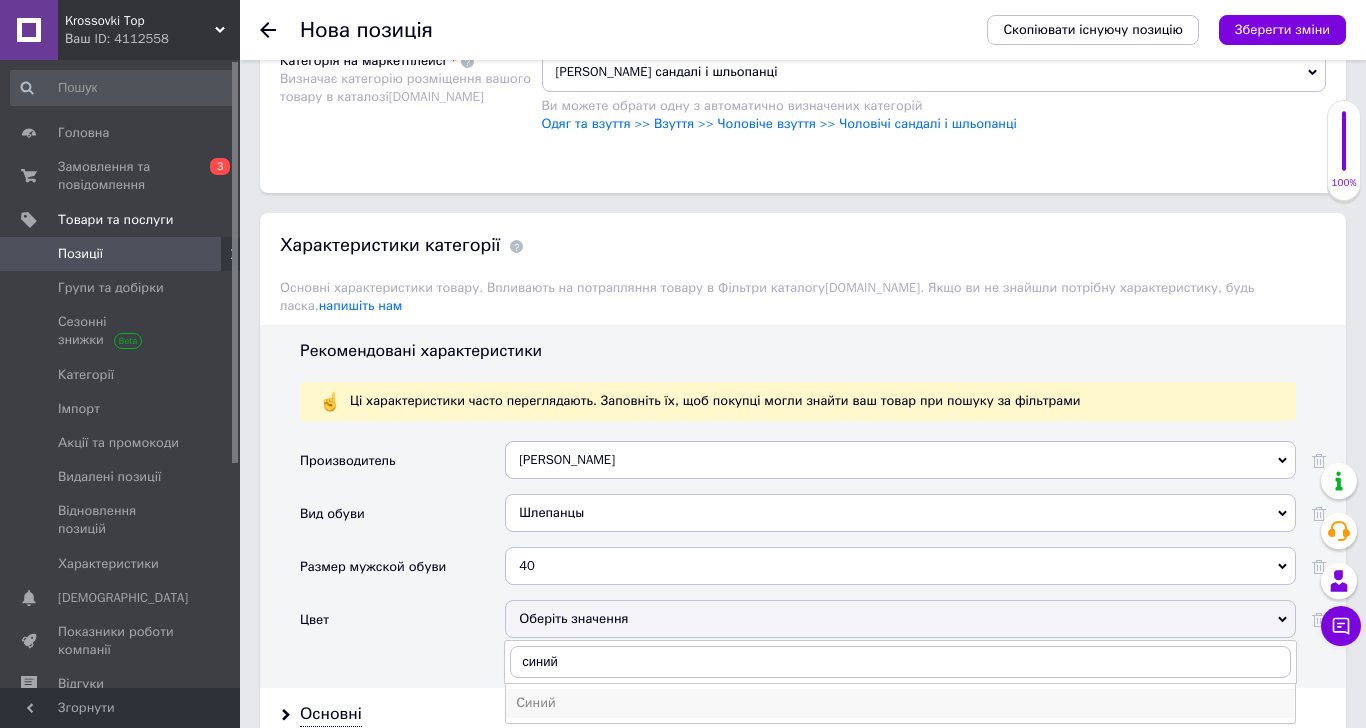 click on "Синий" at bounding box center (900, 703) 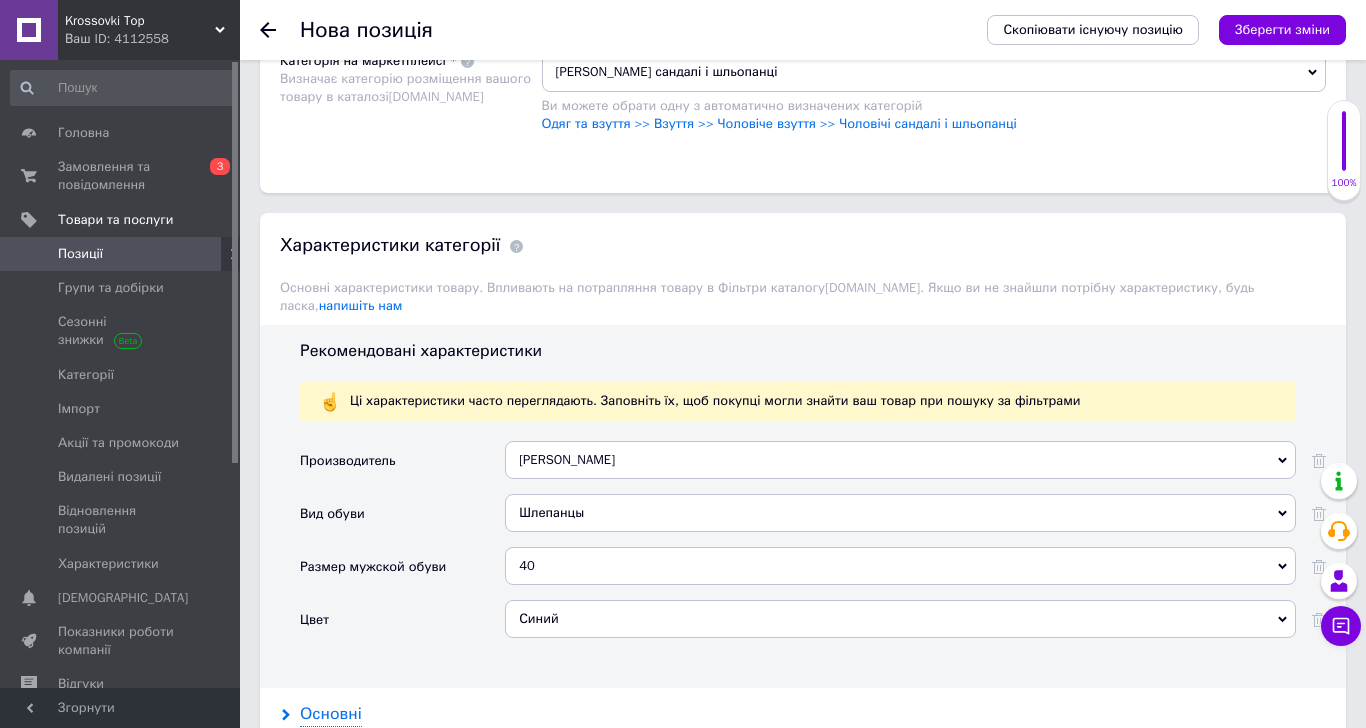 click on "Основні" at bounding box center [331, 714] 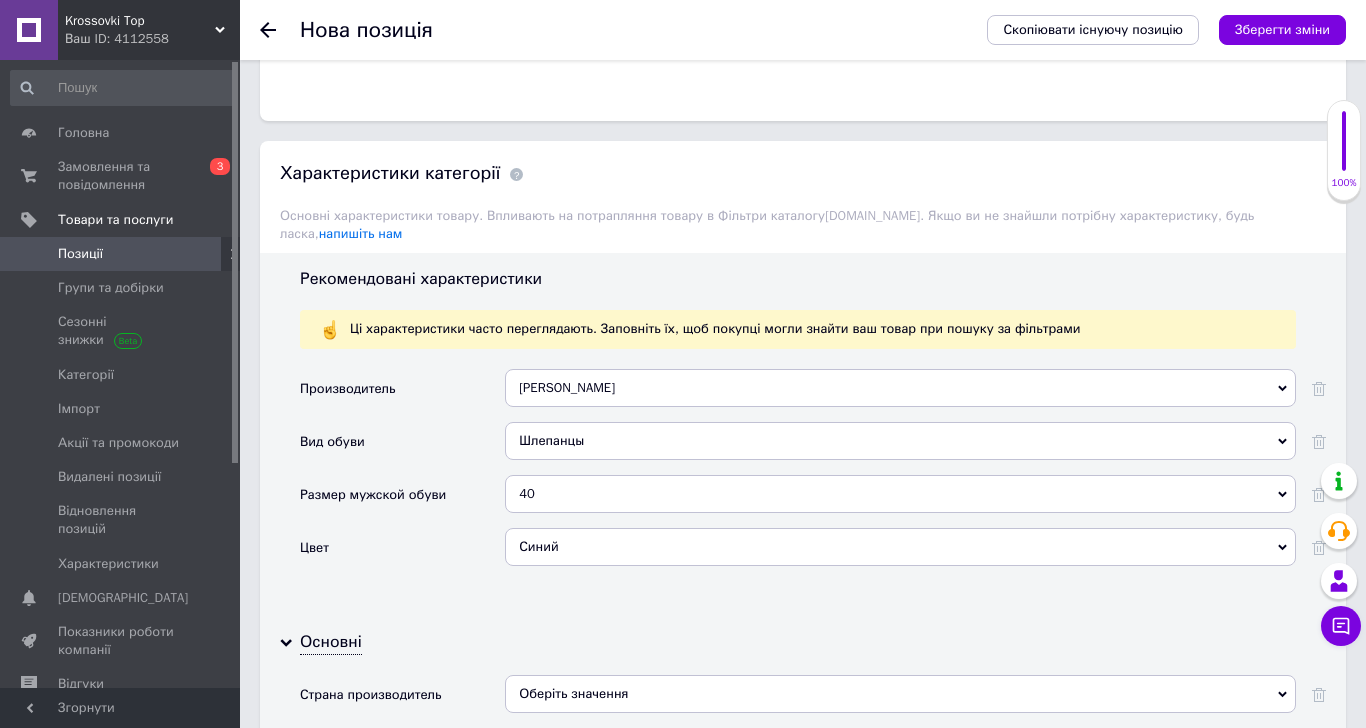 scroll, scrollTop: 1942, scrollLeft: 0, axis: vertical 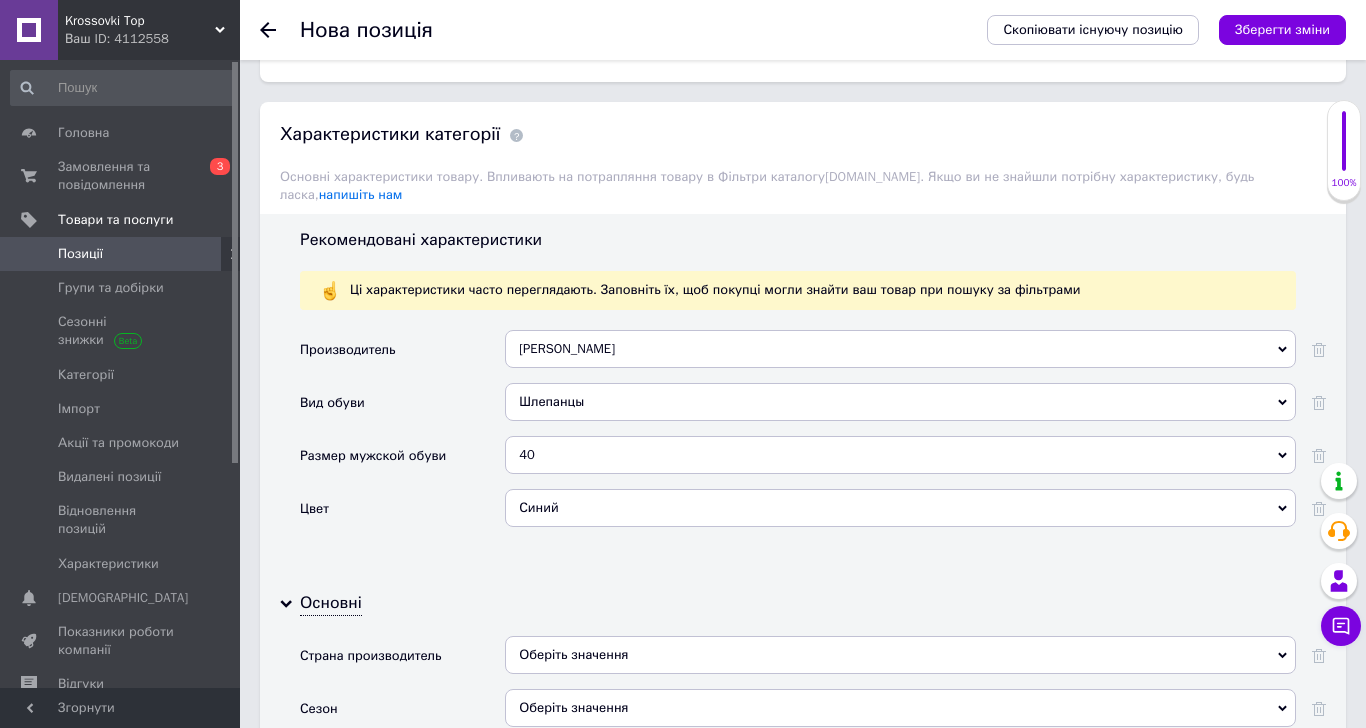 click on "Оберіть значення" at bounding box center [900, 655] 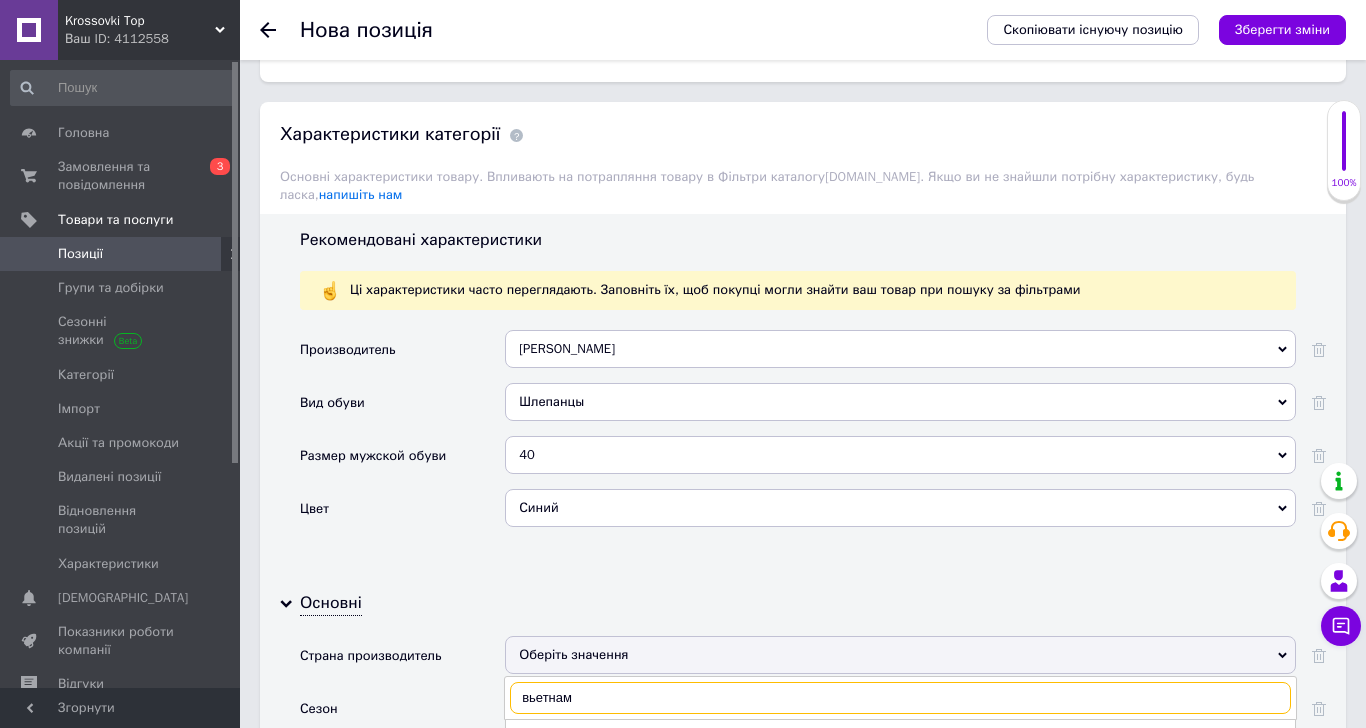 scroll, scrollTop: 0, scrollLeft: 0, axis: both 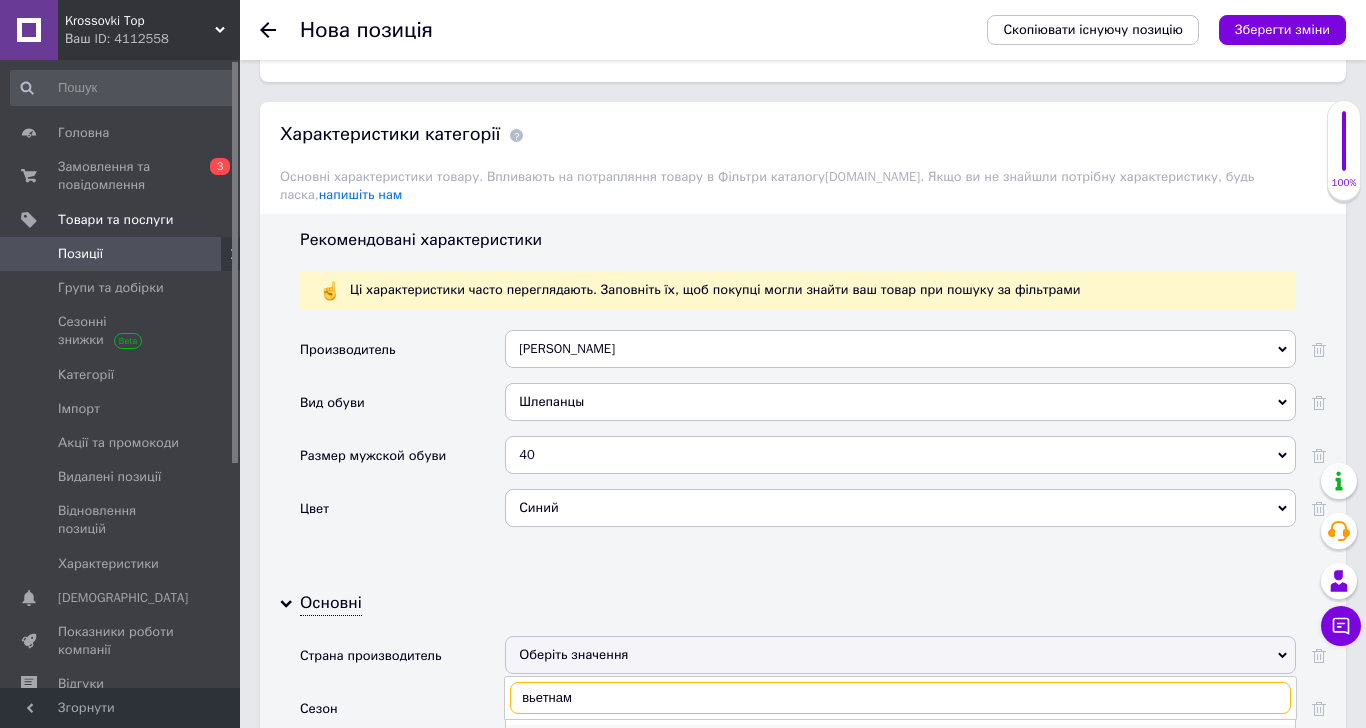 type on "вьетнам" 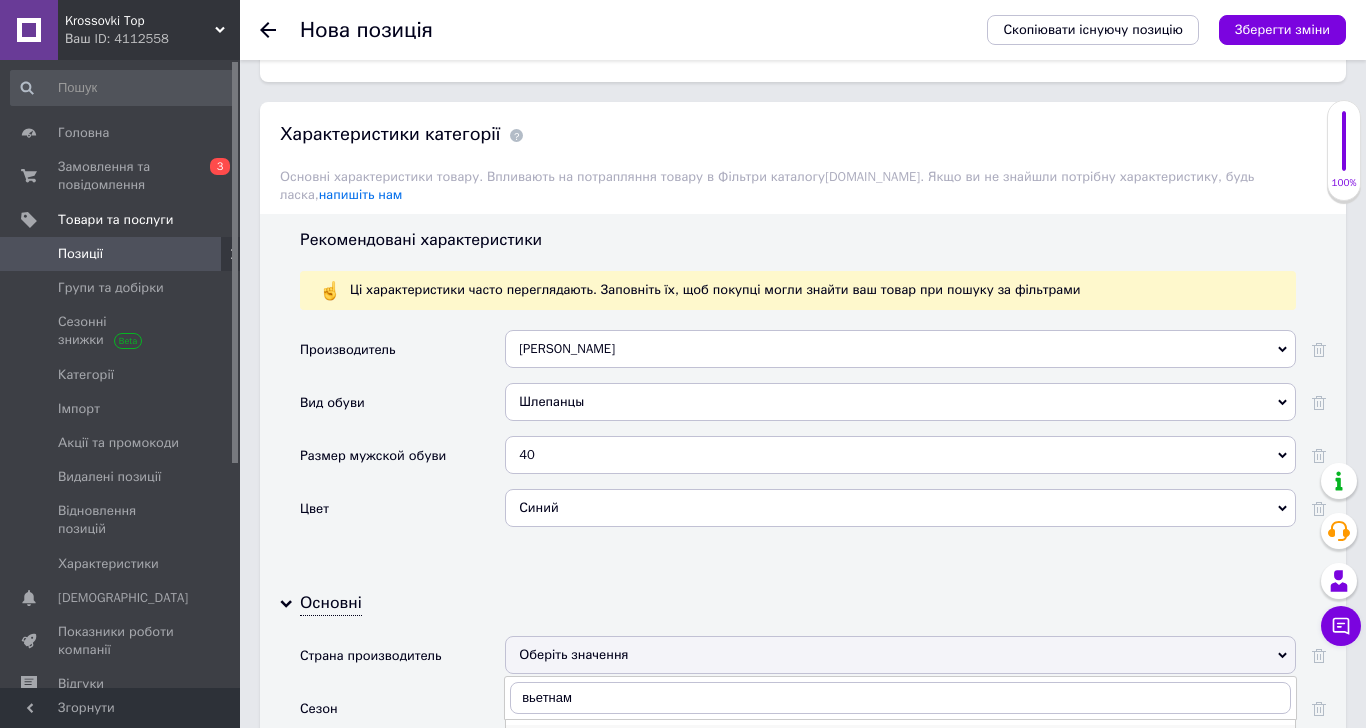 click on "Вьетнам" at bounding box center [900, 739] 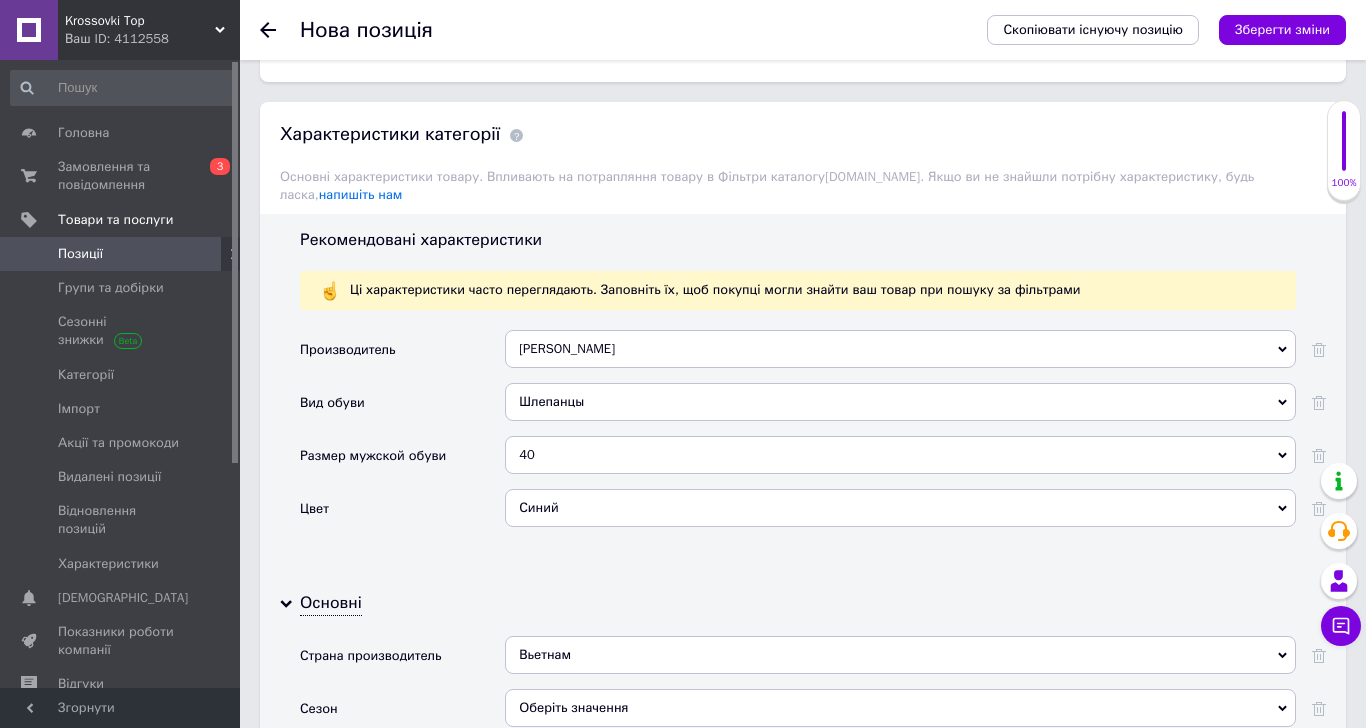 click on "Оберіть значення" at bounding box center [900, 708] 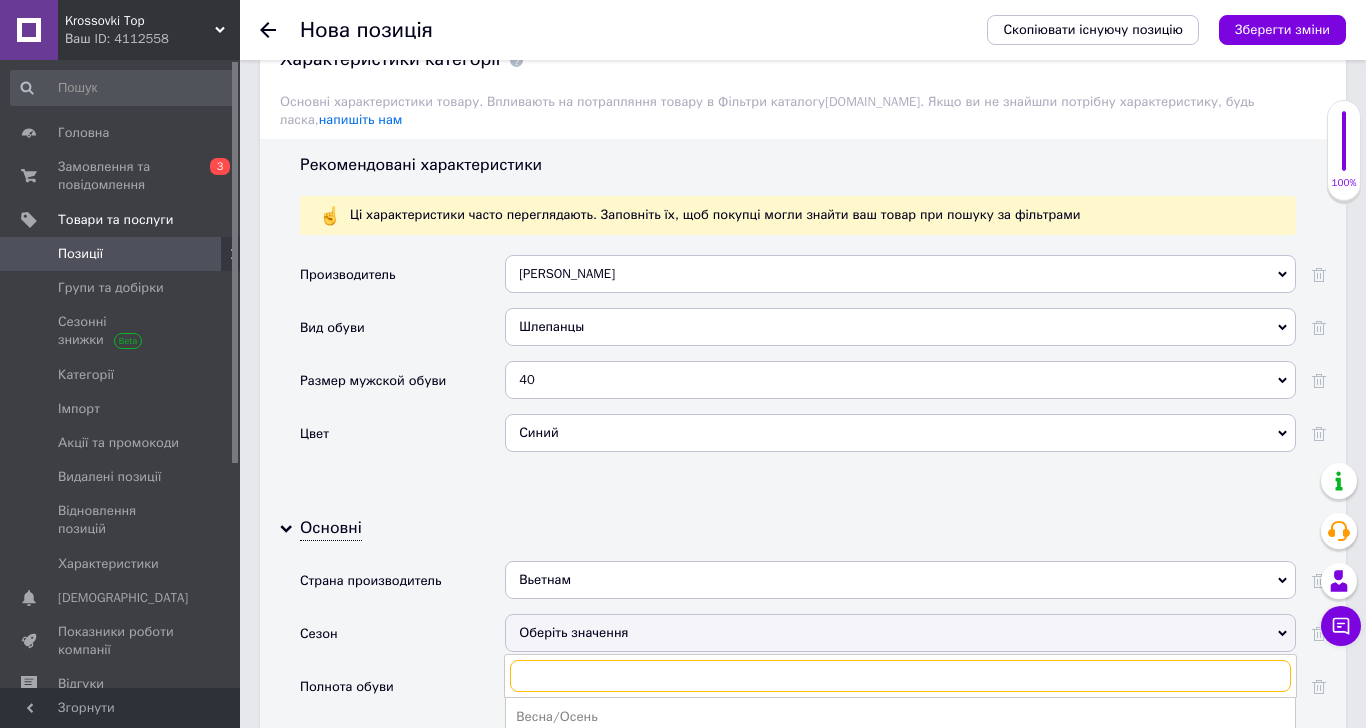 scroll, scrollTop: 2164, scrollLeft: 0, axis: vertical 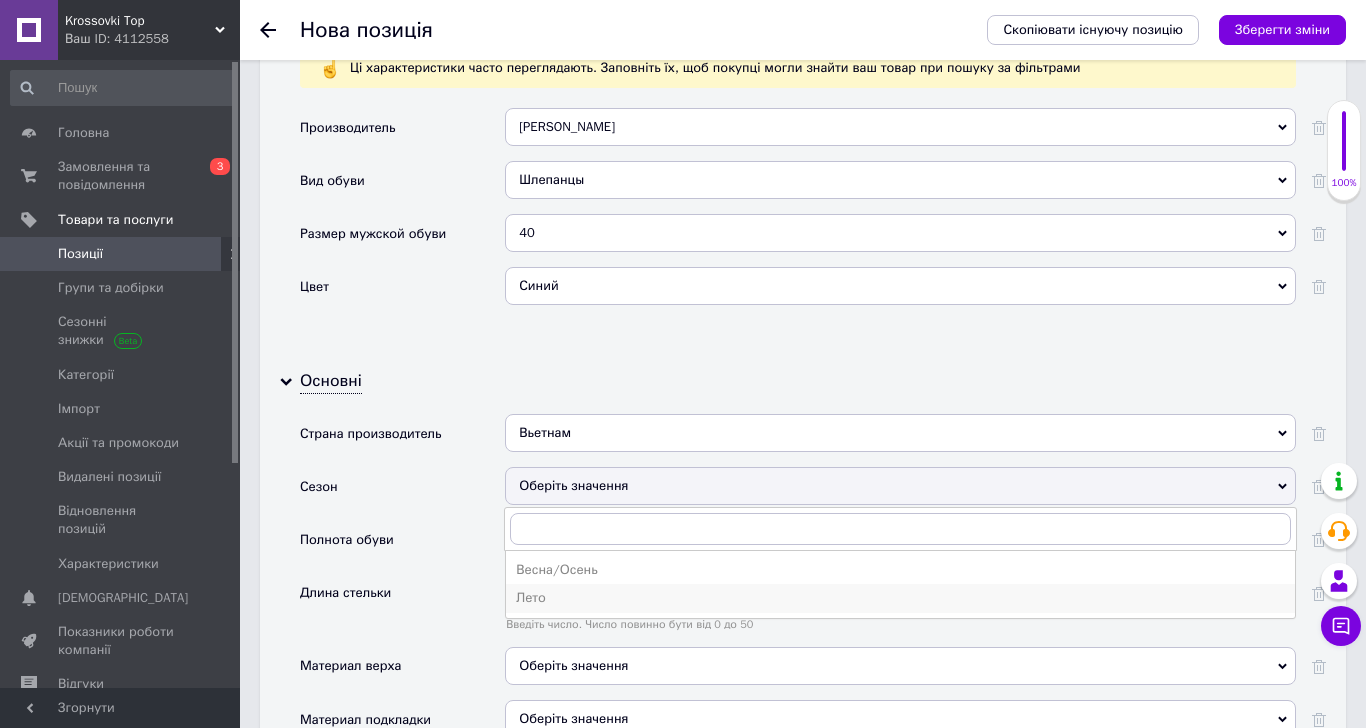 click on "Лето" at bounding box center [900, 598] 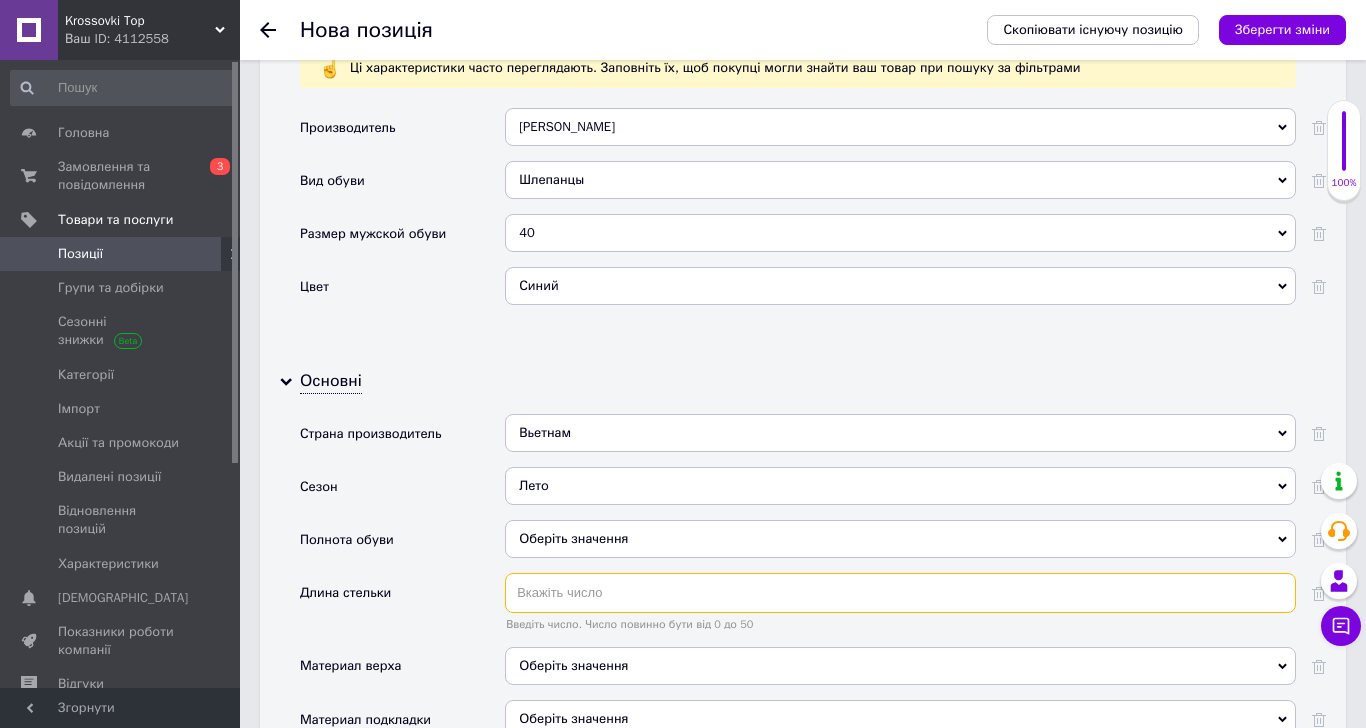 click at bounding box center (900, 593) 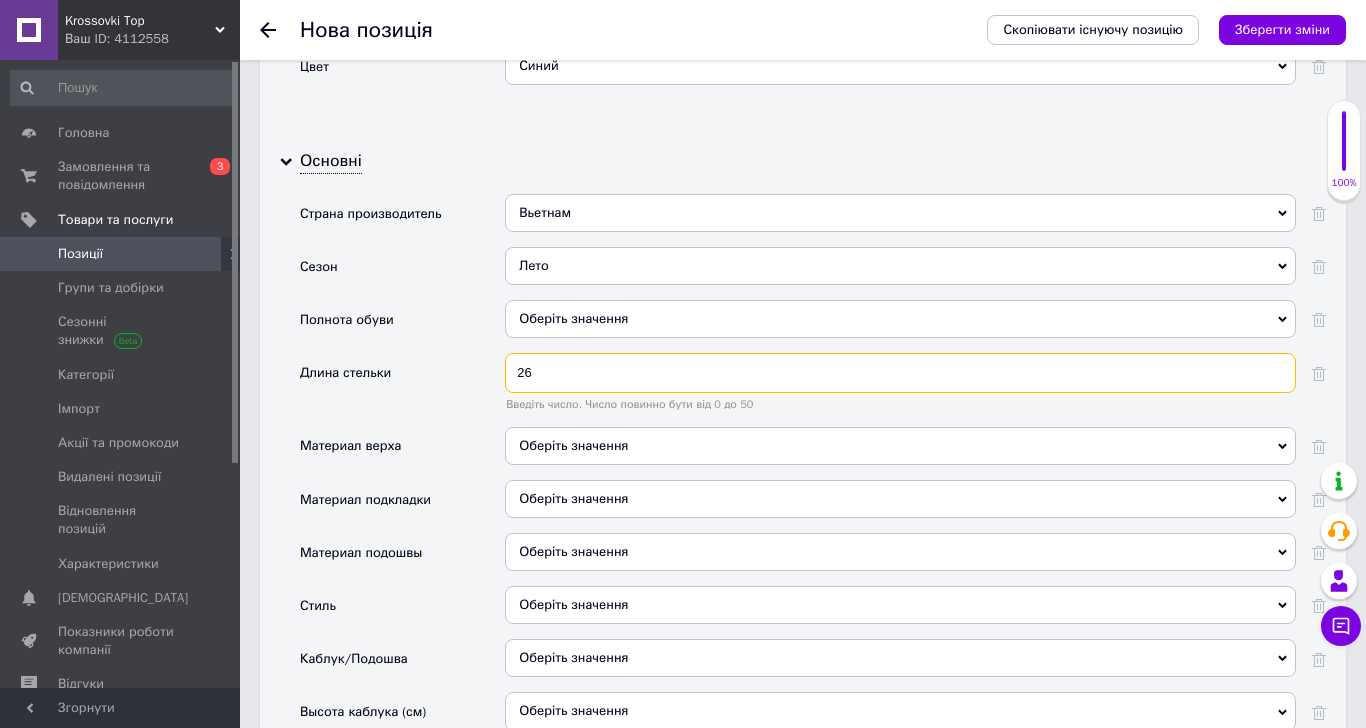 scroll, scrollTop: 2386, scrollLeft: 0, axis: vertical 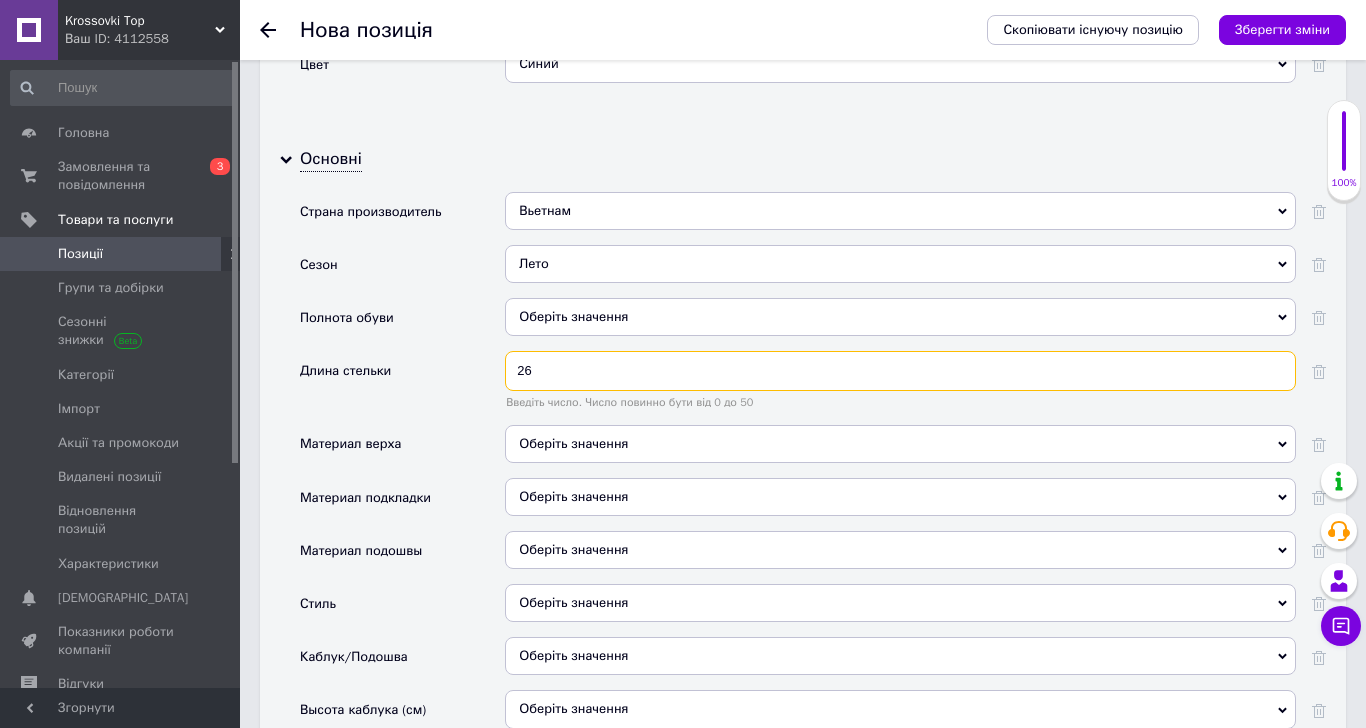 type on "26" 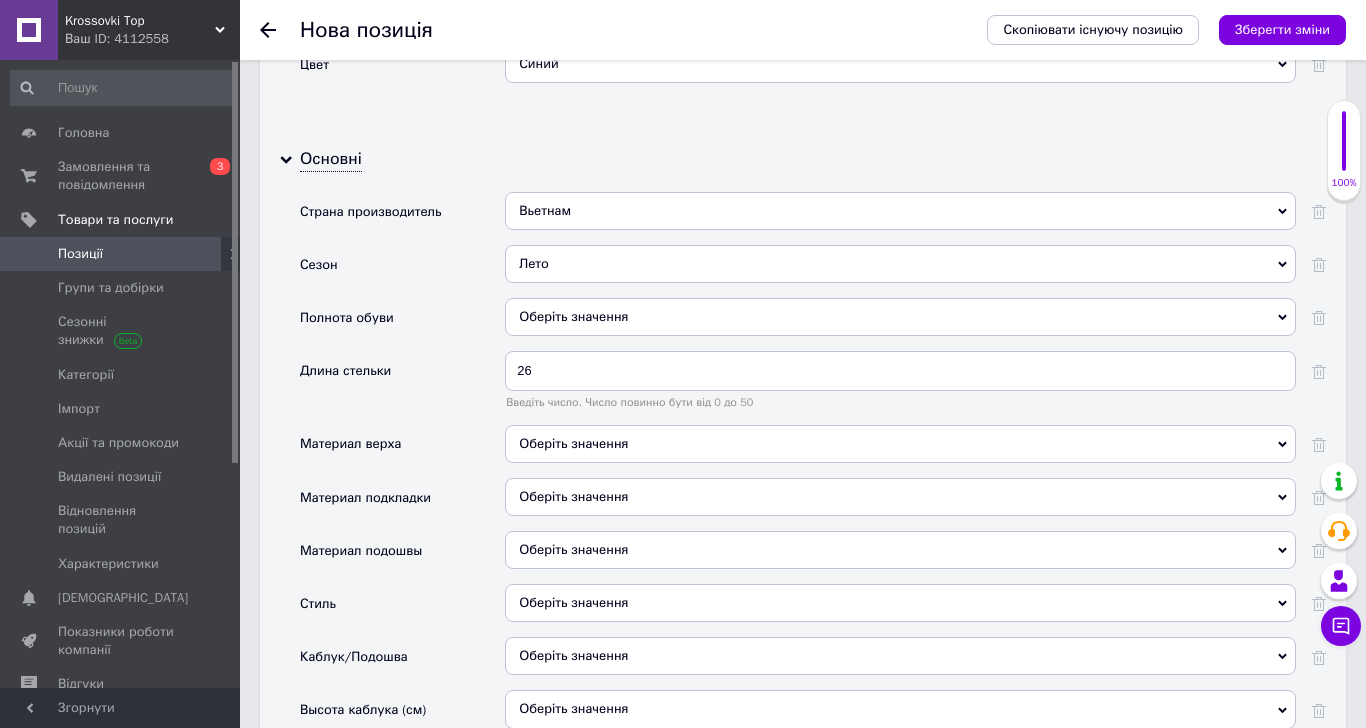 click on "Оберіть значення" at bounding box center (900, 603) 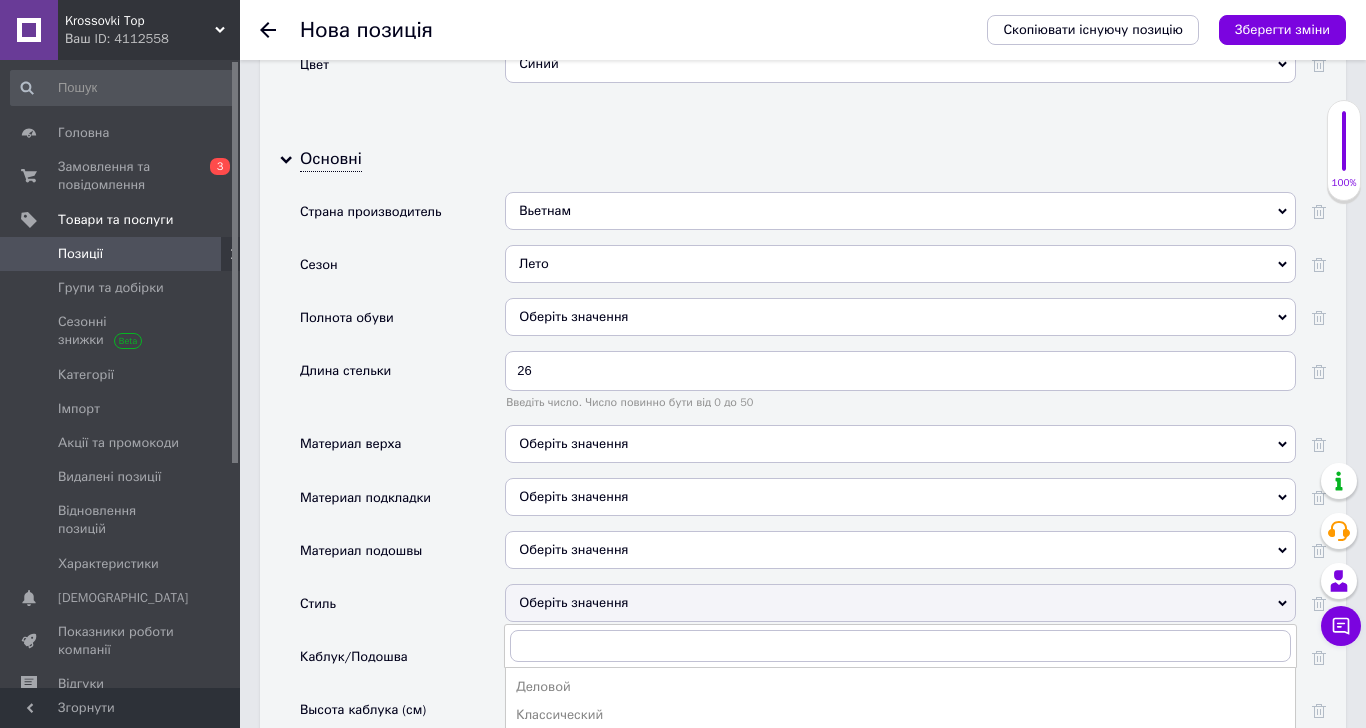 click on "Повседневный" at bounding box center (900, 772) 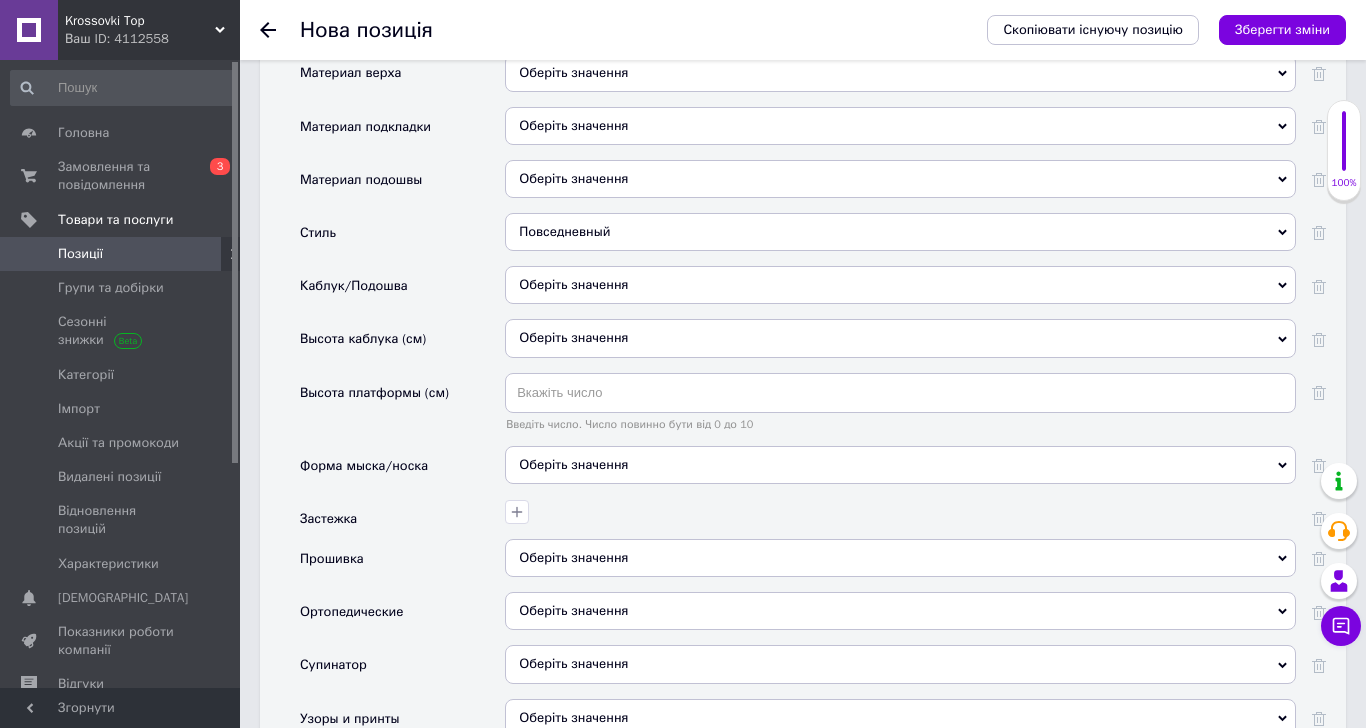 scroll, scrollTop: 2831, scrollLeft: 0, axis: vertical 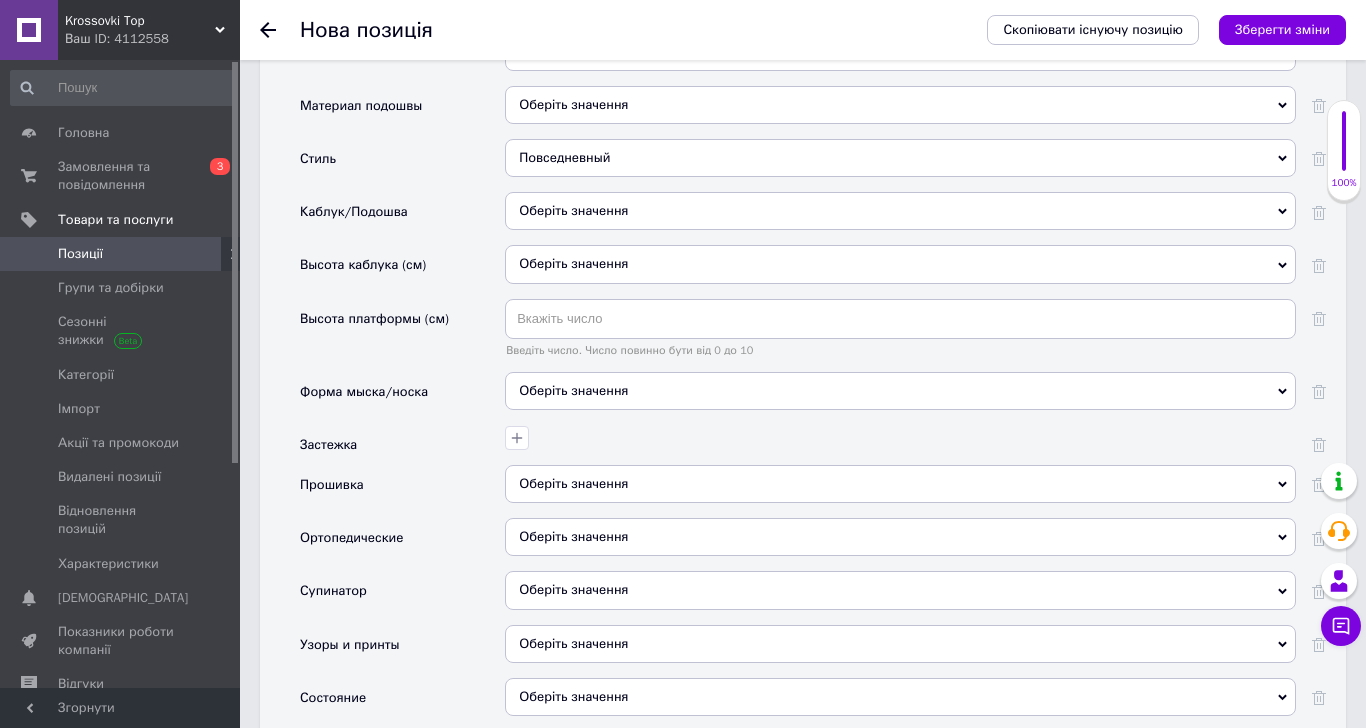 click on "Оберіть значення" at bounding box center (900, 697) 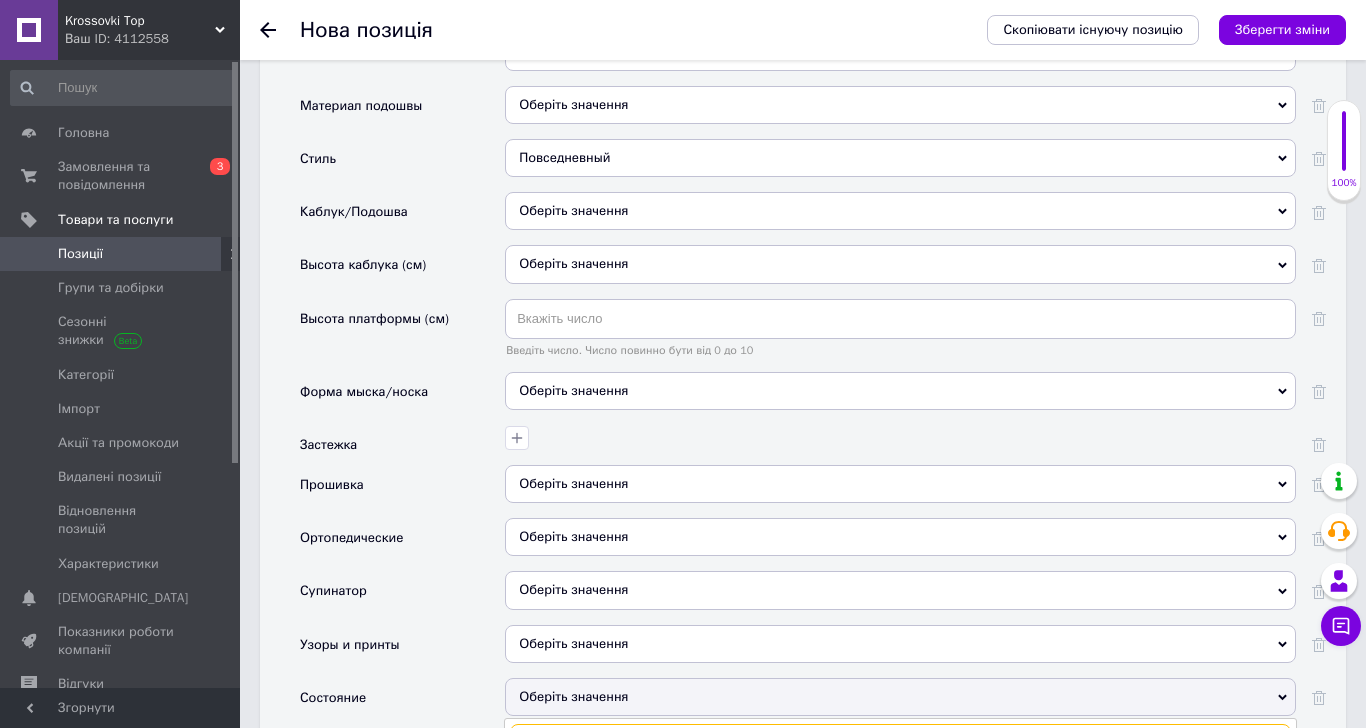 scroll, scrollTop: 2942, scrollLeft: 0, axis: vertical 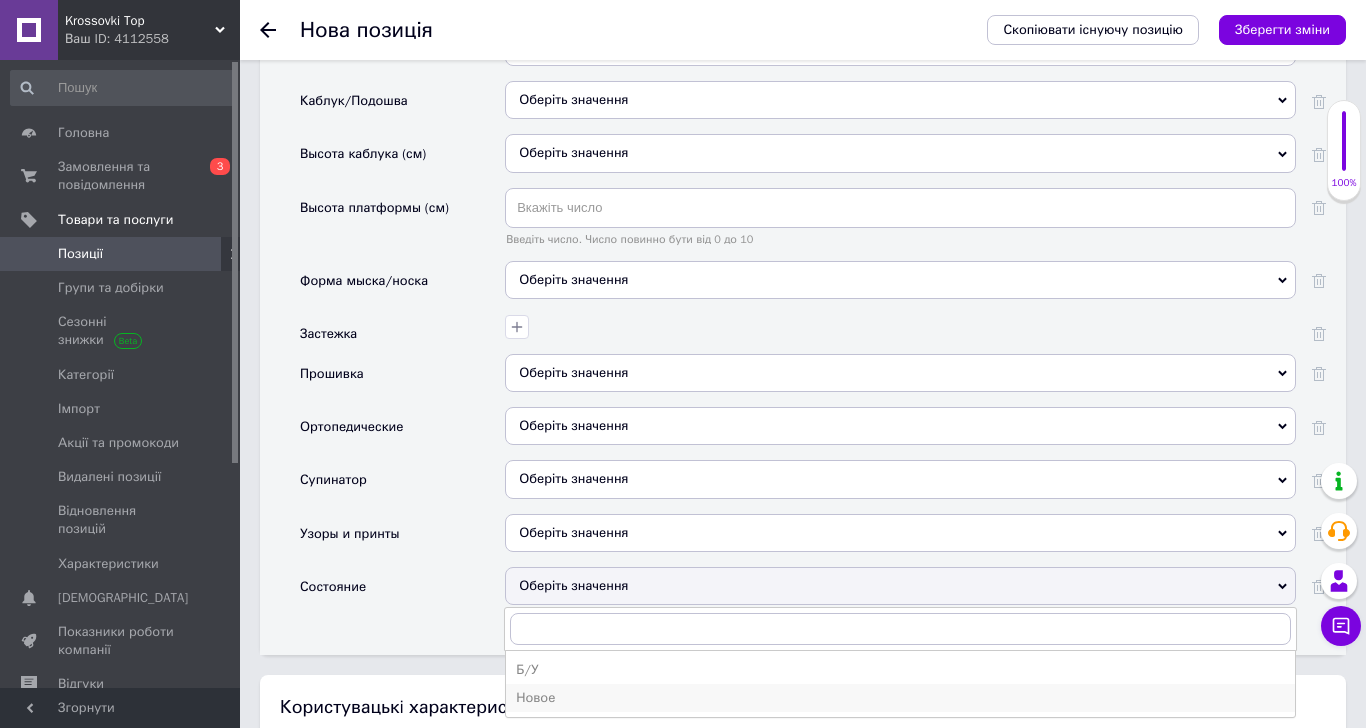 click on "Новое" at bounding box center (900, 698) 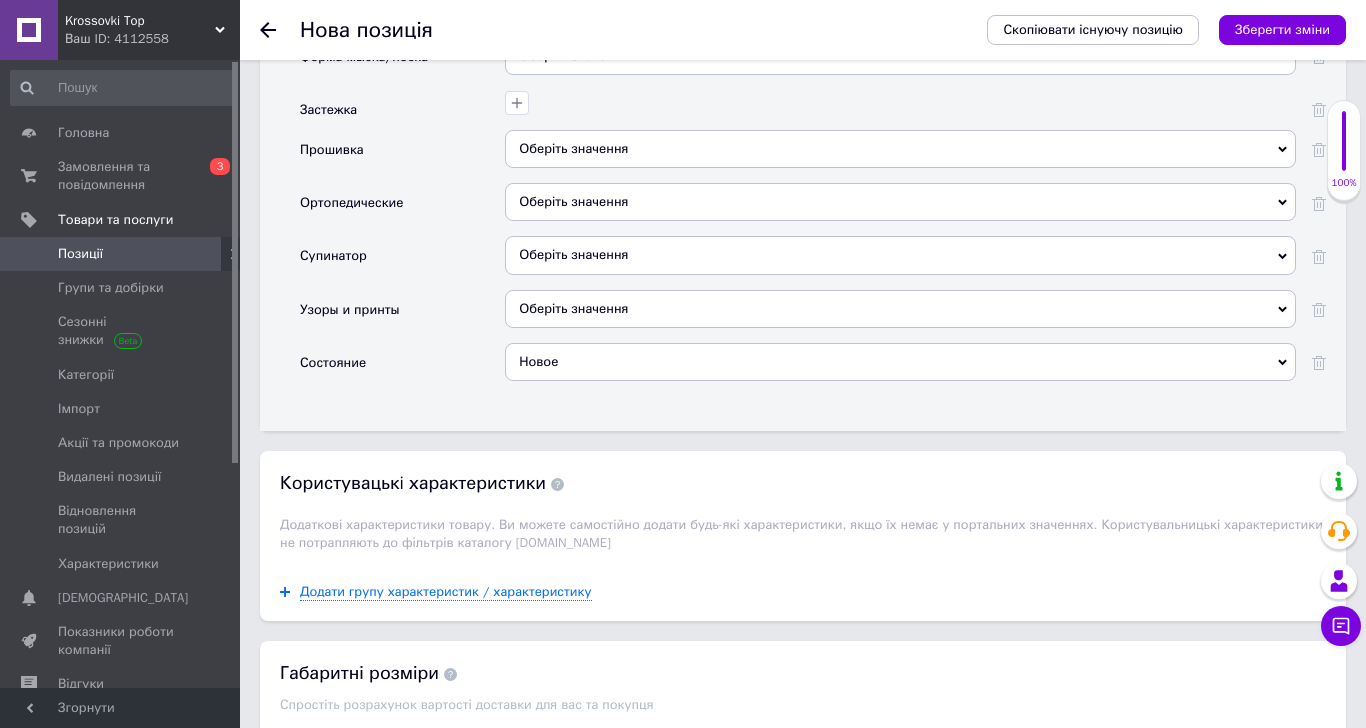 scroll, scrollTop: 3484, scrollLeft: 0, axis: vertical 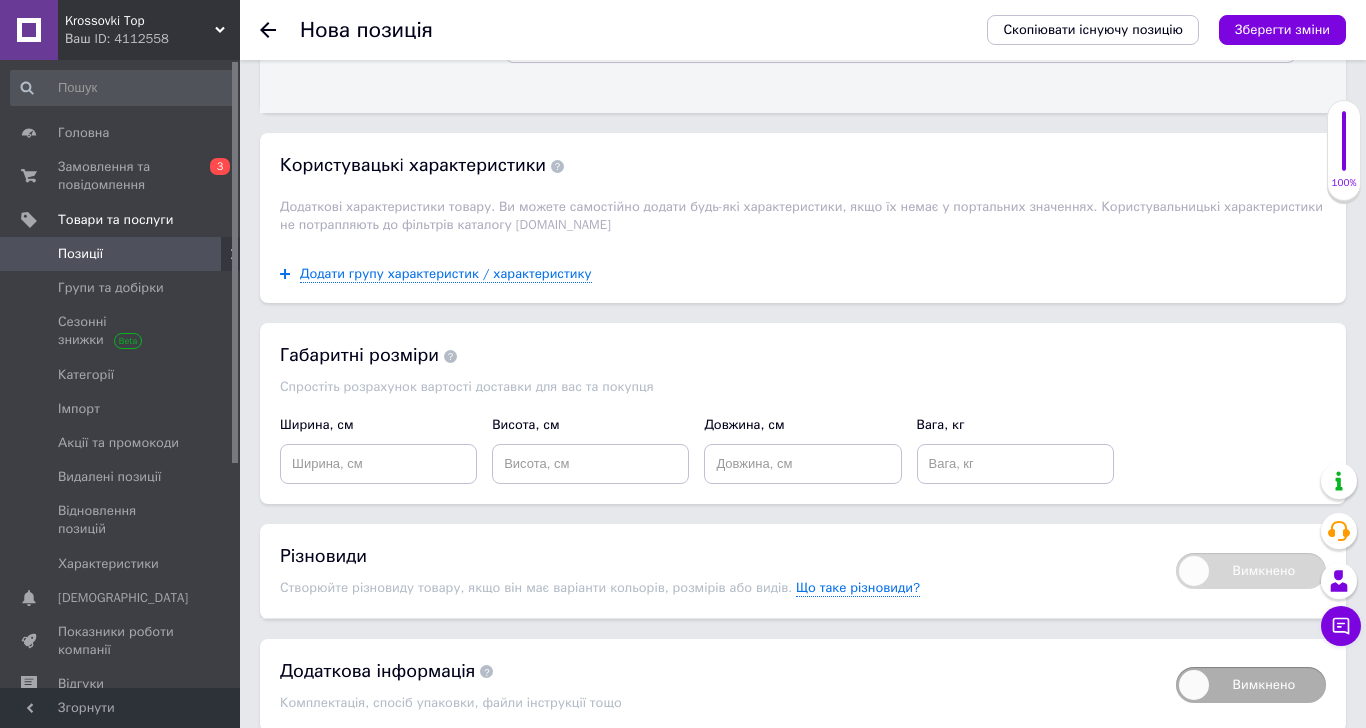 click on "Вимкнено" at bounding box center (1251, 685) 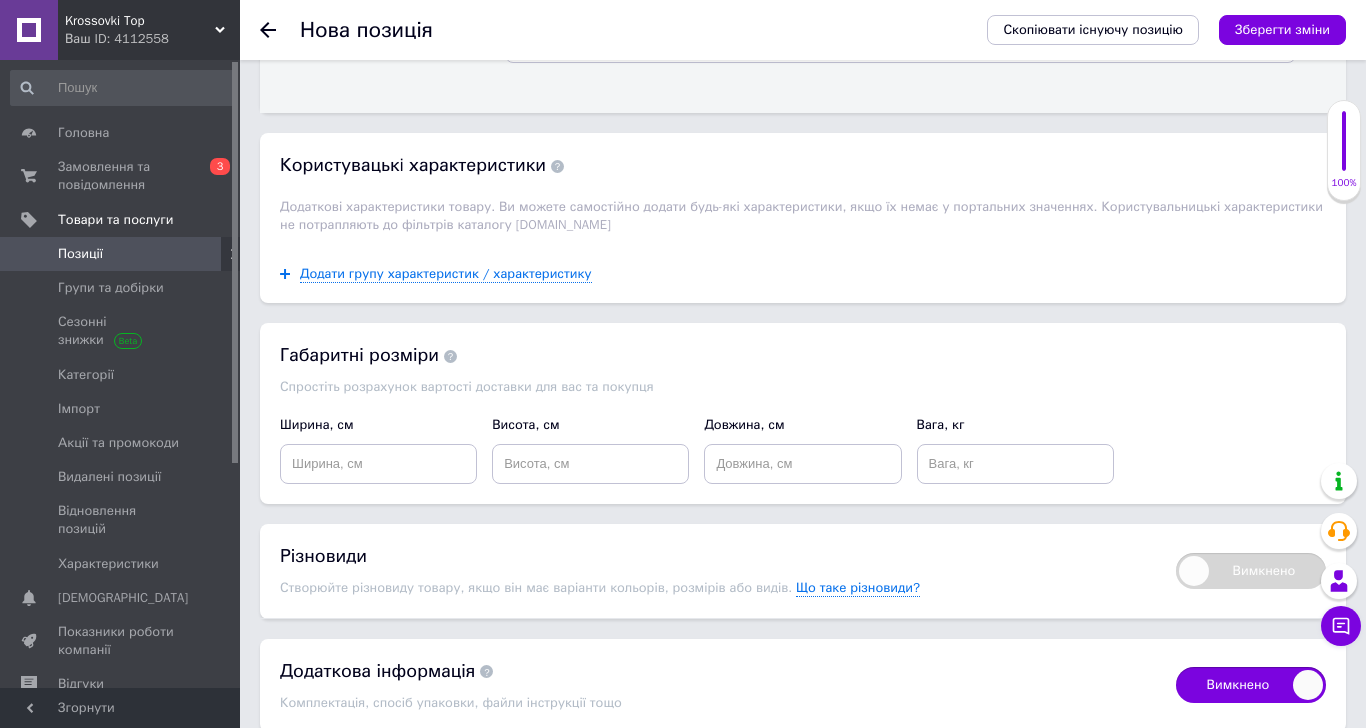 checkbox on "true" 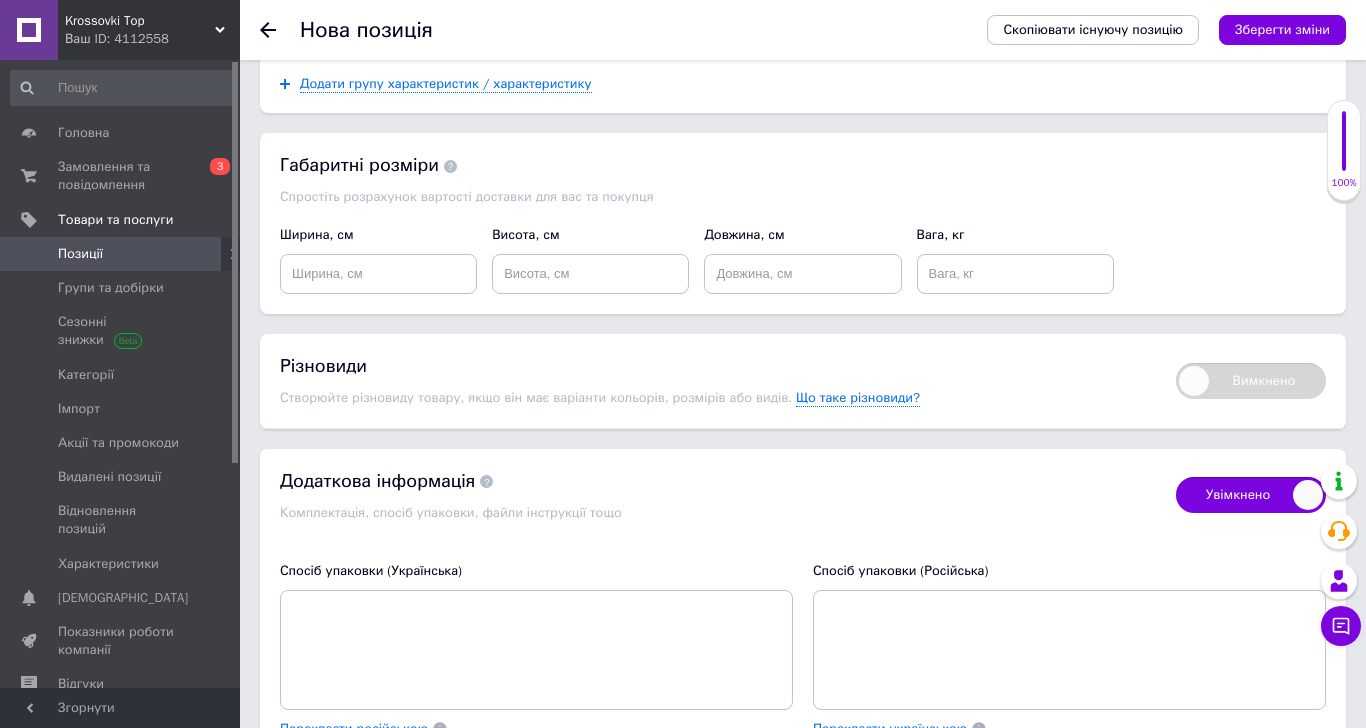scroll, scrollTop: 3706, scrollLeft: 0, axis: vertical 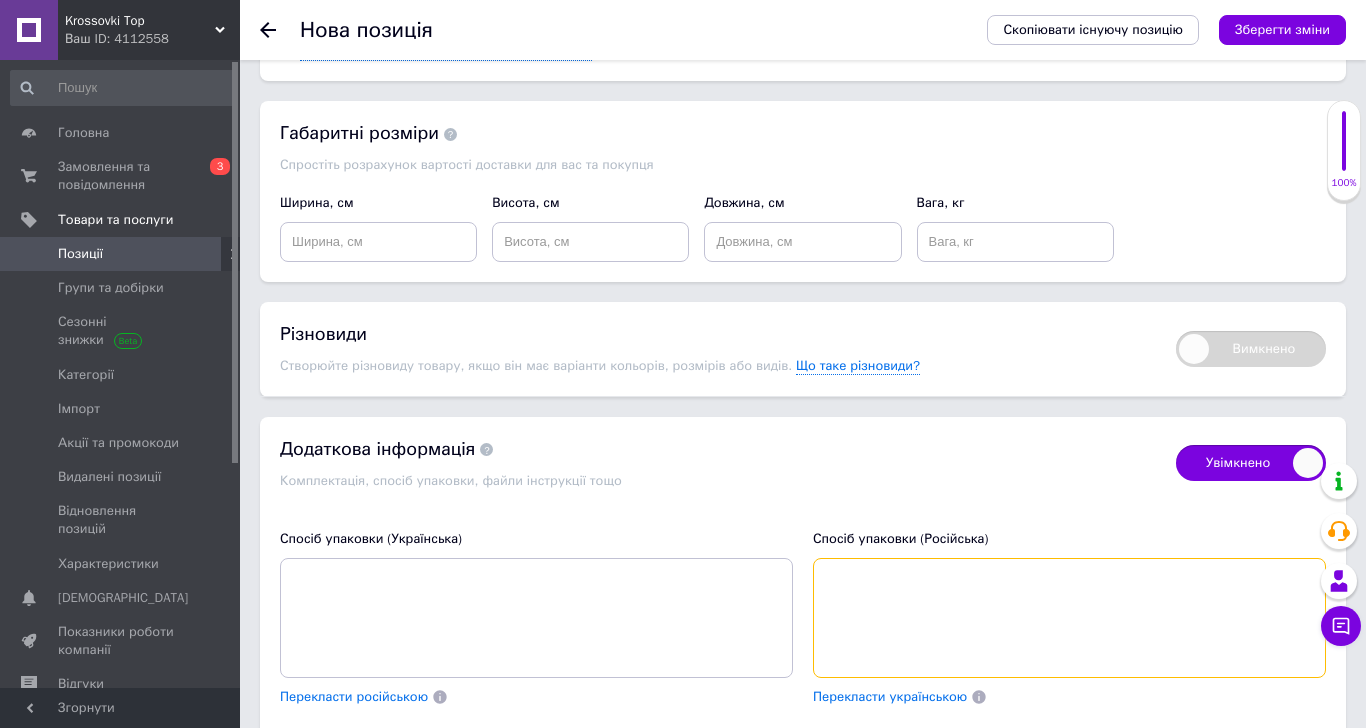 click at bounding box center (1069, 618) 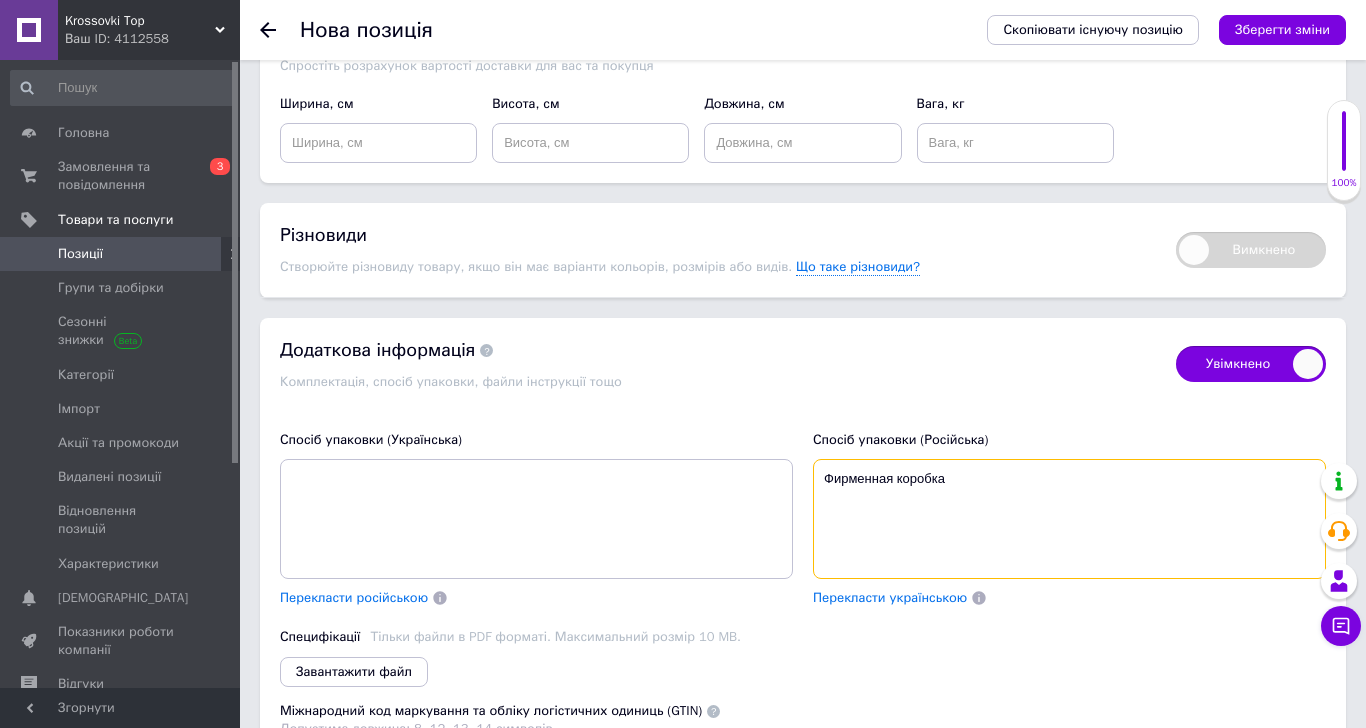 scroll, scrollTop: 3928, scrollLeft: 0, axis: vertical 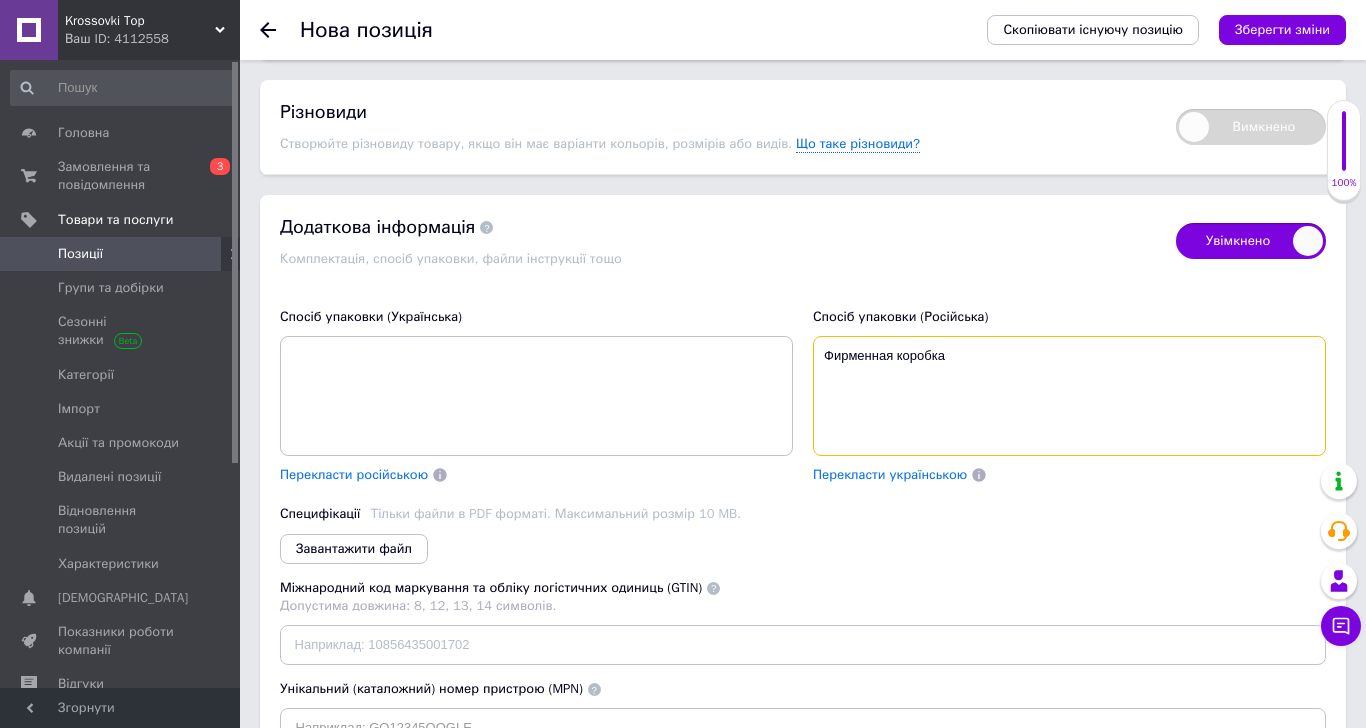 type on "Фирменная коробка" 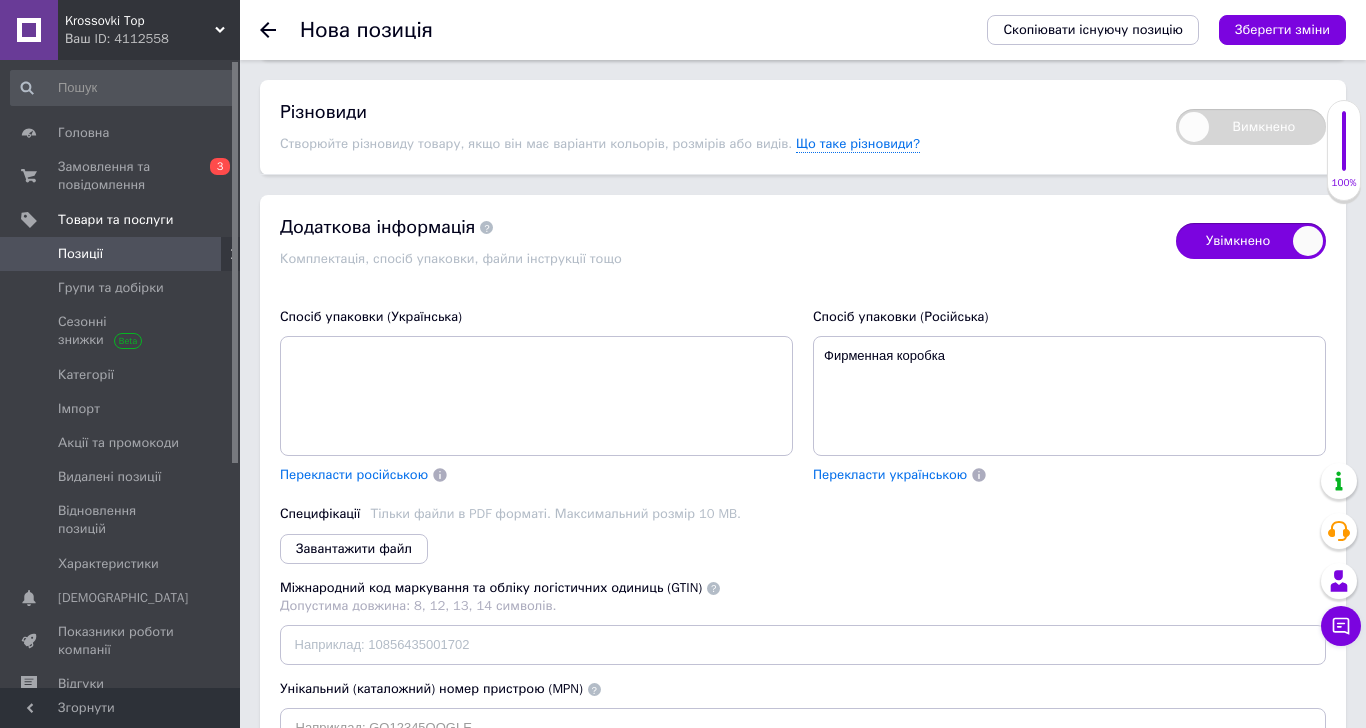 click on "Зберегти зміни" at bounding box center (328, 808) 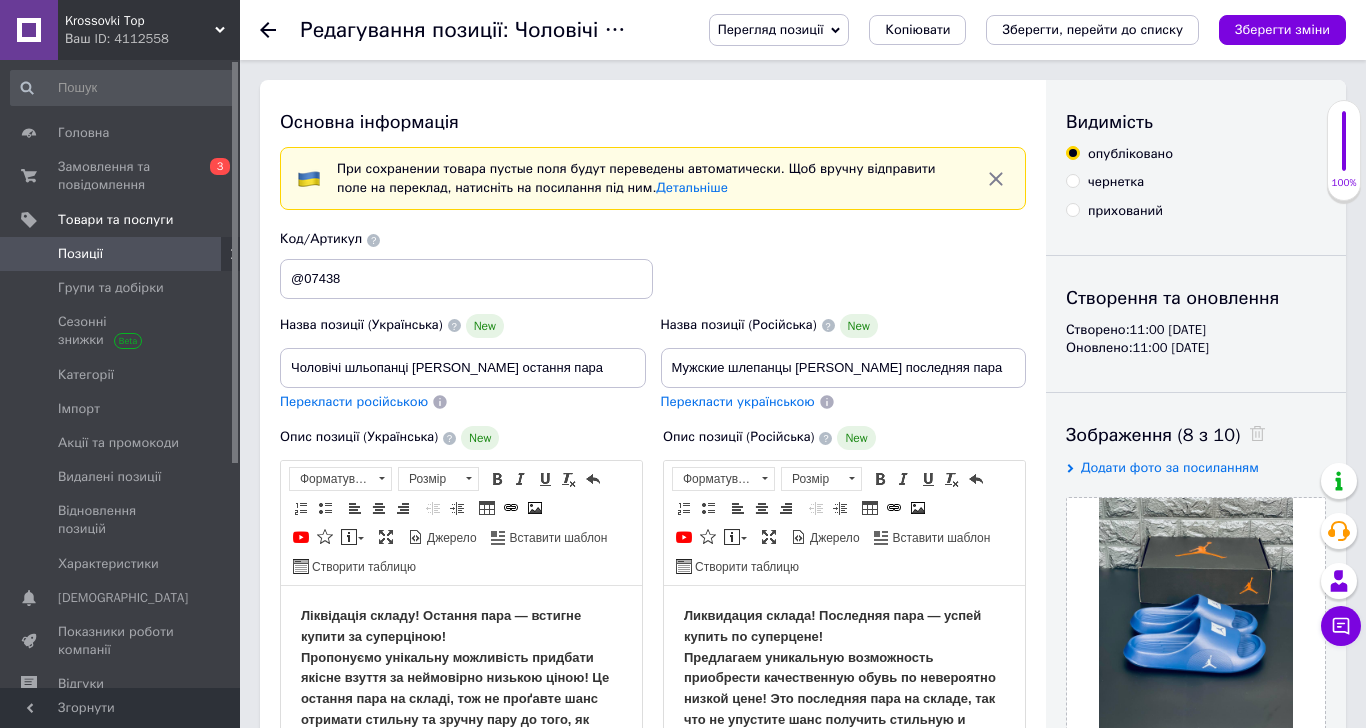 scroll, scrollTop: 0, scrollLeft: 0, axis: both 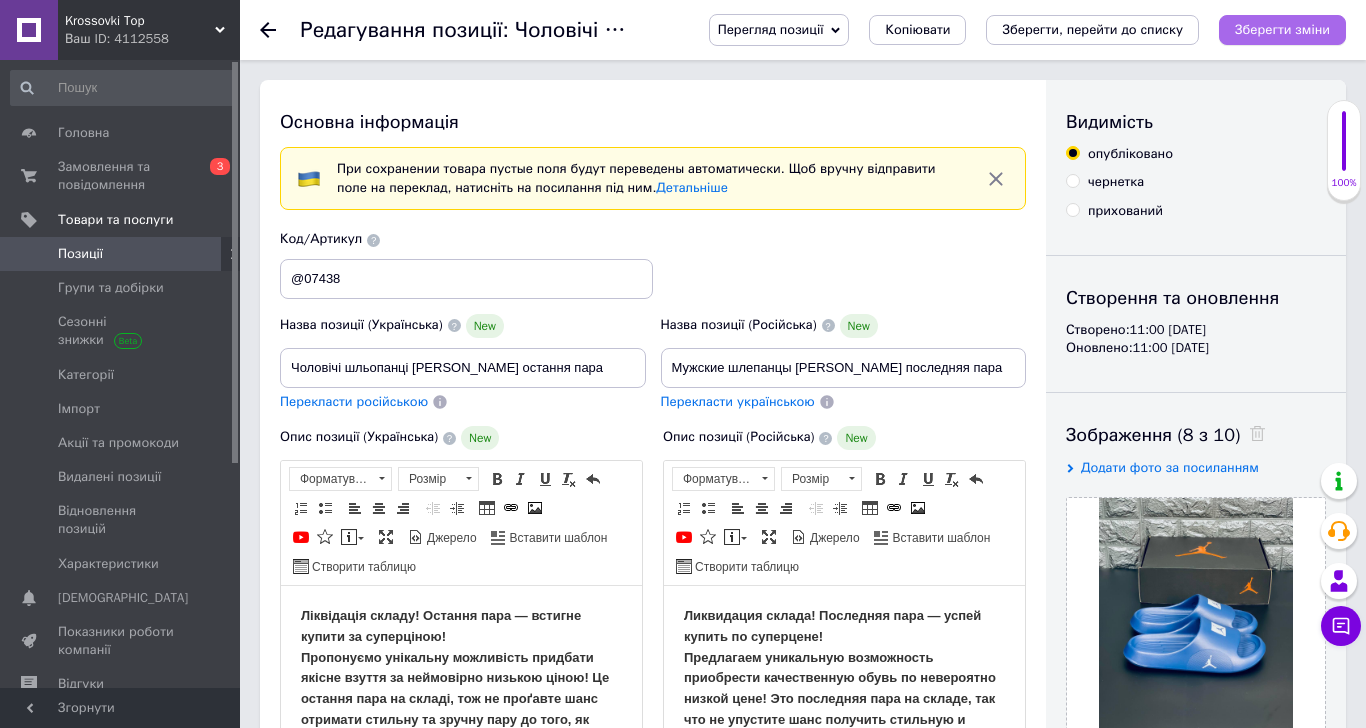click on "Зберегти зміни" at bounding box center (1282, 29) 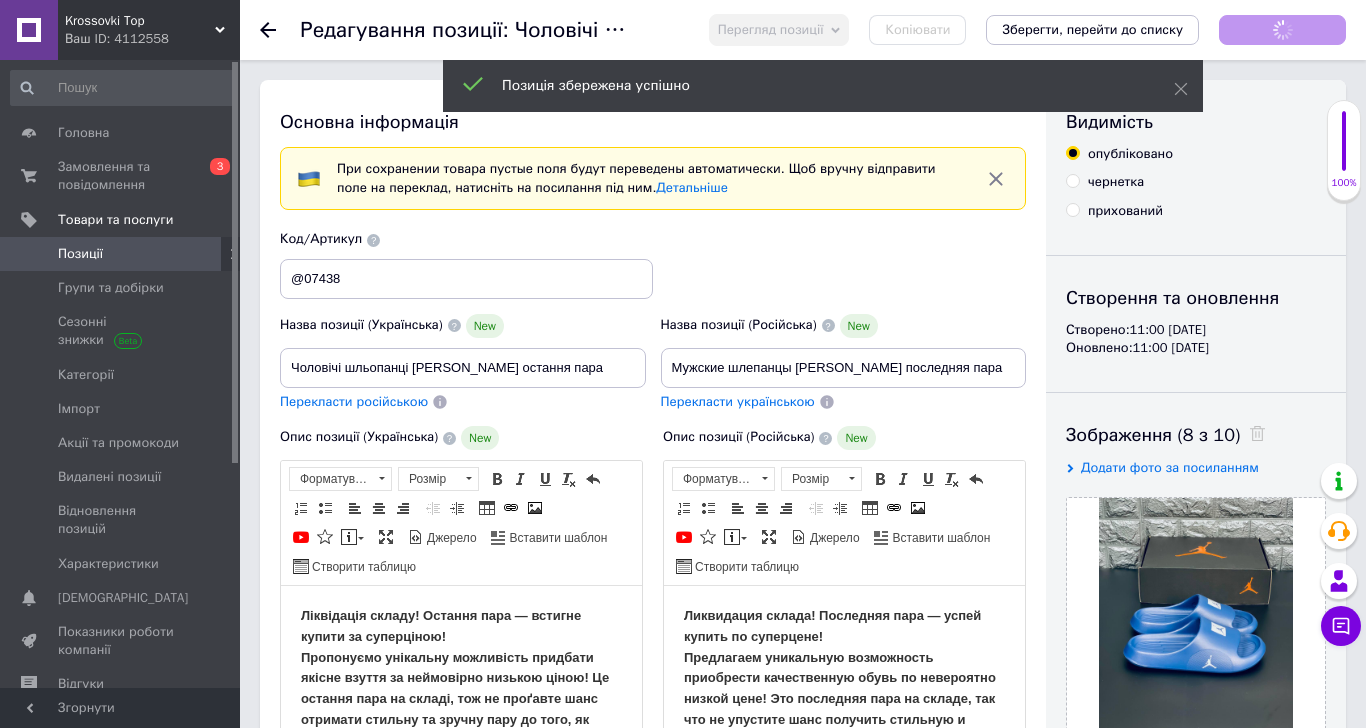 checkbox on "true" 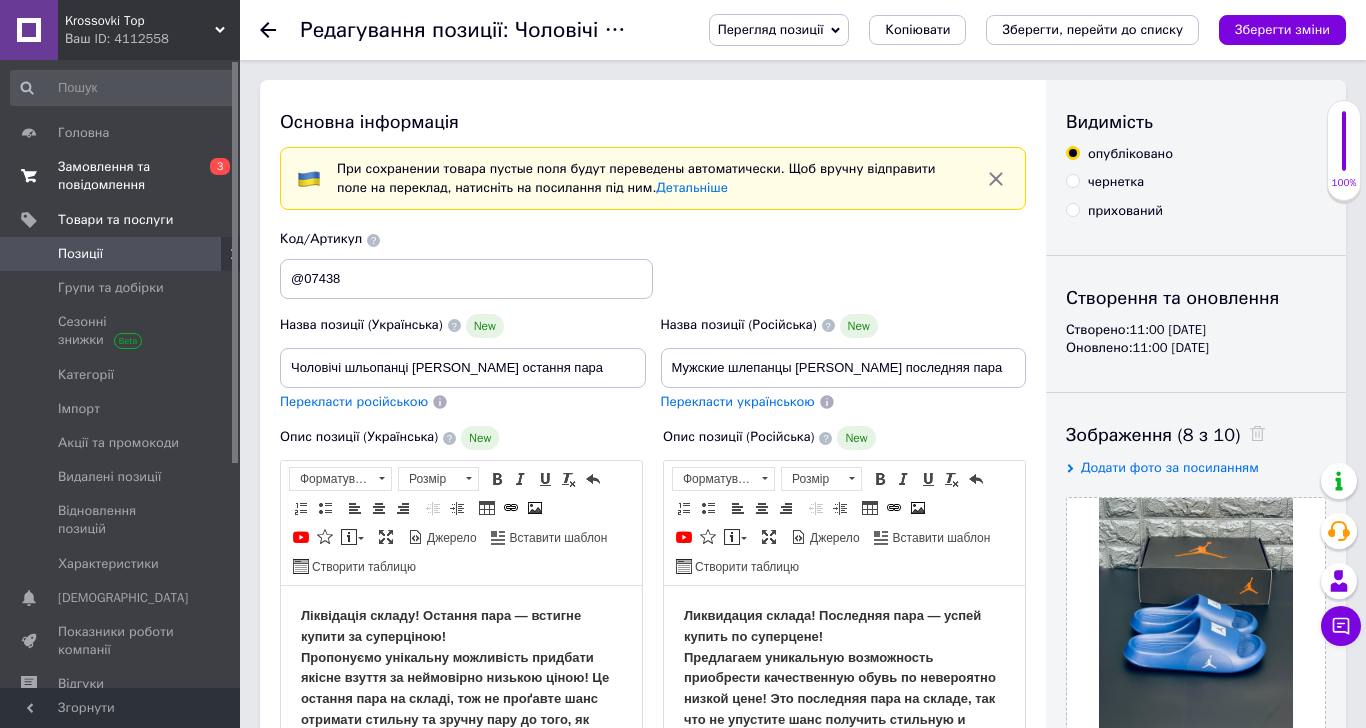click on "Замовлення та повідомлення" at bounding box center [121, 176] 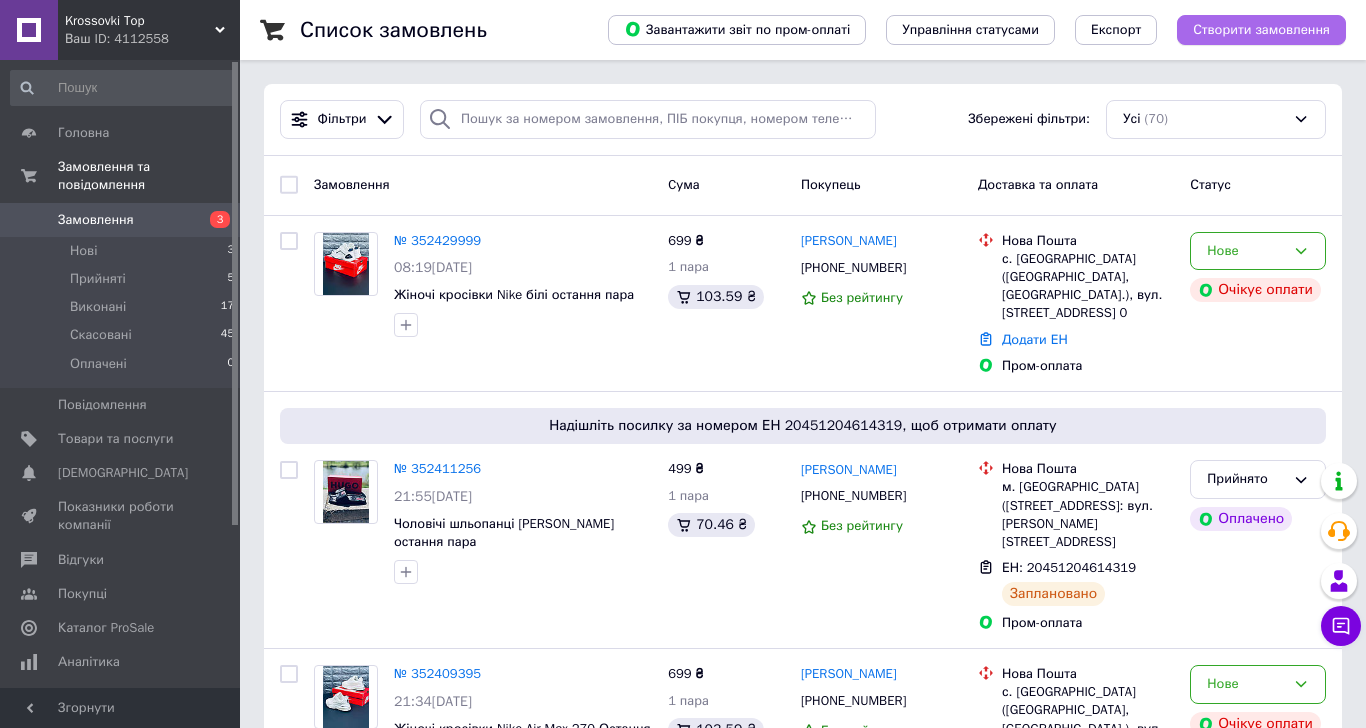 click on "Створити замовлення" at bounding box center (1261, 30) 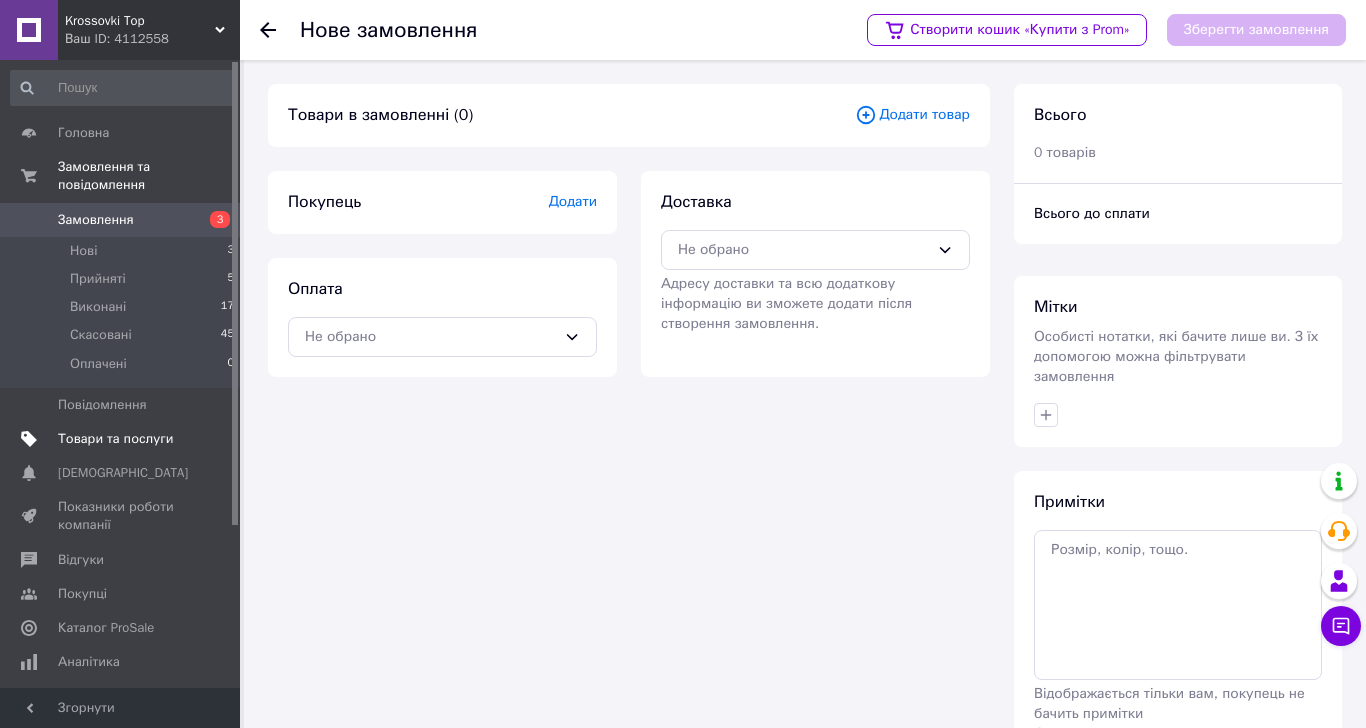 click on "Товари та послуги" at bounding box center (123, 439) 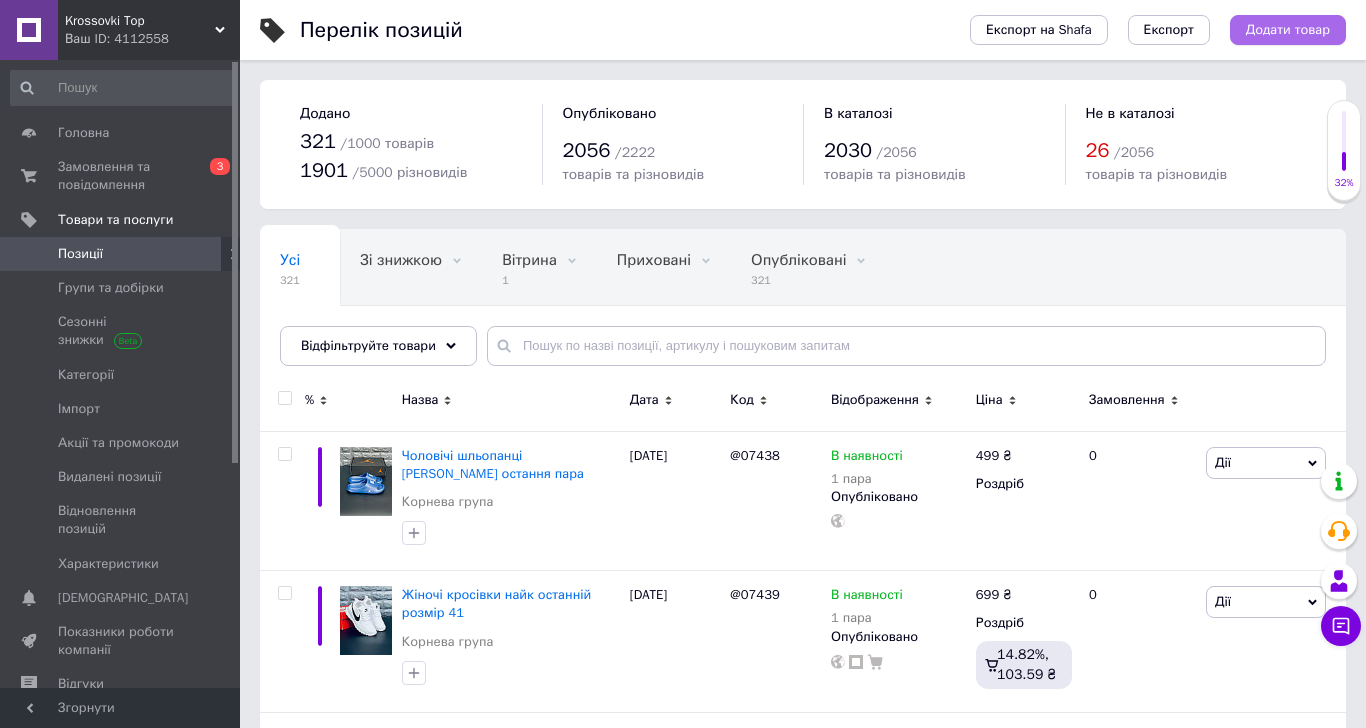 click on "Додати товар" at bounding box center [1288, 30] 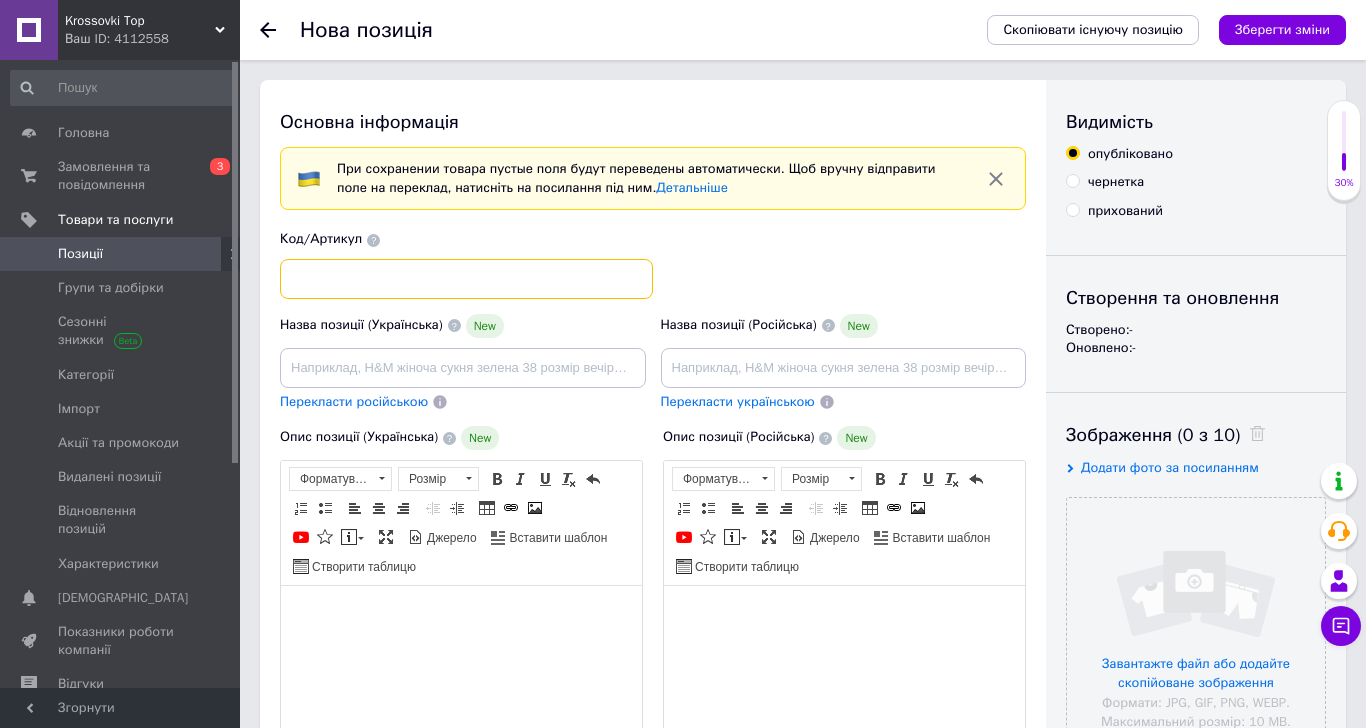 click at bounding box center (466, 279) 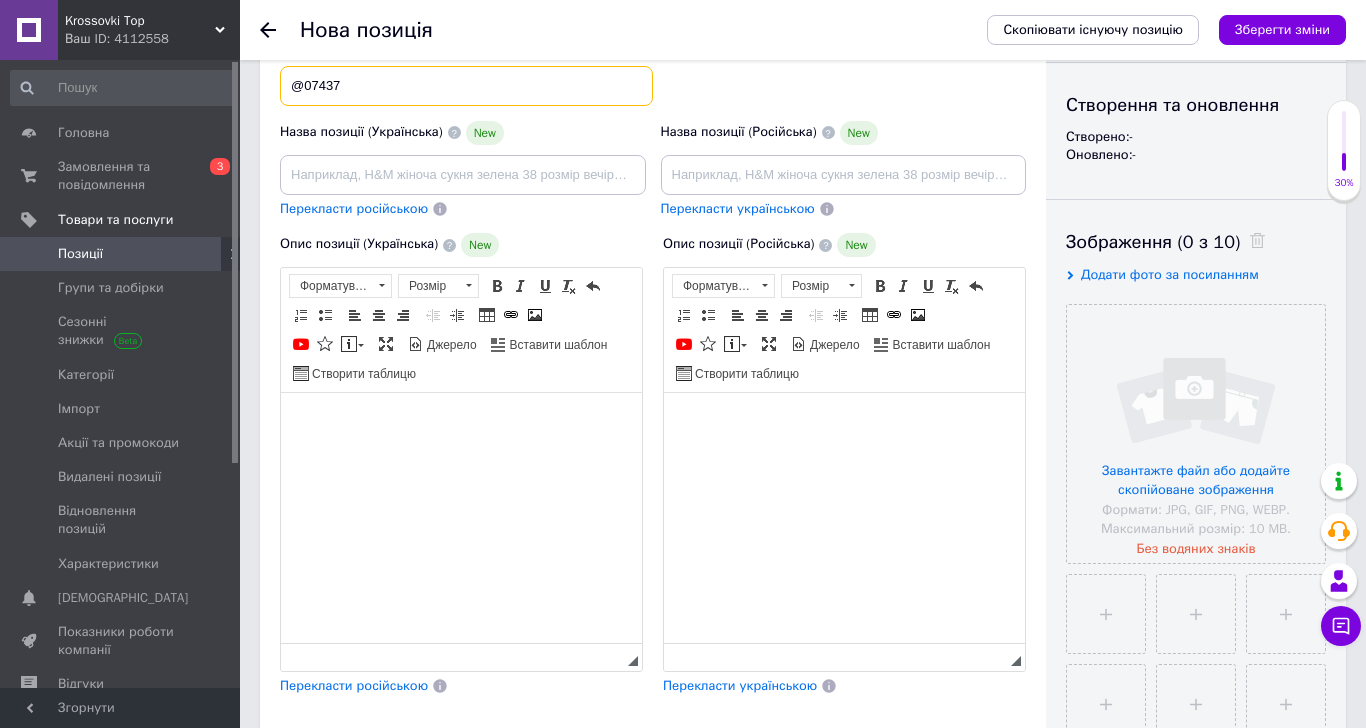scroll, scrollTop: 222, scrollLeft: 0, axis: vertical 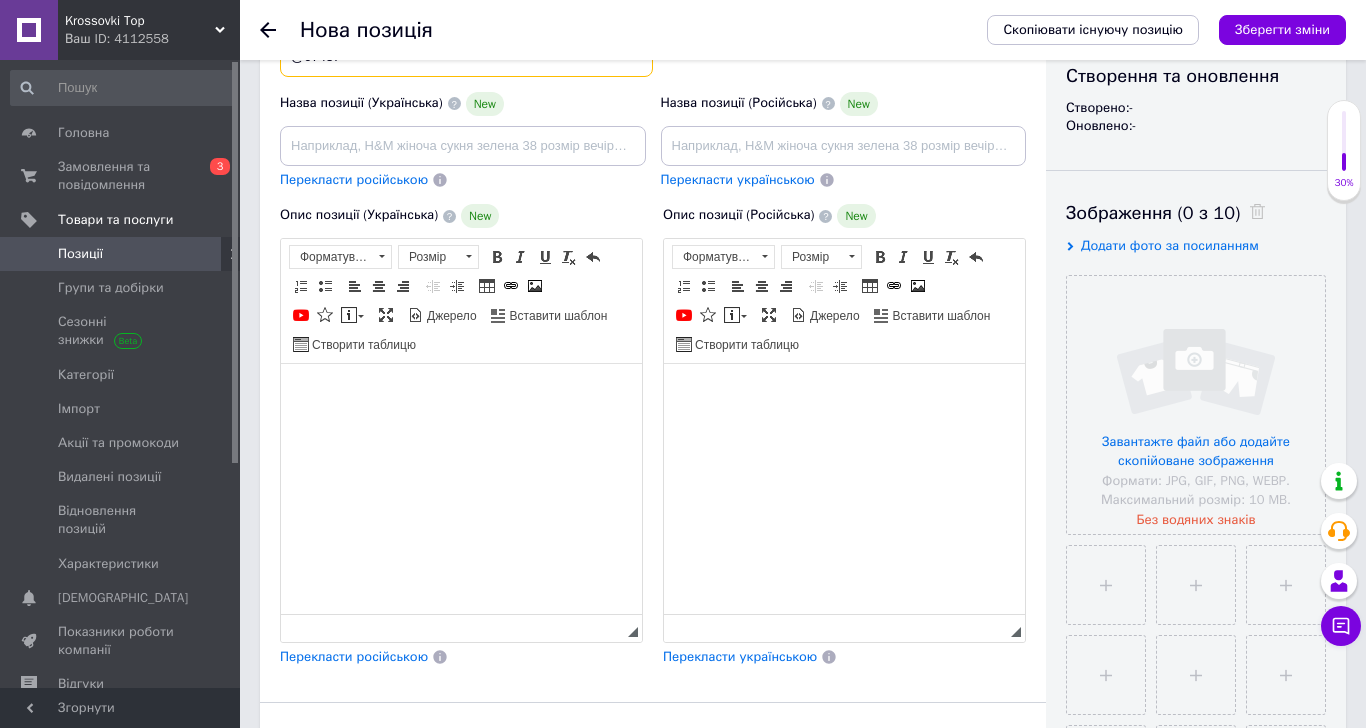 type on "@07437" 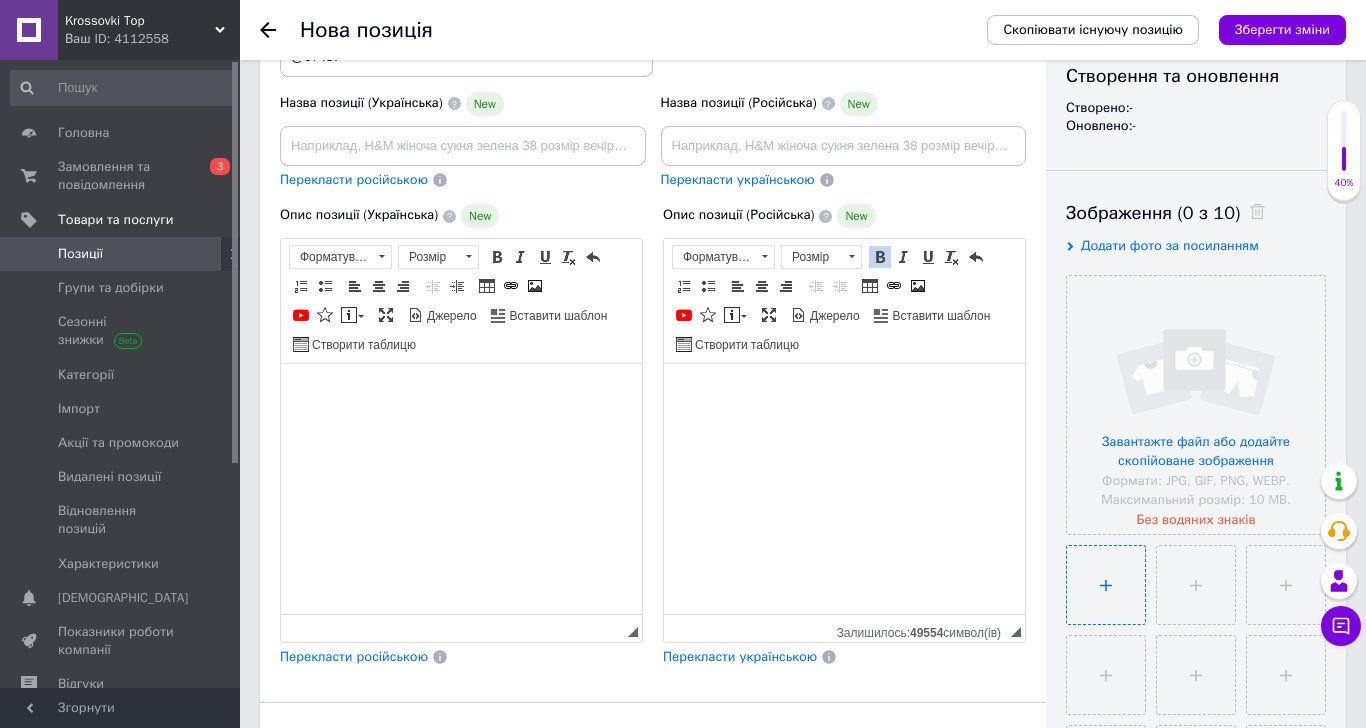 click at bounding box center (1106, 585) 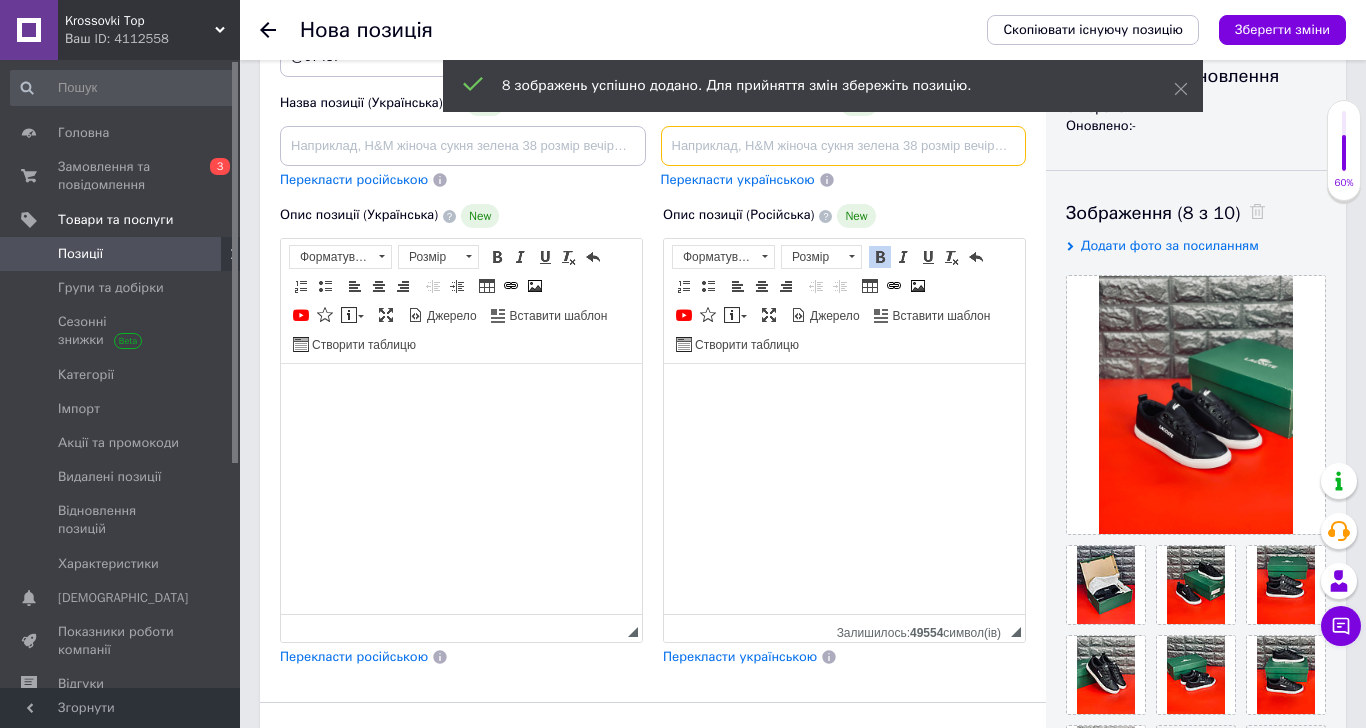 click at bounding box center [844, 146] 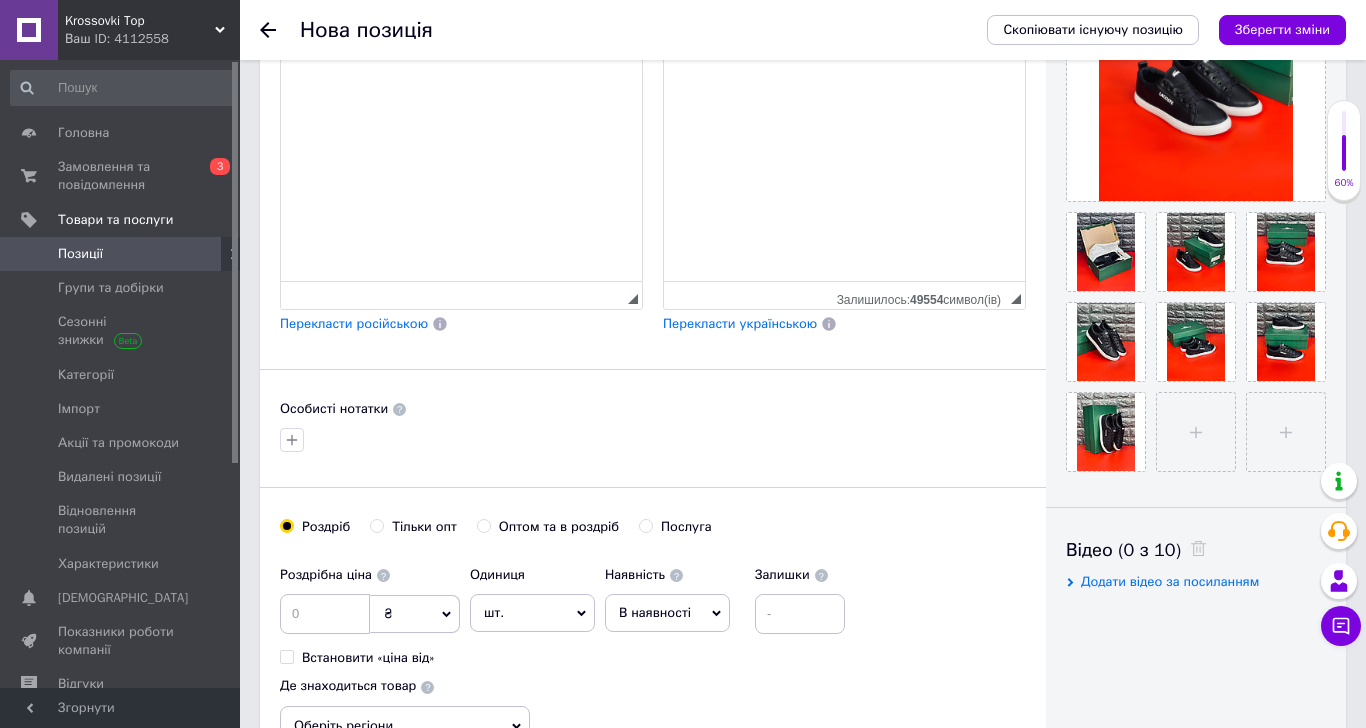 scroll, scrollTop: 666, scrollLeft: 0, axis: vertical 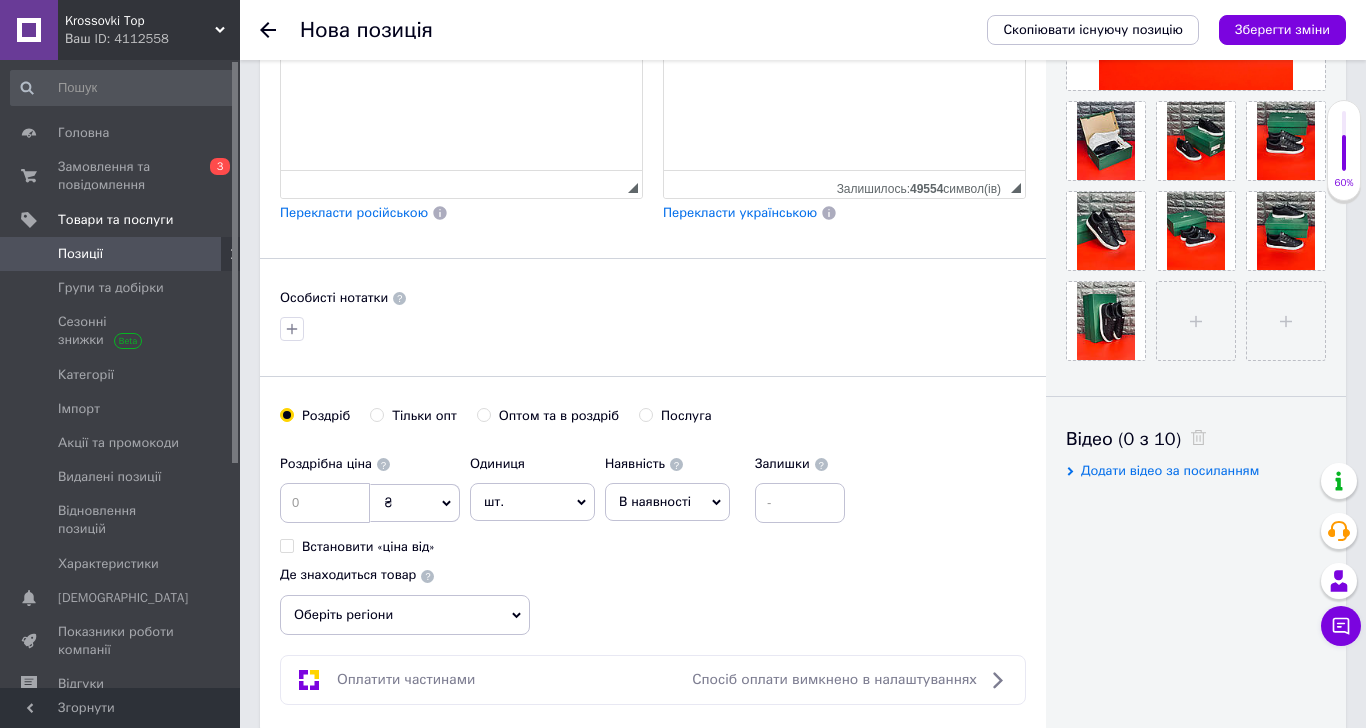 type on "Женские кроссовки Lacoste Последний размер 36" 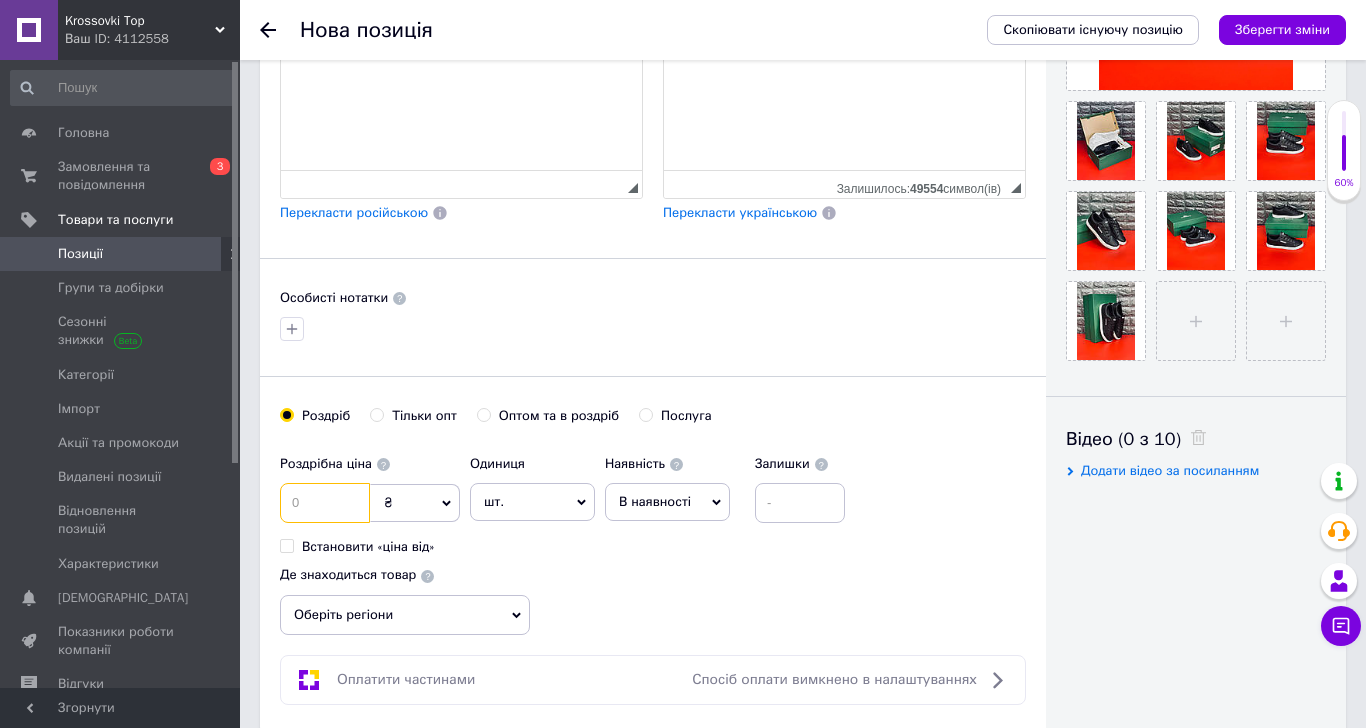 click at bounding box center [325, 503] 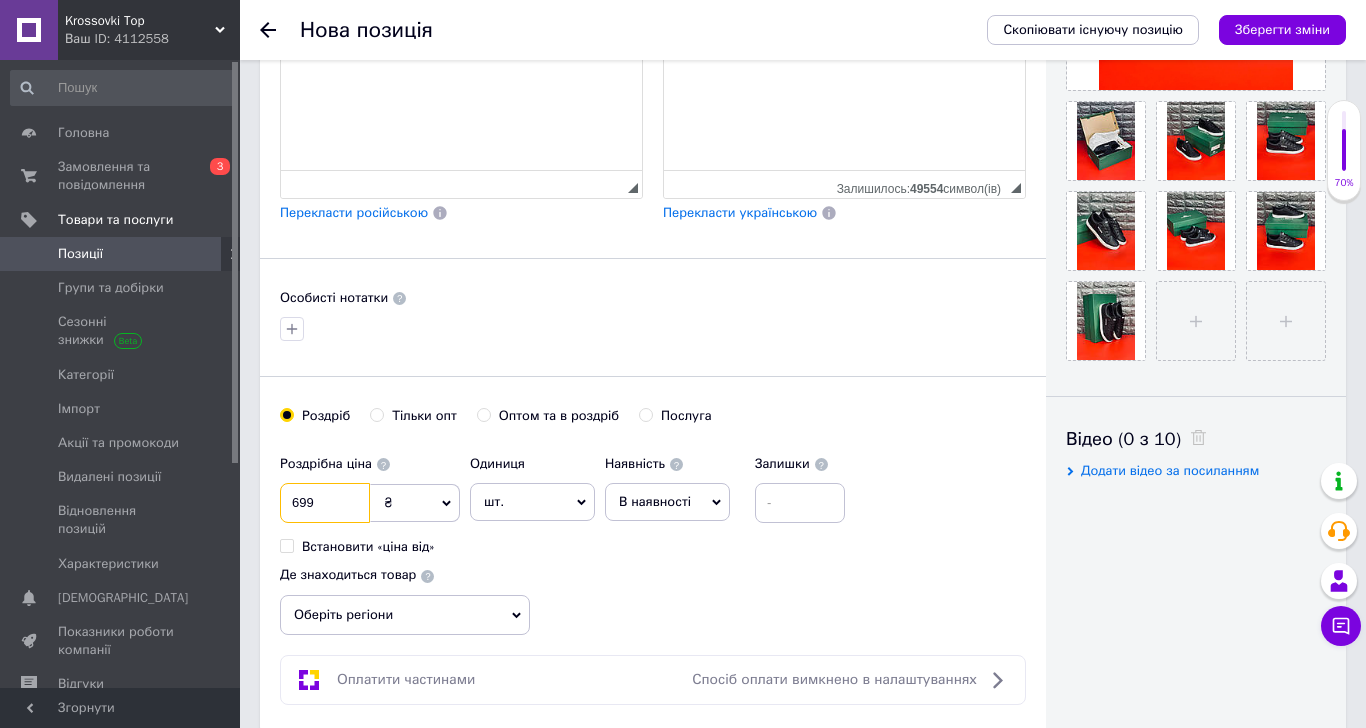 type on "699" 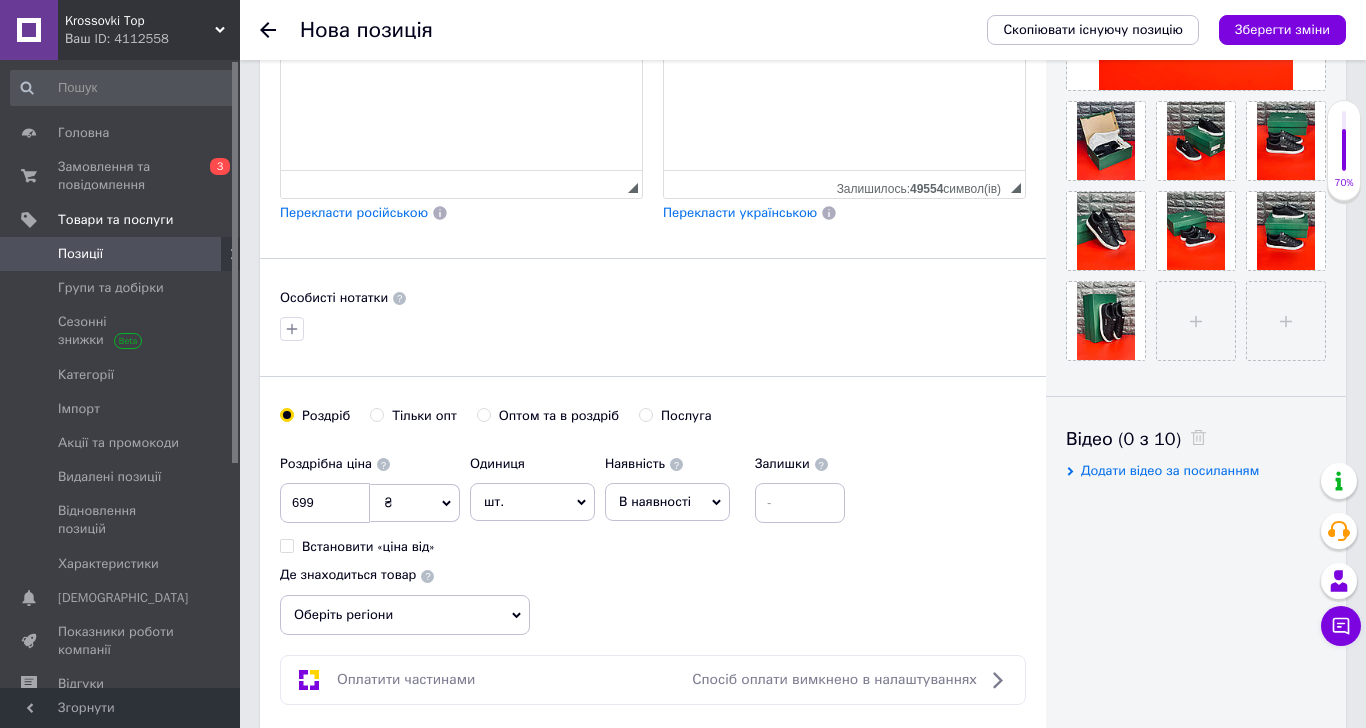 click on "шт." at bounding box center (532, 502) 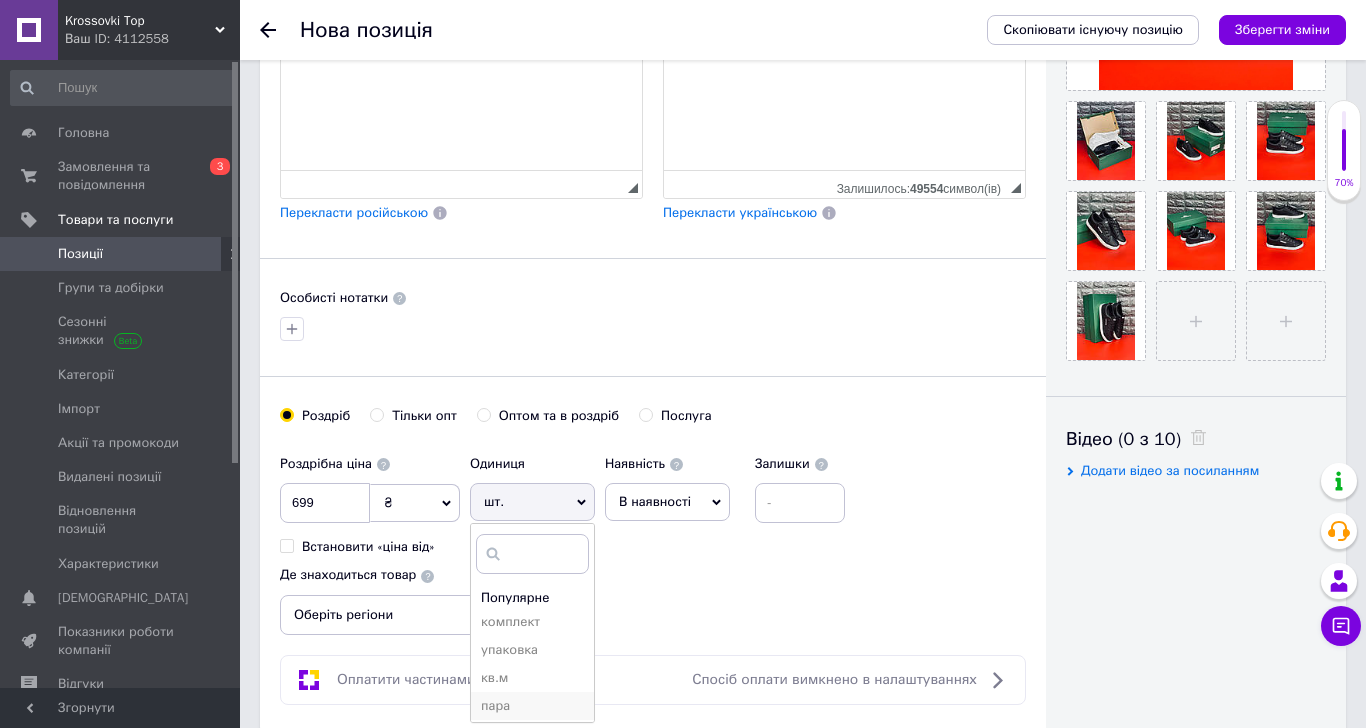 click on "пара" at bounding box center (532, 706) 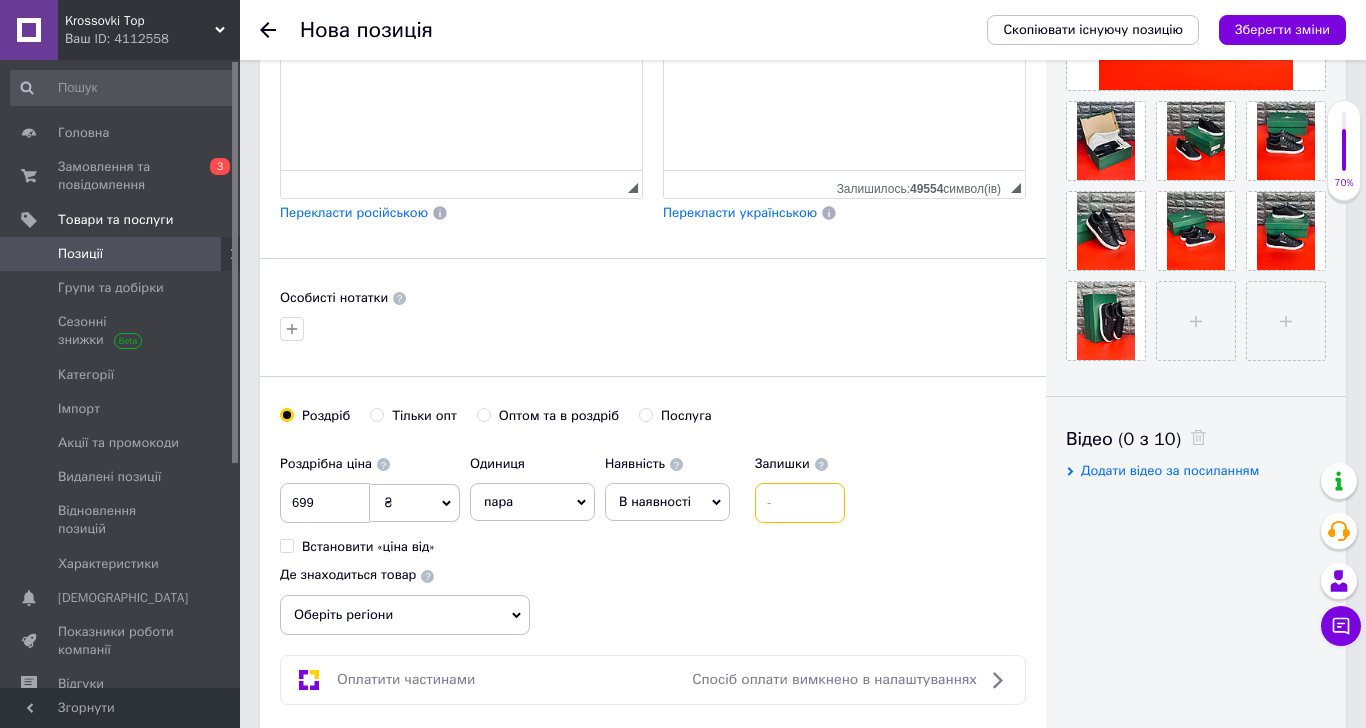 click at bounding box center (800, 503) 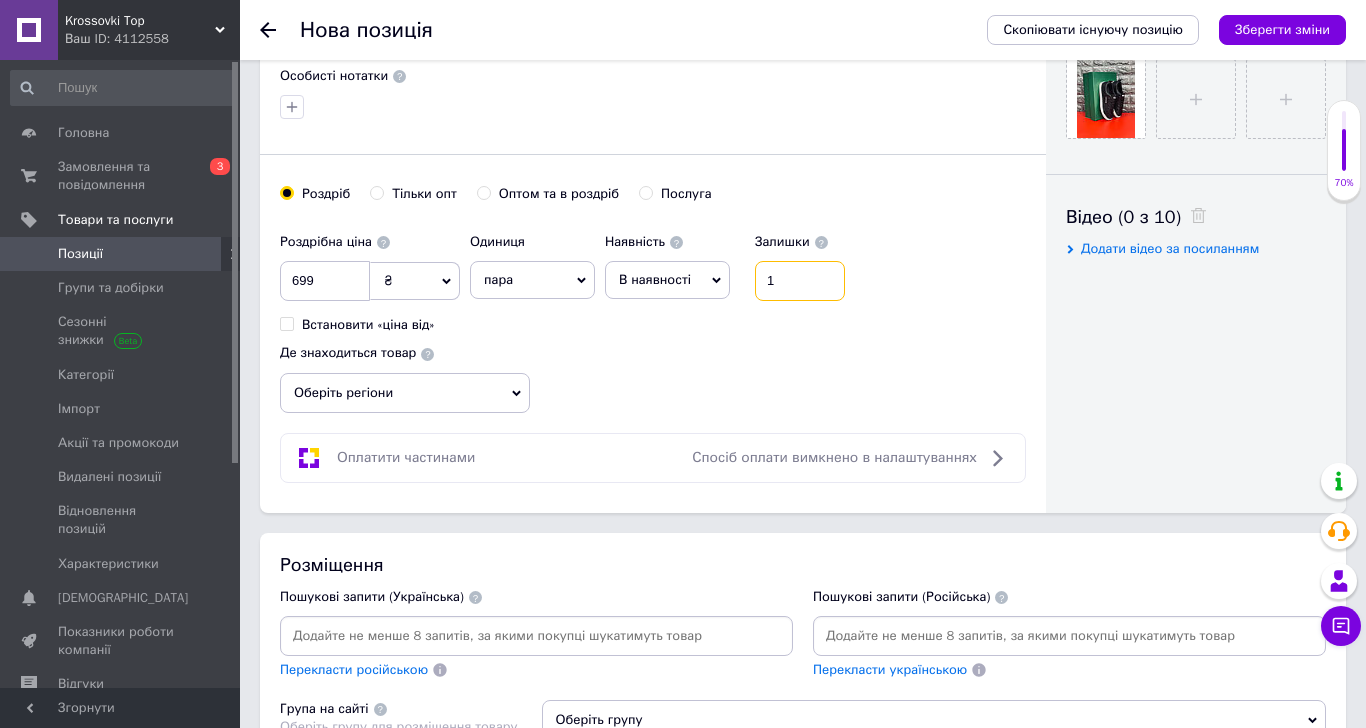 type on "1" 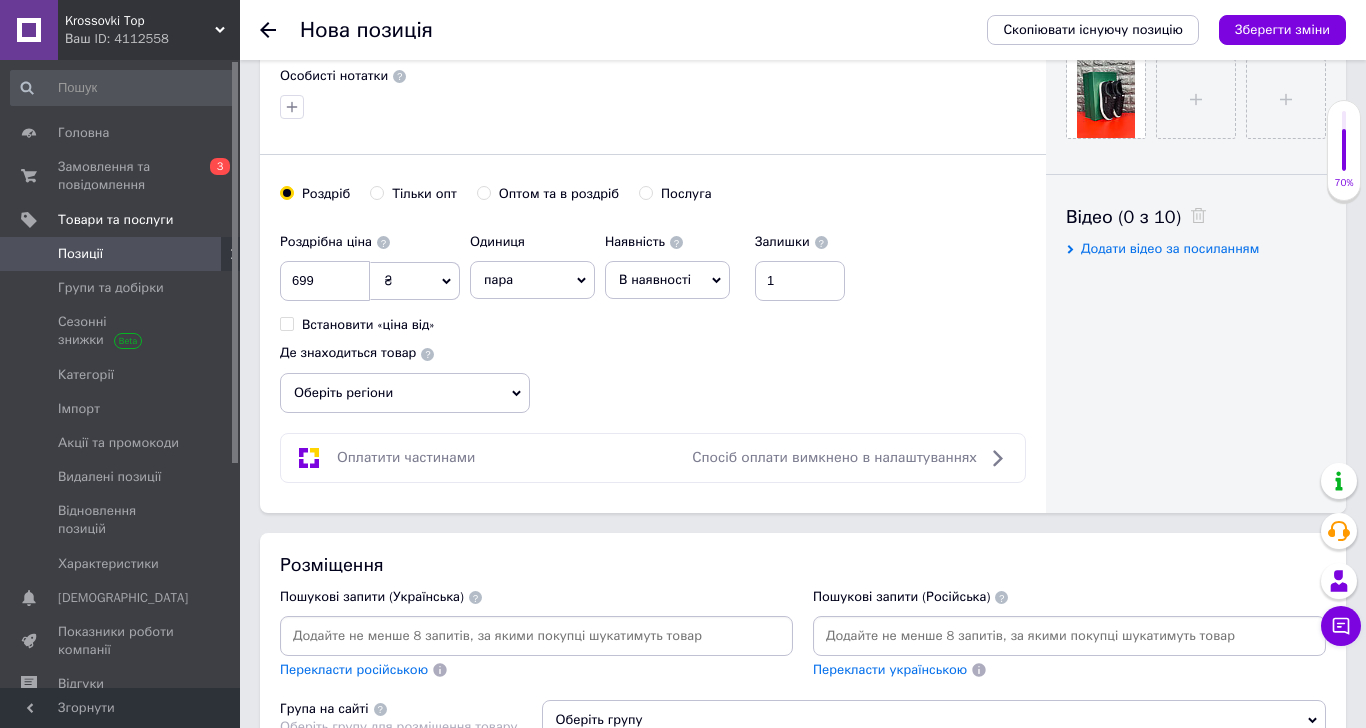 click on "Оберіть регіони" at bounding box center [405, 393] 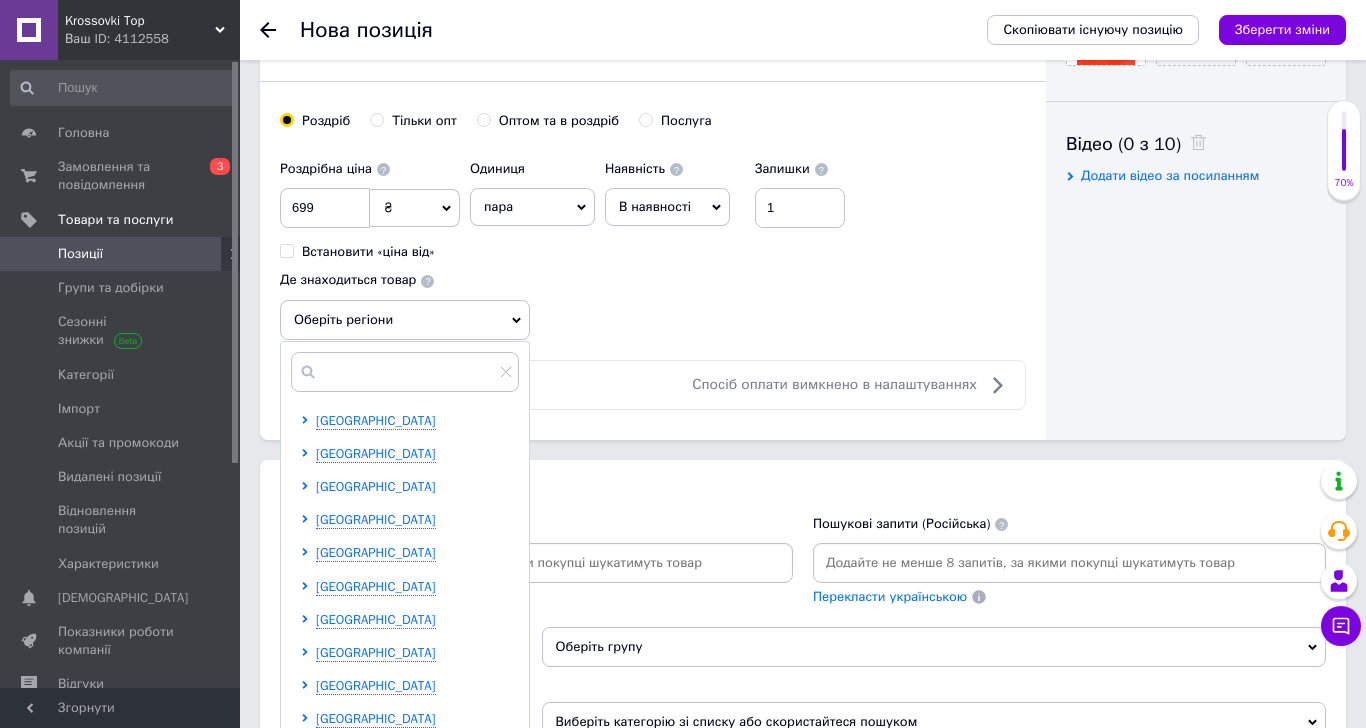 scroll, scrollTop: 1000, scrollLeft: 0, axis: vertical 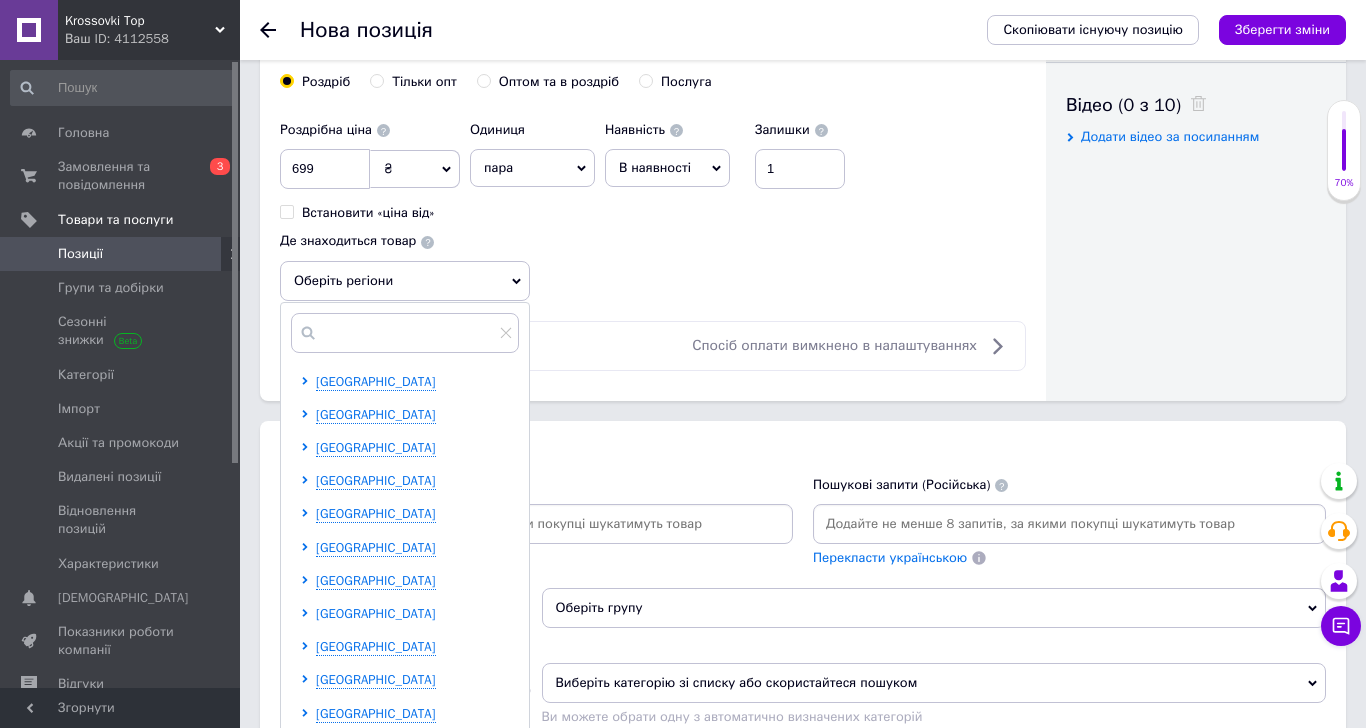click on "[GEOGRAPHIC_DATA]" at bounding box center (376, 646) 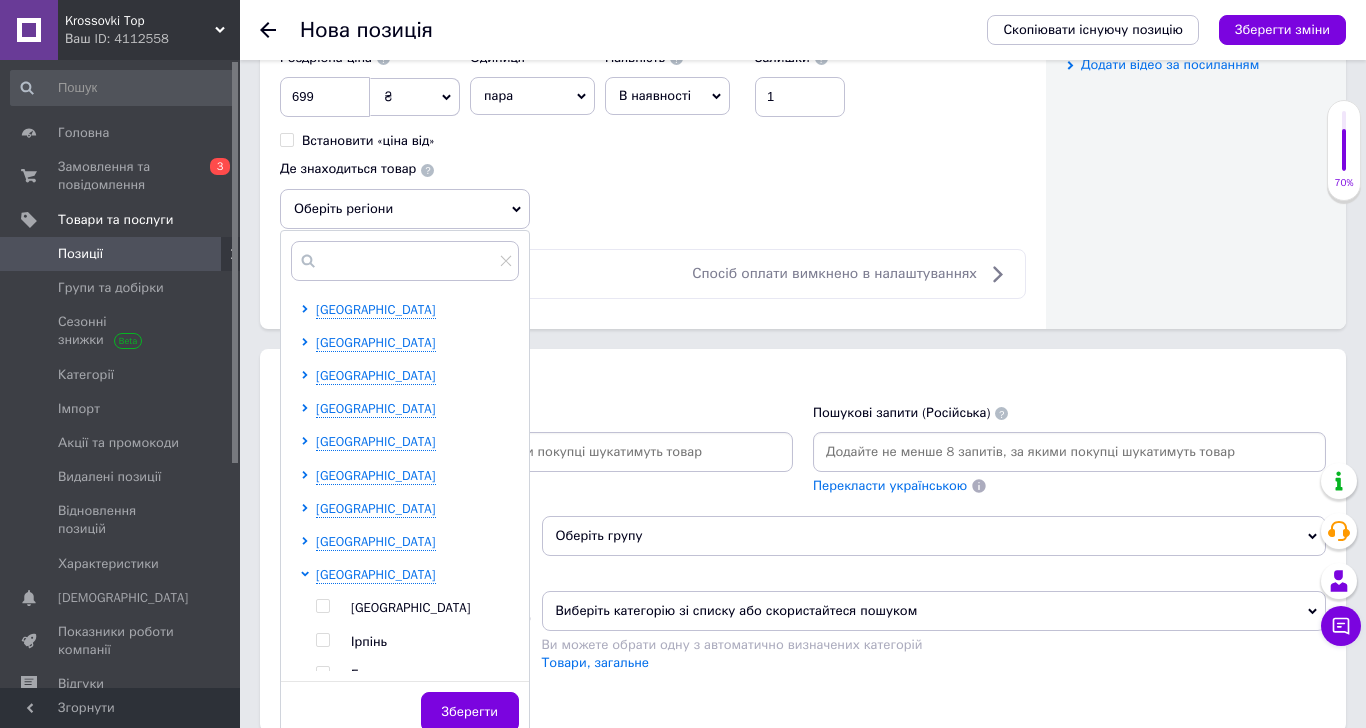 scroll, scrollTop: 1111, scrollLeft: 0, axis: vertical 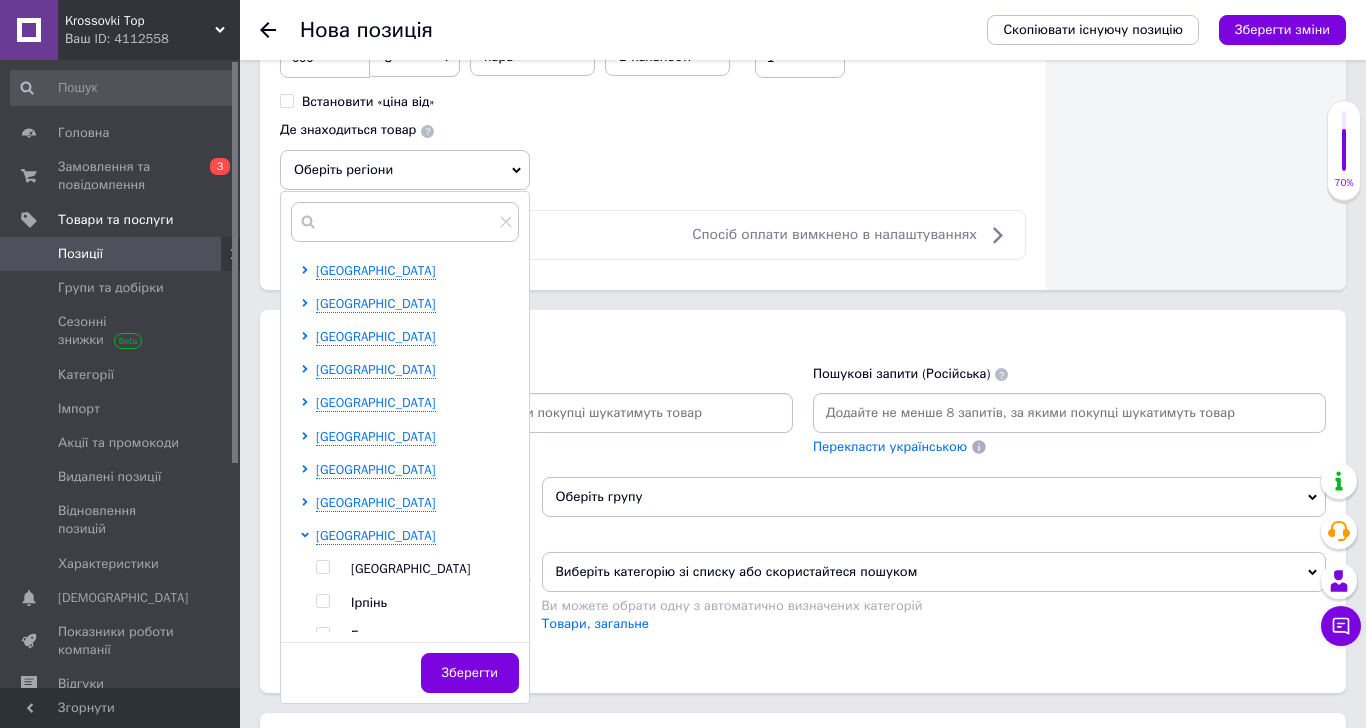 click at bounding box center (322, 567) 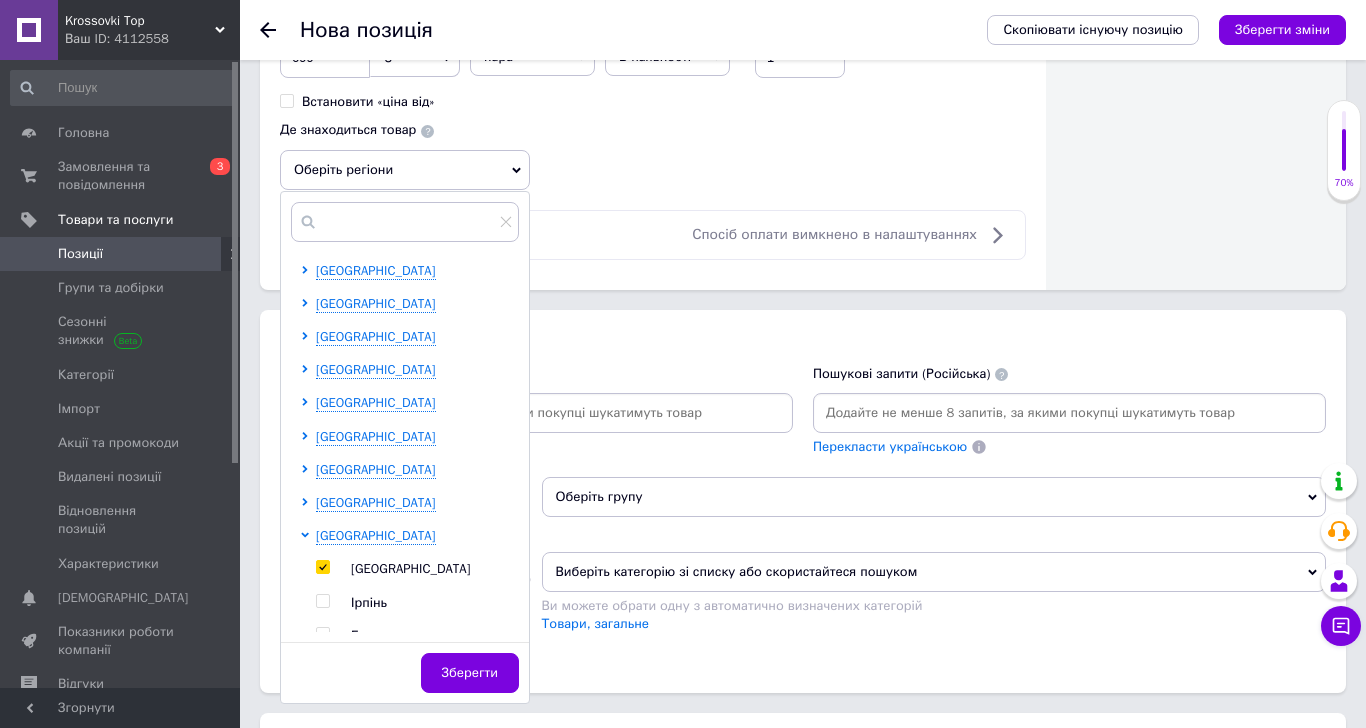 checkbox on "true" 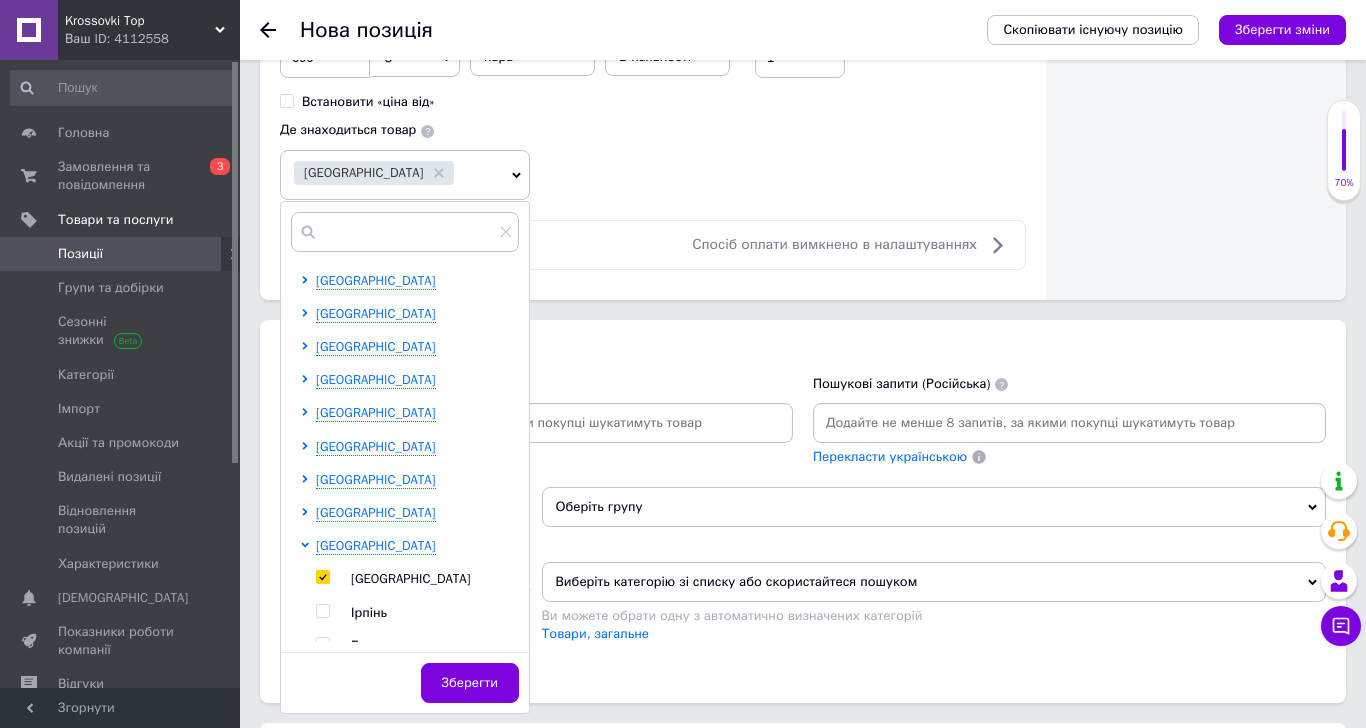 click on "Зберегти" at bounding box center [470, 683] 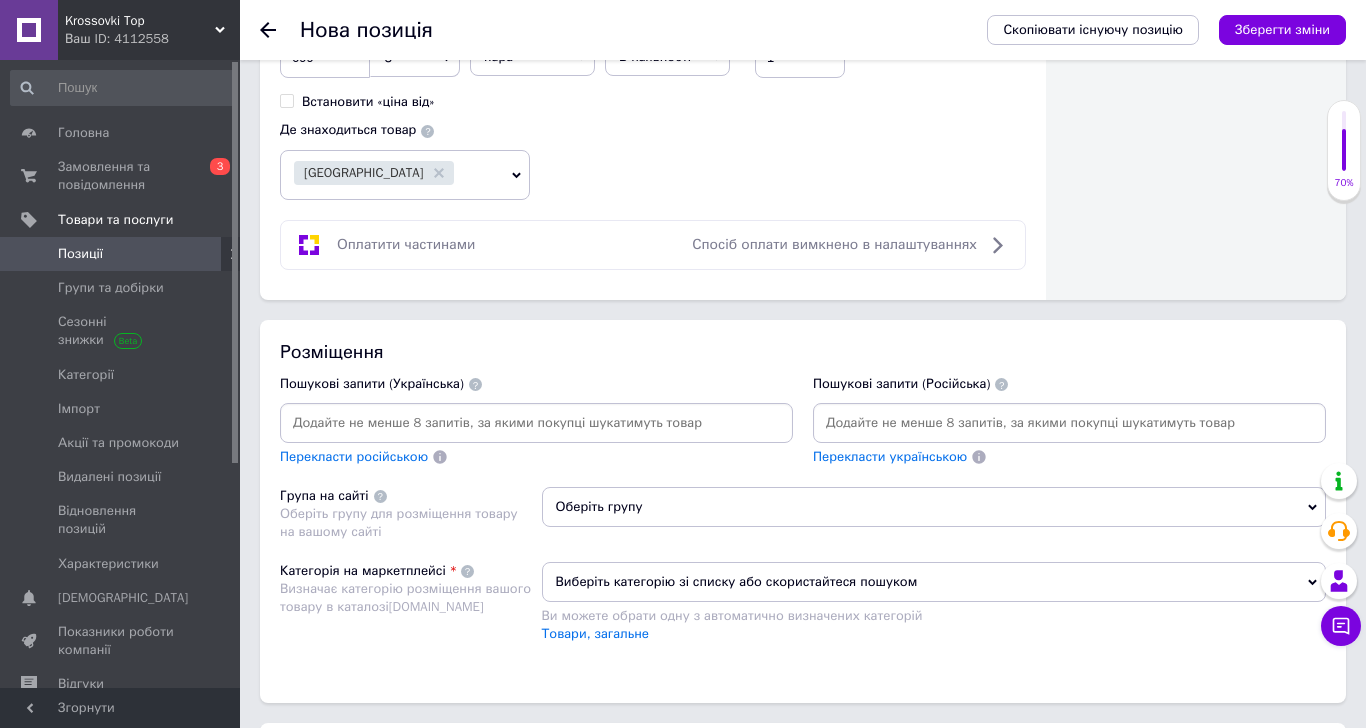 click at bounding box center [1069, 423] 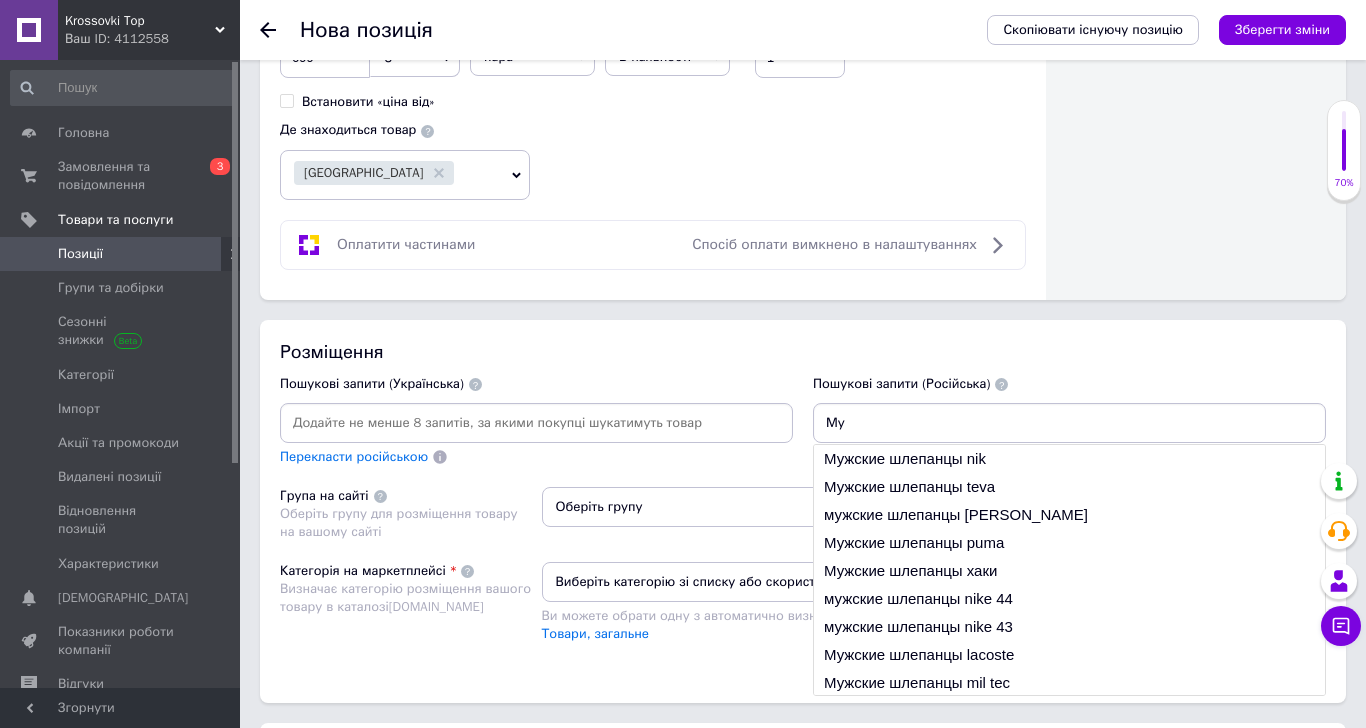 type on "М" 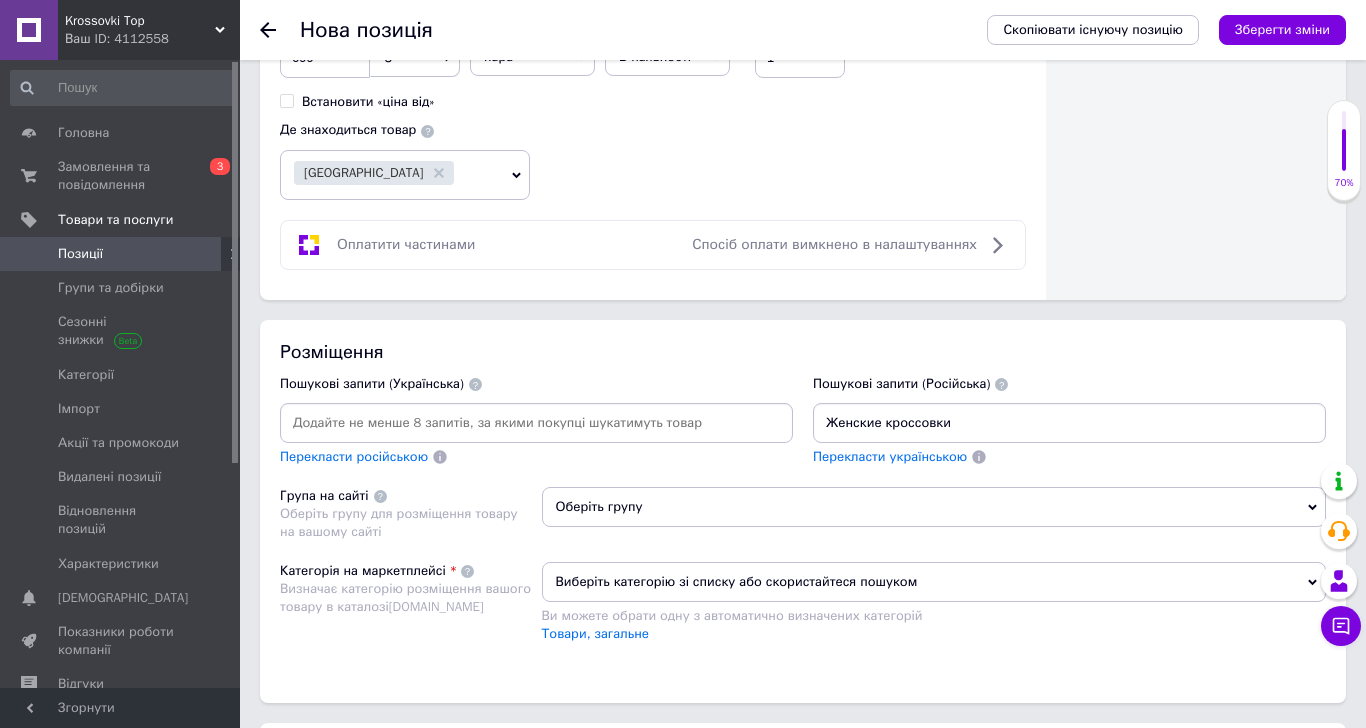 type on "Женские кроссовки" 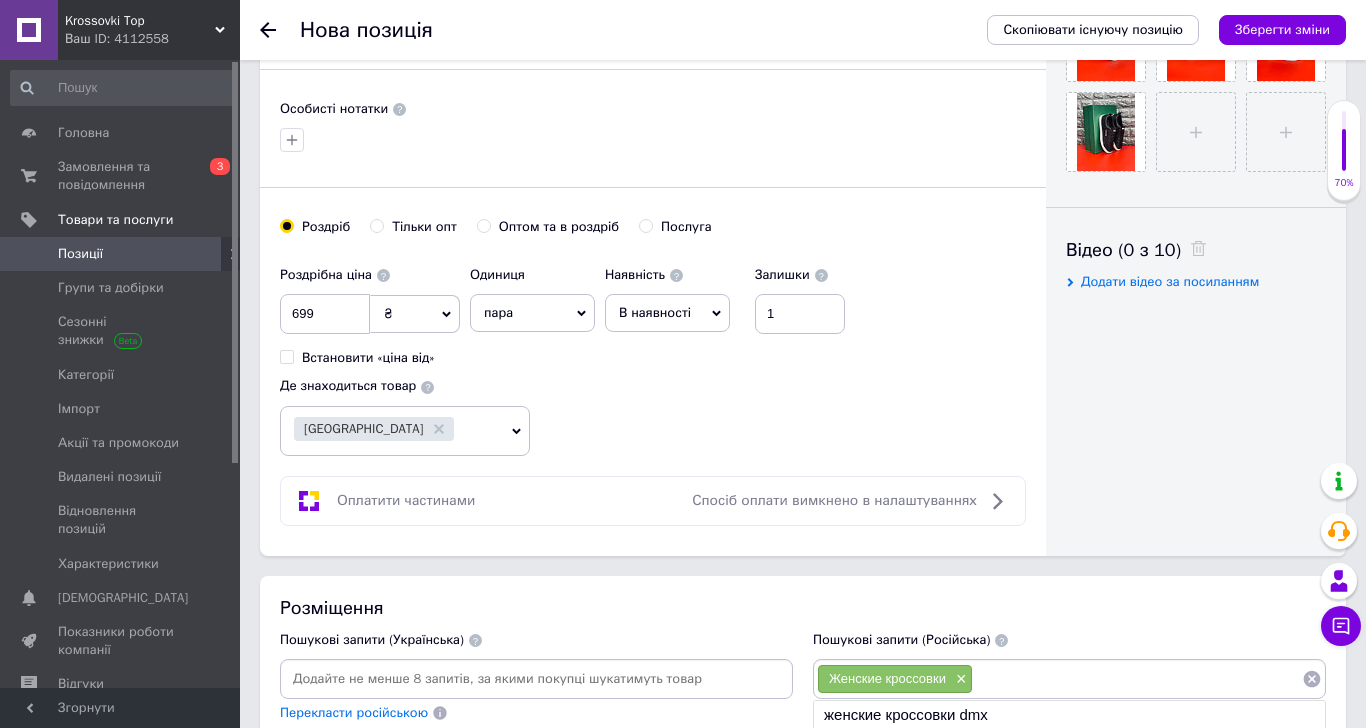 scroll, scrollTop: 1222, scrollLeft: 0, axis: vertical 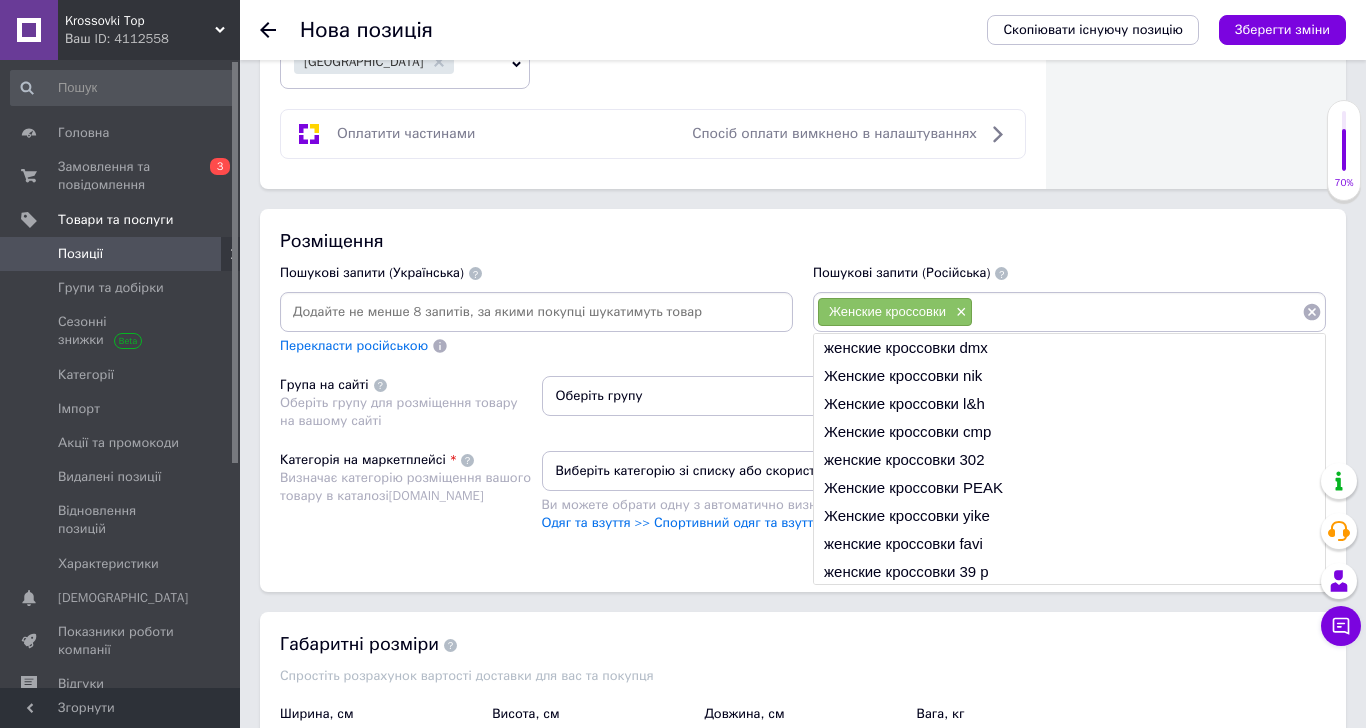 click at bounding box center [1137, 312] 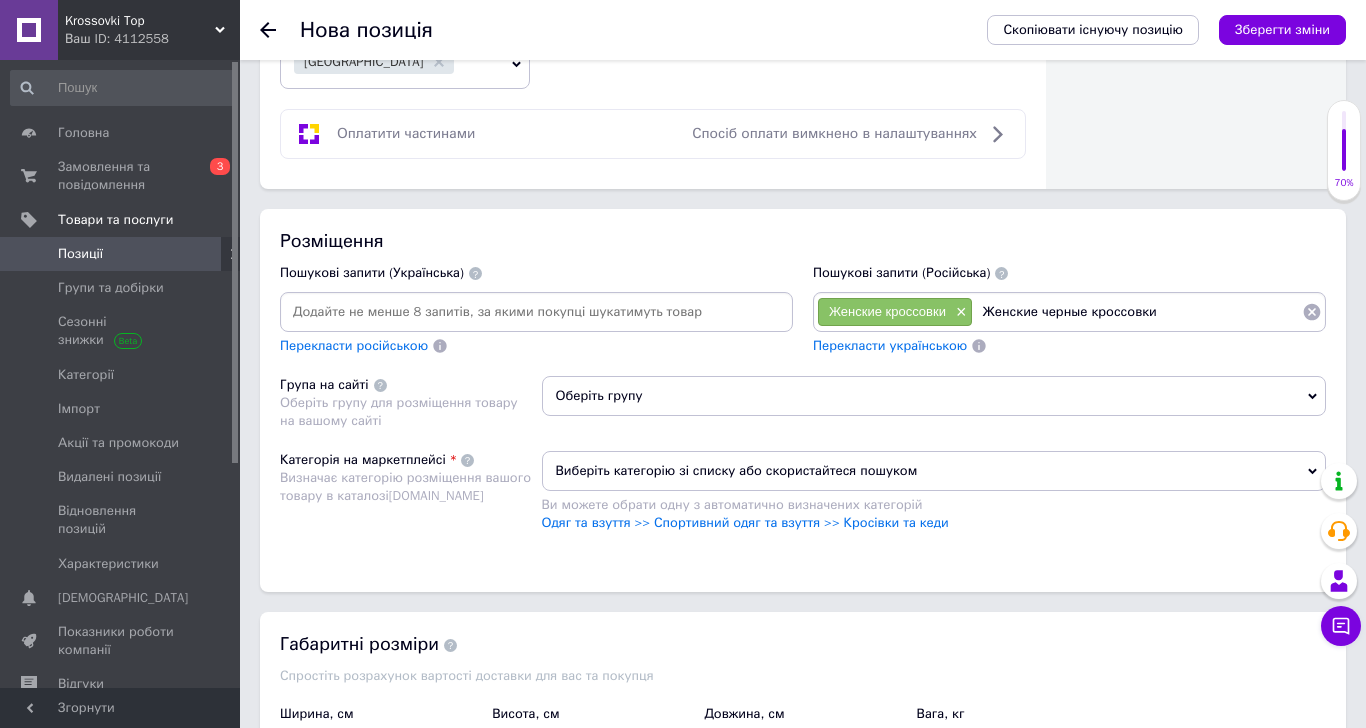type on "Женские черные кроссовки" 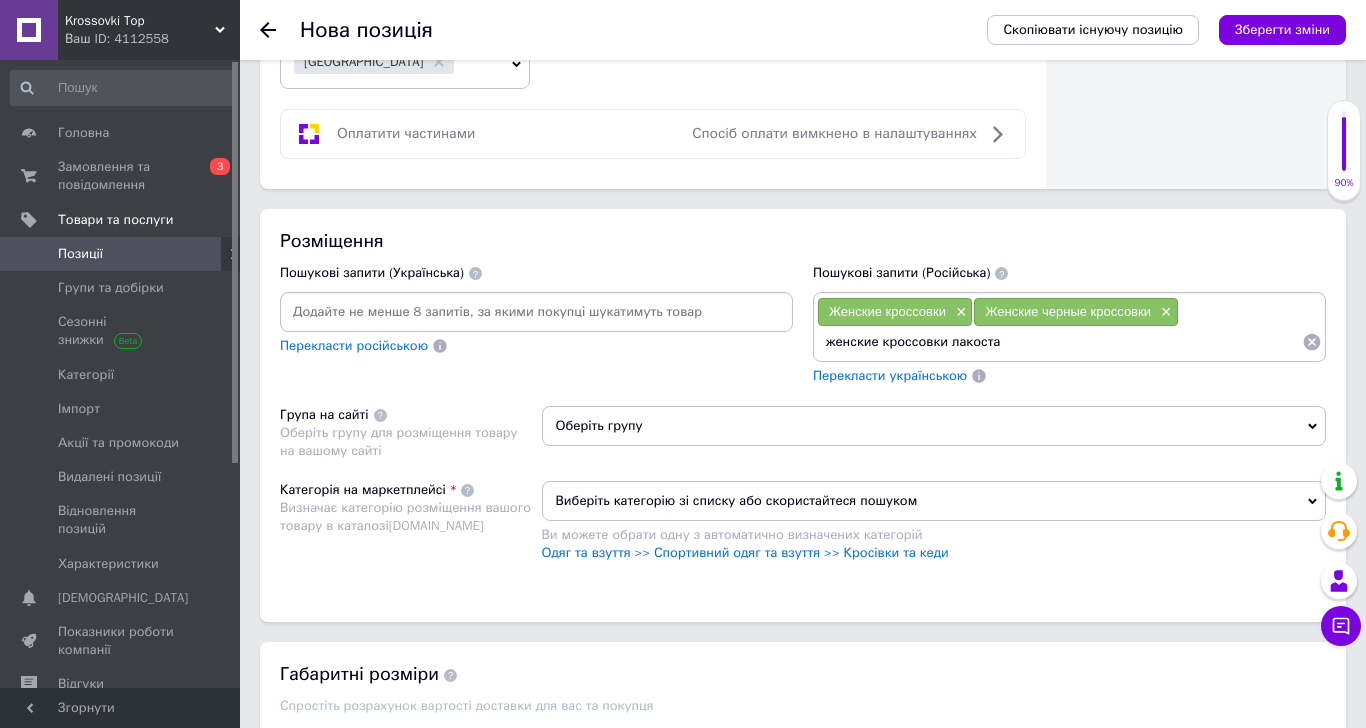 type on "женские кроссовки лакоста" 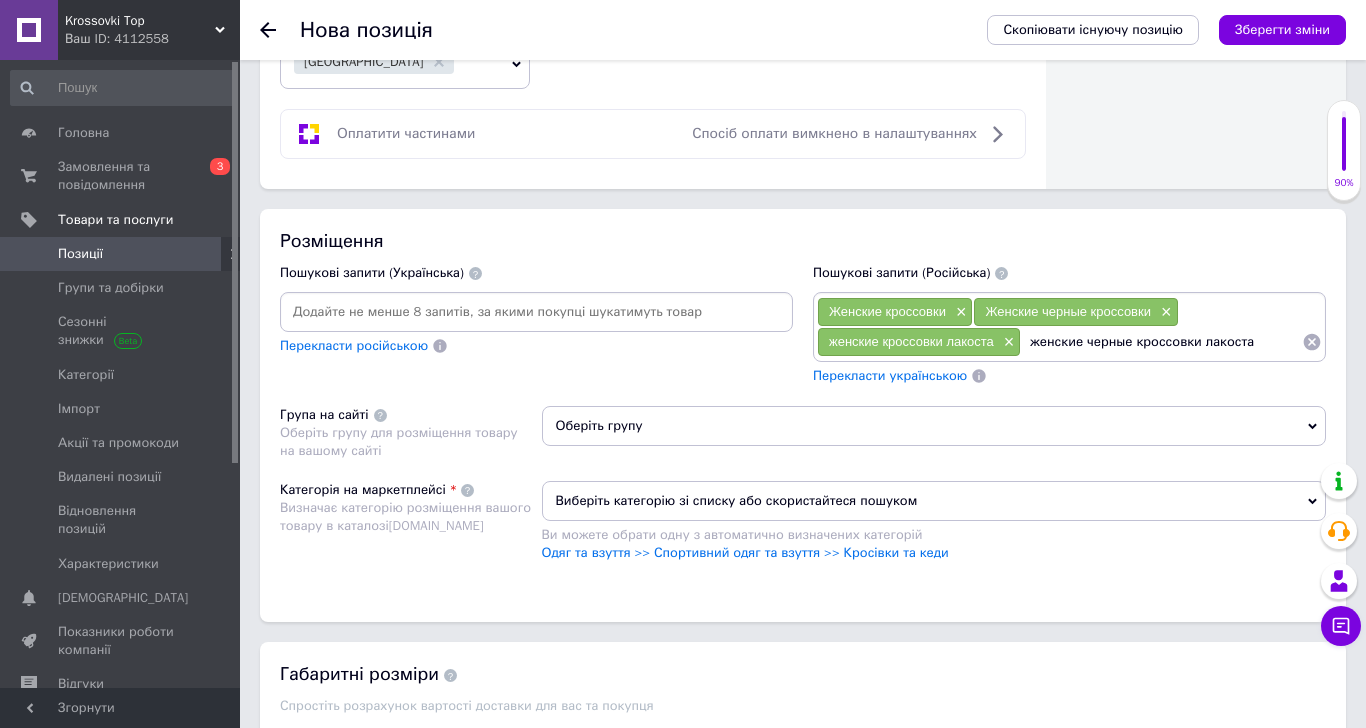 type on "женские черные кроссовки лакоста" 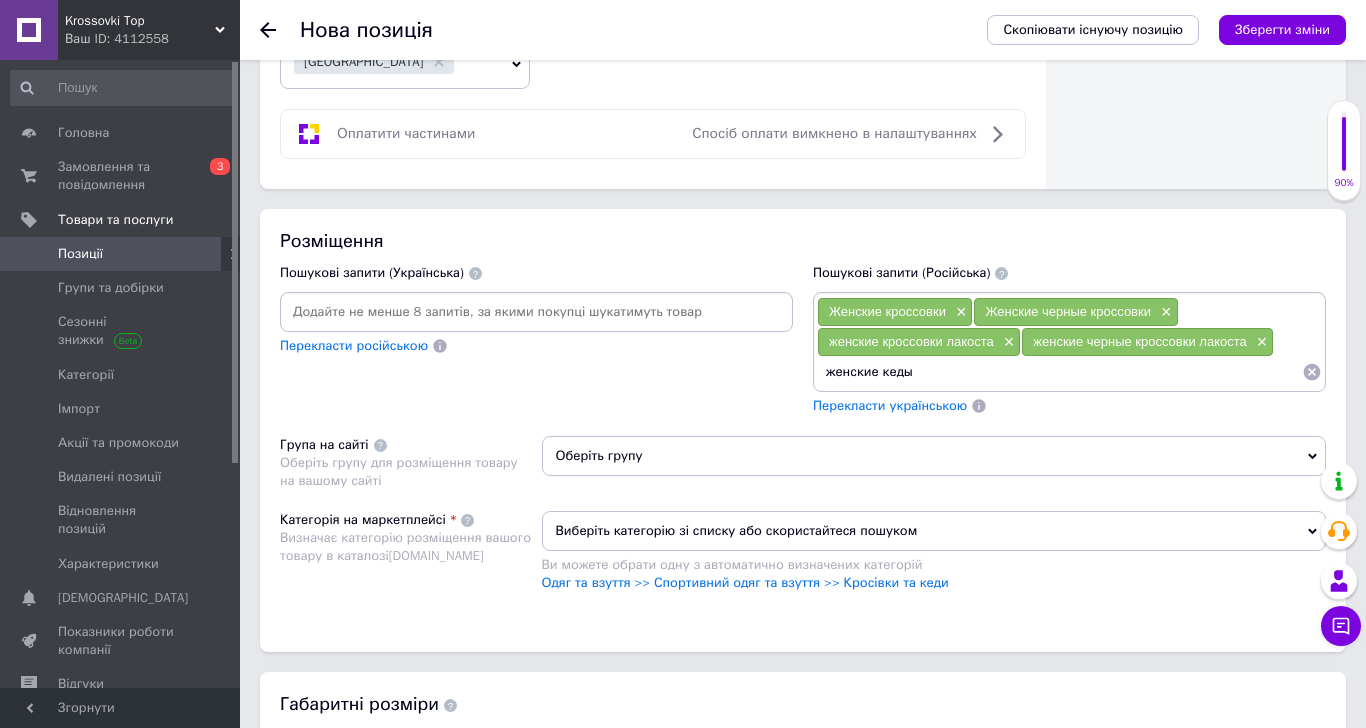 type on "женские кеды" 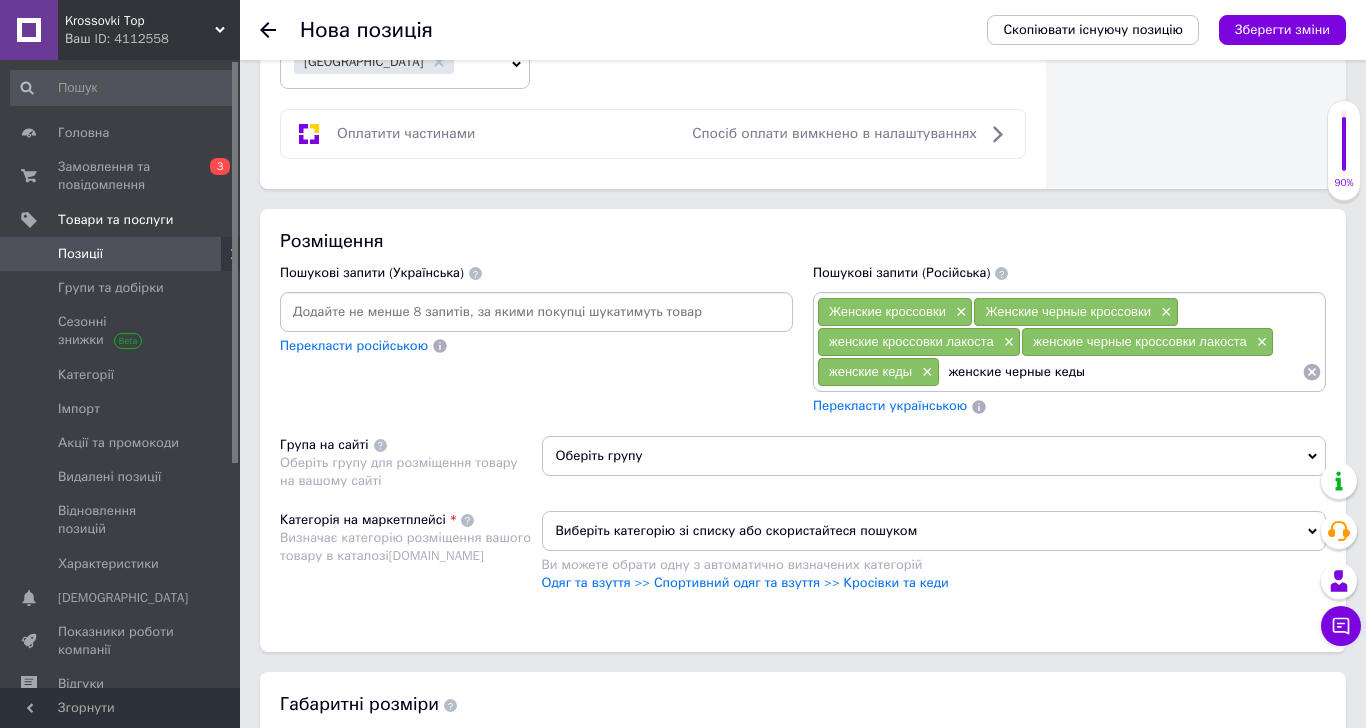 type on "женские черные кеды" 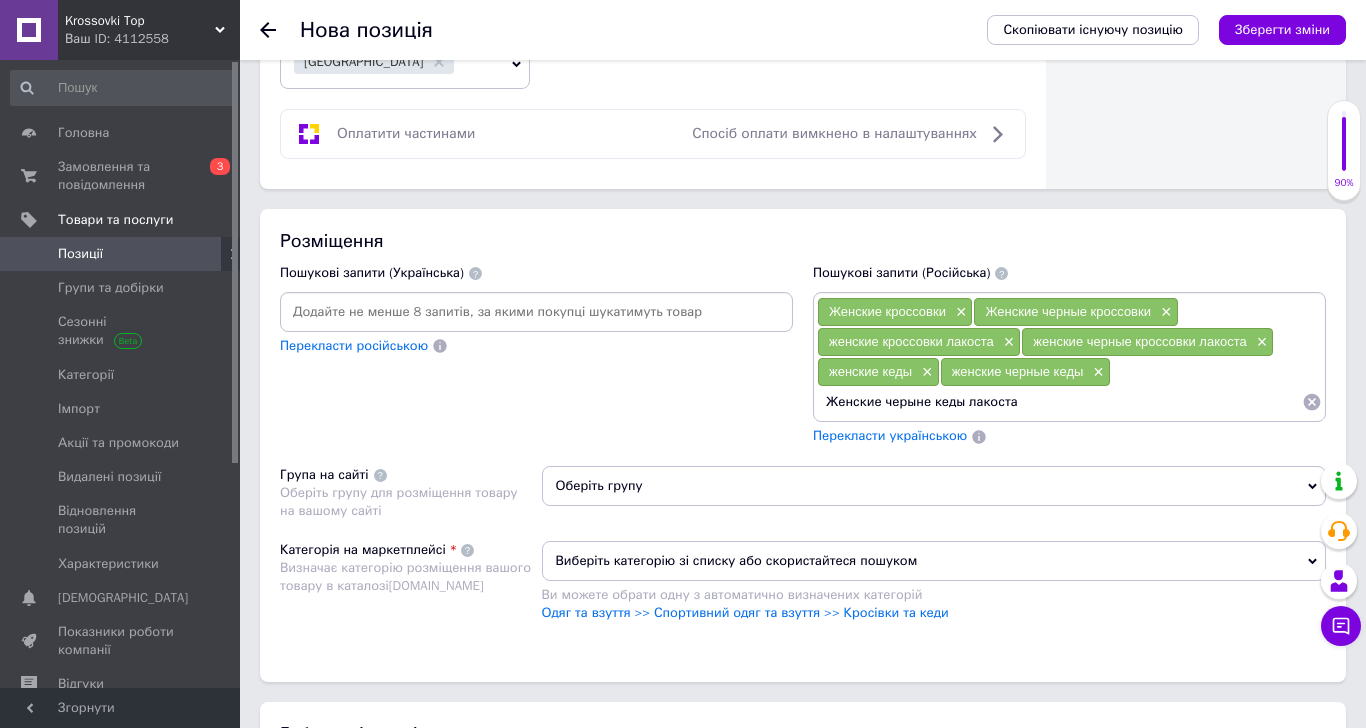 type on "Женские черыне кеды лакоста" 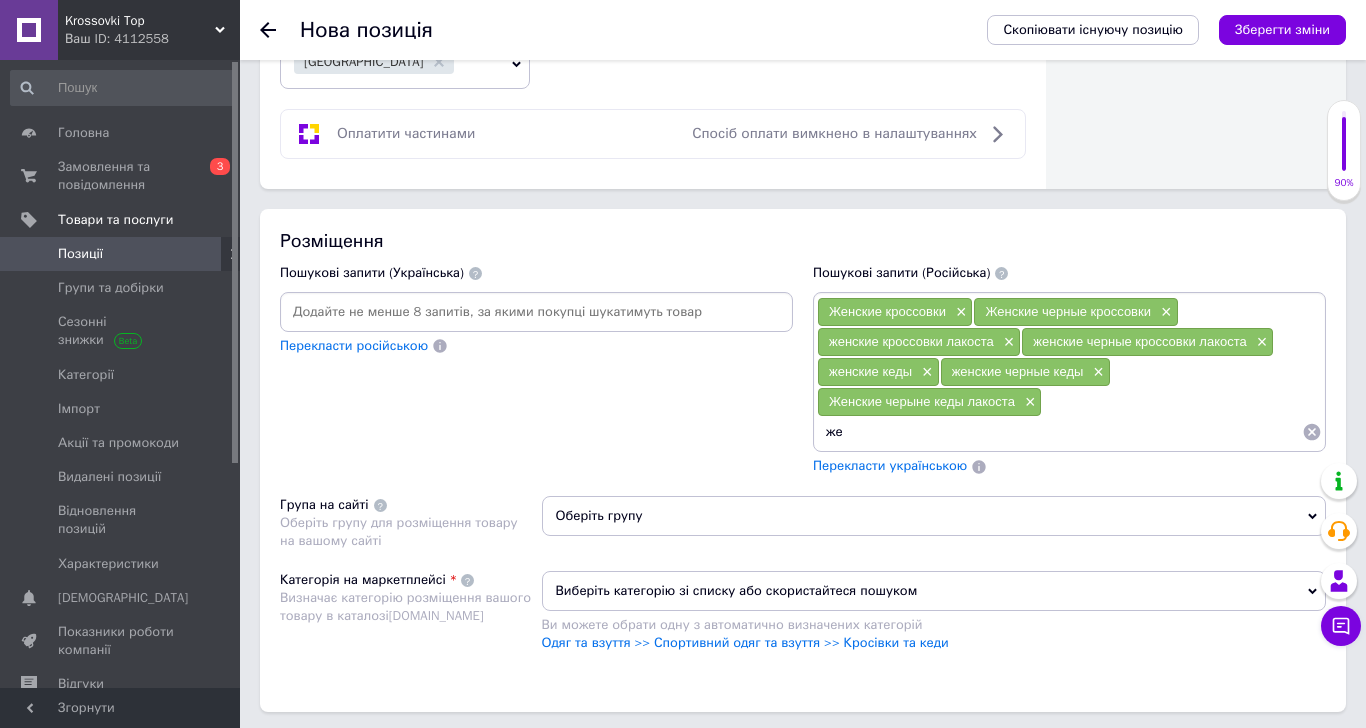 type on "ж" 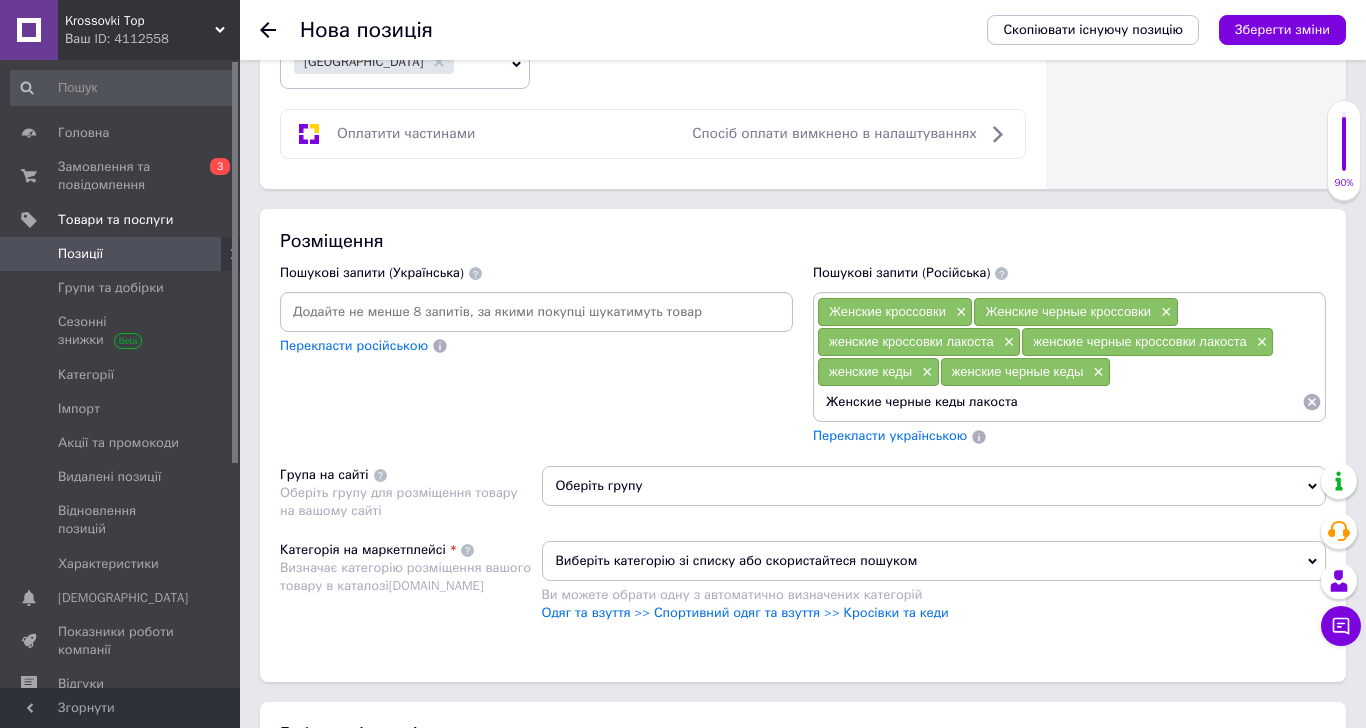type on "Женские черные кеды лакоста" 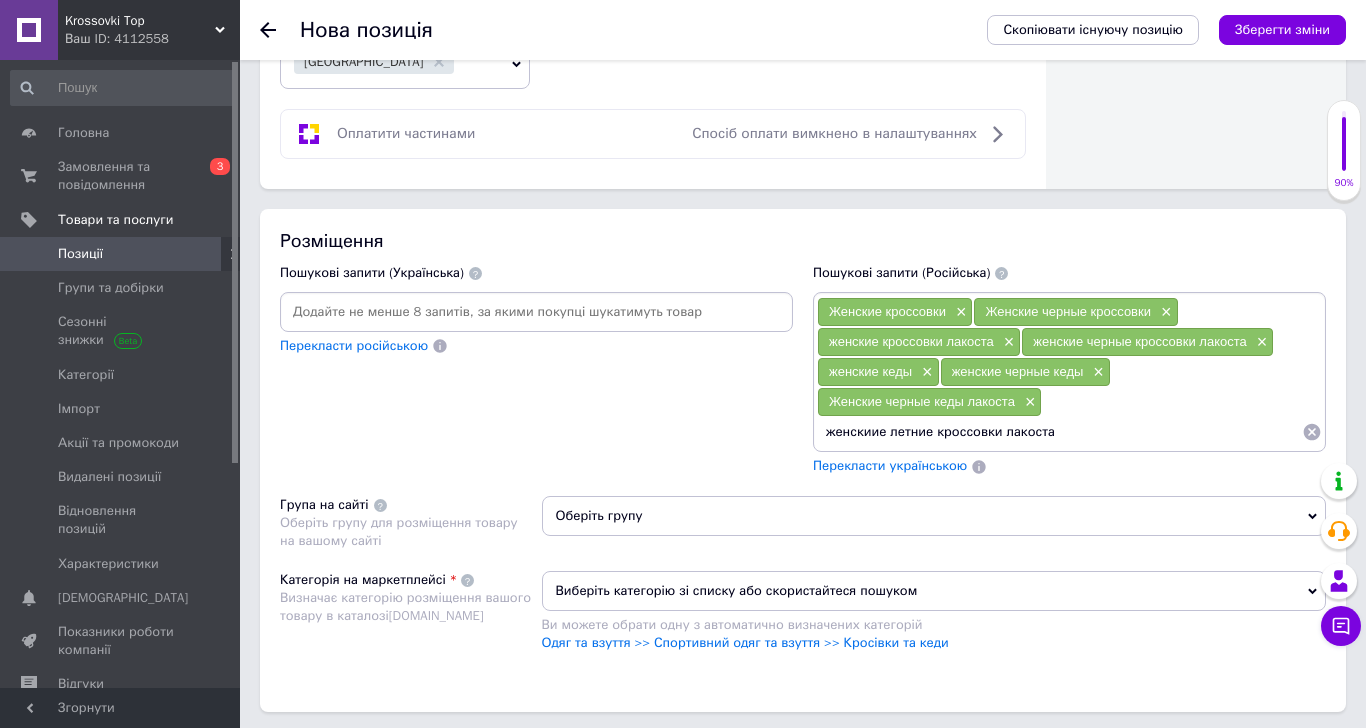 type on "женскиие летние кроссовки лакоста" 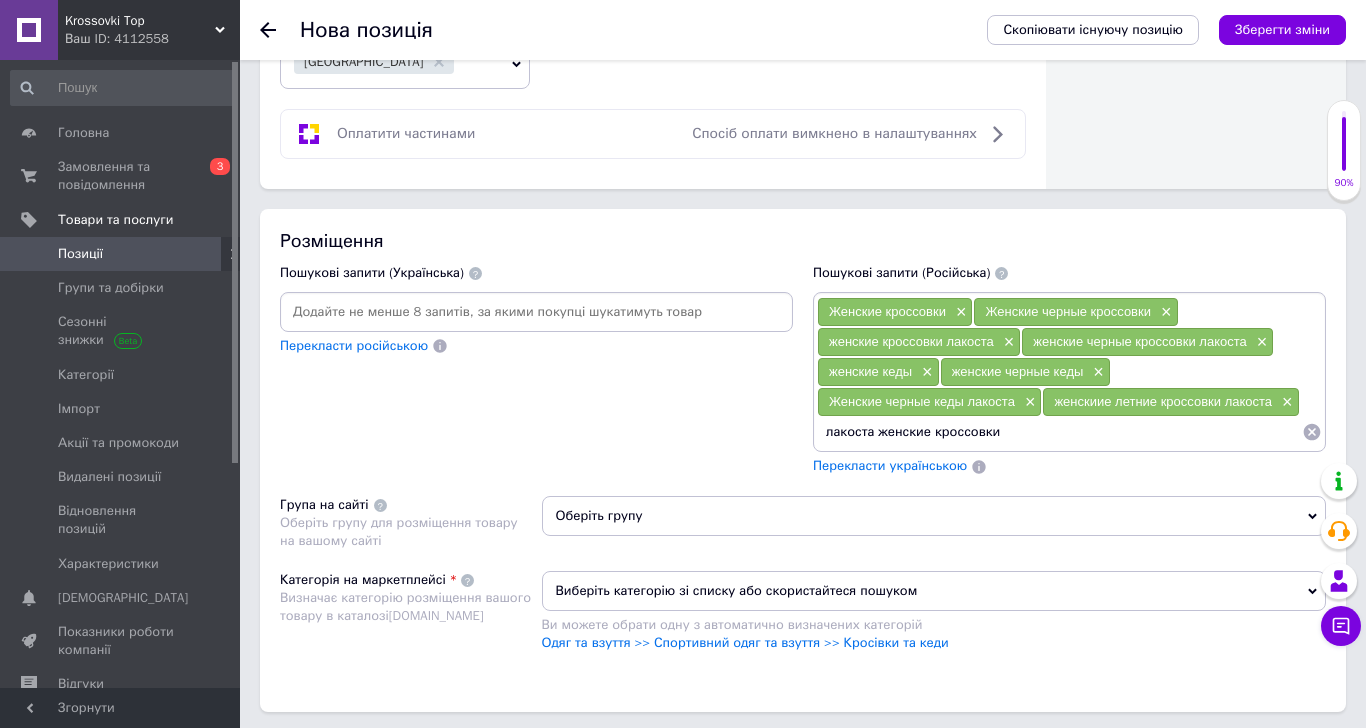 type on "лакоста женские кроссовки" 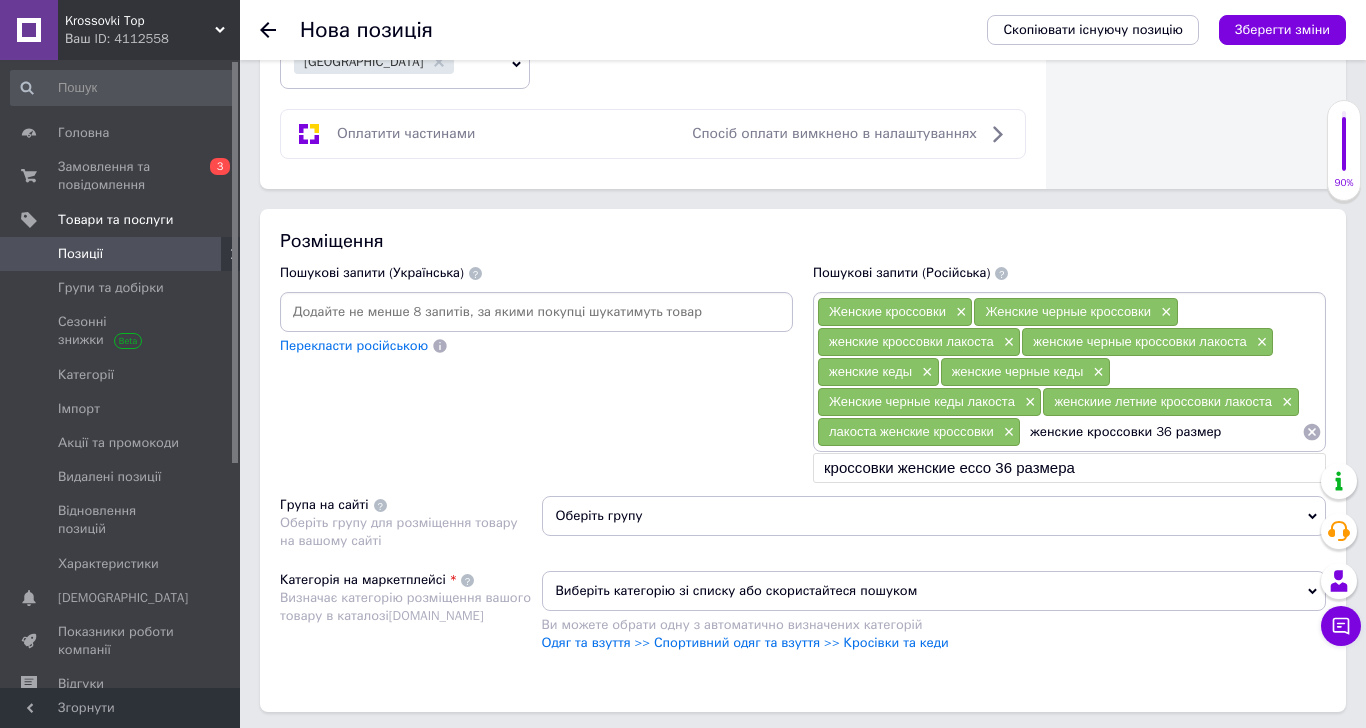 type on "женские кроссовки 36 размер" 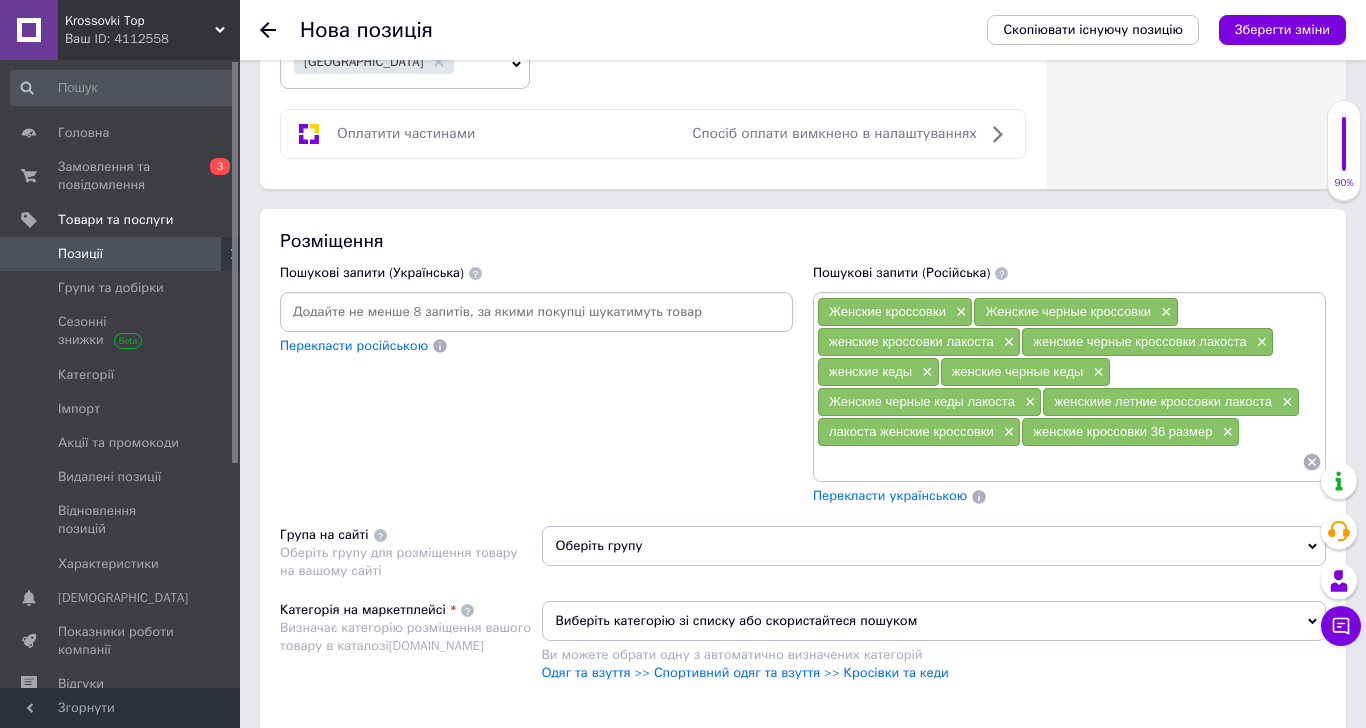 type 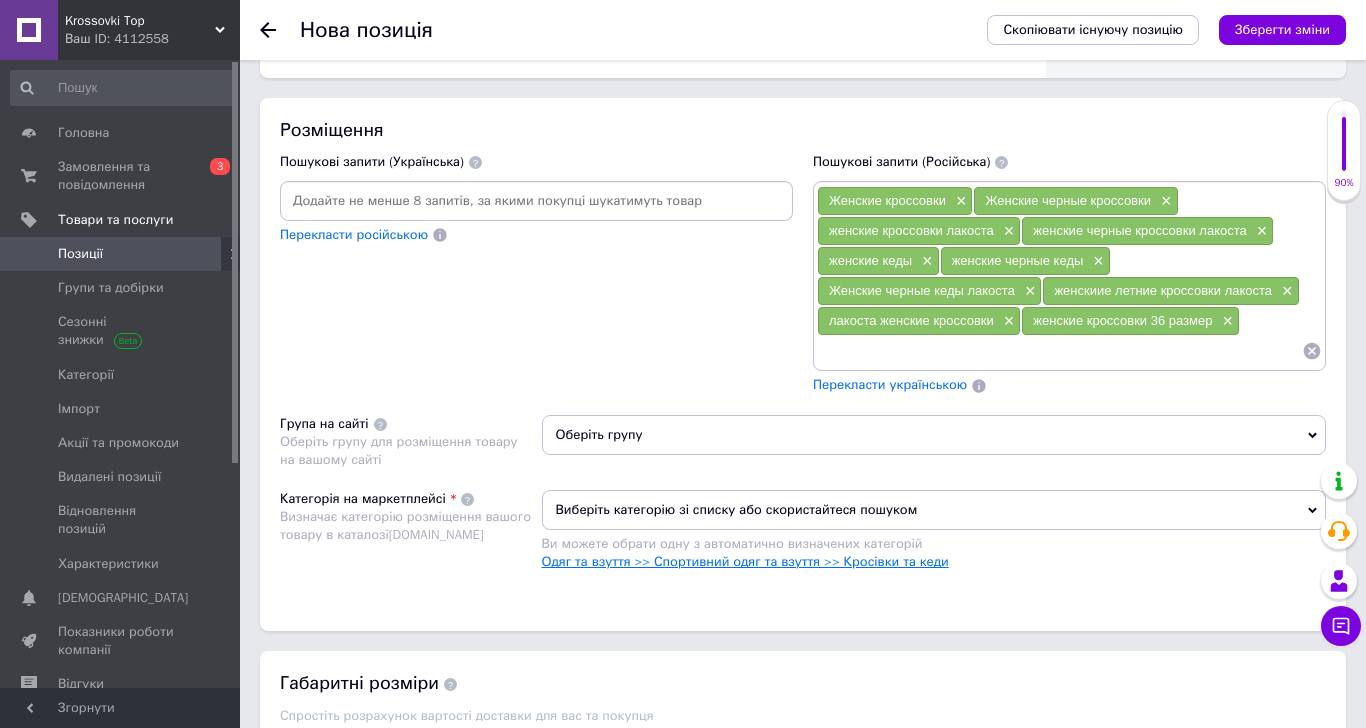 click on "Одяг та взуття >> Спортивний одяг та взуття >> Кросівки та кеди" at bounding box center (745, 561) 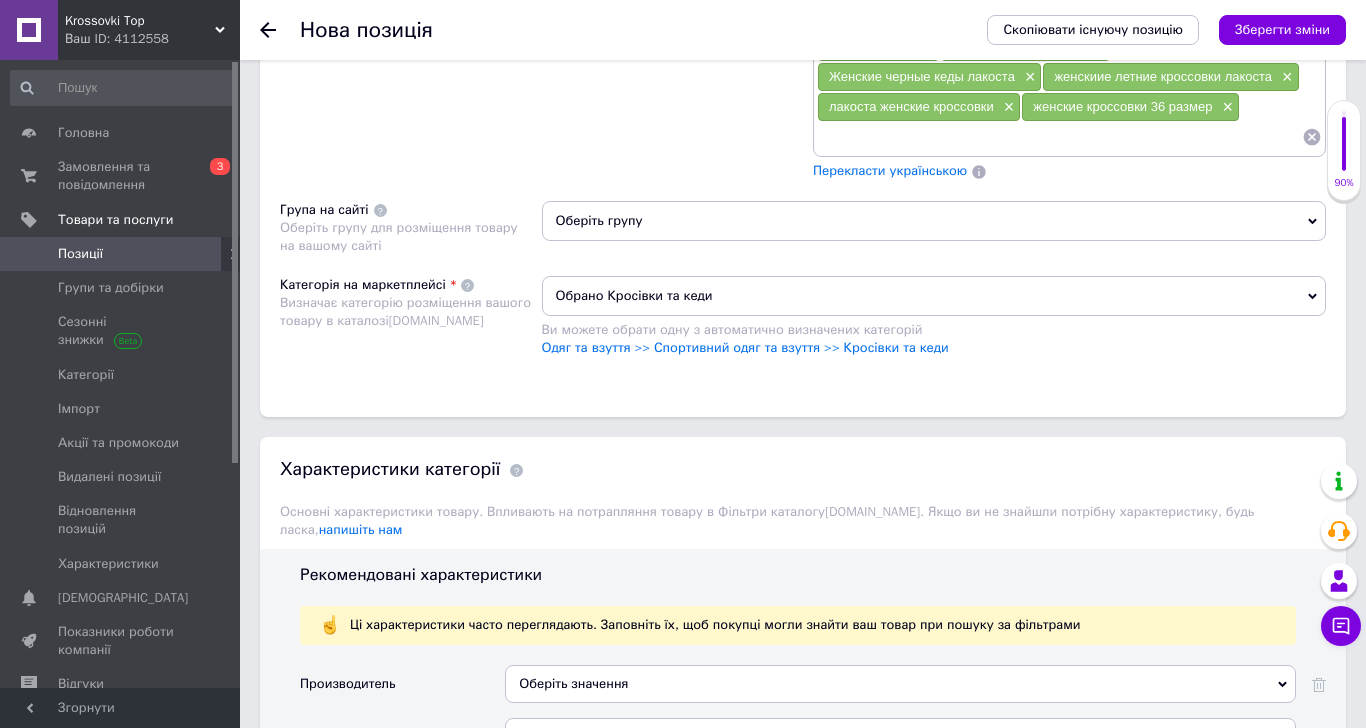 scroll, scrollTop: 1555, scrollLeft: 0, axis: vertical 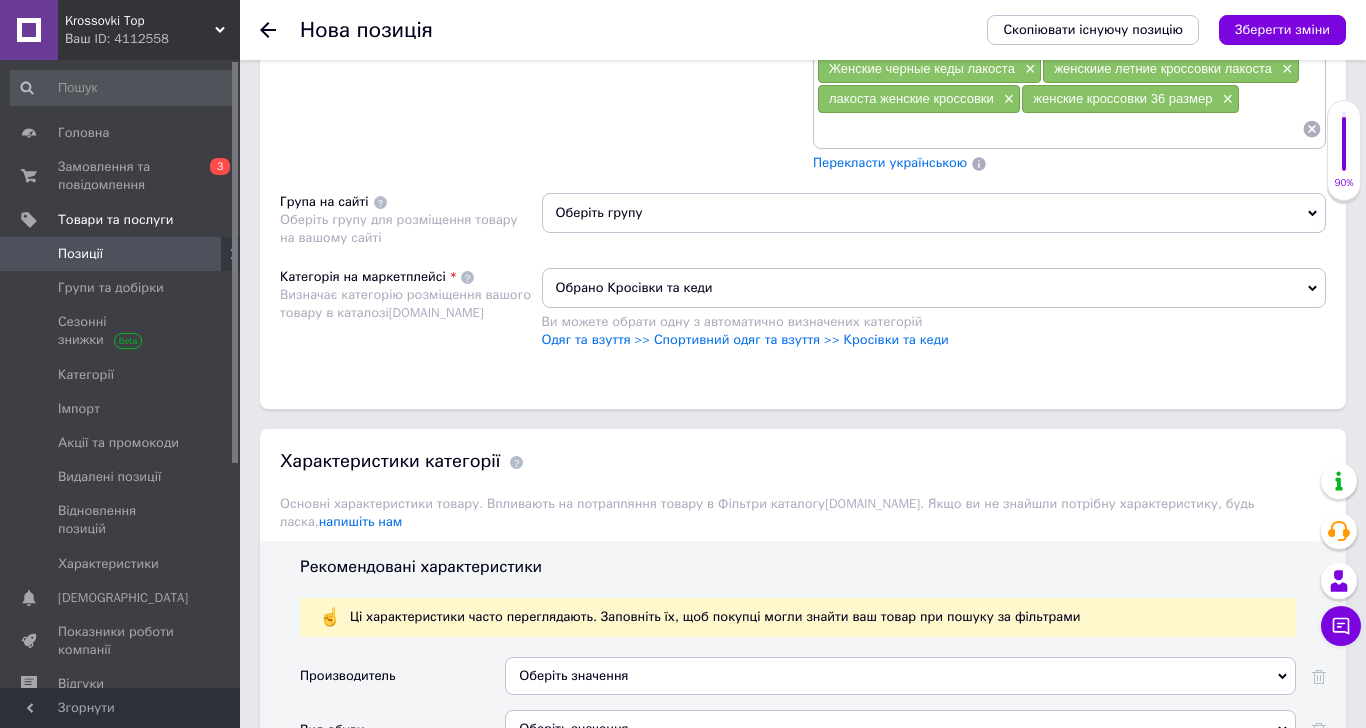 click on "Оберіть значення" at bounding box center (900, 676) 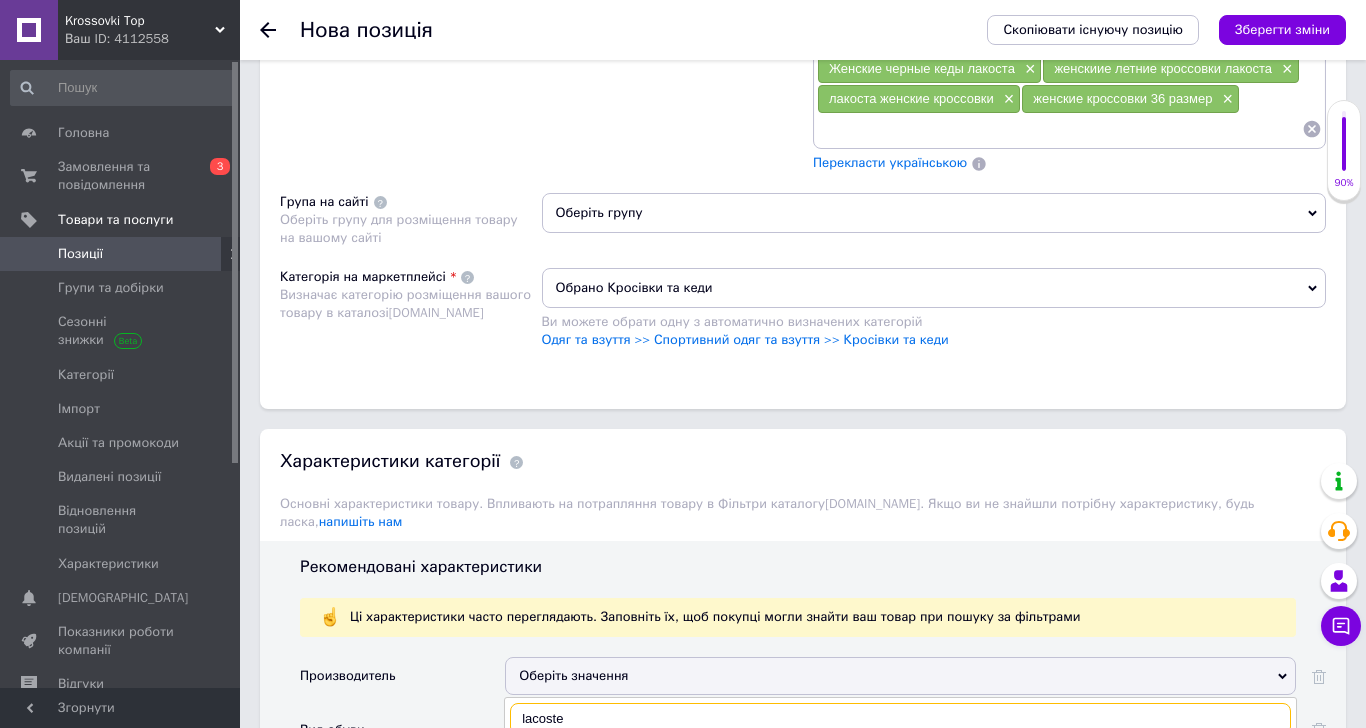 type on "lacoste" 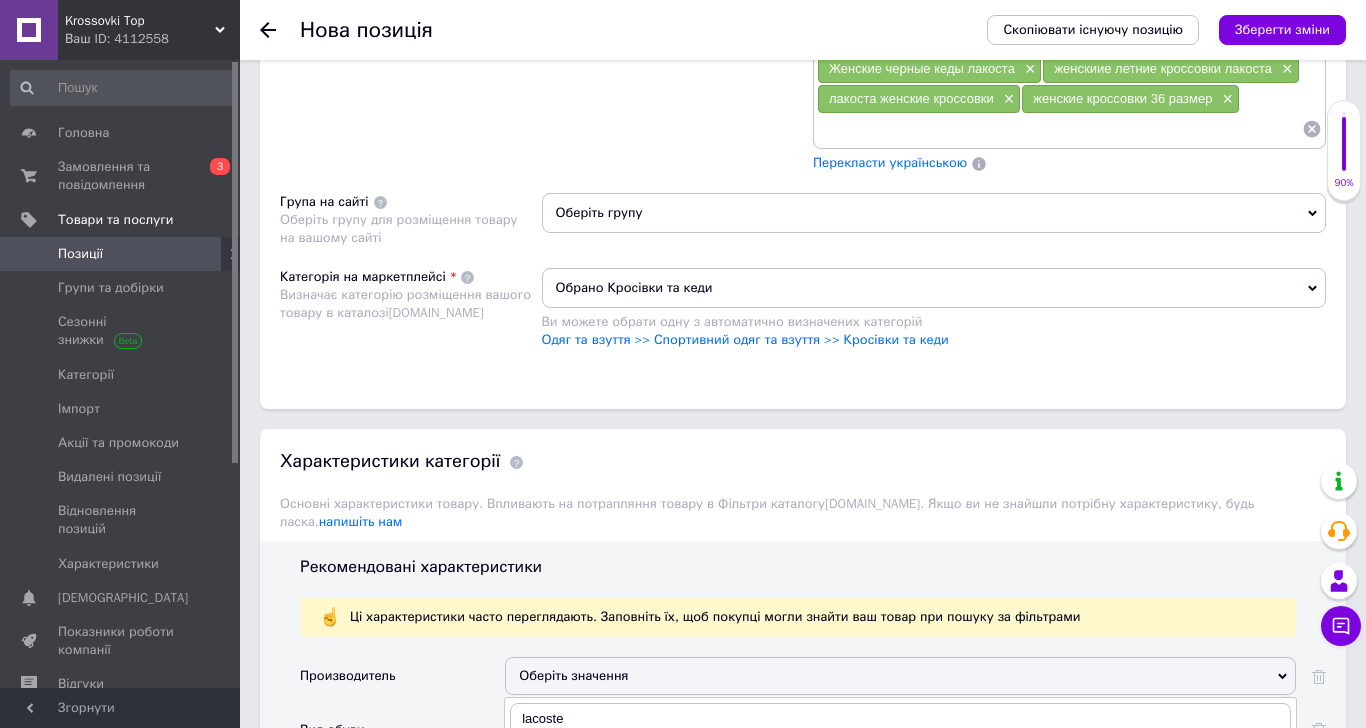 click on "Lacoste" at bounding box center (900, 760) 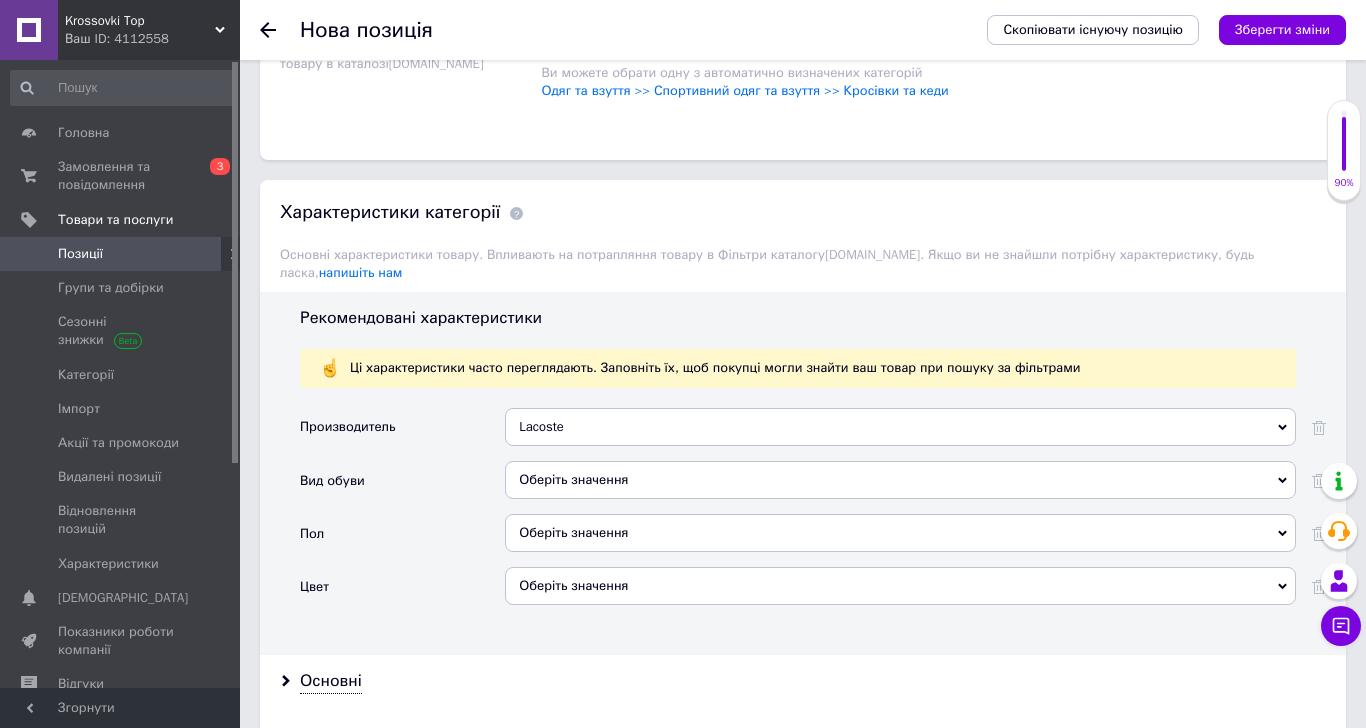 scroll, scrollTop: 1888, scrollLeft: 0, axis: vertical 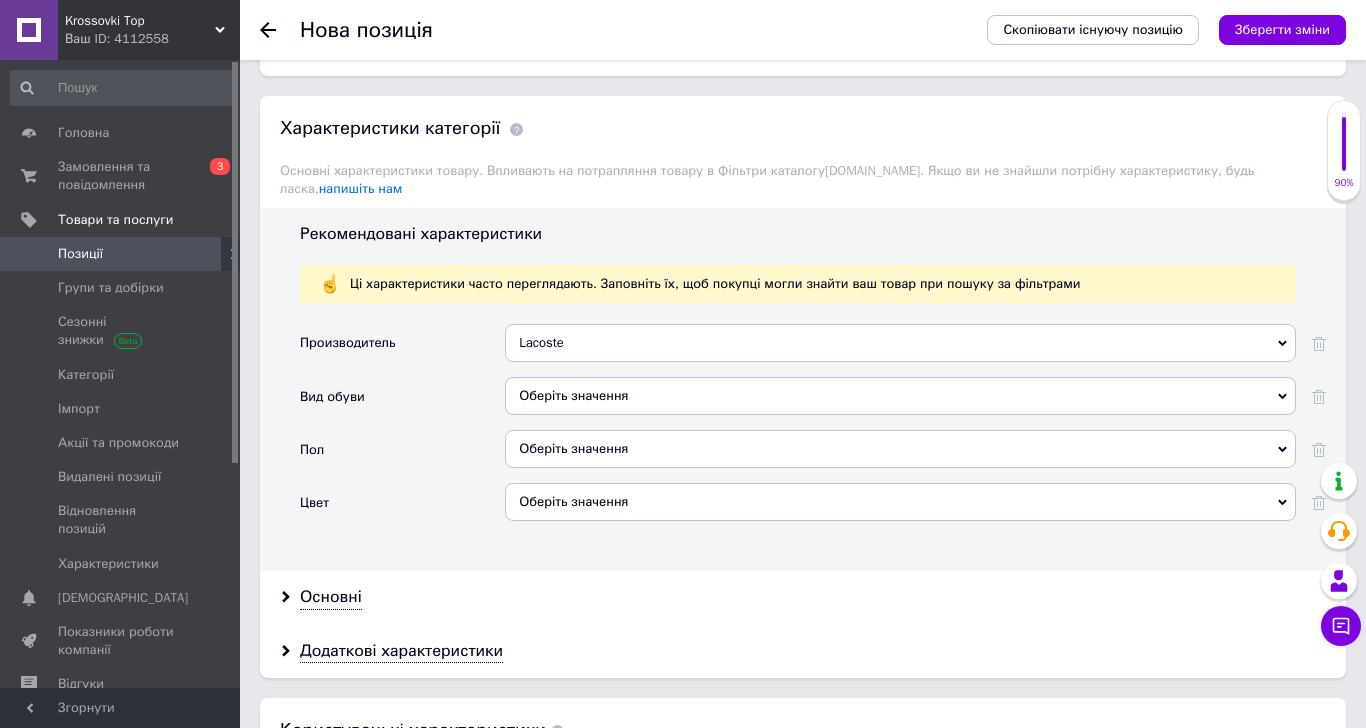 click on "Оберіть значення" at bounding box center [900, 396] 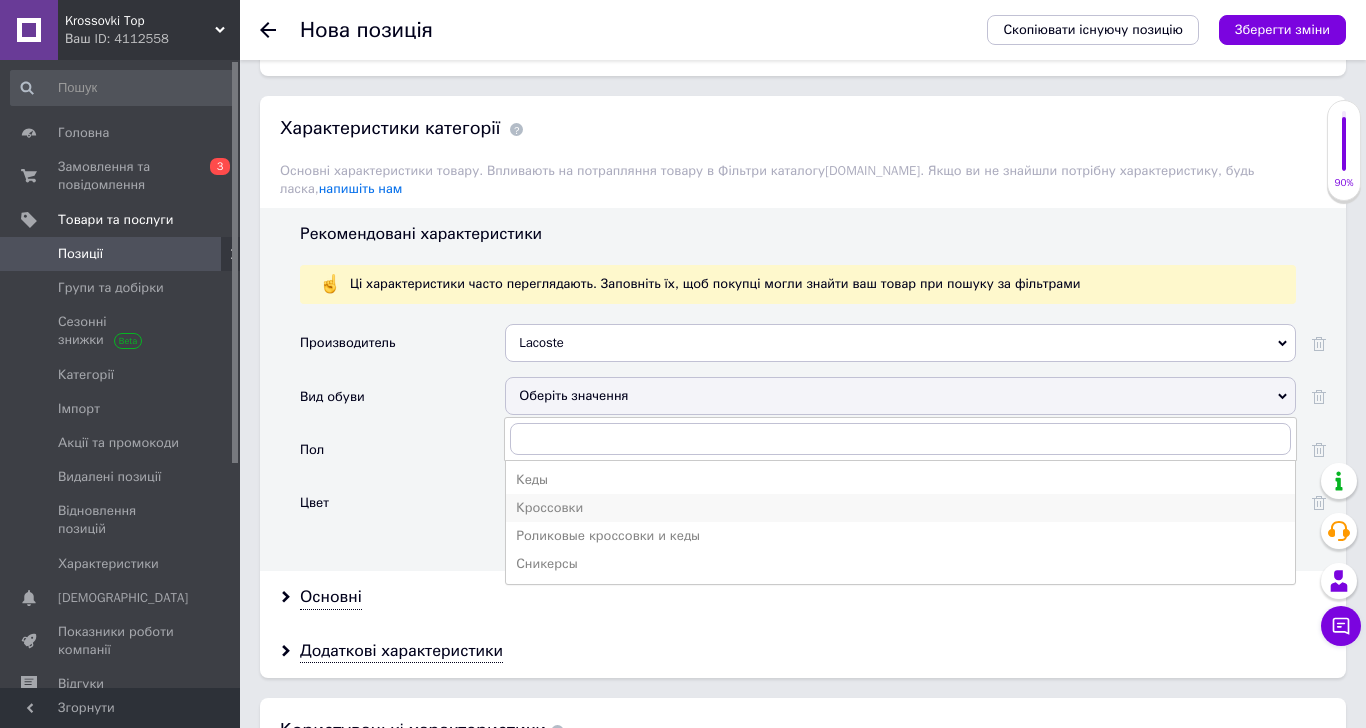 click on "Кроссовки" at bounding box center [900, 508] 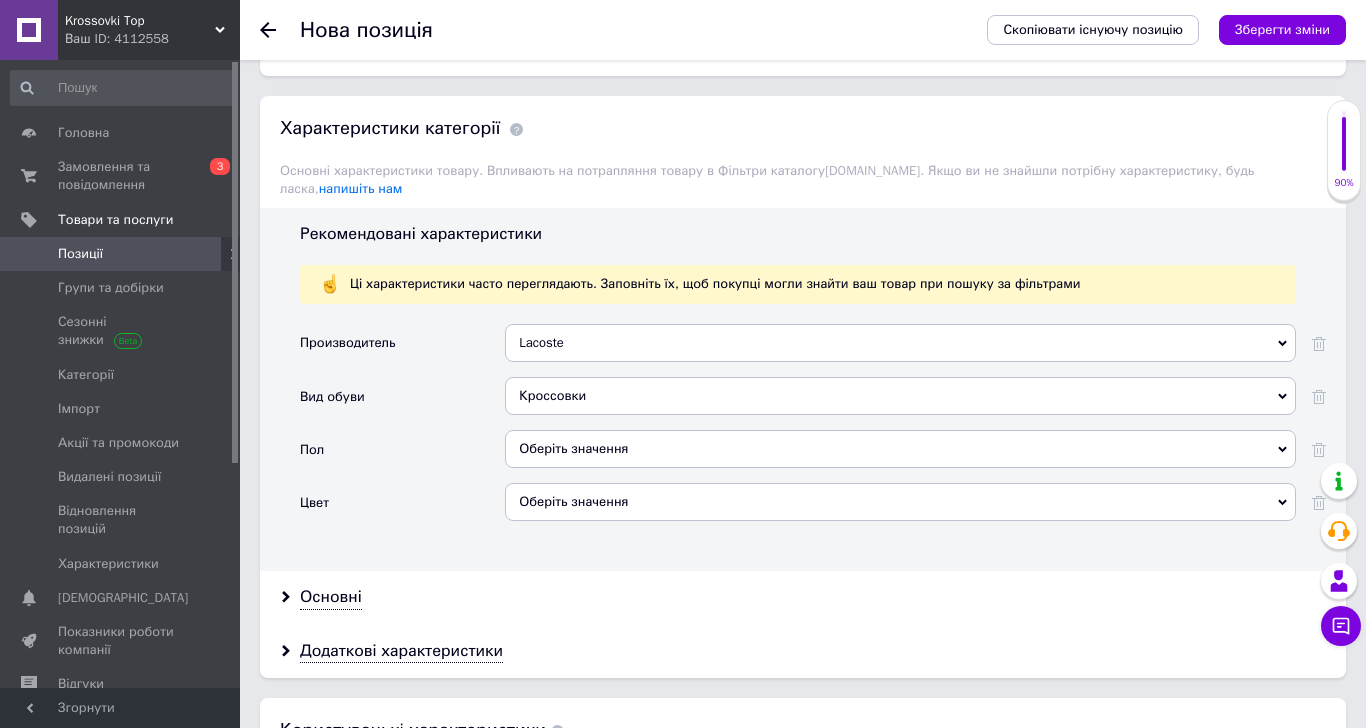 click on "Оберіть значення" at bounding box center [900, 449] 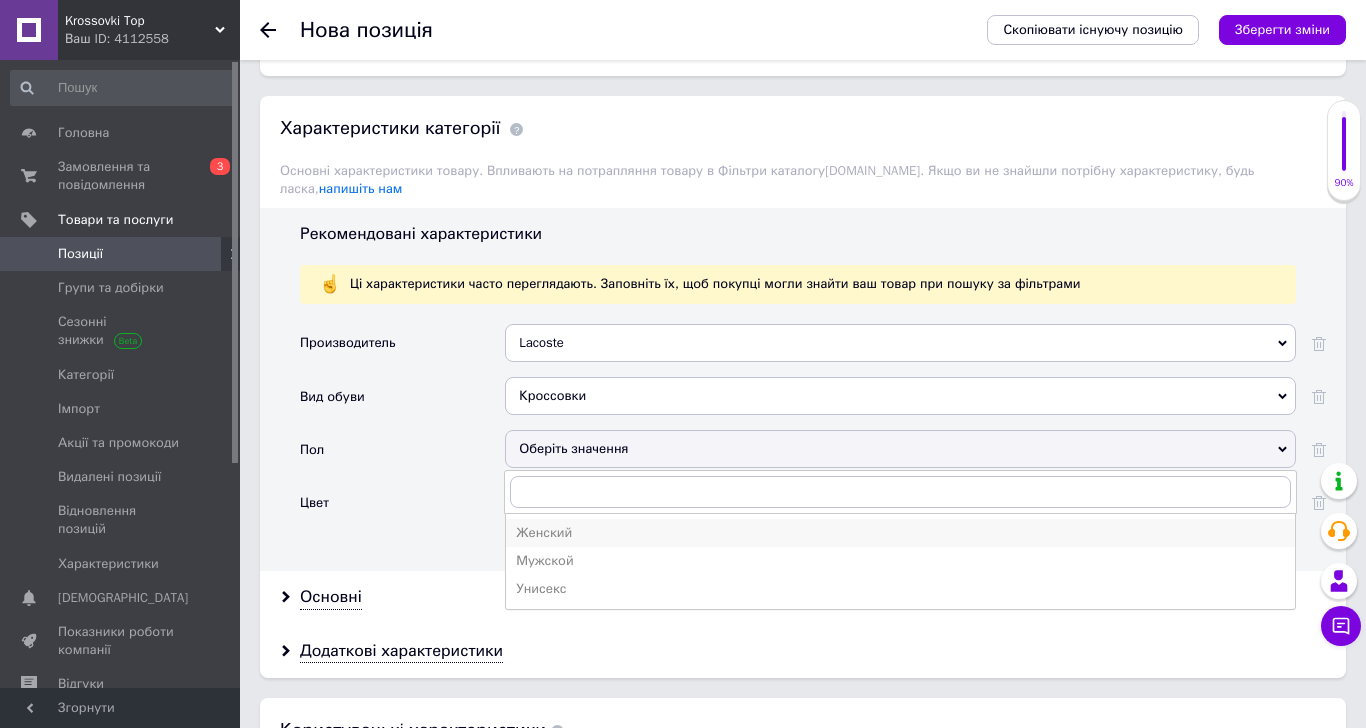 click on "Женский" at bounding box center [900, 533] 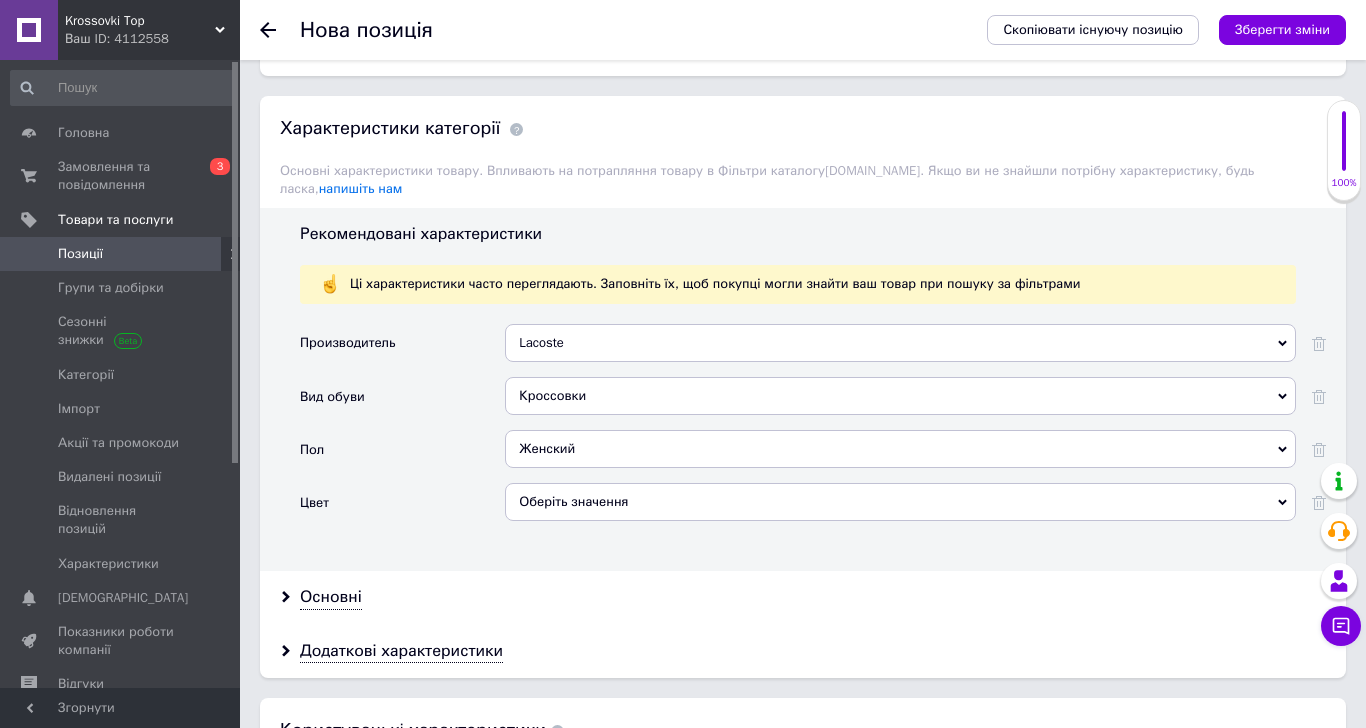 click on "Оберіть значення" at bounding box center (900, 502) 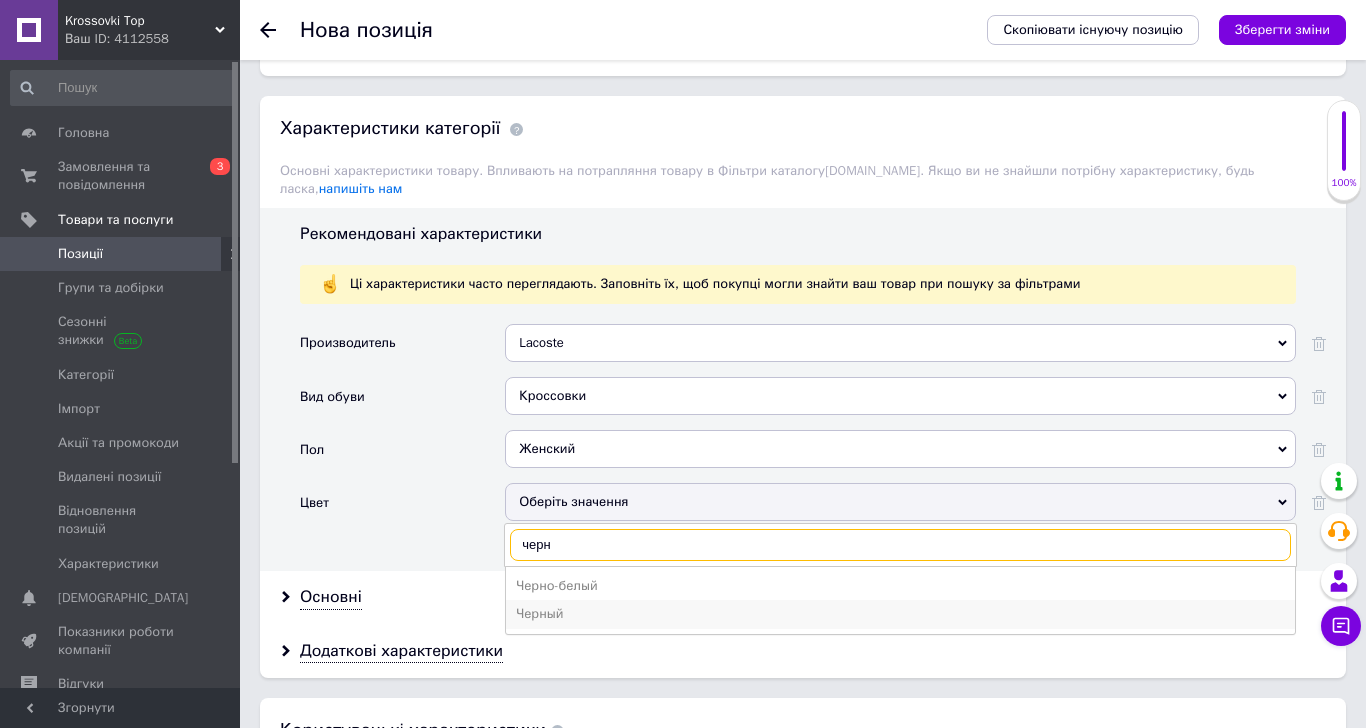 type on "черн" 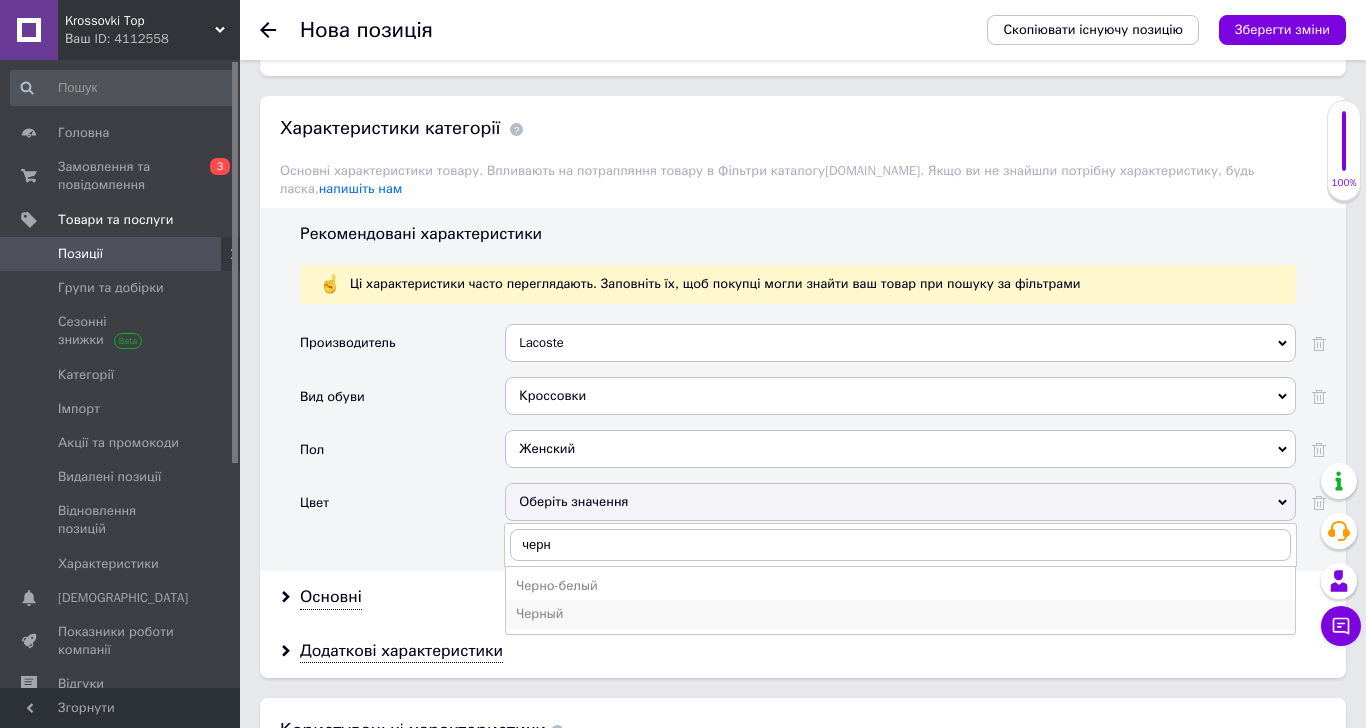 click on "Черный" at bounding box center (900, 614) 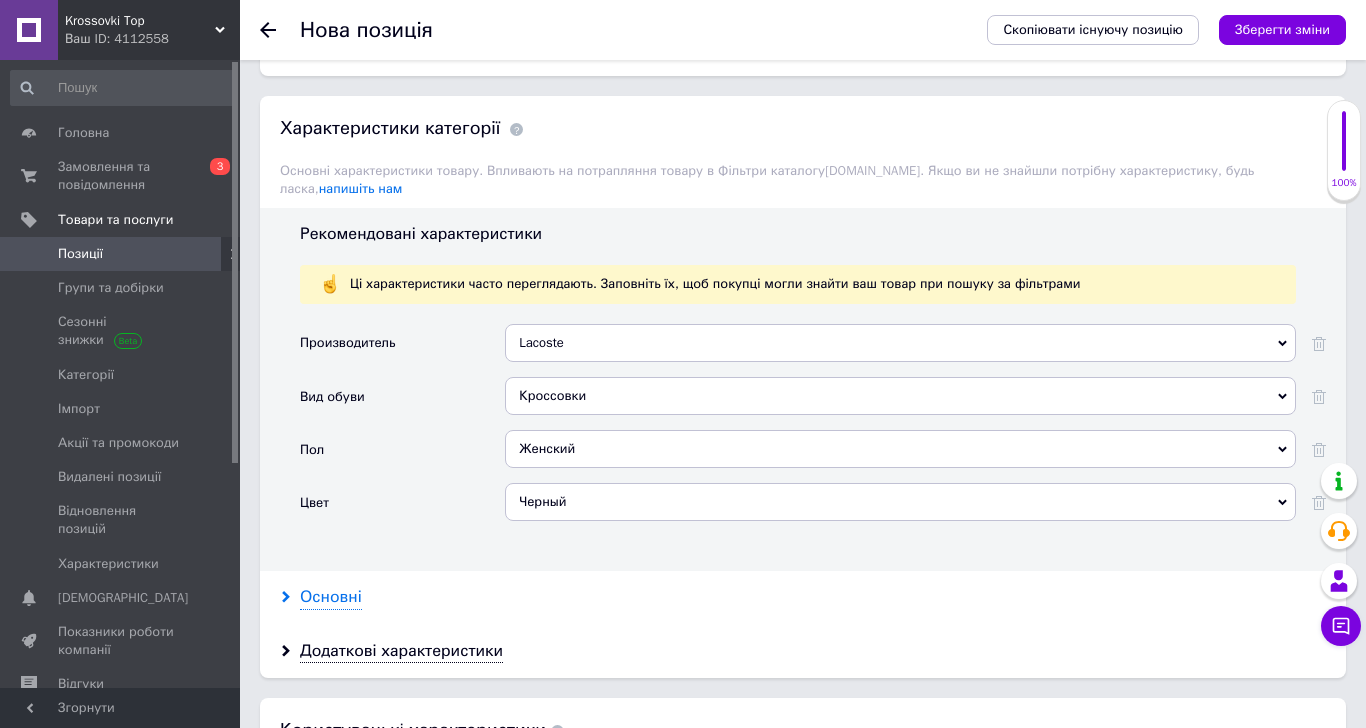 click on "Основні" at bounding box center (331, 597) 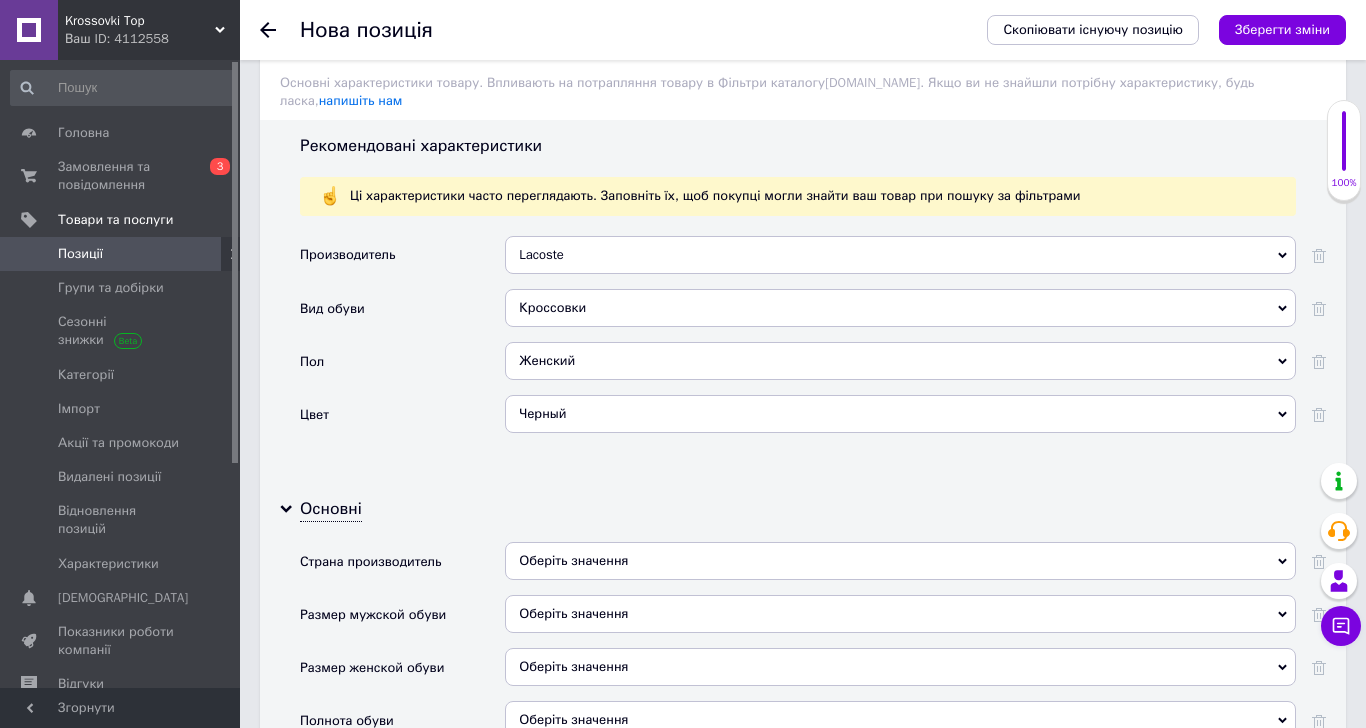 scroll, scrollTop: 2111, scrollLeft: 0, axis: vertical 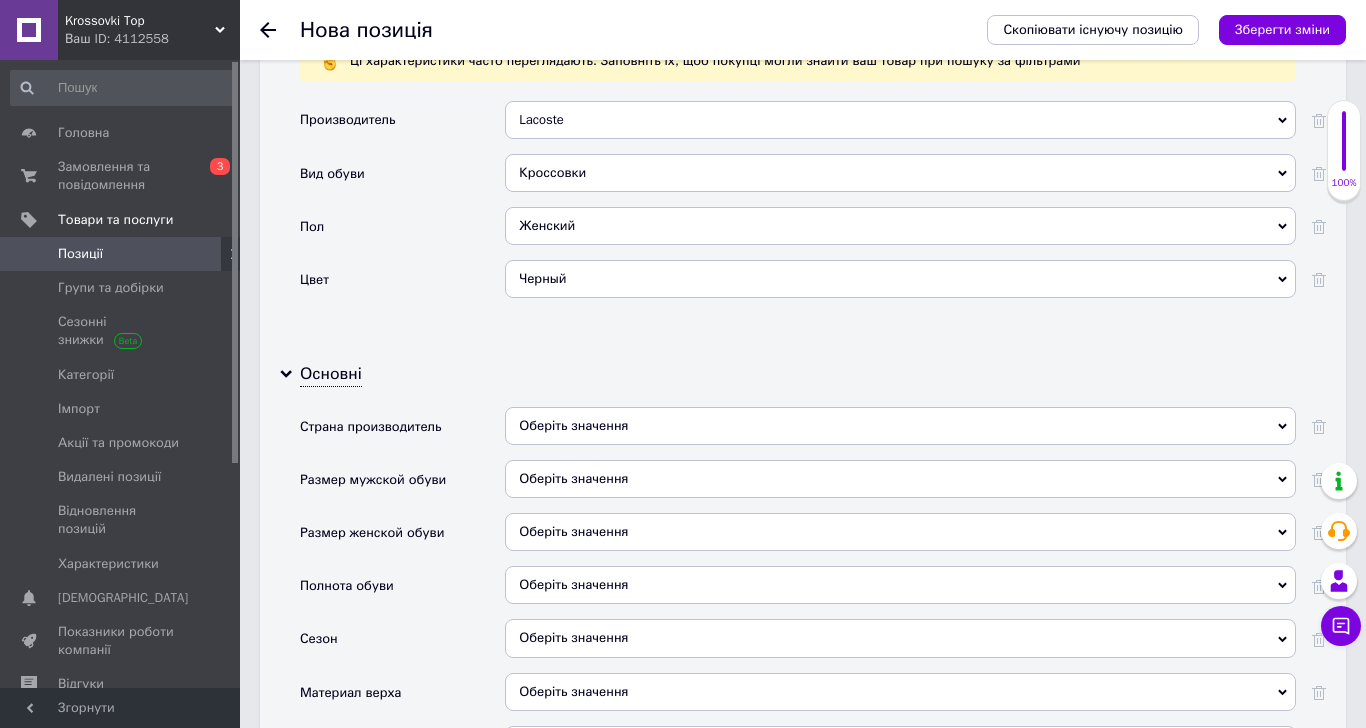 click on "Оберіть значення" at bounding box center [900, 426] 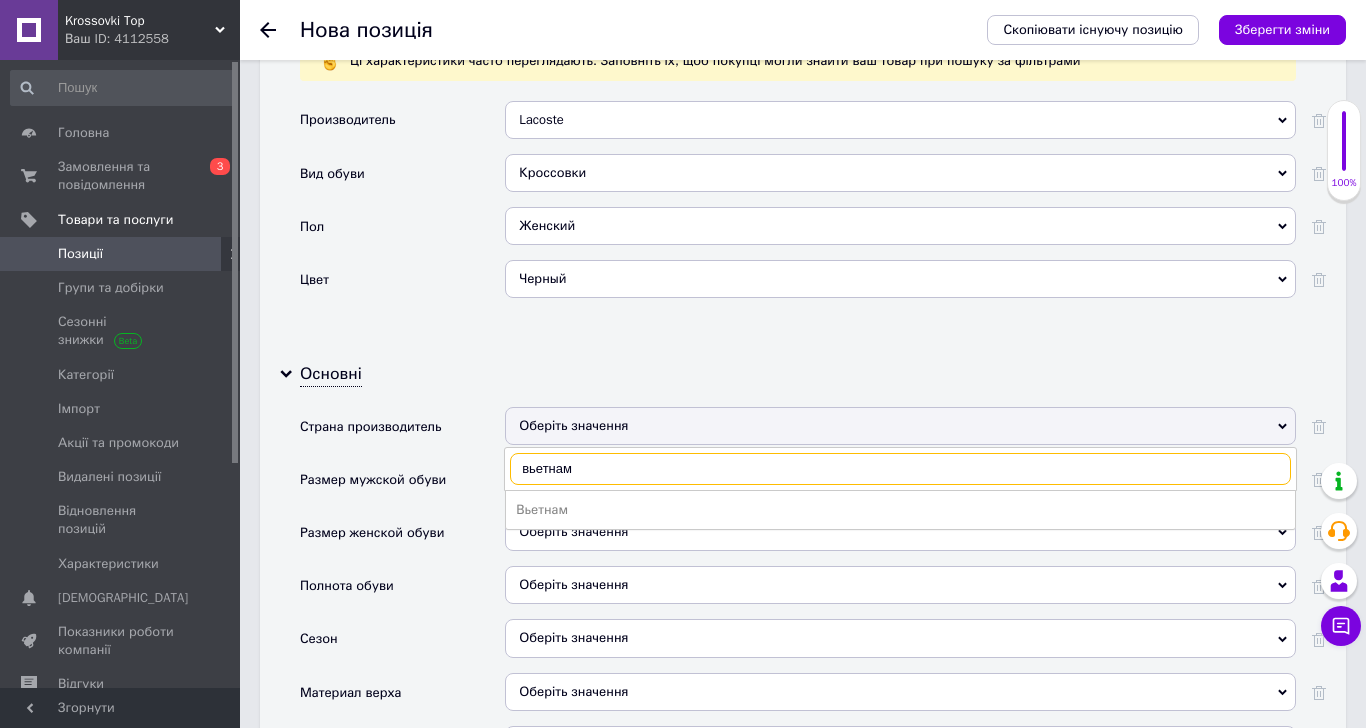 type on "вьетнам" 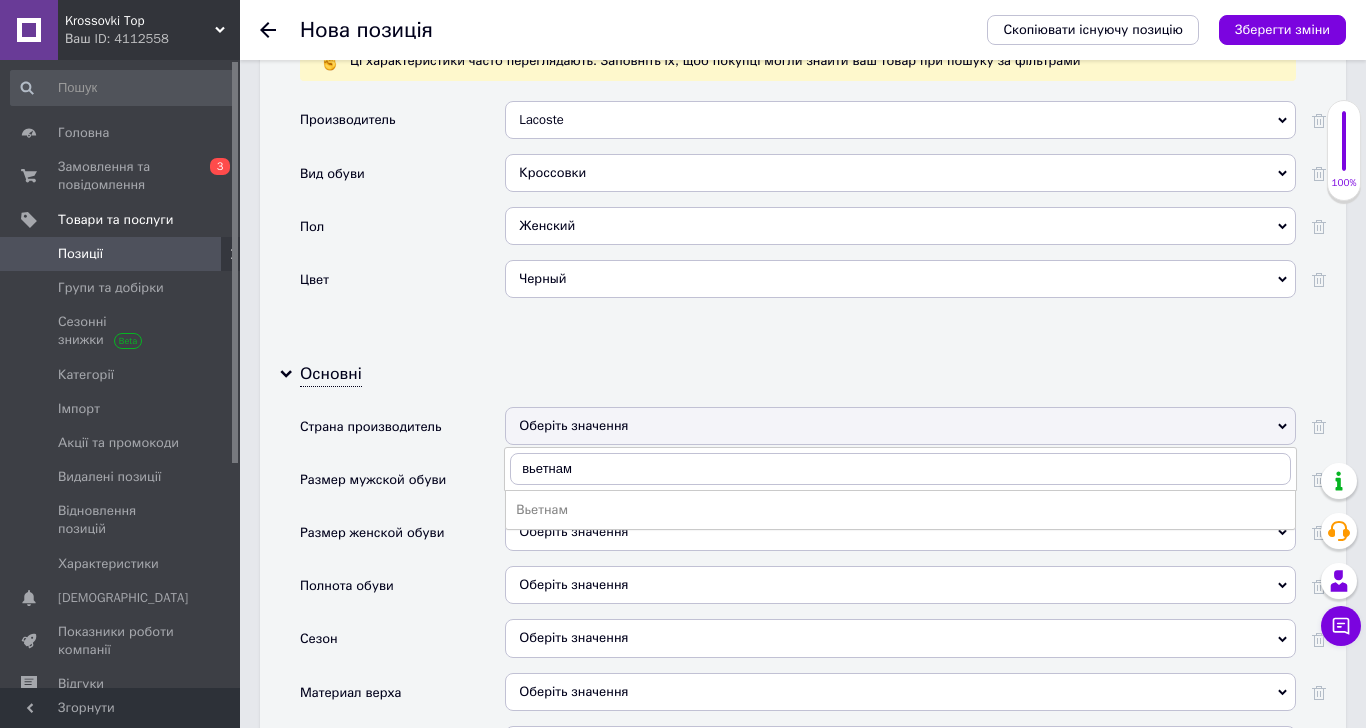 click on "Вьетнам" at bounding box center (900, 510) 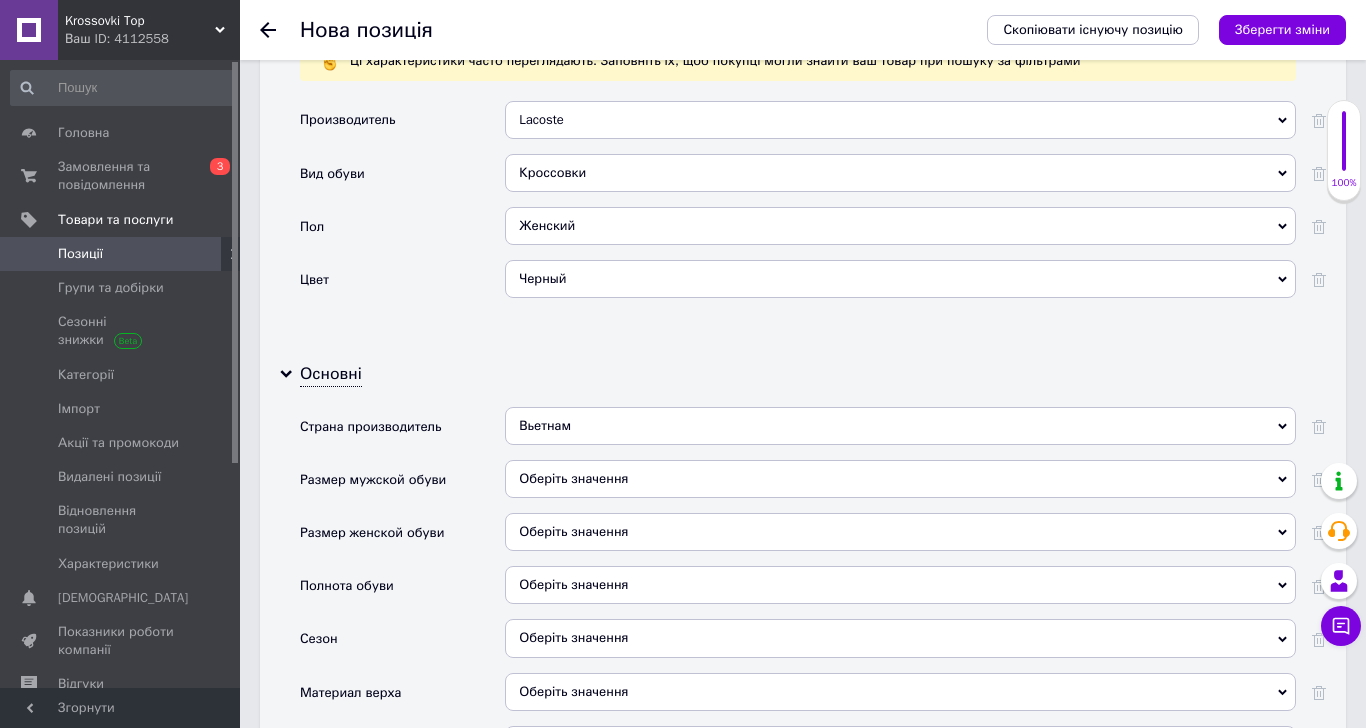 click on "Оберіть значення" at bounding box center (900, 532) 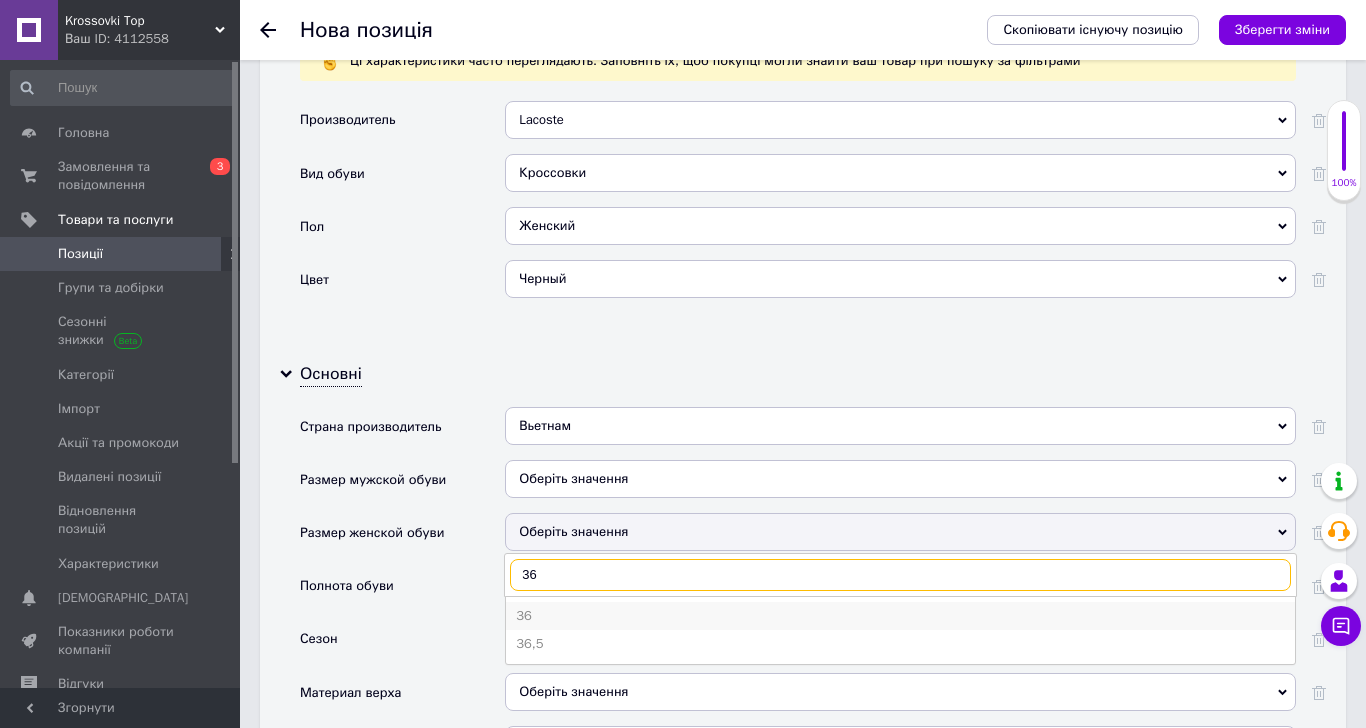 type on "36" 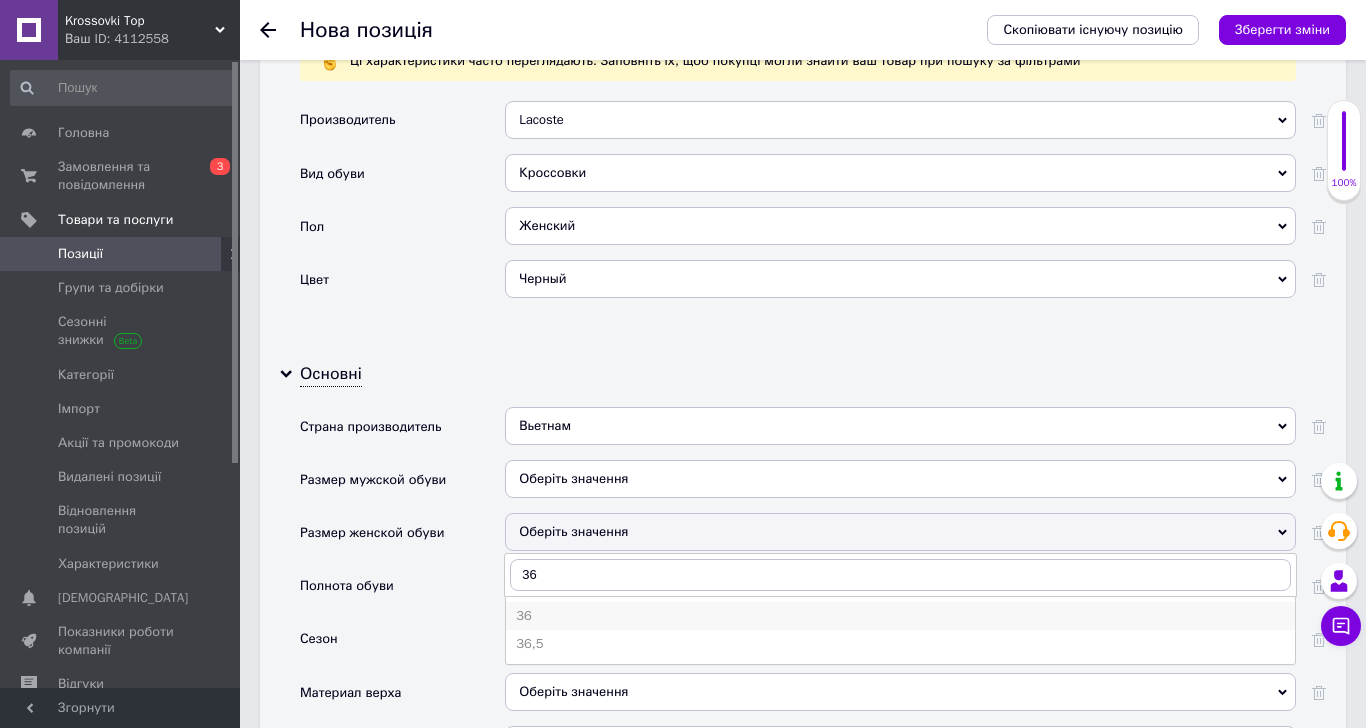 click on "36" at bounding box center [900, 616] 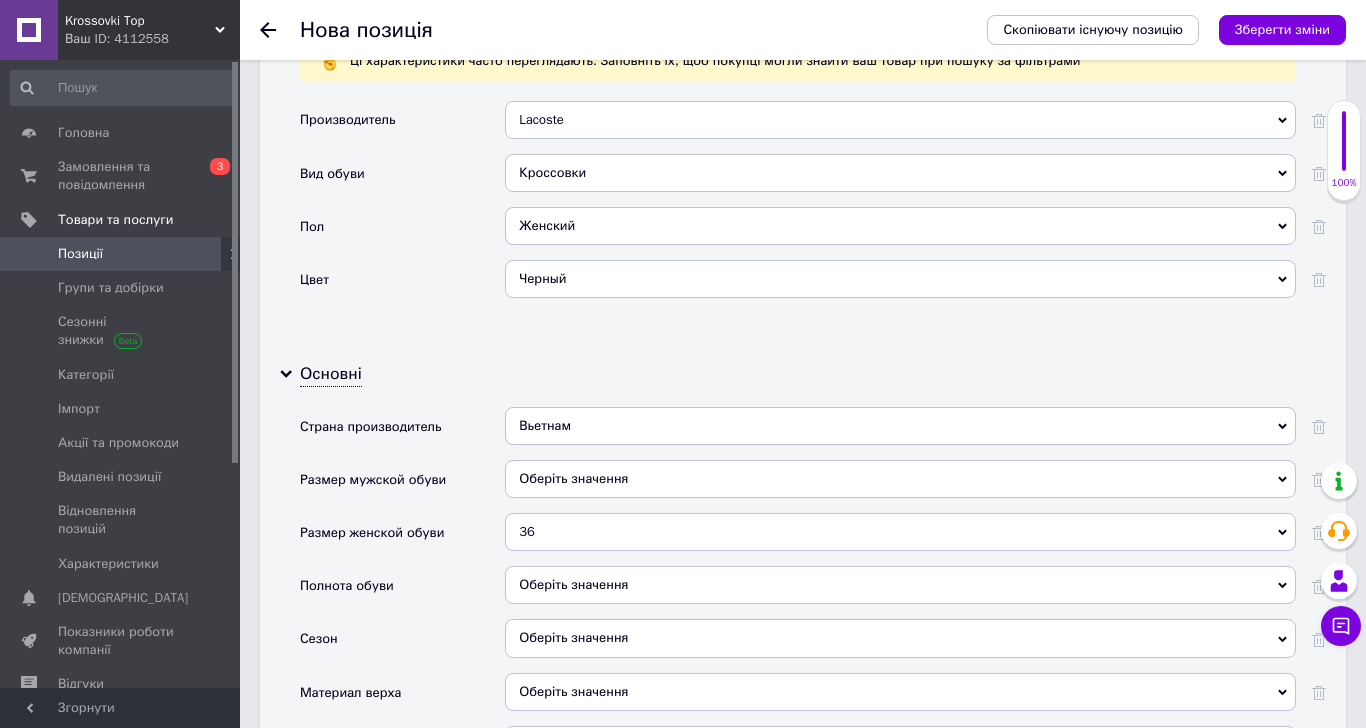 click on "Оберіть значення" at bounding box center [900, 638] 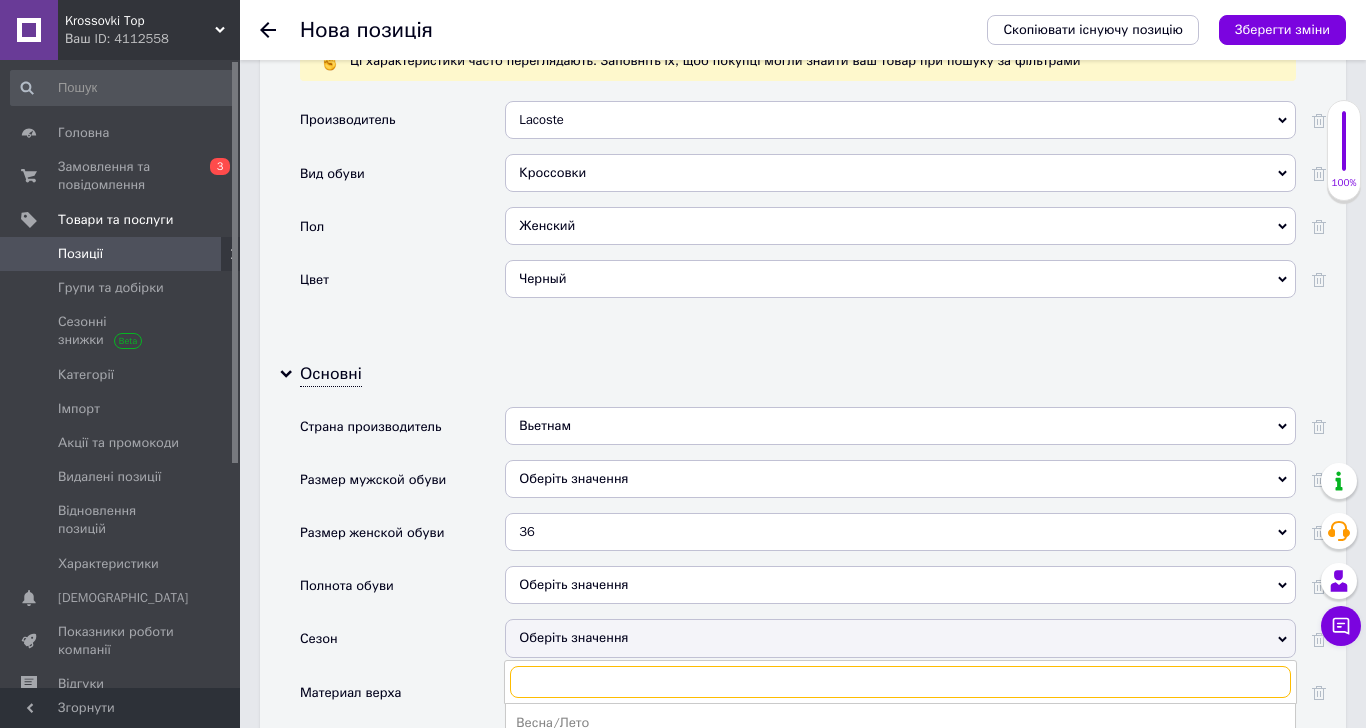 scroll, scrollTop: 2222, scrollLeft: 0, axis: vertical 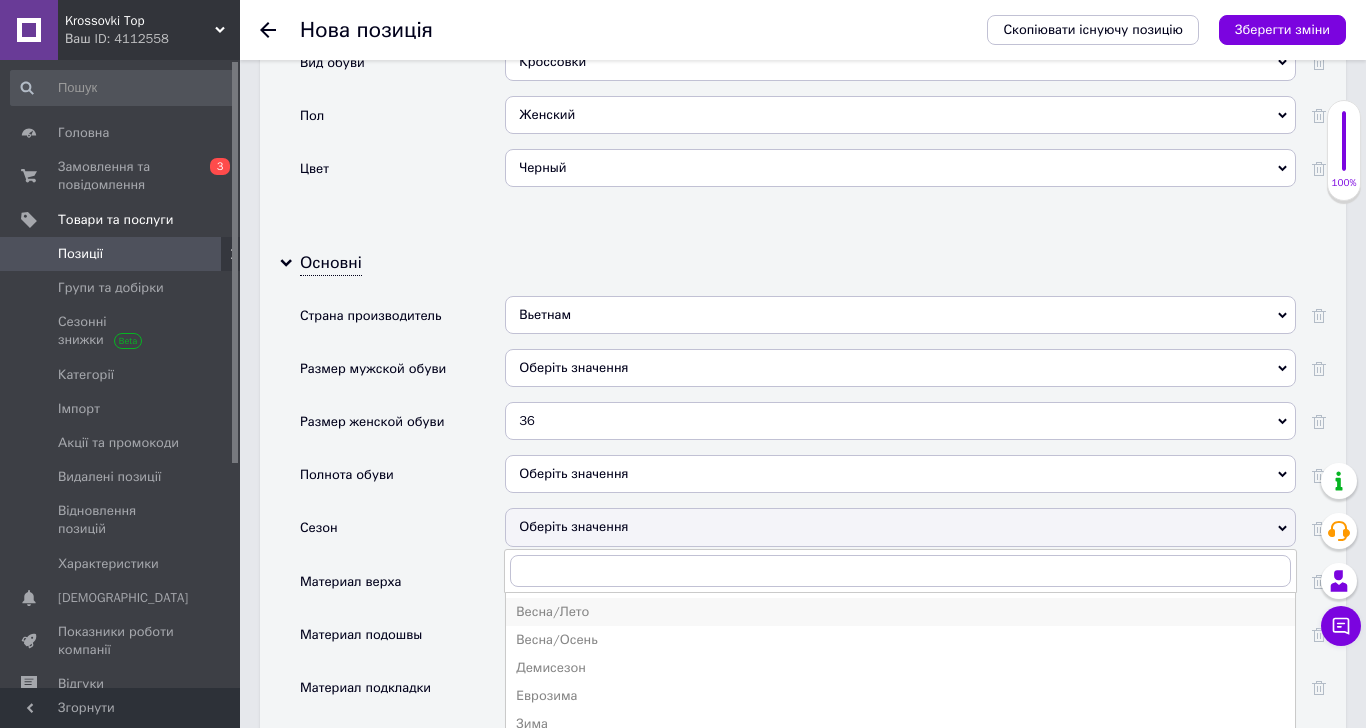 click on "Весна/Лето" at bounding box center [900, 612] 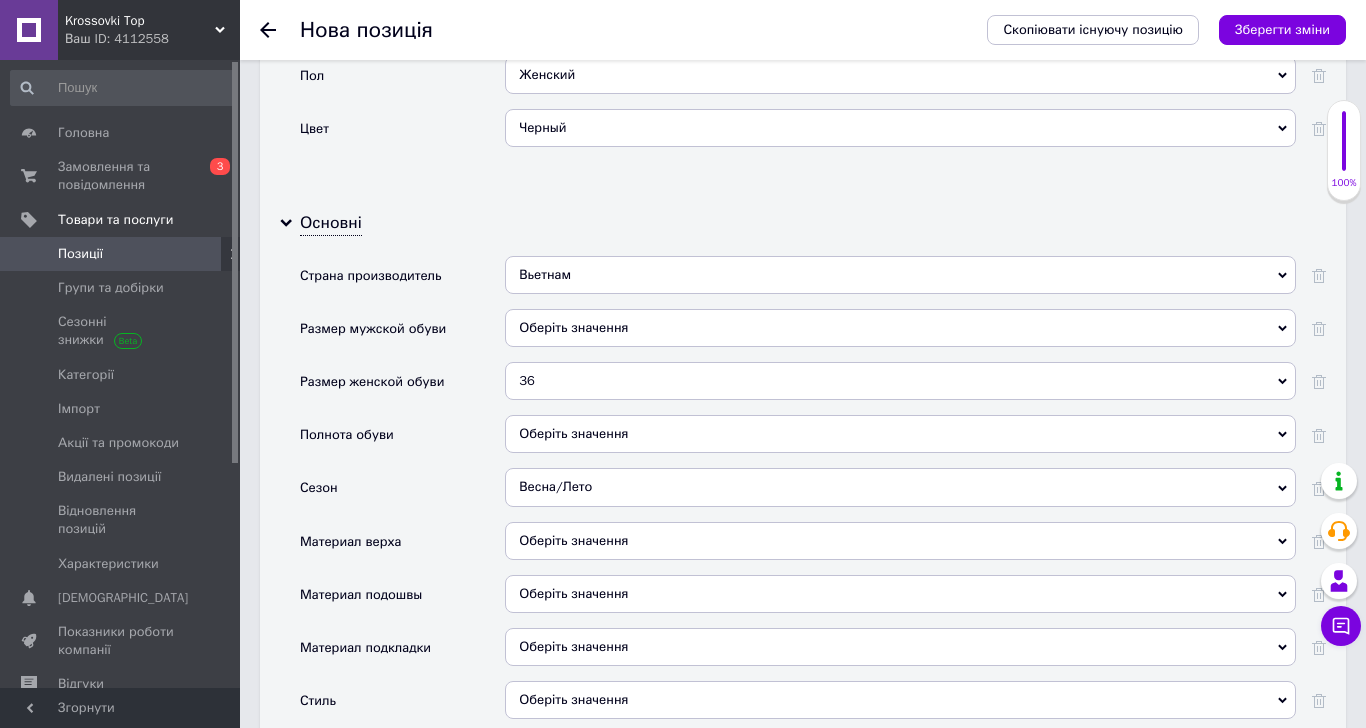 scroll, scrollTop: 2333, scrollLeft: 0, axis: vertical 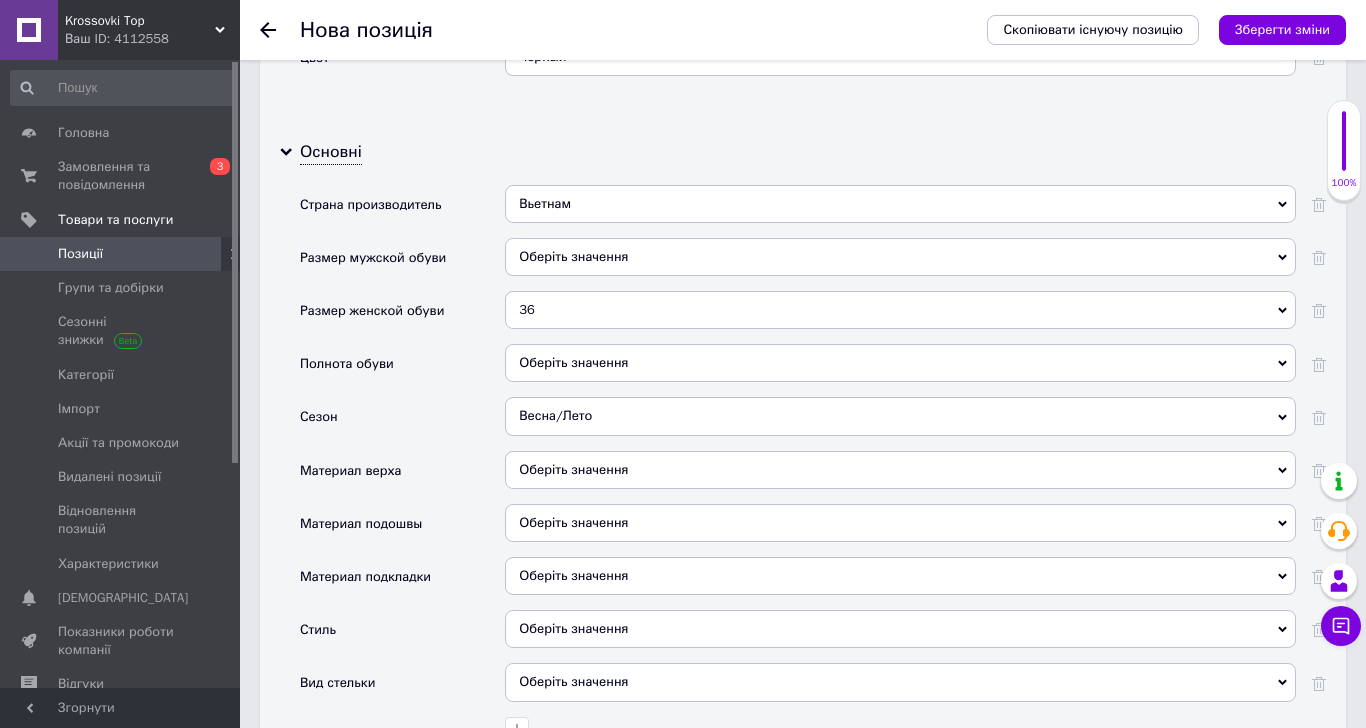 click on "Оберіть значення" at bounding box center (900, 629) 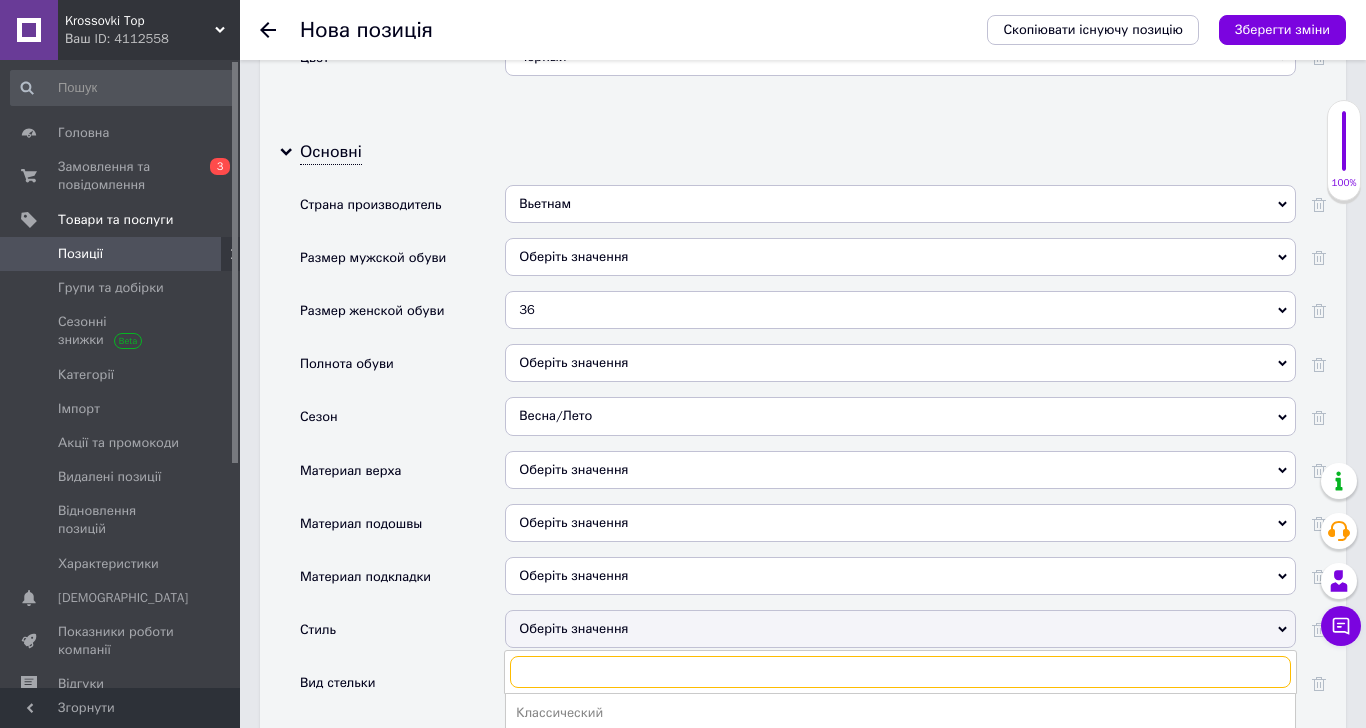 scroll, scrollTop: 2555, scrollLeft: 0, axis: vertical 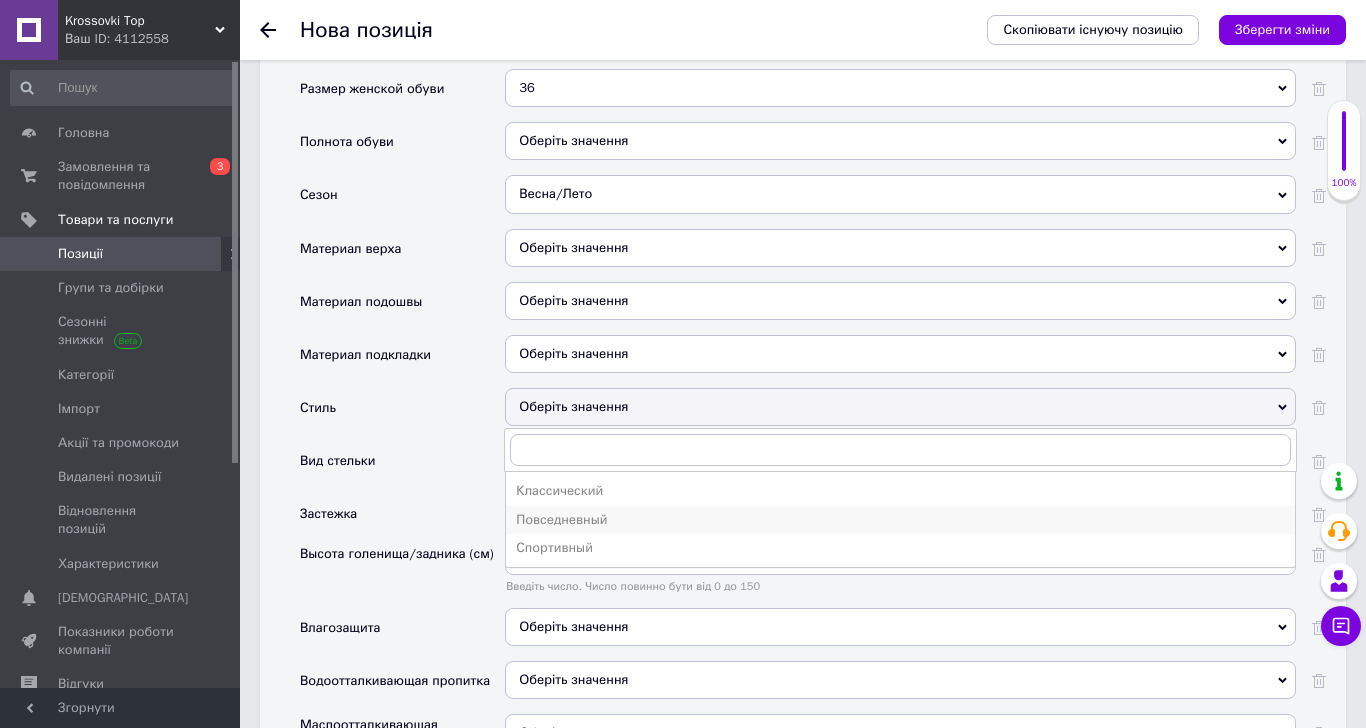 click on "Повседневный" at bounding box center [900, 520] 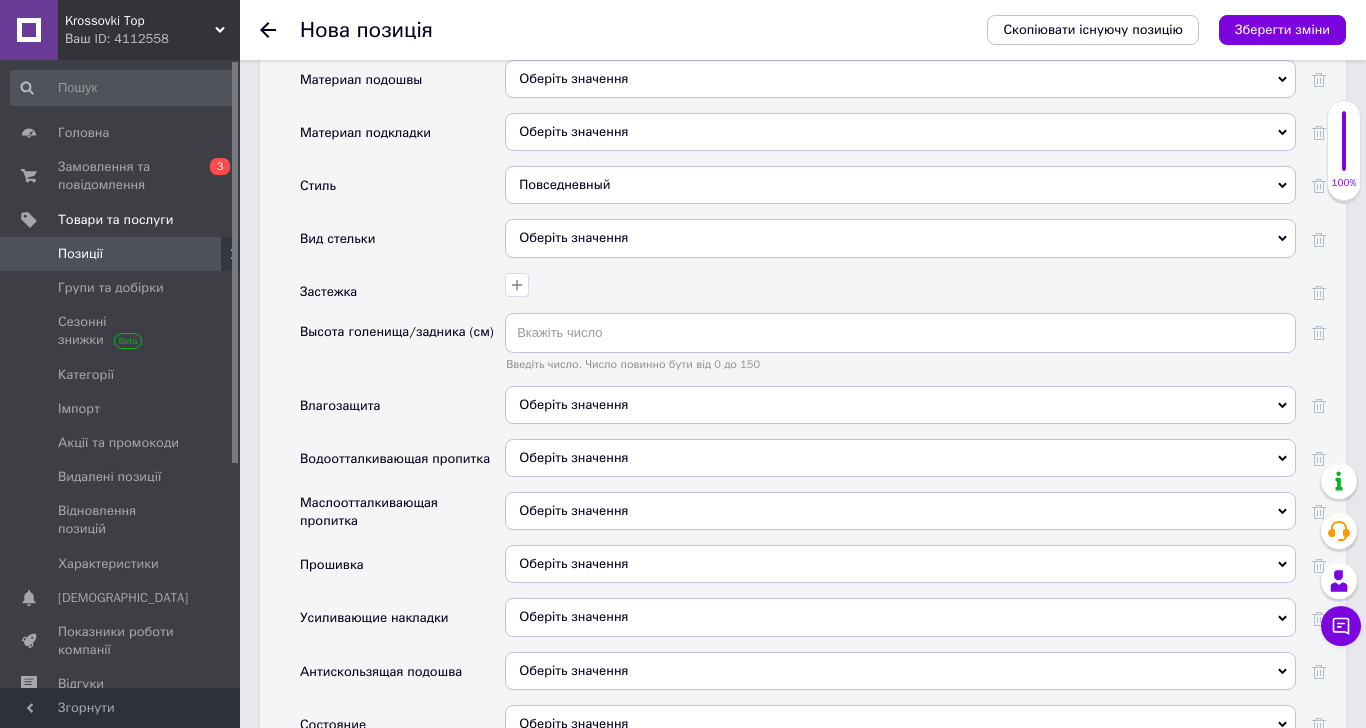 scroll, scrollTop: 2888, scrollLeft: 0, axis: vertical 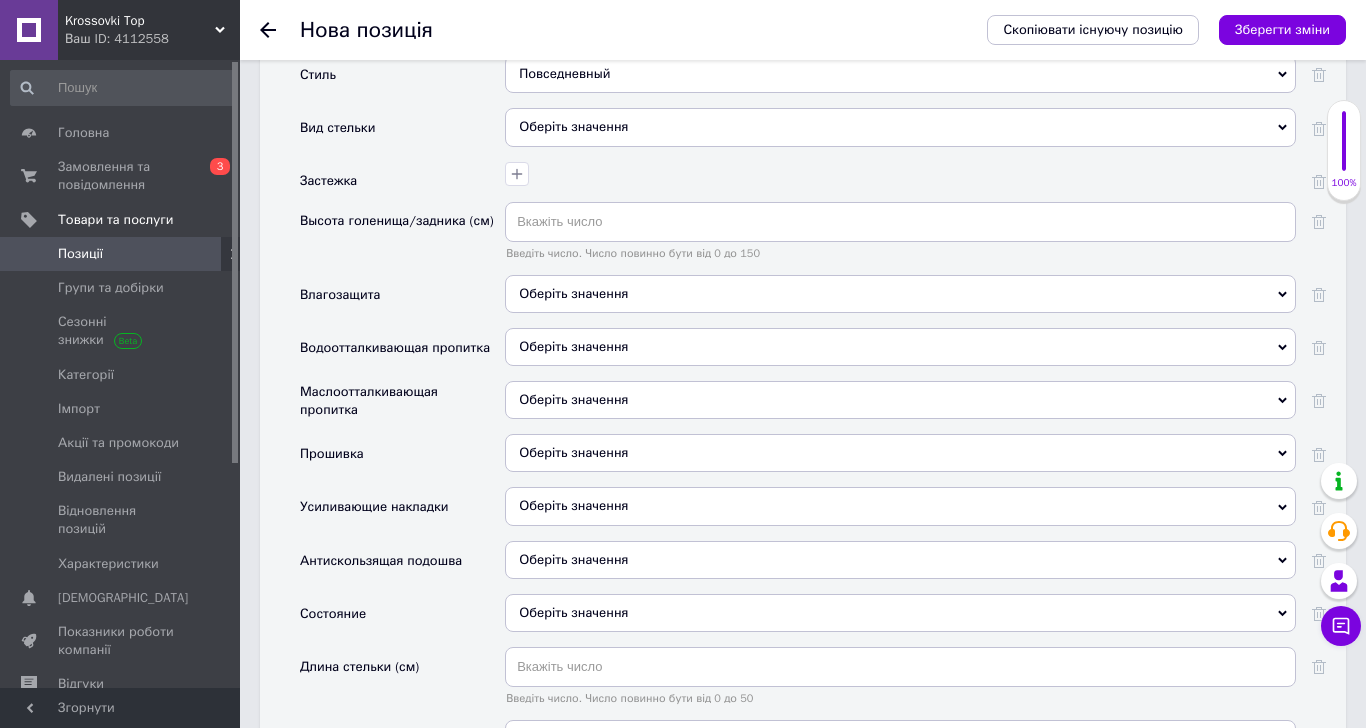 click on "Оберіть значення" at bounding box center (900, 613) 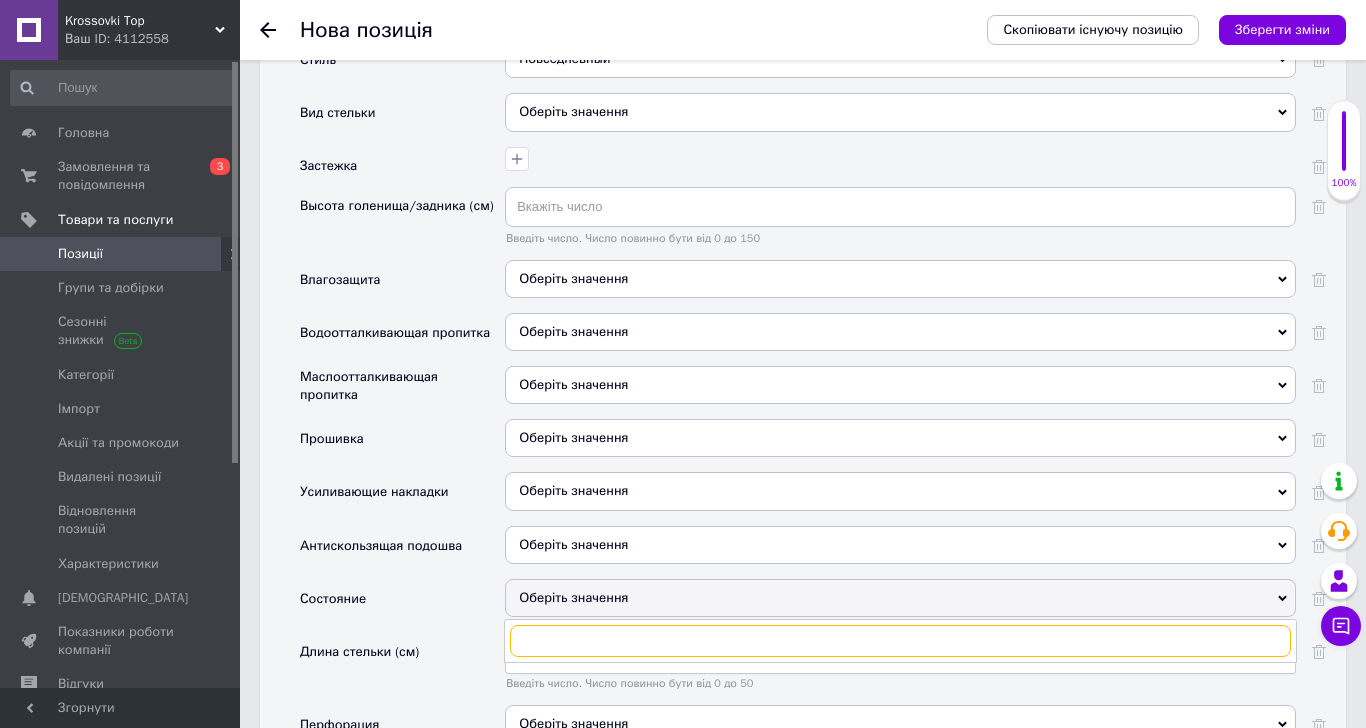 scroll, scrollTop: 3000, scrollLeft: 0, axis: vertical 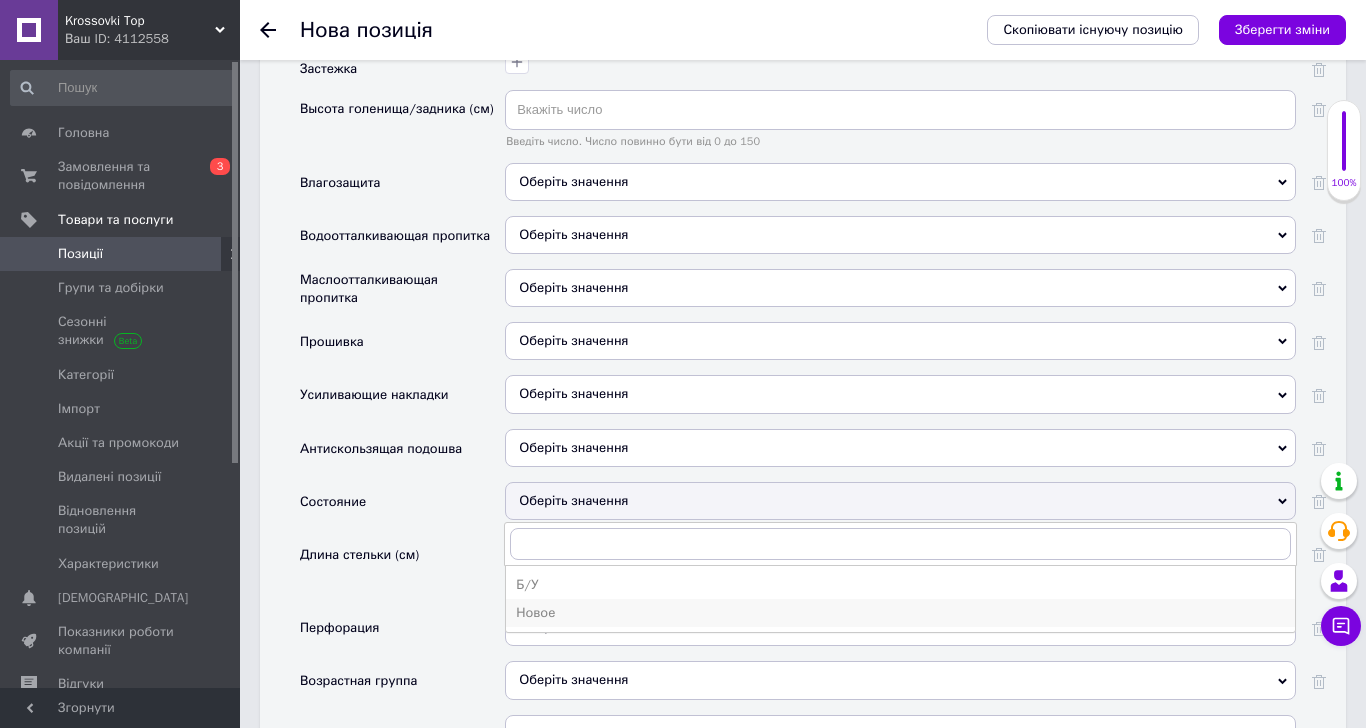 click on "Новое" at bounding box center [900, 613] 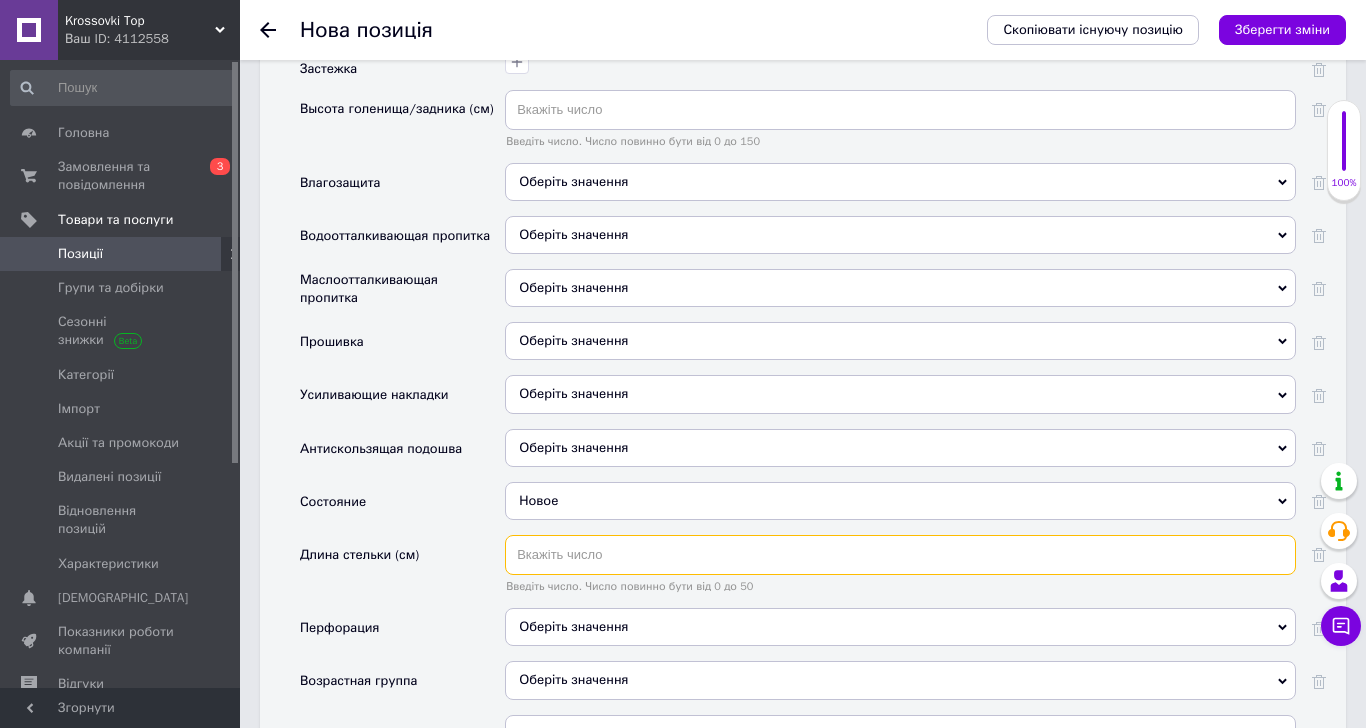 click at bounding box center (900, 555) 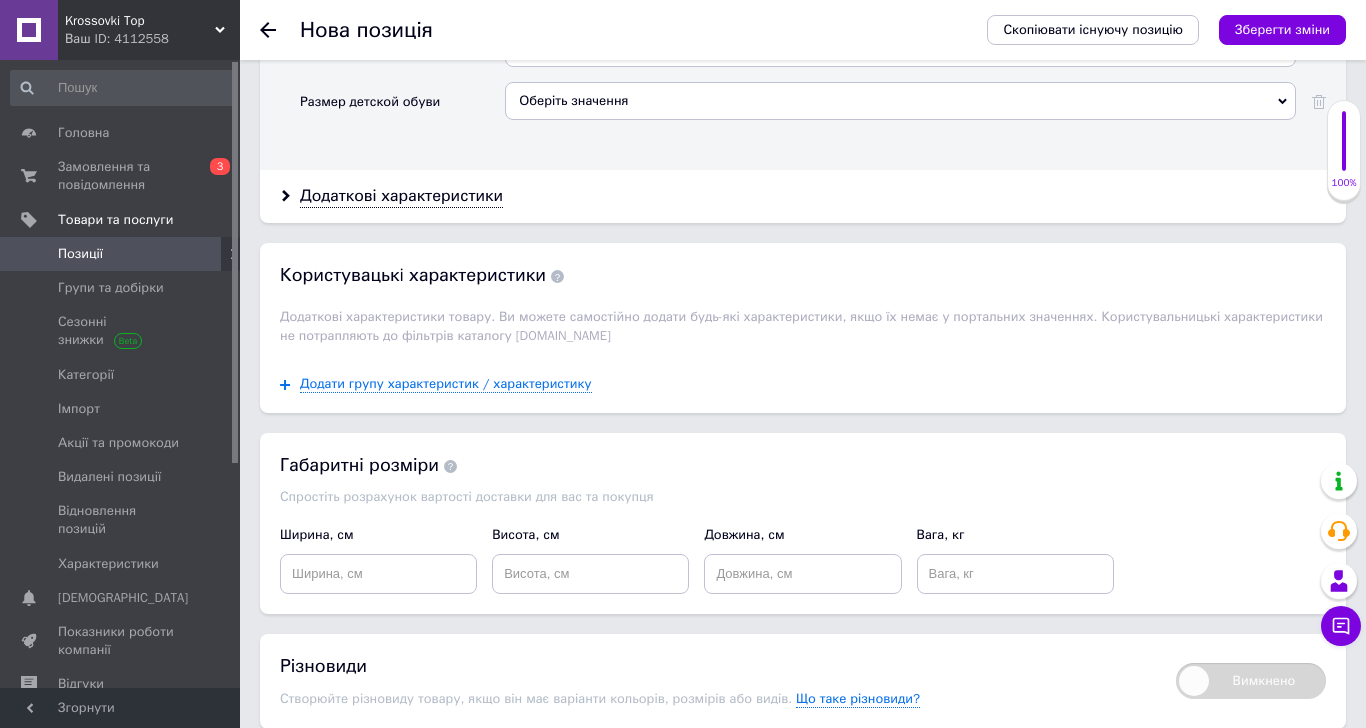 scroll, scrollTop: 3775, scrollLeft: 0, axis: vertical 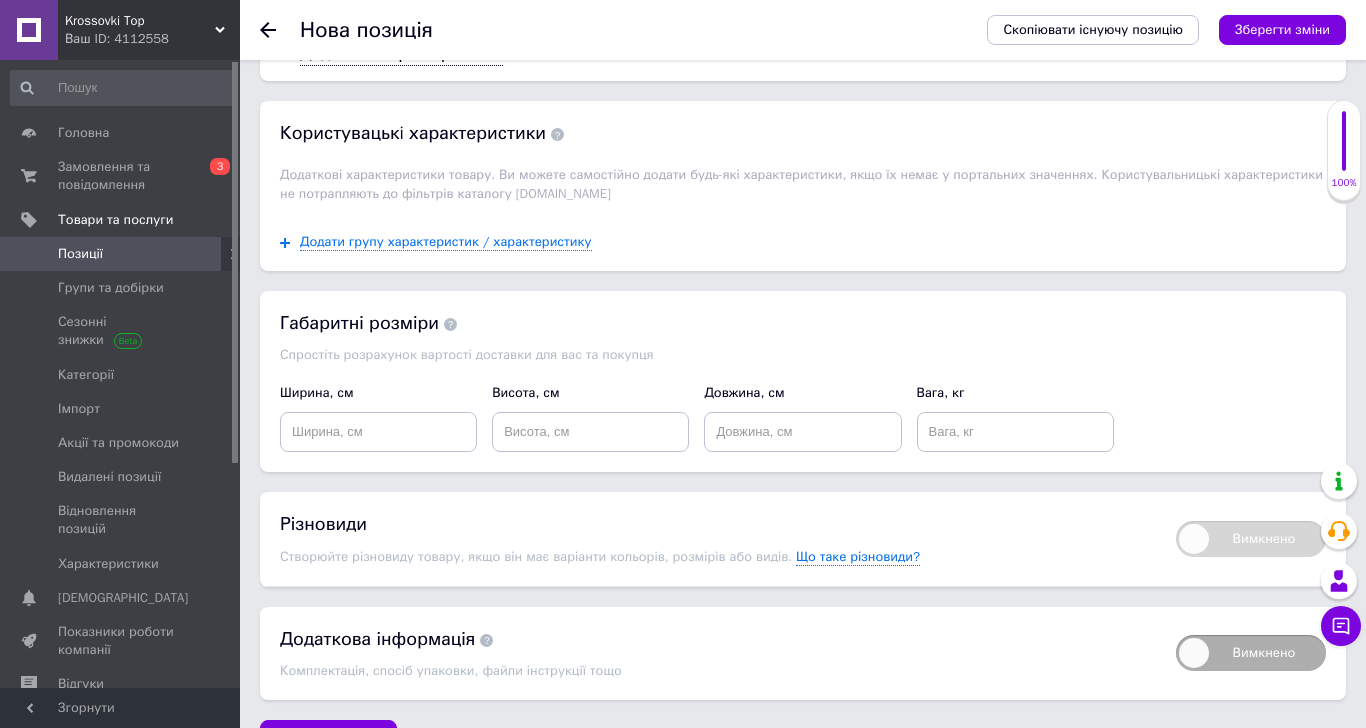 type on "23" 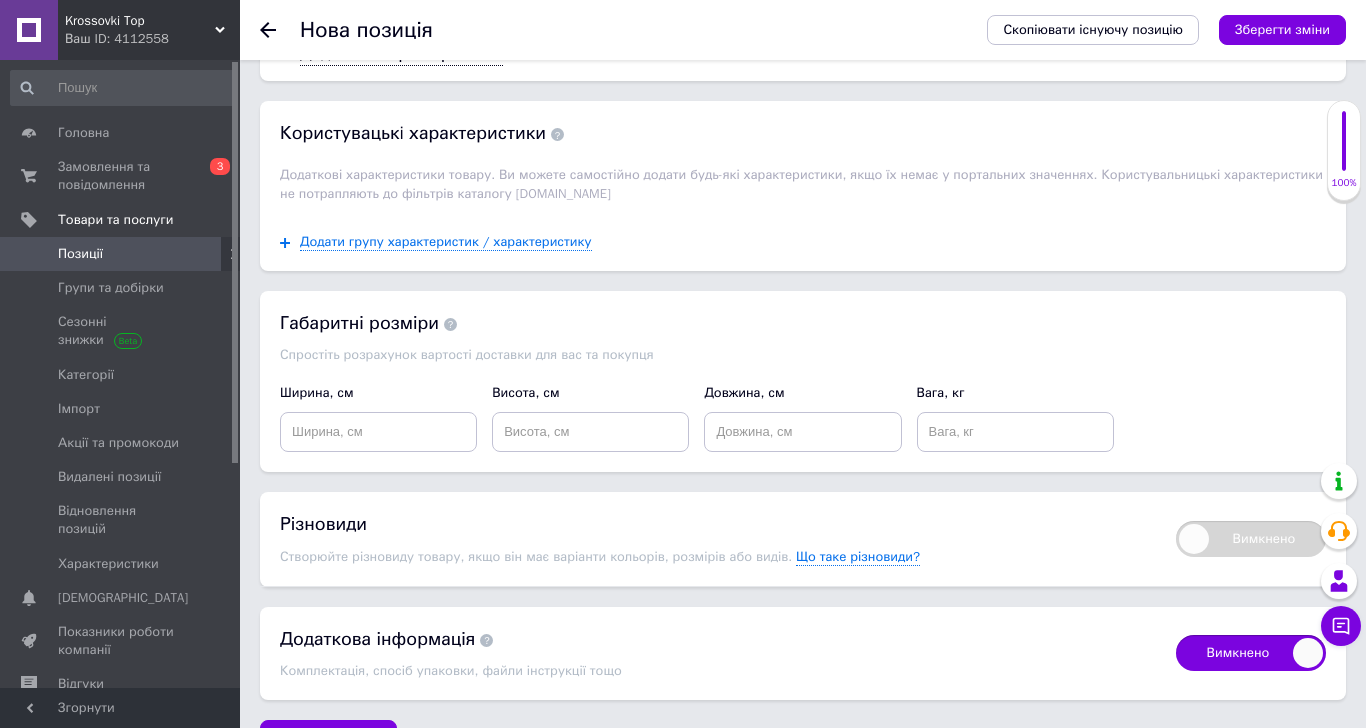 checkbox on "true" 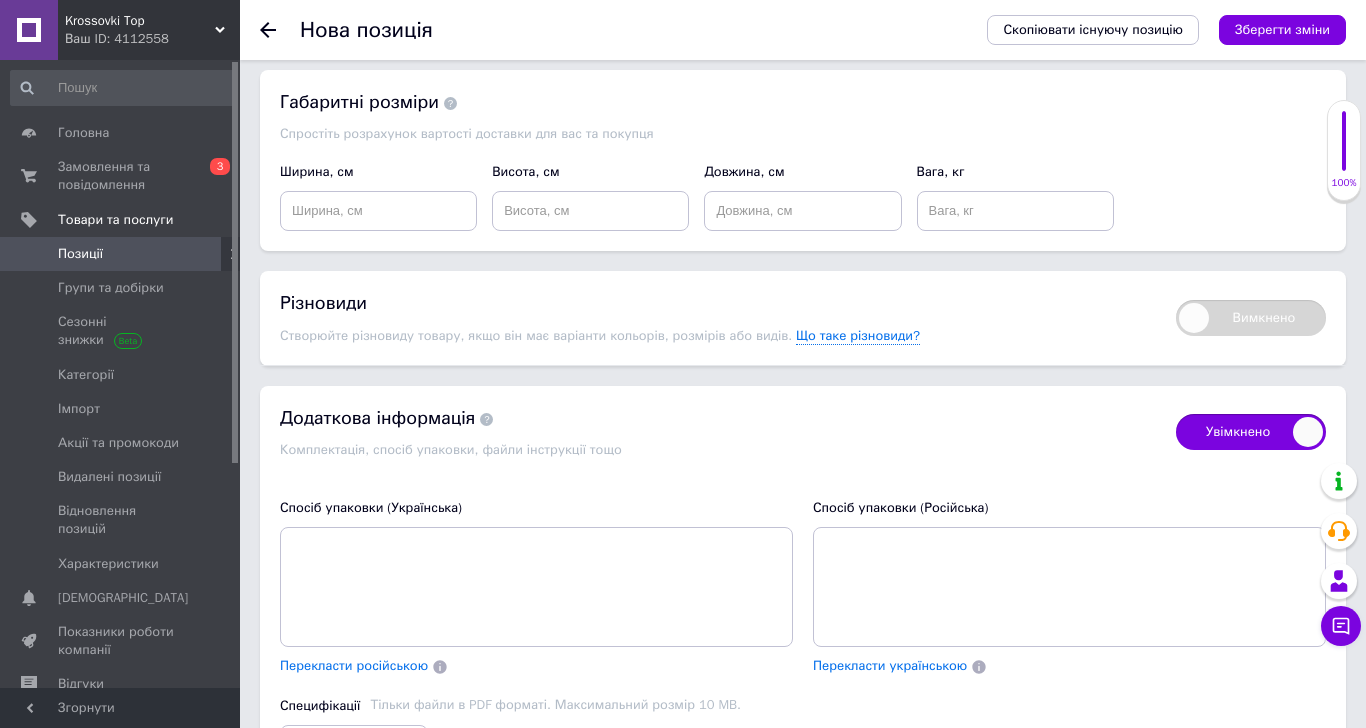 scroll, scrollTop: 3997, scrollLeft: 0, axis: vertical 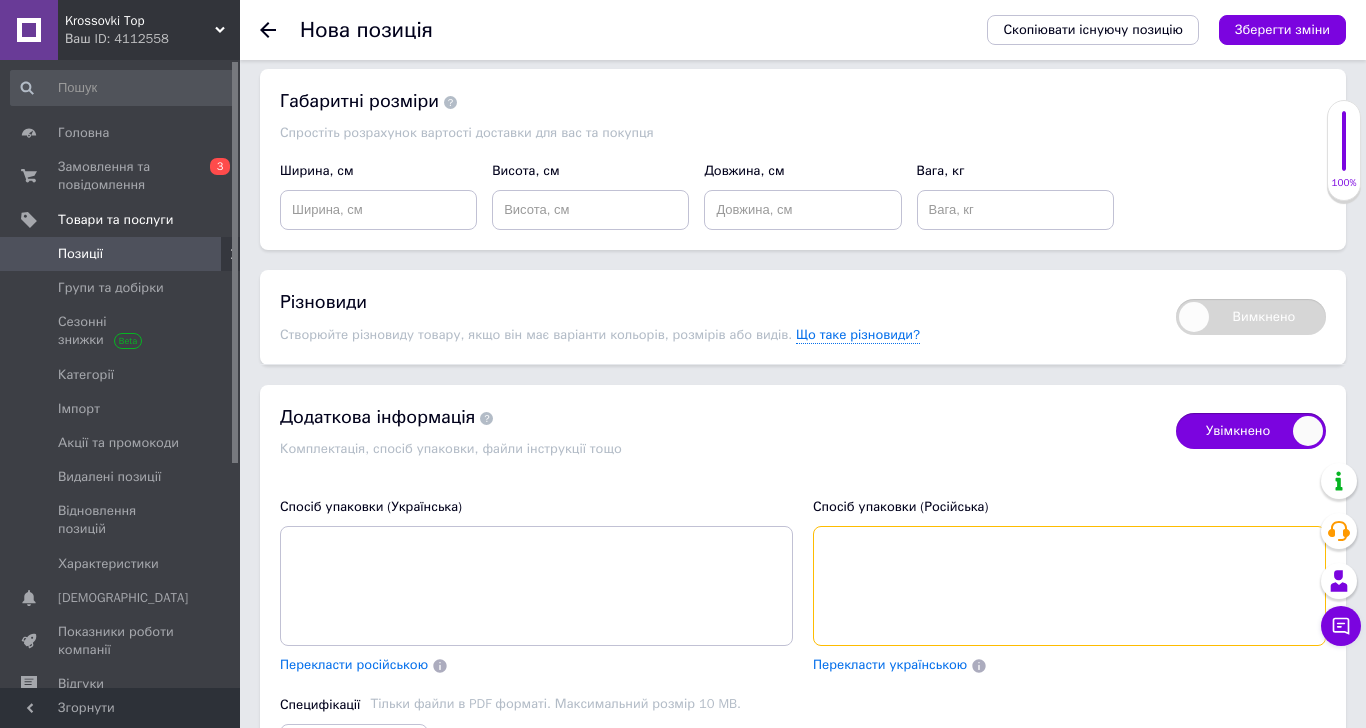 click at bounding box center [1069, 586] 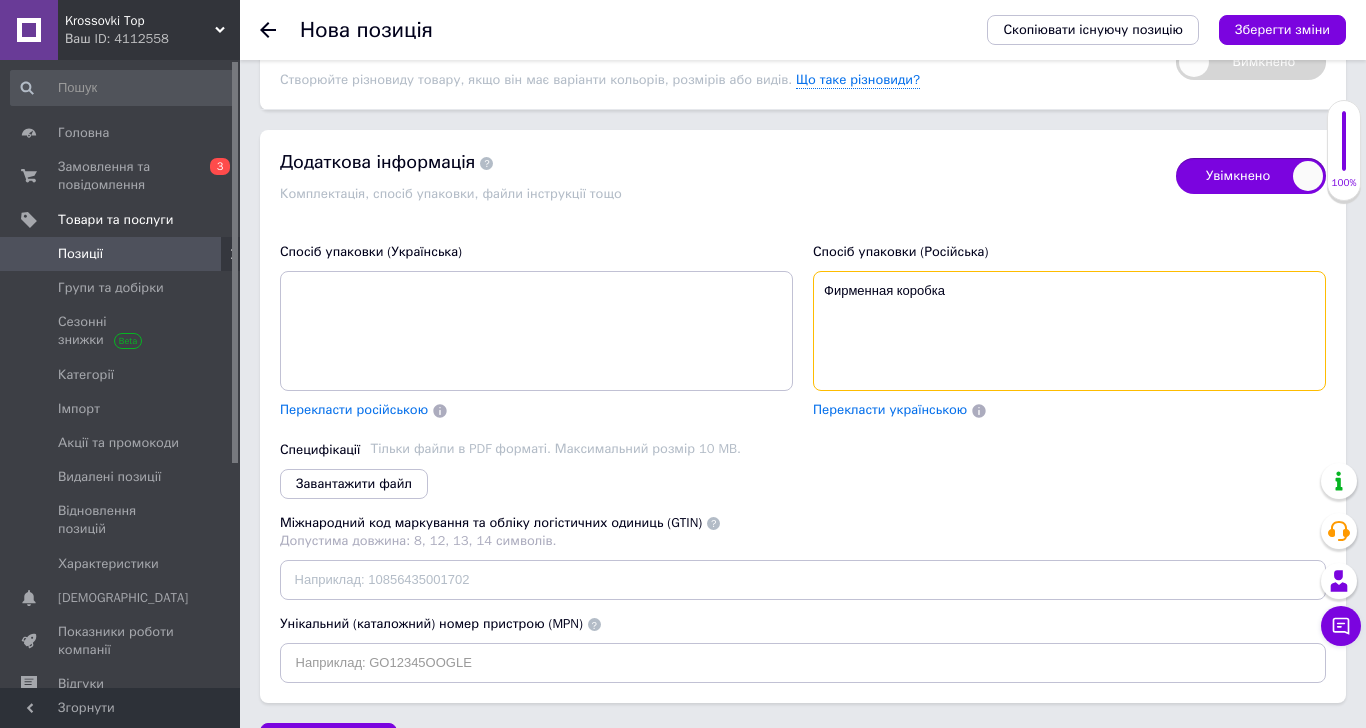 scroll, scrollTop: 4256, scrollLeft: 0, axis: vertical 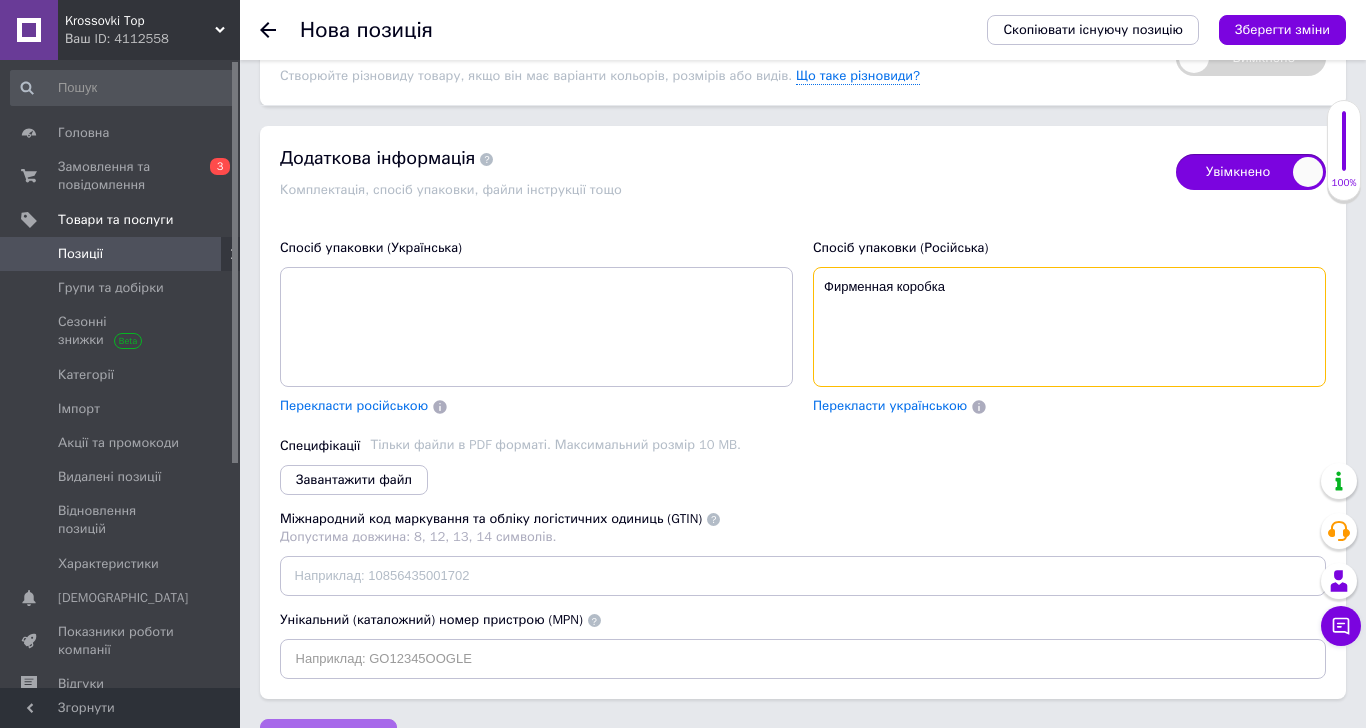 type on "Фирменная коробка" 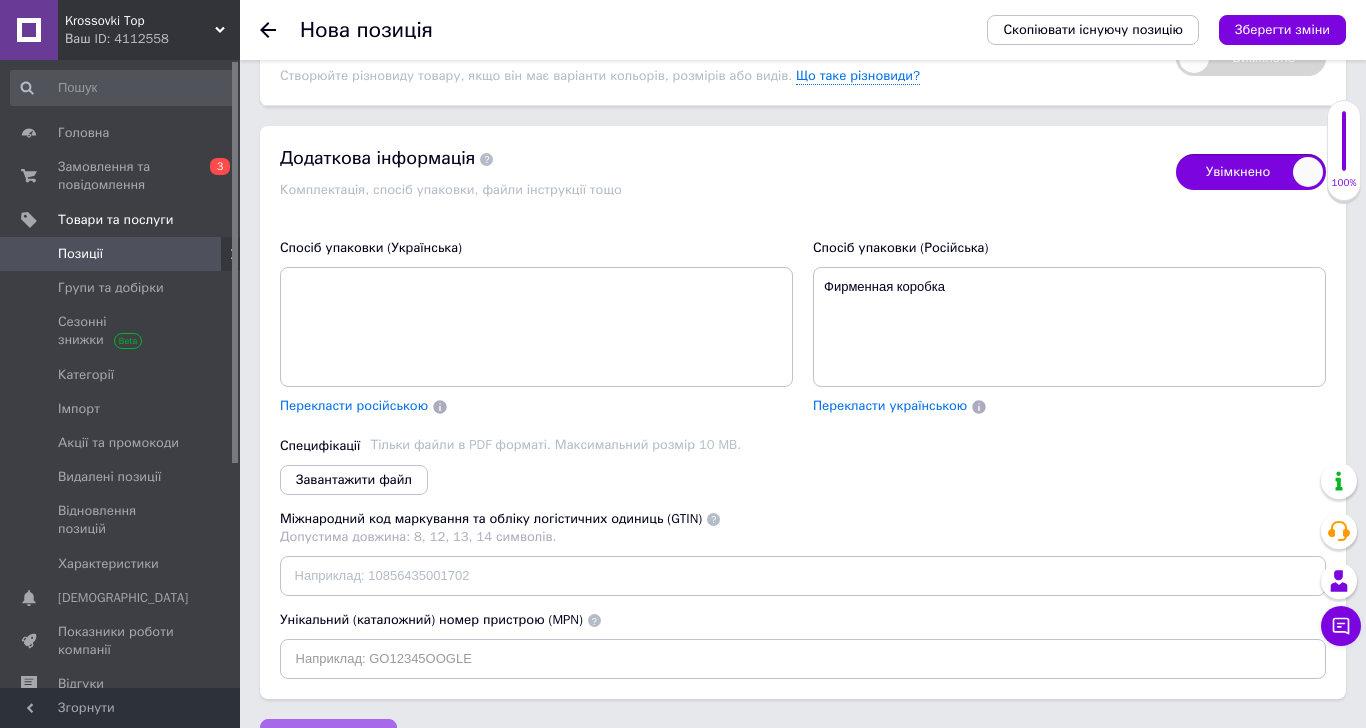 click on "Зберегти зміни" at bounding box center [328, 739] 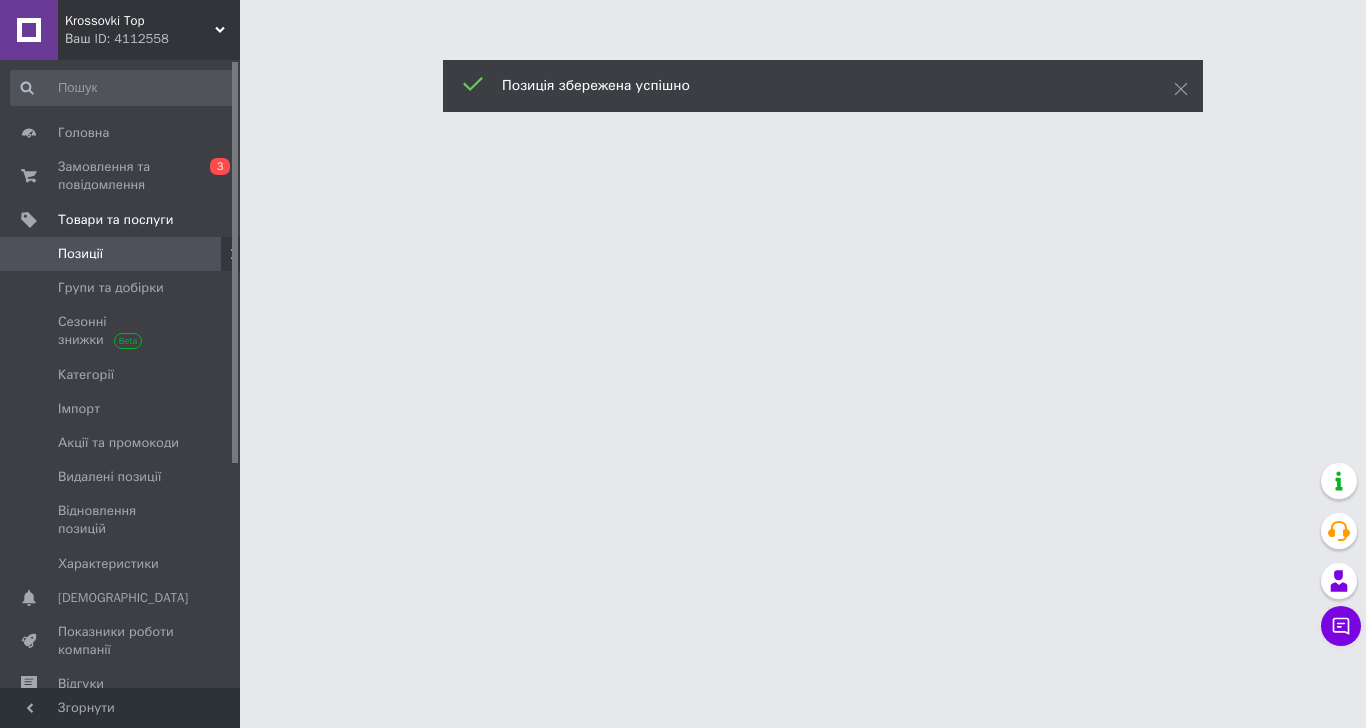 scroll, scrollTop: 0, scrollLeft: 0, axis: both 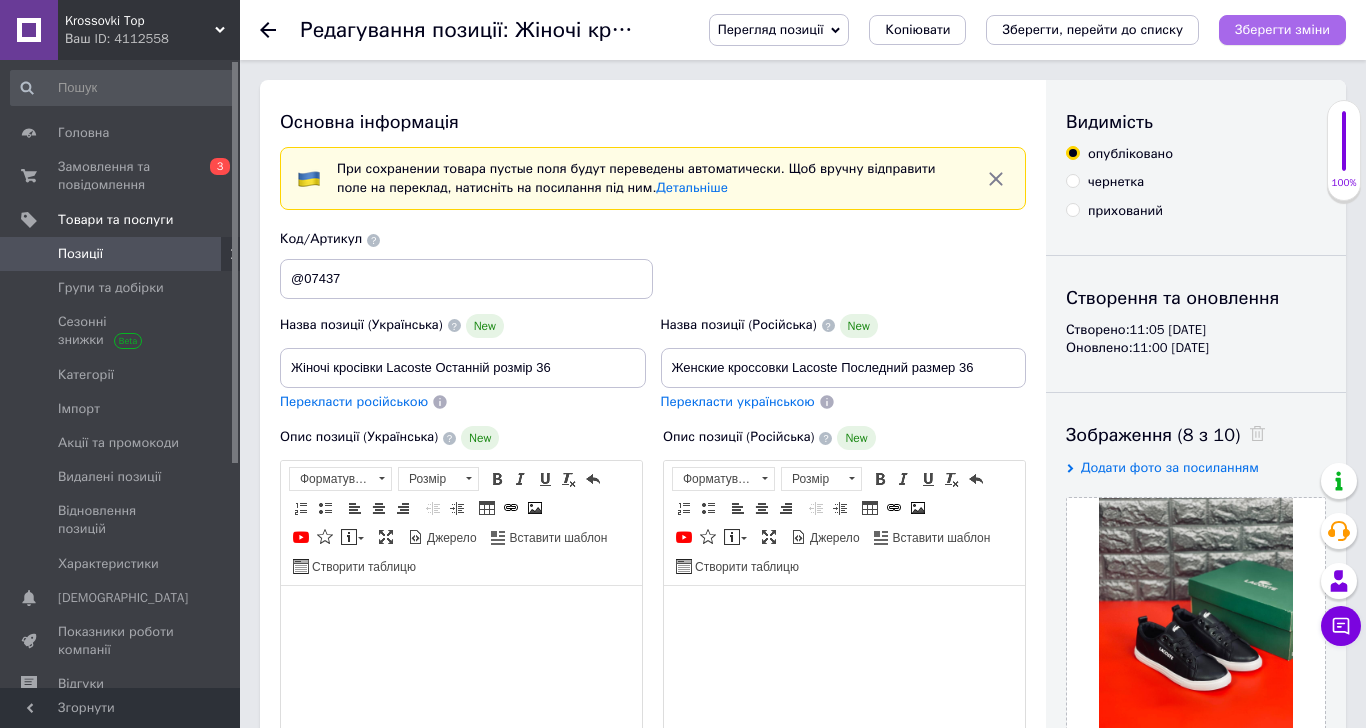 click on "Зберегти зміни" at bounding box center (1282, 30) 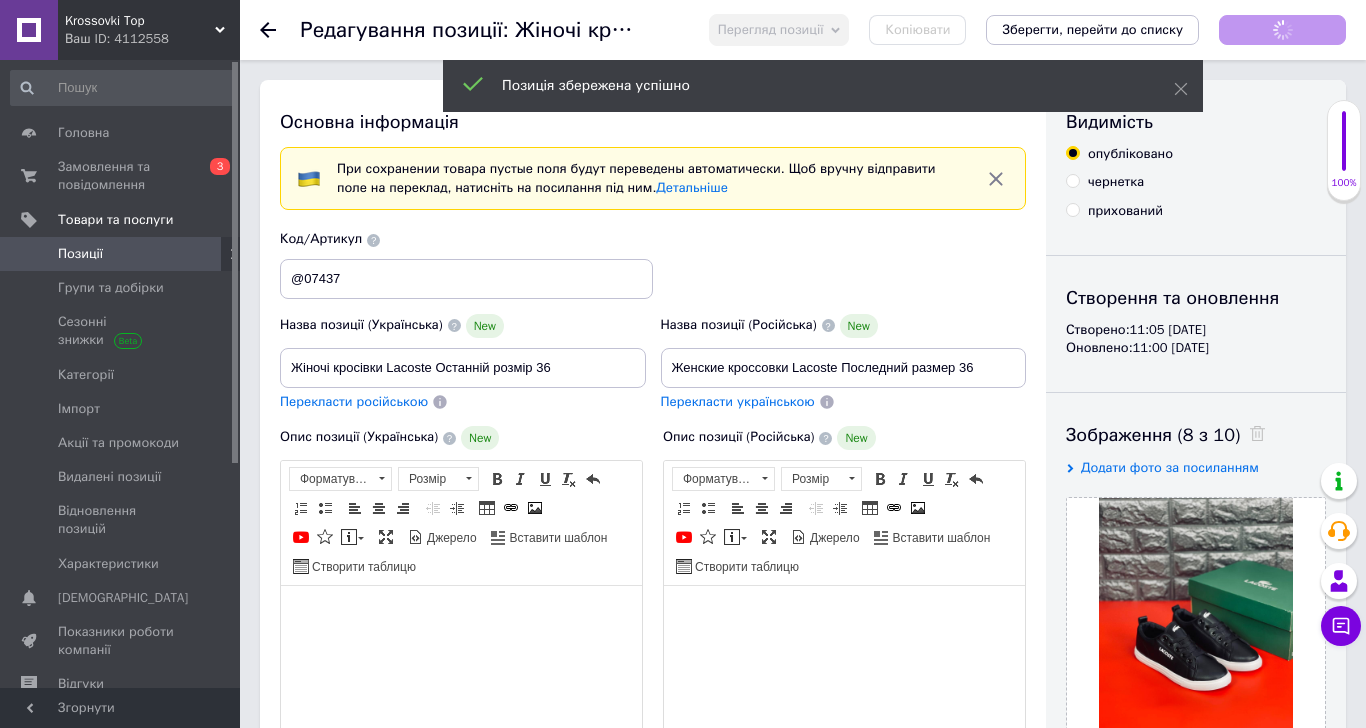 checkbox on "true" 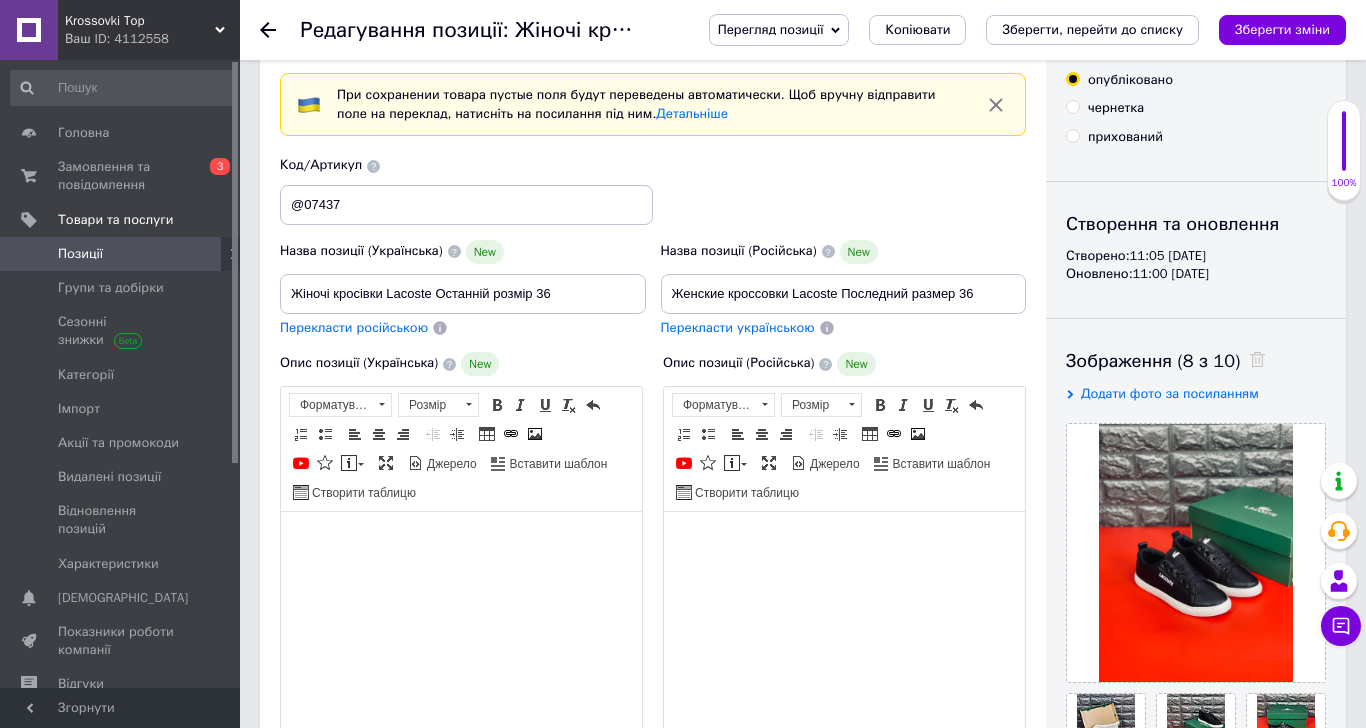 scroll, scrollTop: 111, scrollLeft: 0, axis: vertical 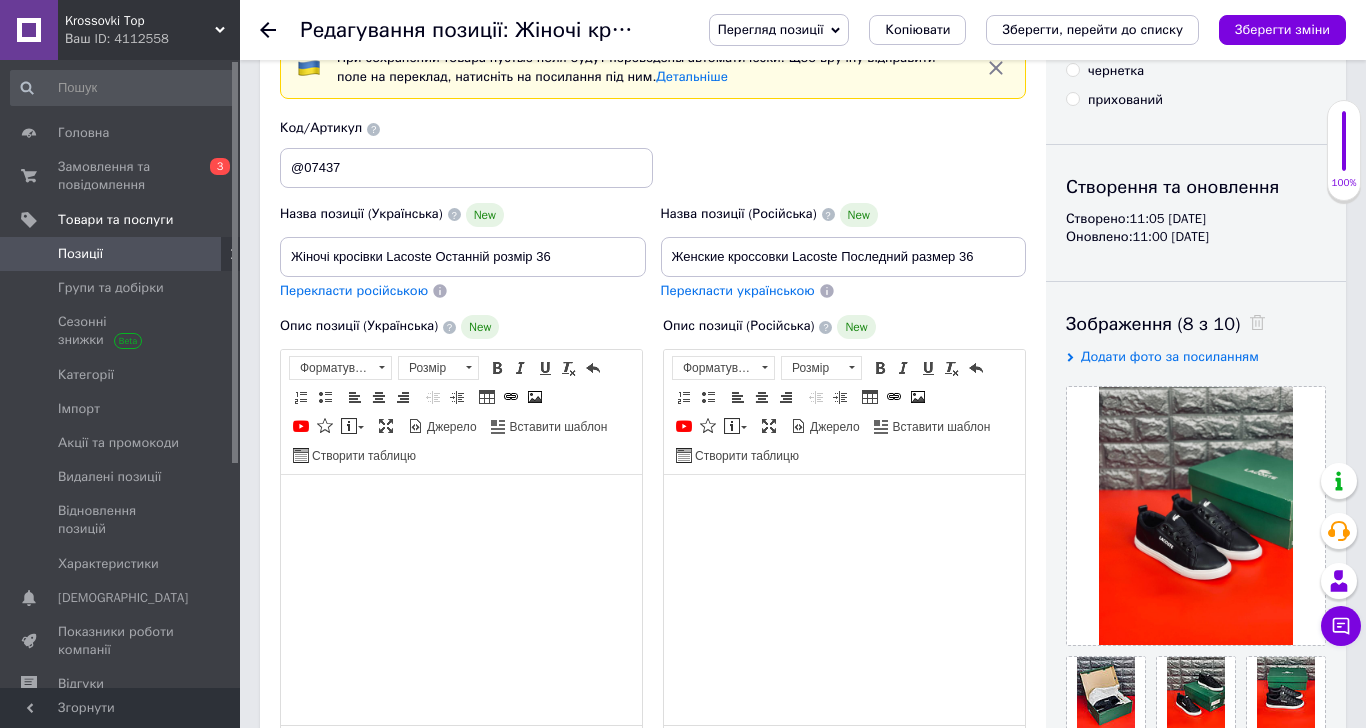click on "Позиції" at bounding box center [121, 254] 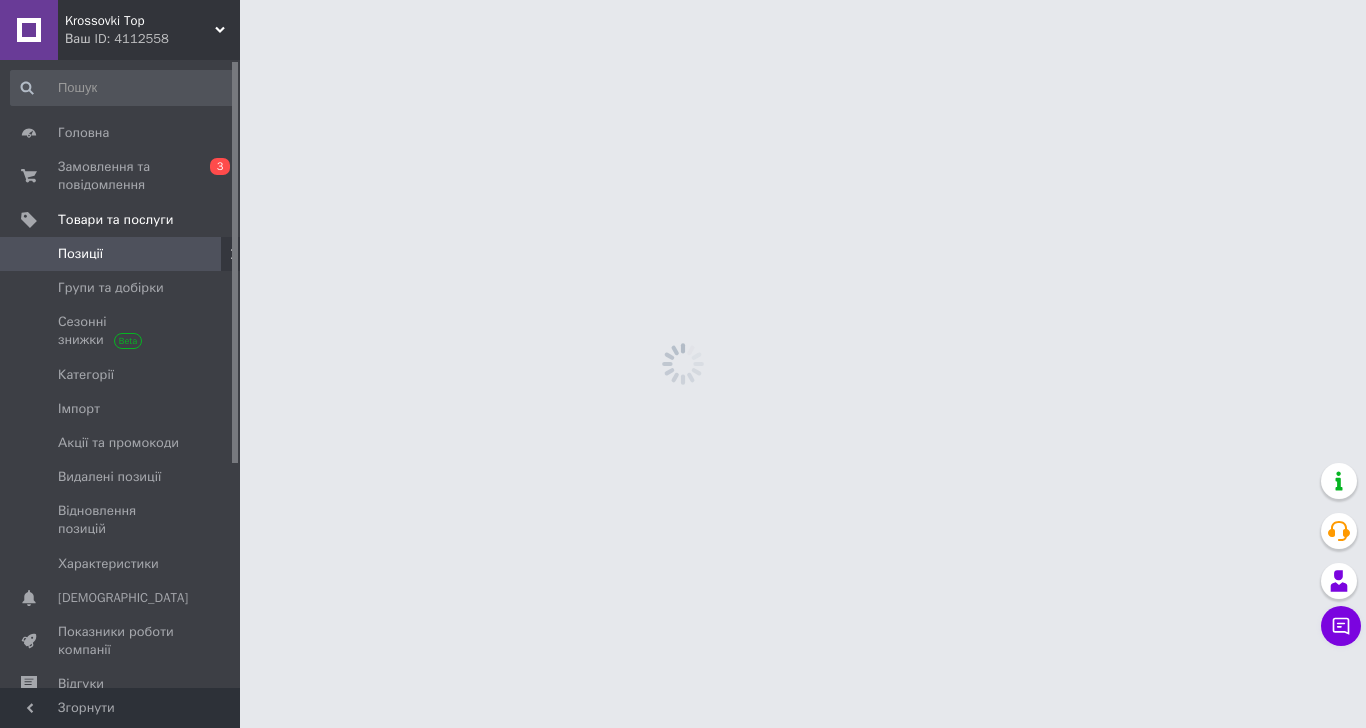 scroll, scrollTop: 0, scrollLeft: 0, axis: both 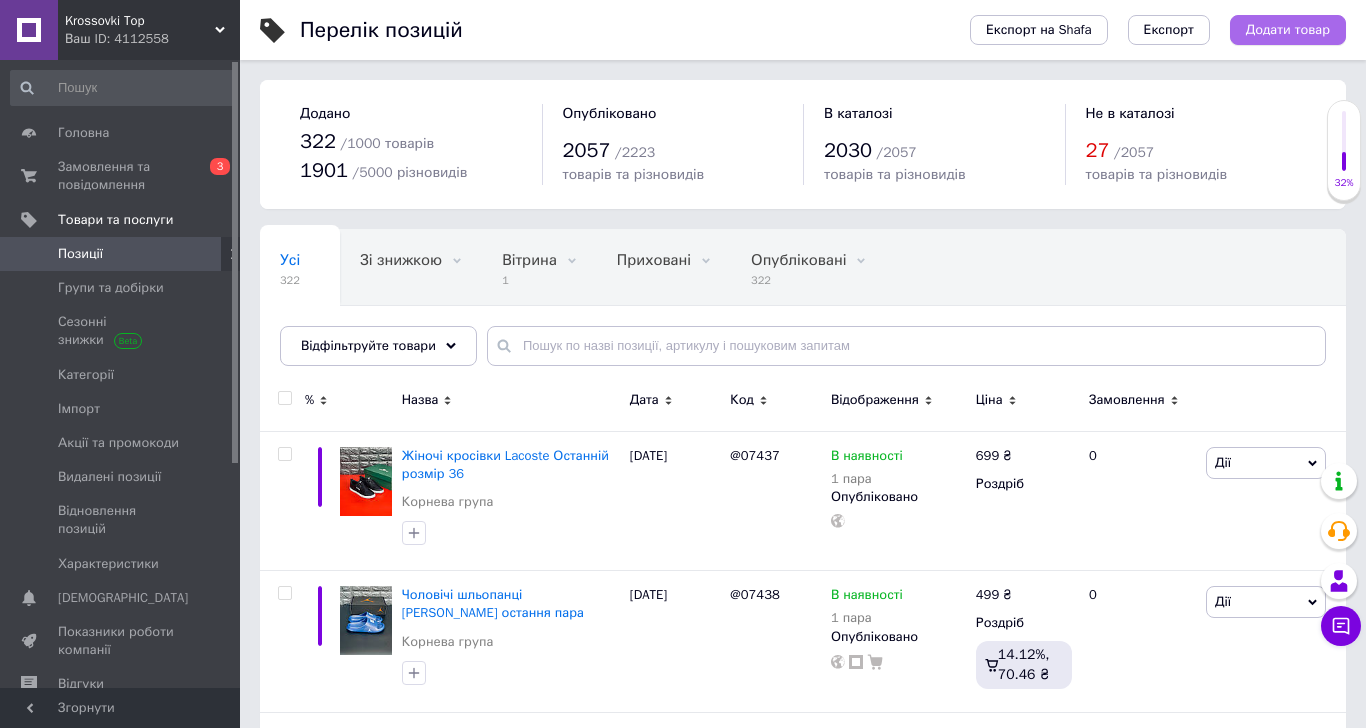 click on "Додати товар" at bounding box center [1288, 30] 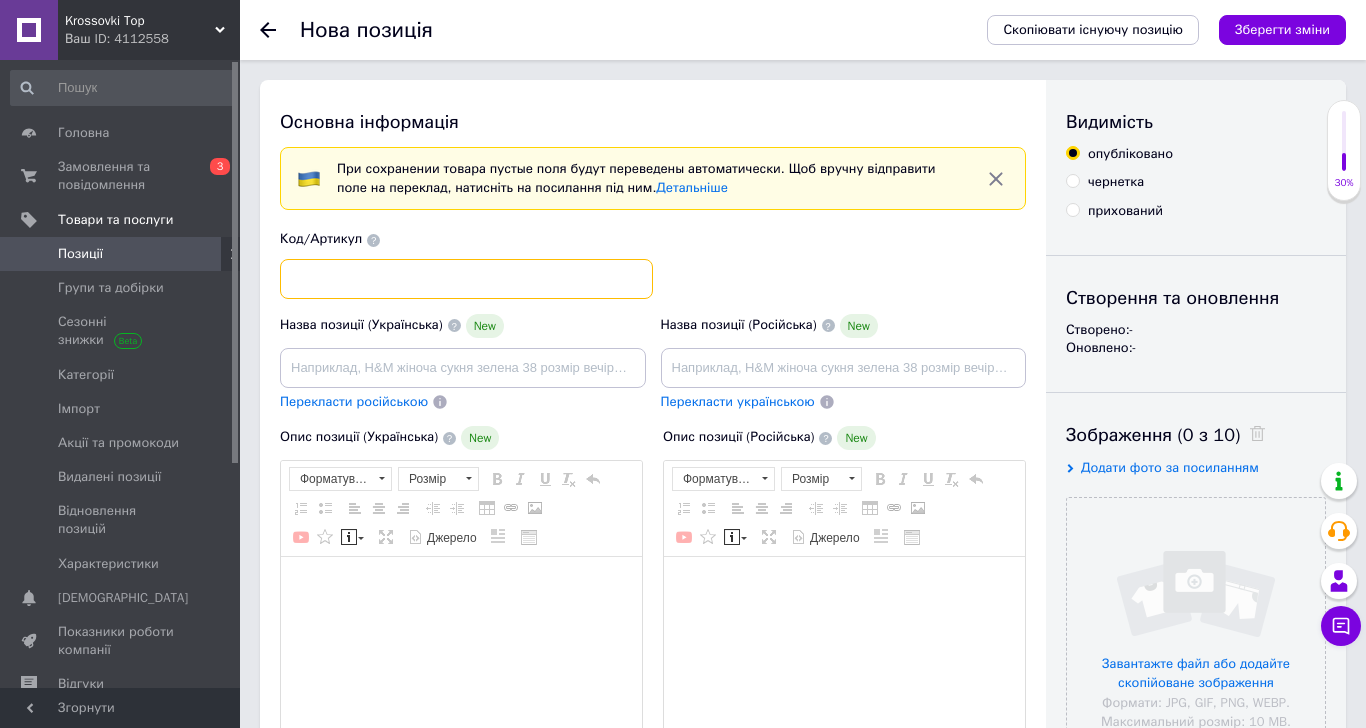 click at bounding box center [466, 279] 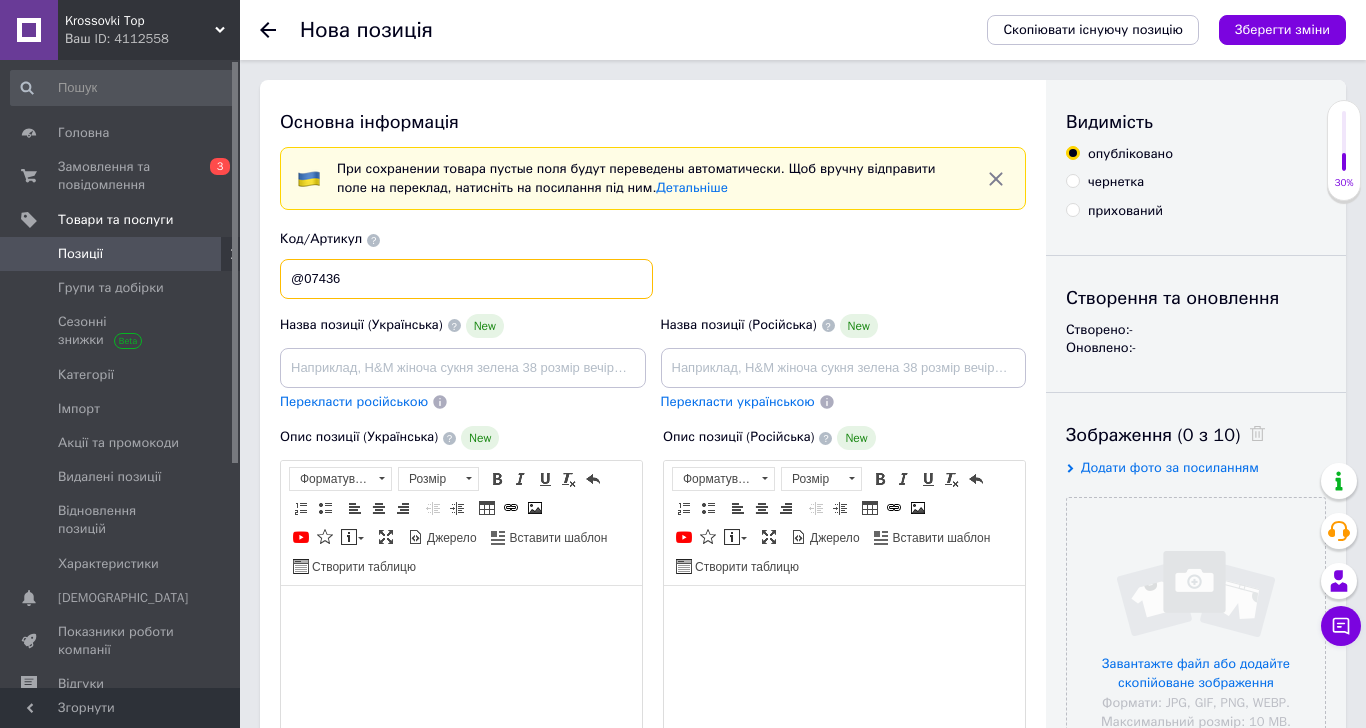 type on "@07436" 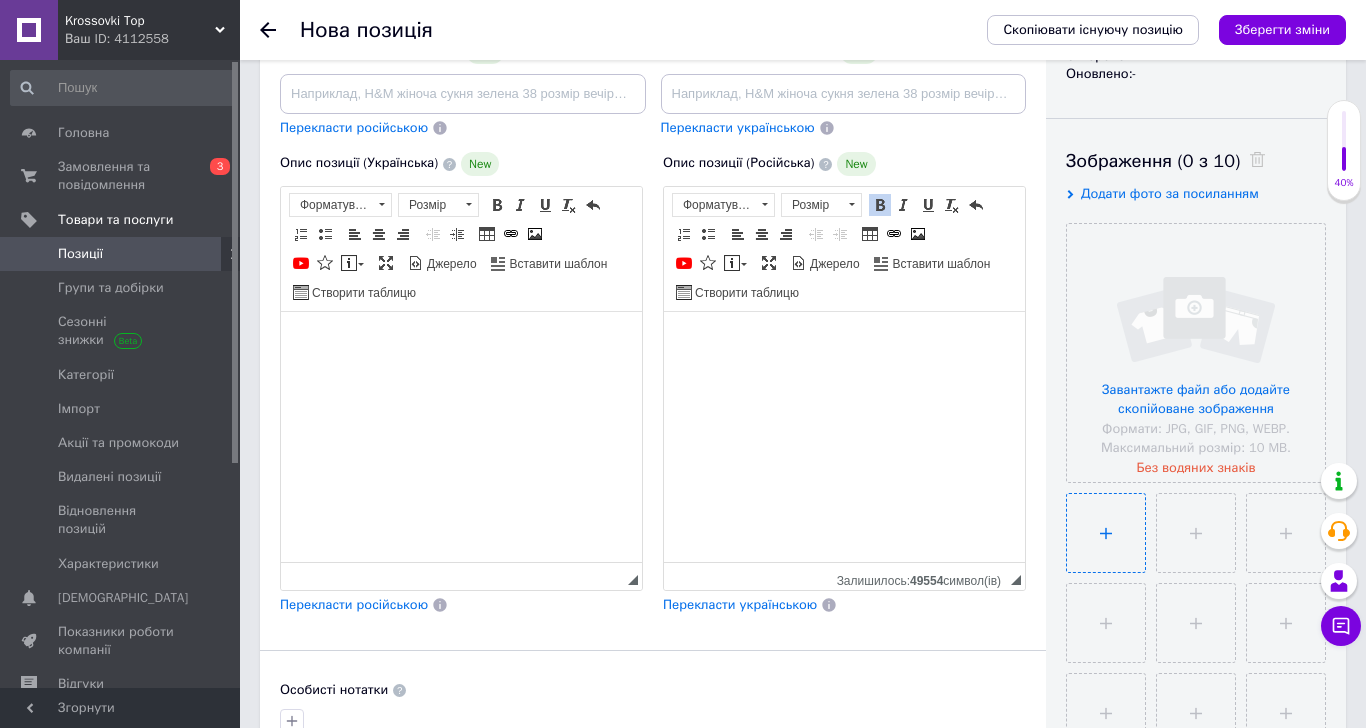 scroll, scrollTop: 275, scrollLeft: 0, axis: vertical 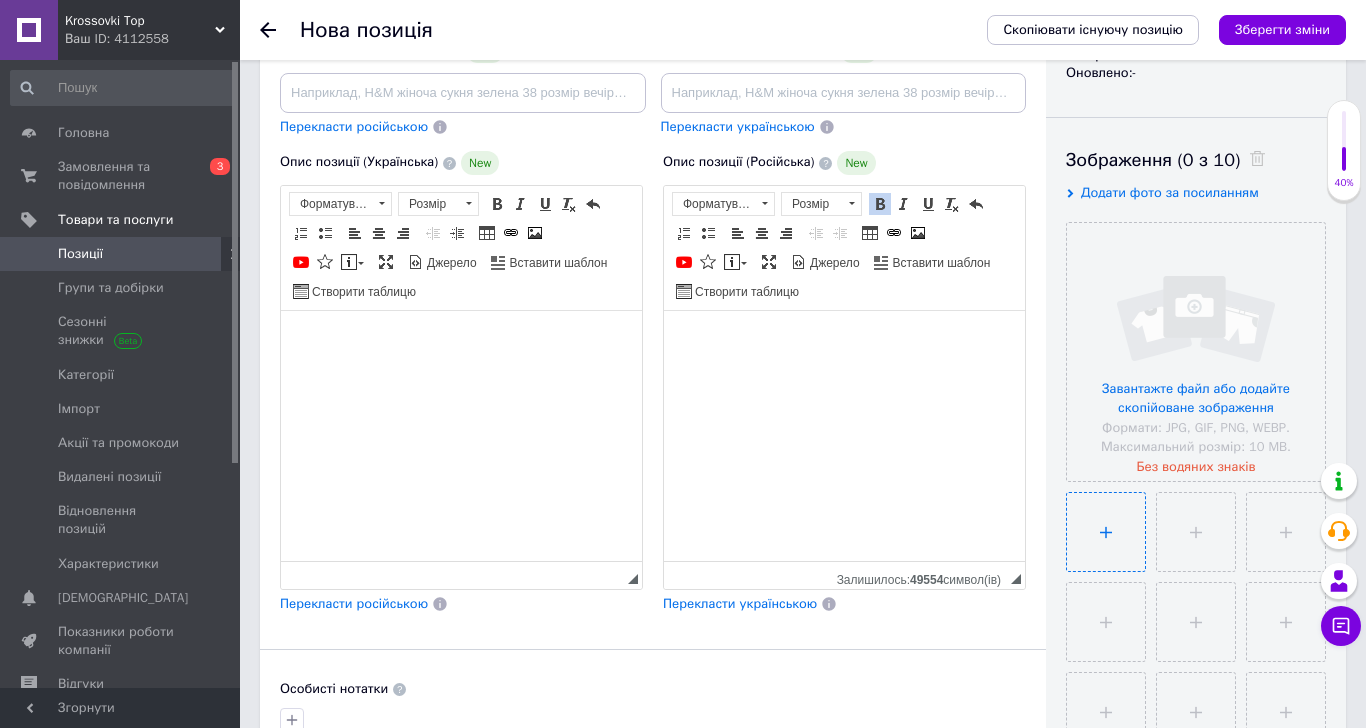 click at bounding box center (1106, 532) 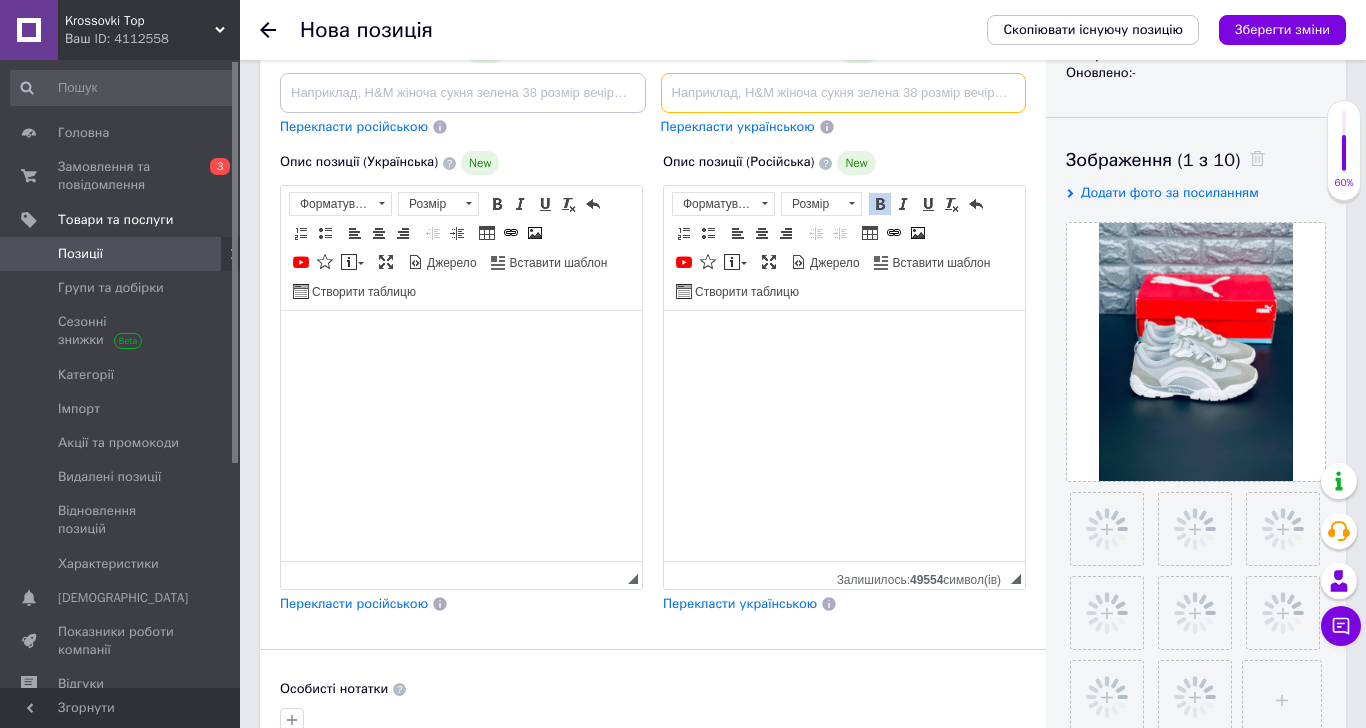 click at bounding box center [844, 93] 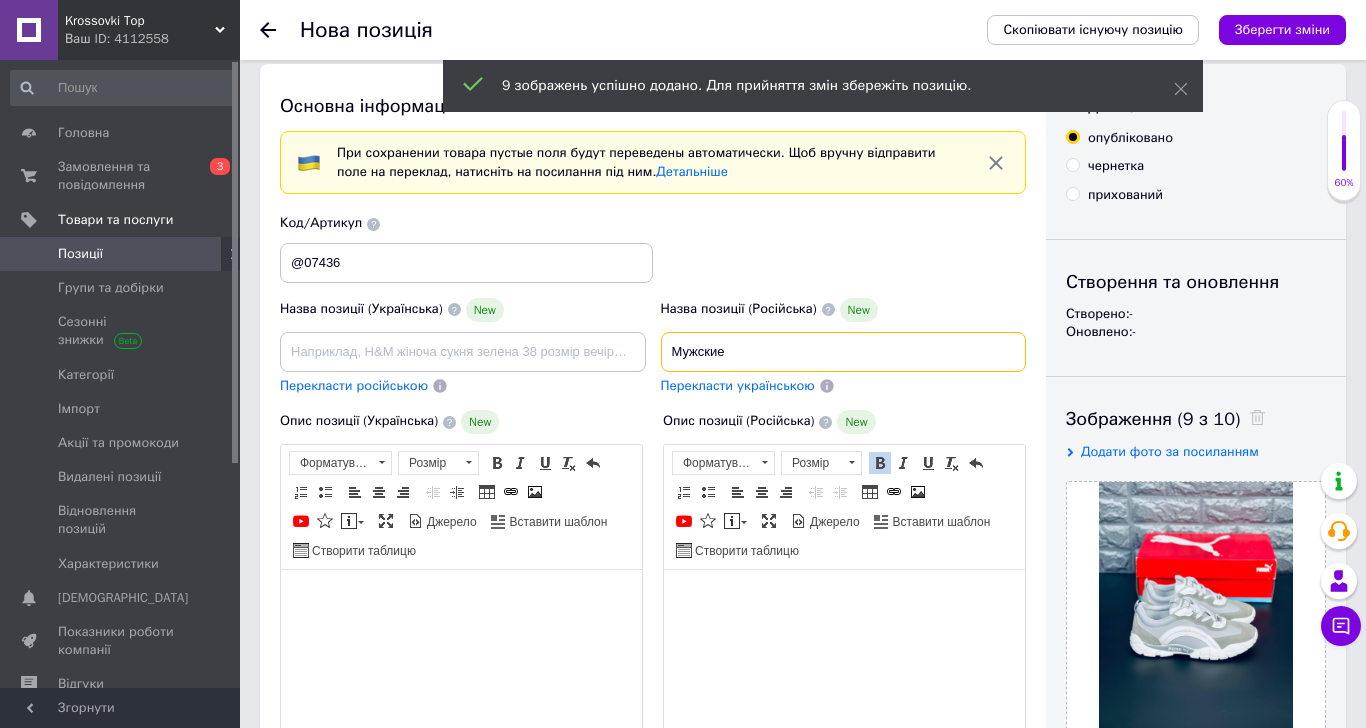 scroll, scrollTop: 0, scrollLeft: 0, axis: both 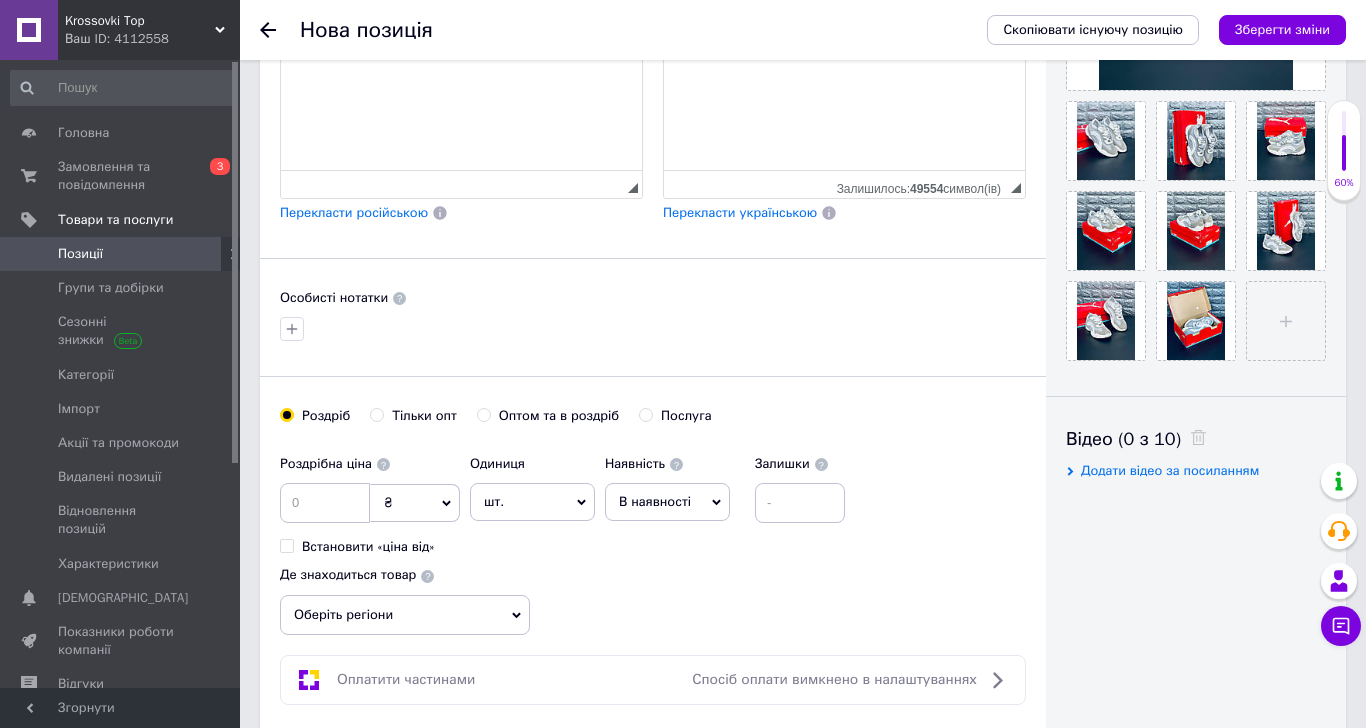 type on "Мужские кроссовки puma последний размер 40" 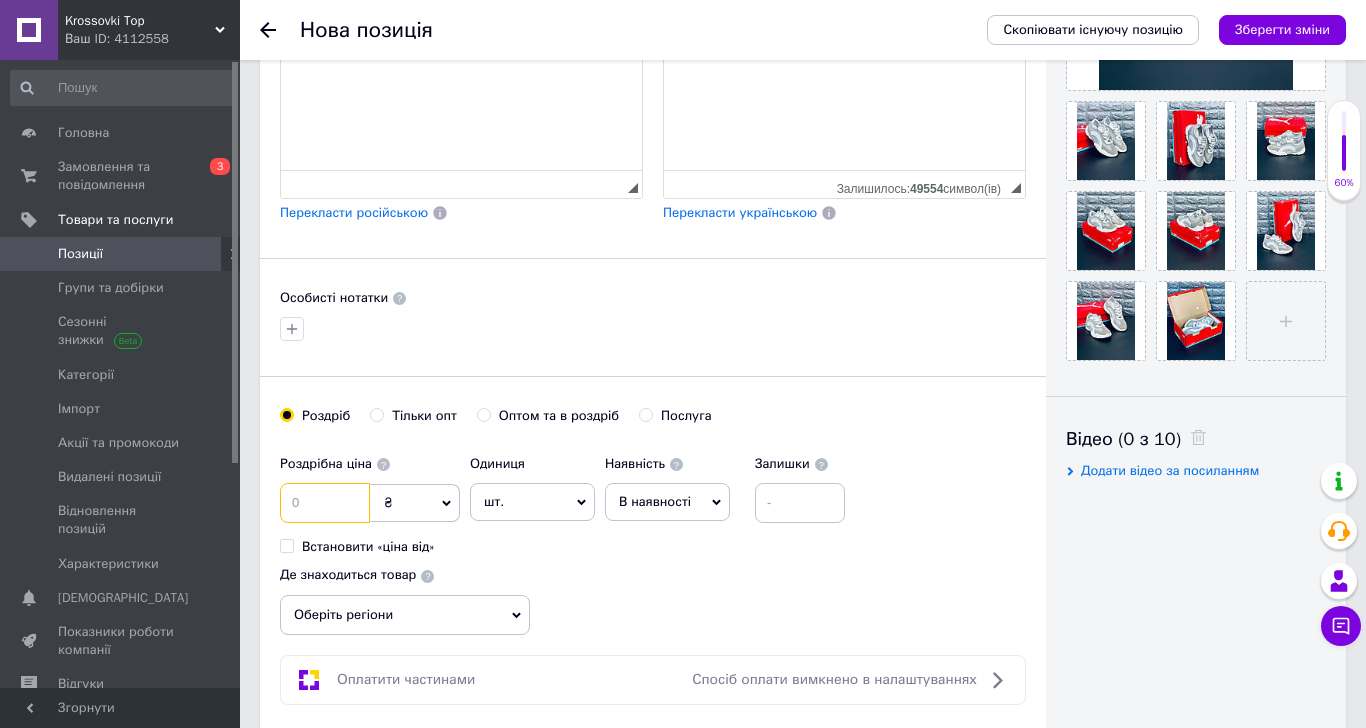 click at bounding box center (325, 503) 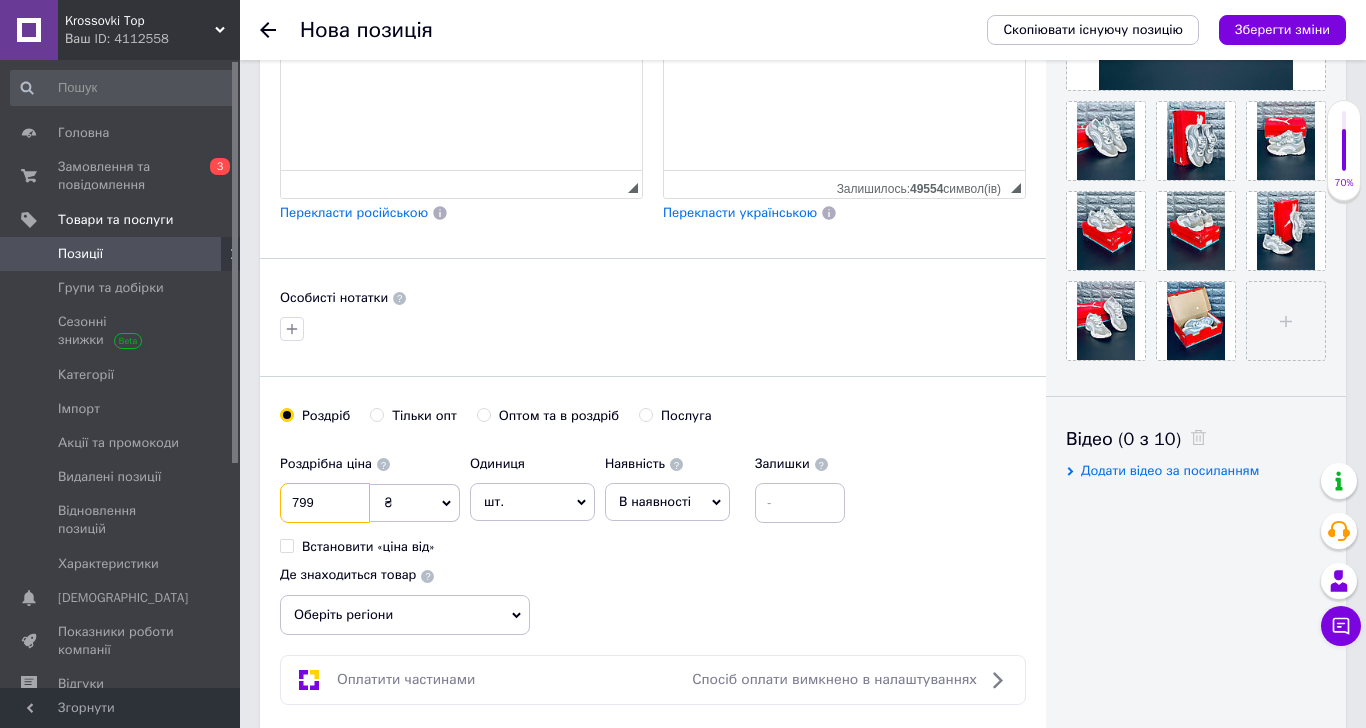 type on "799" 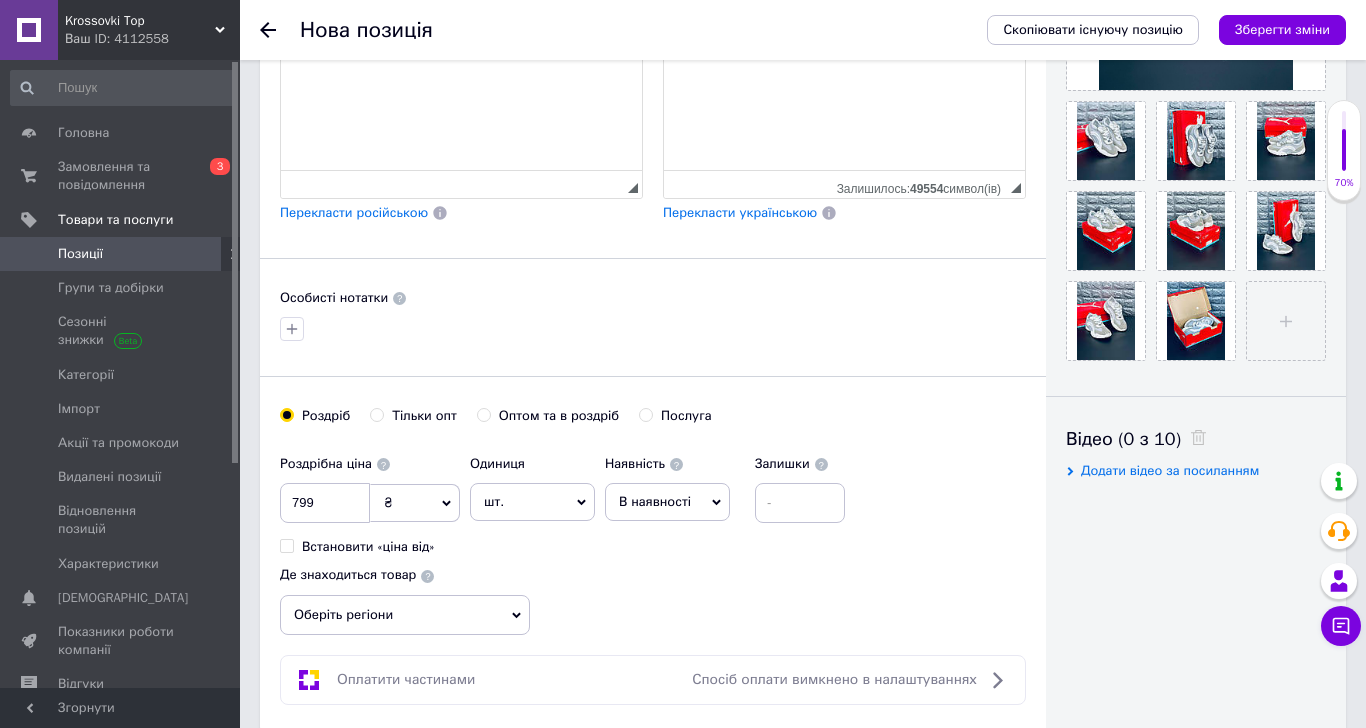 click on "шт." at bounding box center (532, 502) 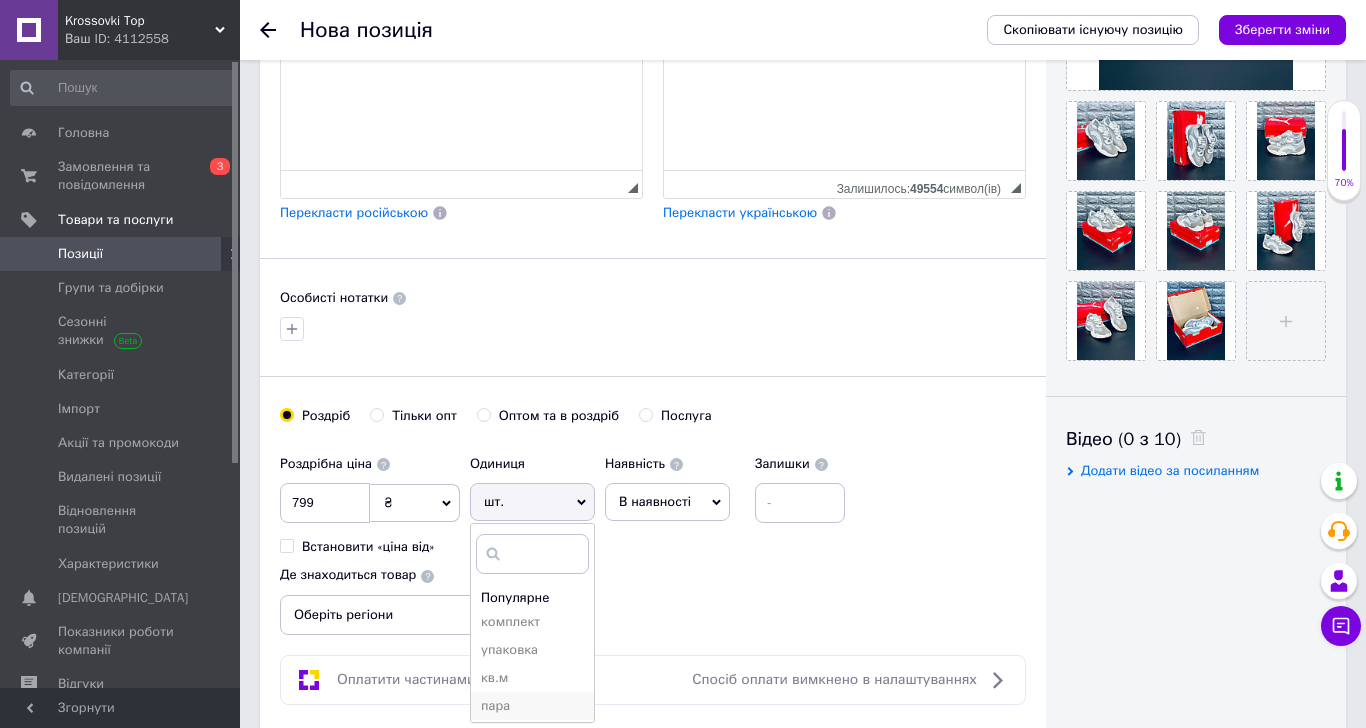 click on "пара" at bounding box center (532, 706) 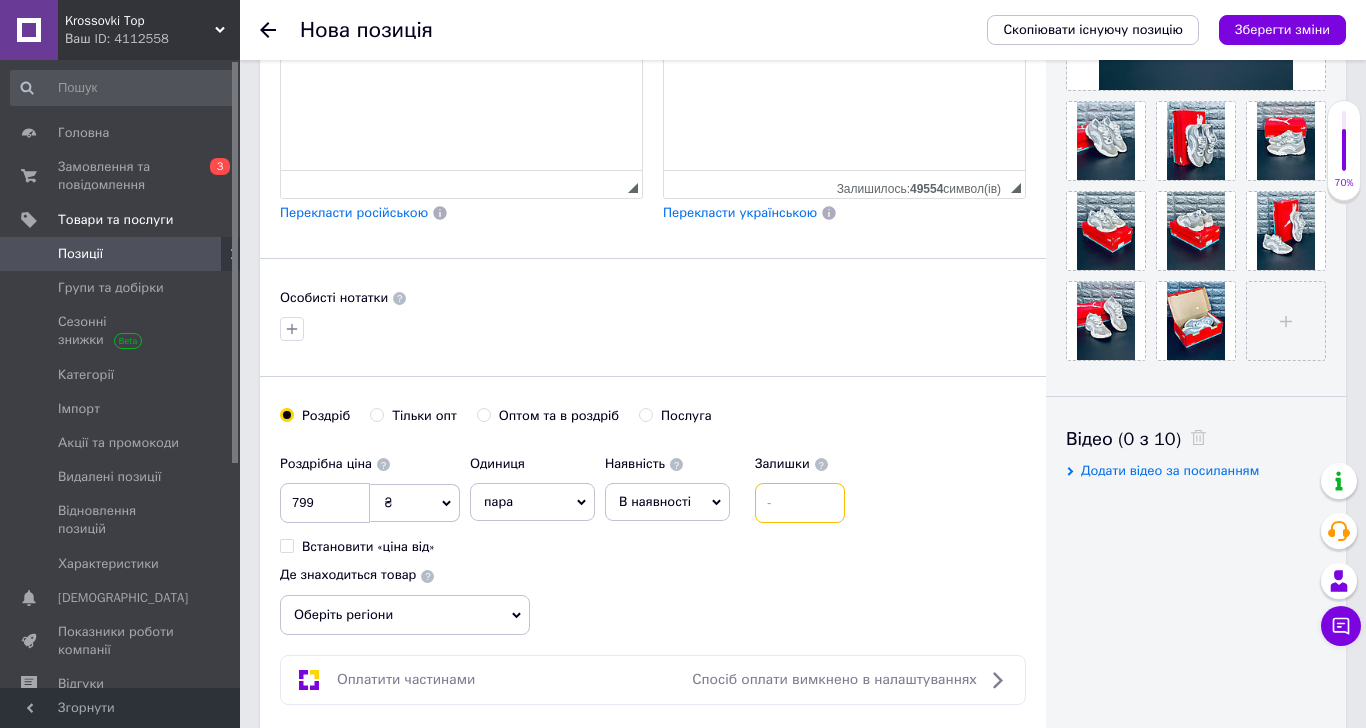 click at bounding box center [800, 503] 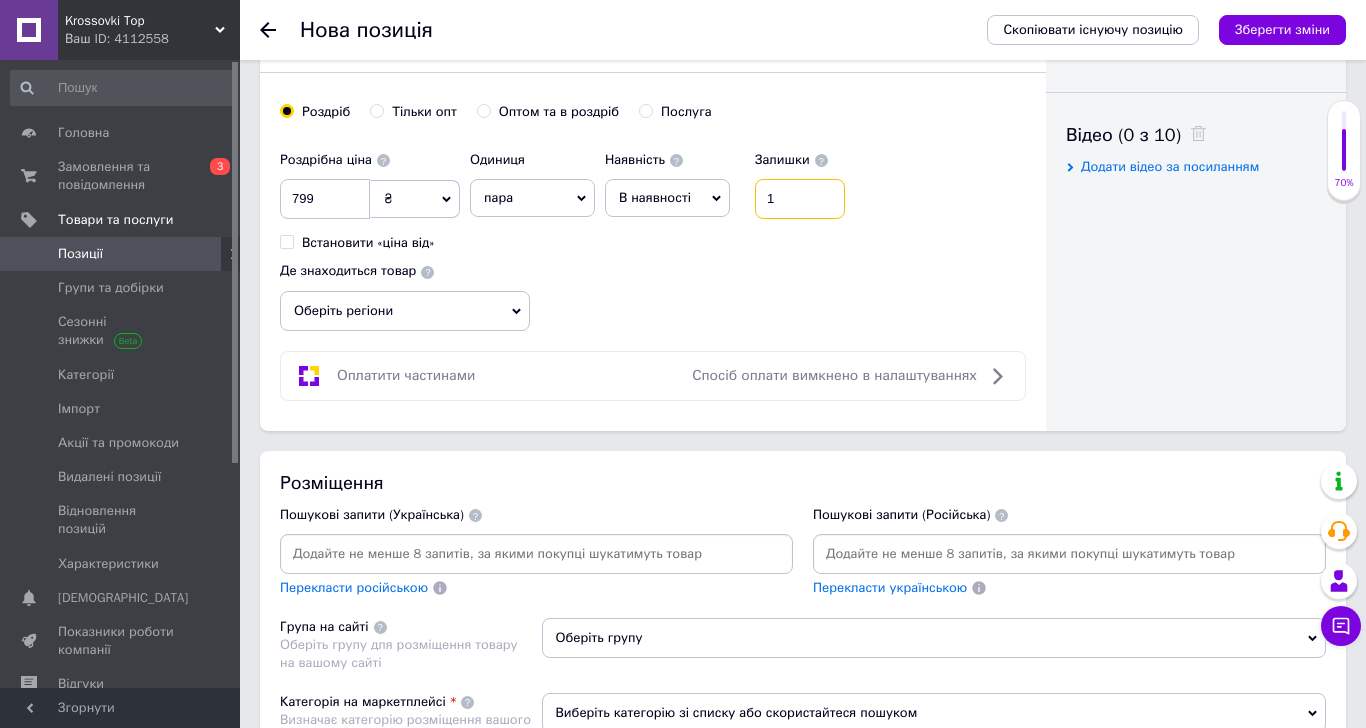 scroll, scrollTop: 1000, scrollLeft: 0, axis: vertical 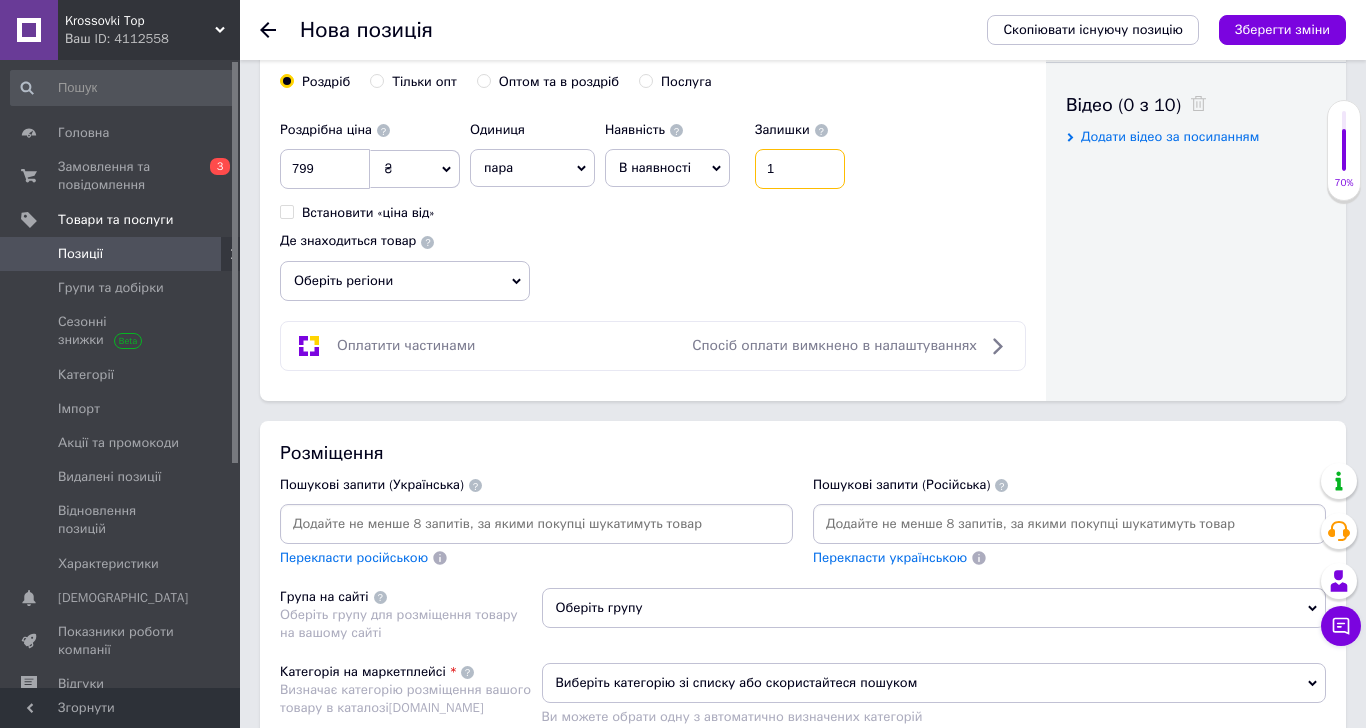 type on "1" 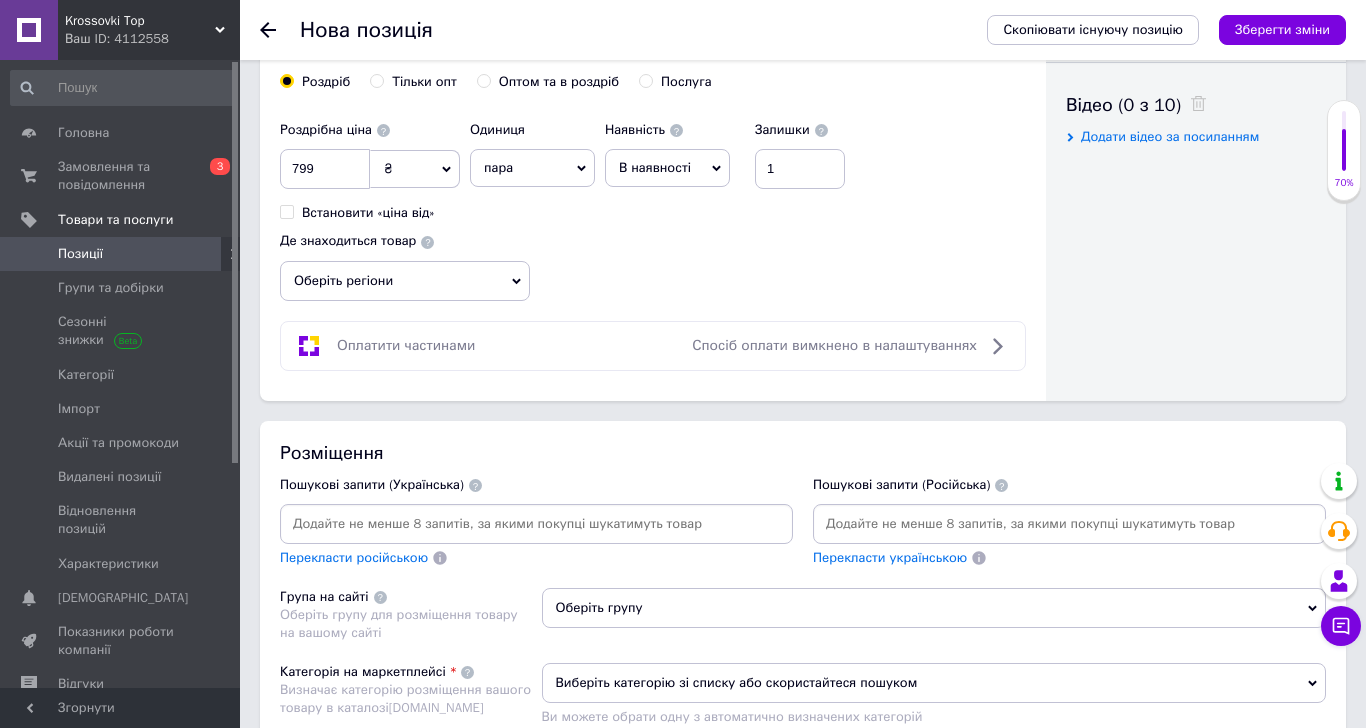 click on "Оберіть регіони" at bounding box center [405, 281] 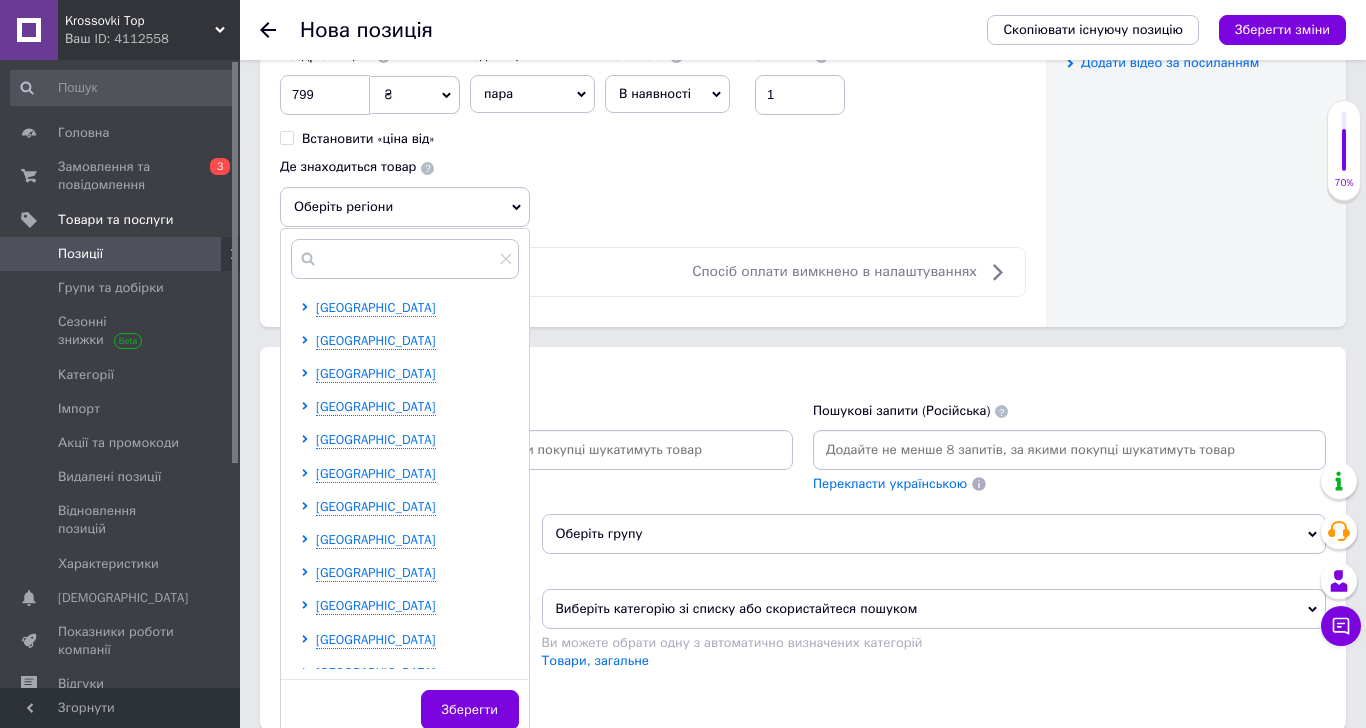 scroll, scrollTop: 1111, scrollLeft: 0, axis: vertical 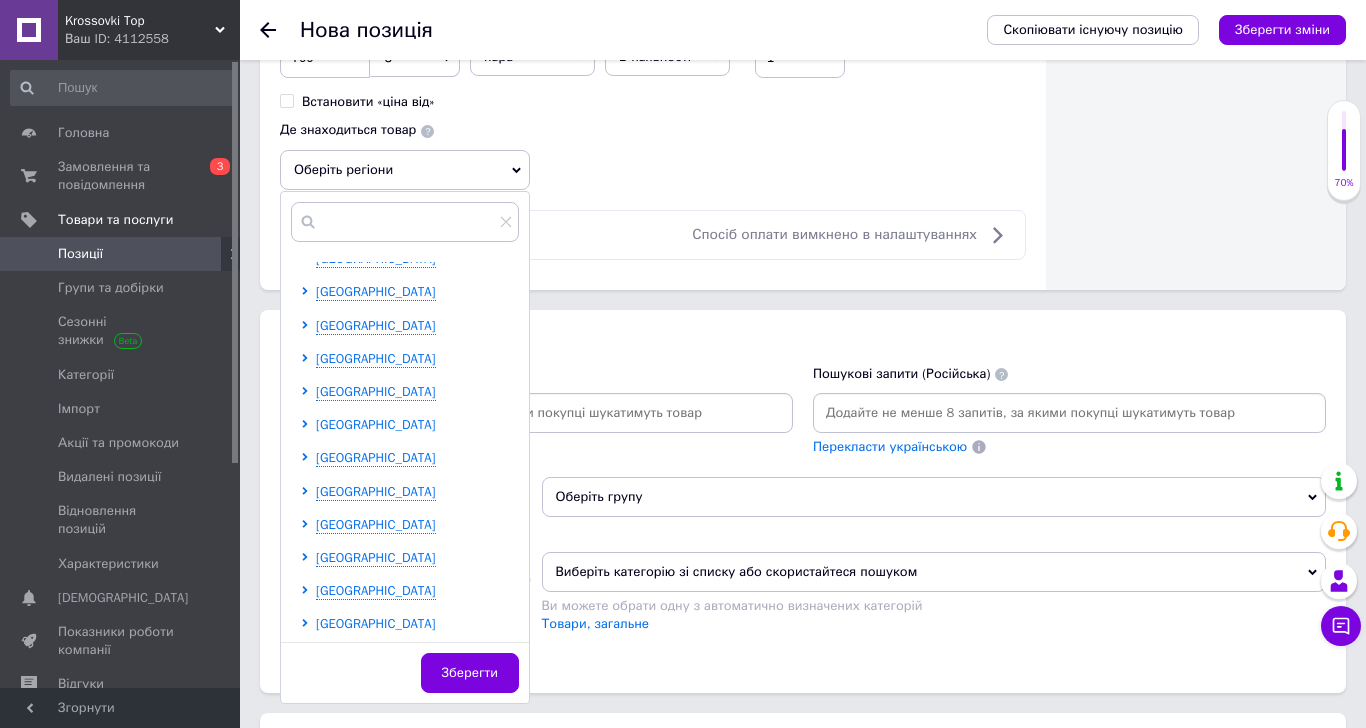 click on "[GEOGRAPHIC_DATA]" at bounding box center (376, 425) 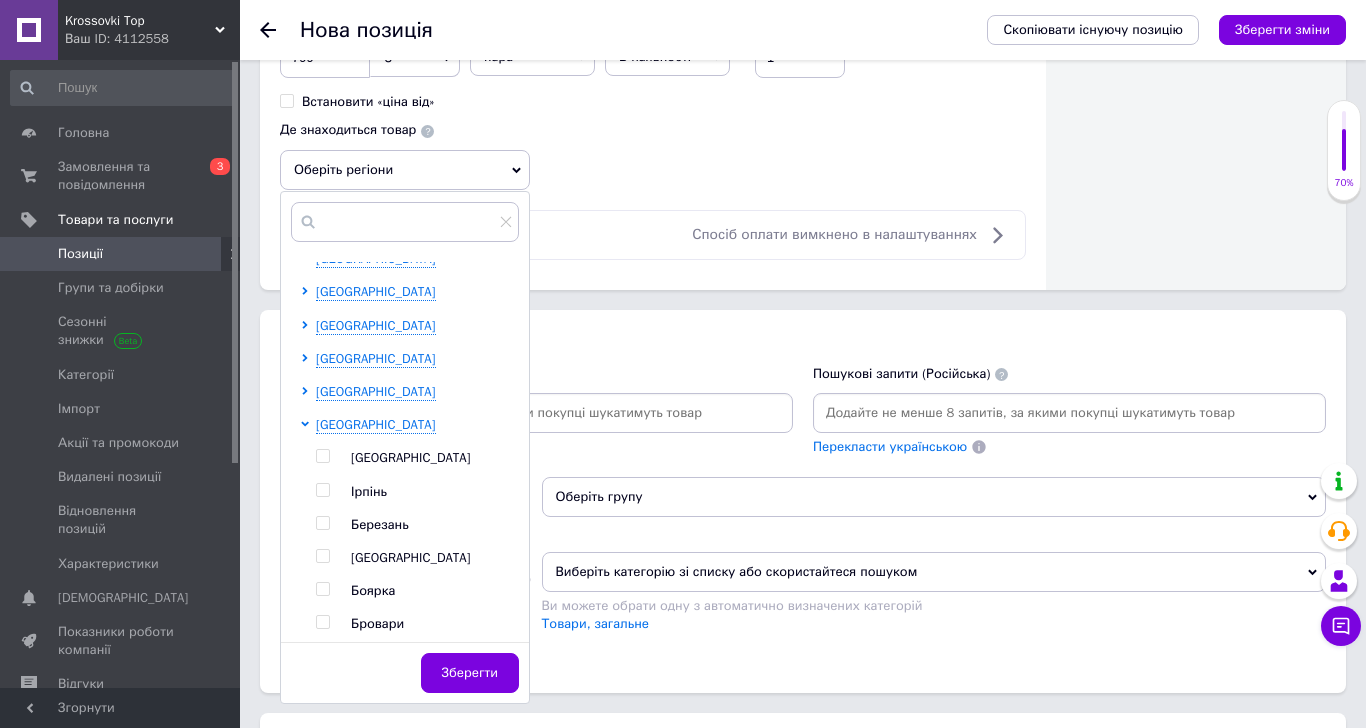 click at bounding box center (322, 456) 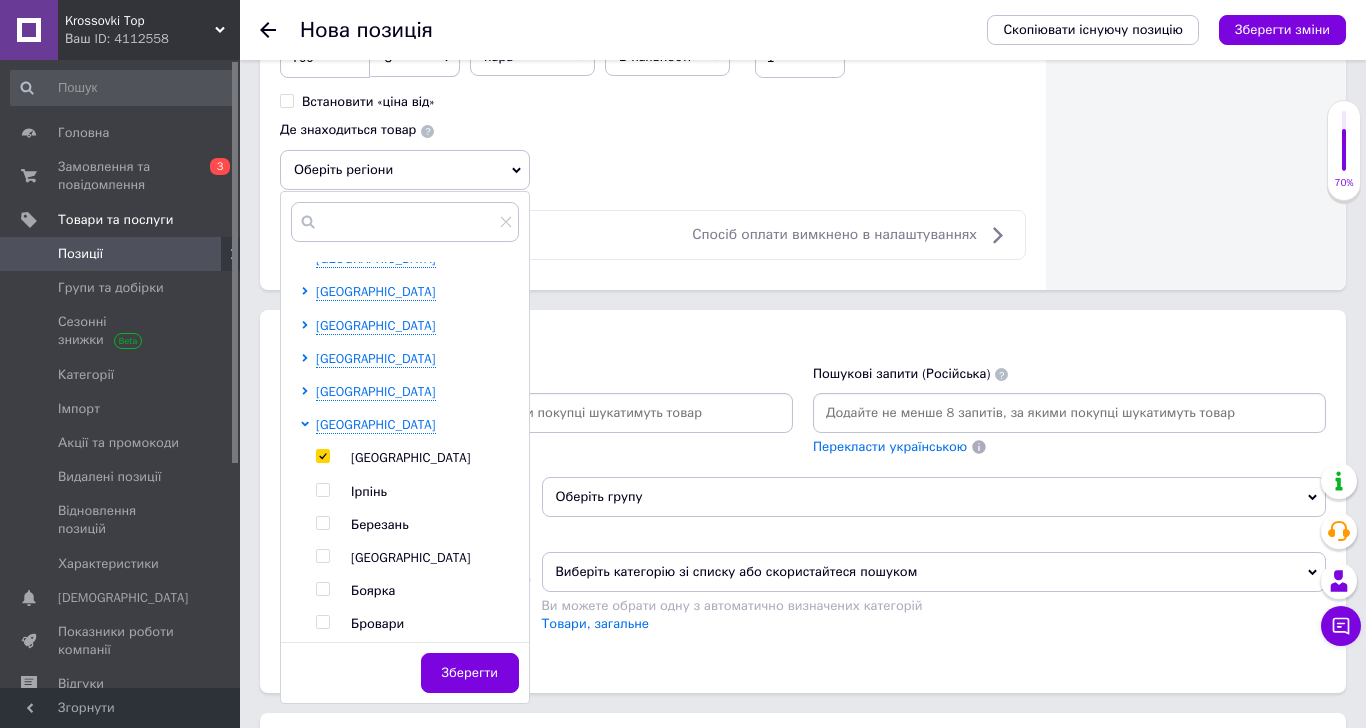 checkbox on "true" 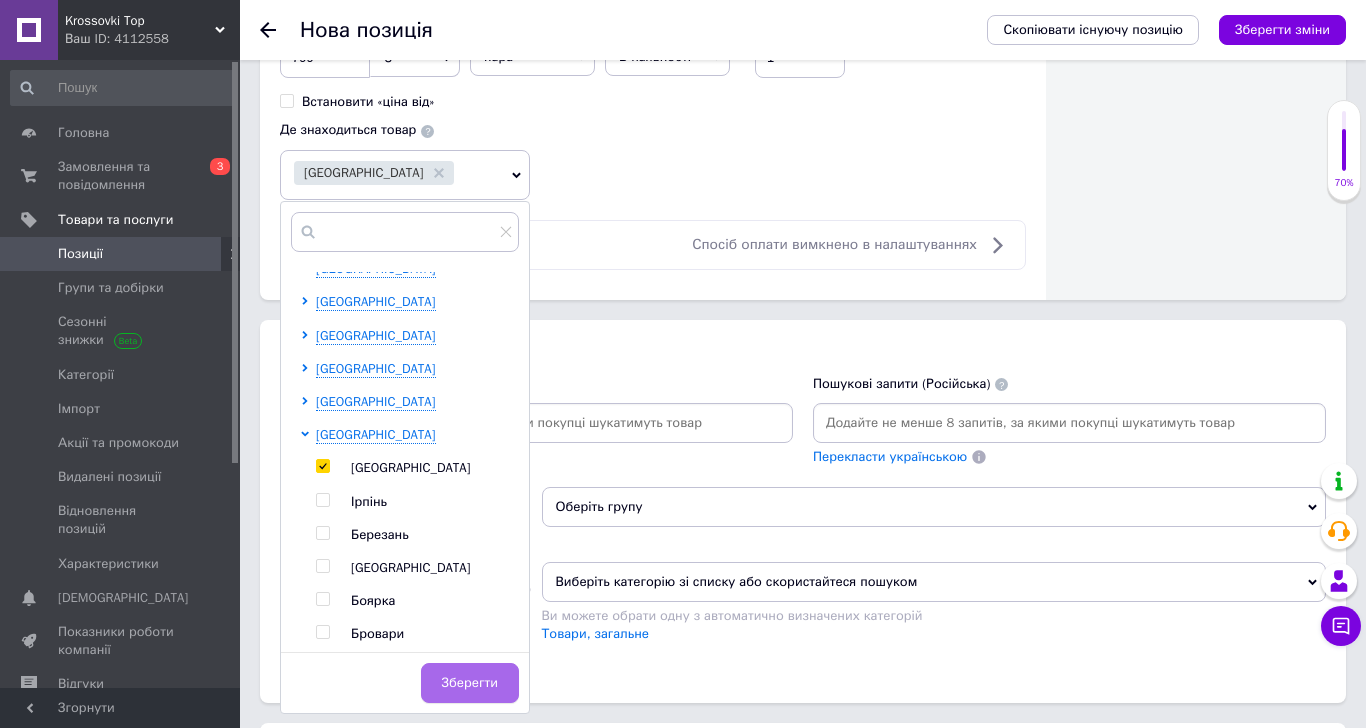 click on "Зберегти" at bounding box center (470, 683) 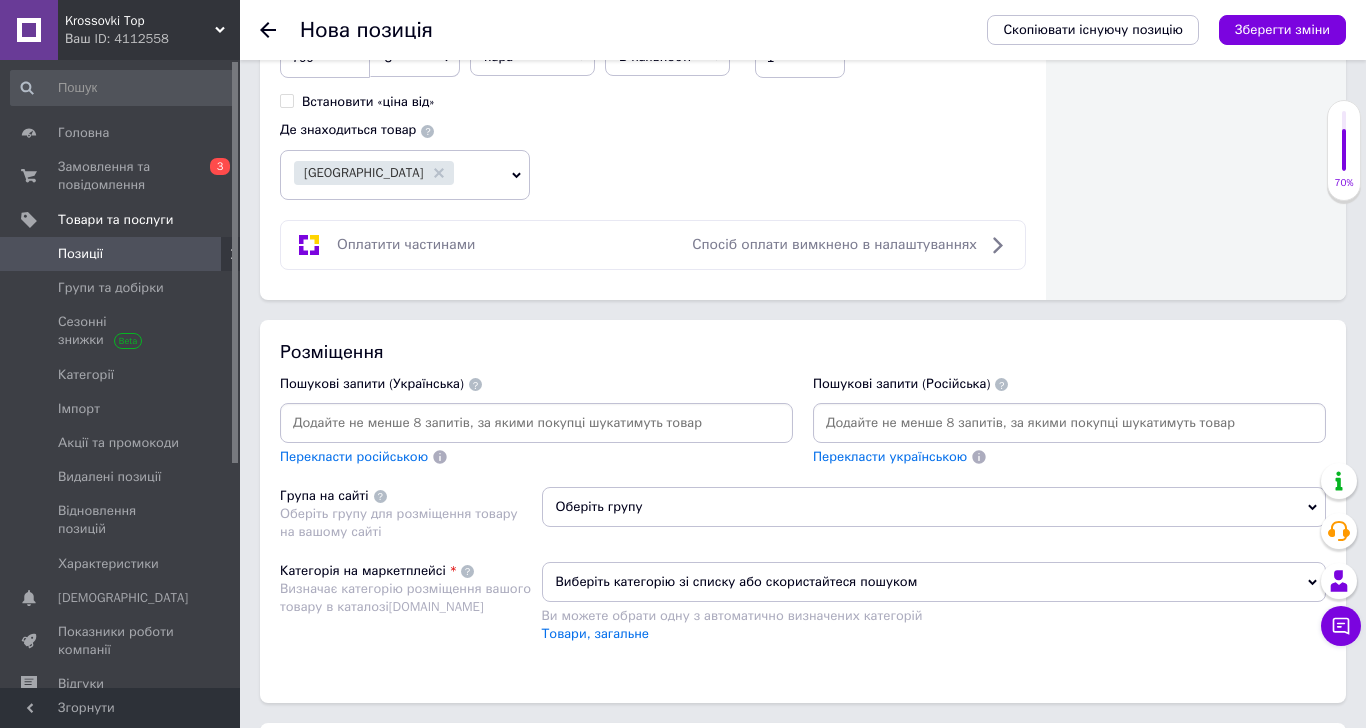 click at bounding box center [1069, 423] 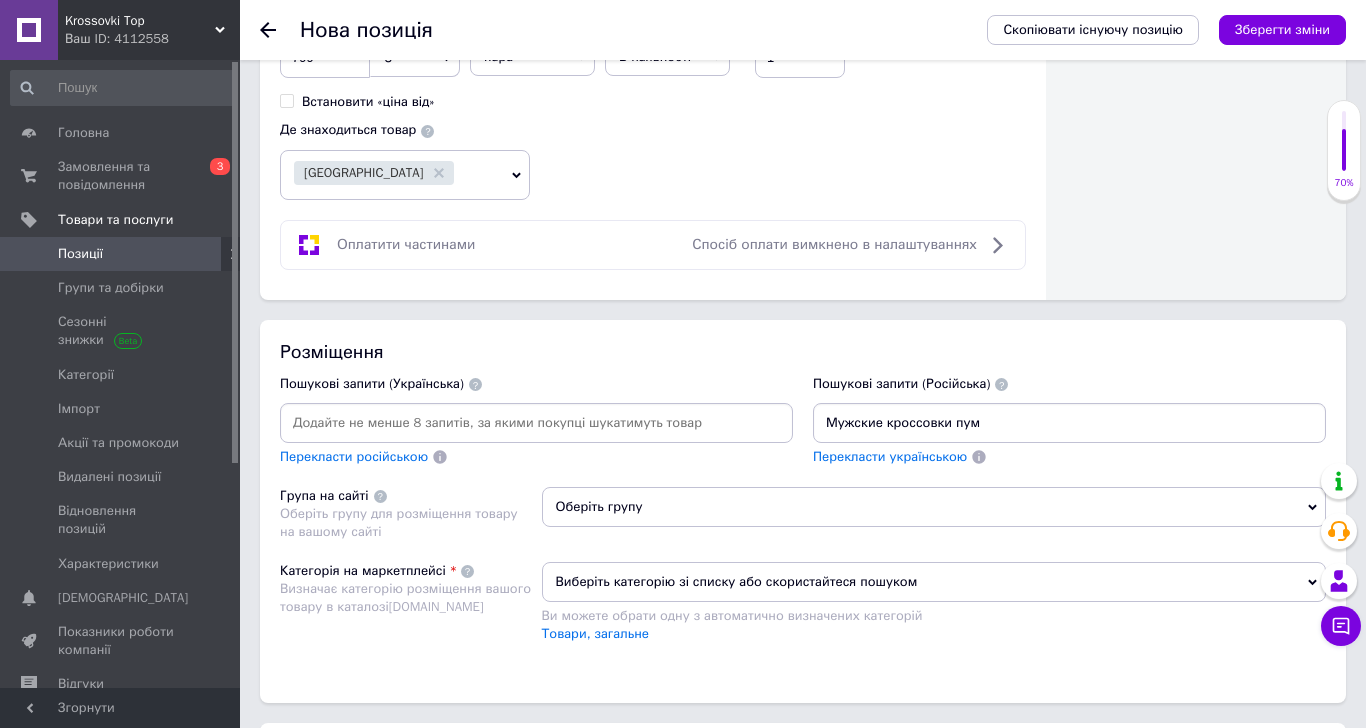 type on "Мужские кроссовки пума" 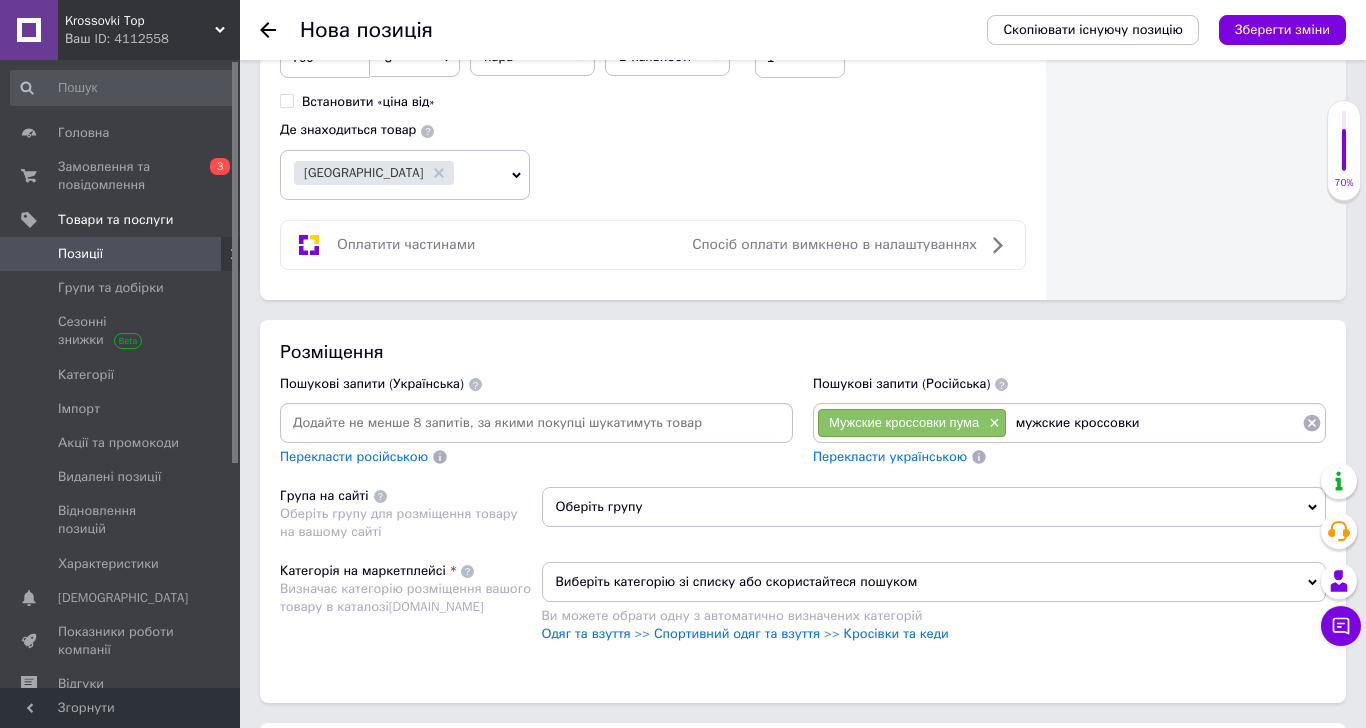 type on "мужские кроссовки" 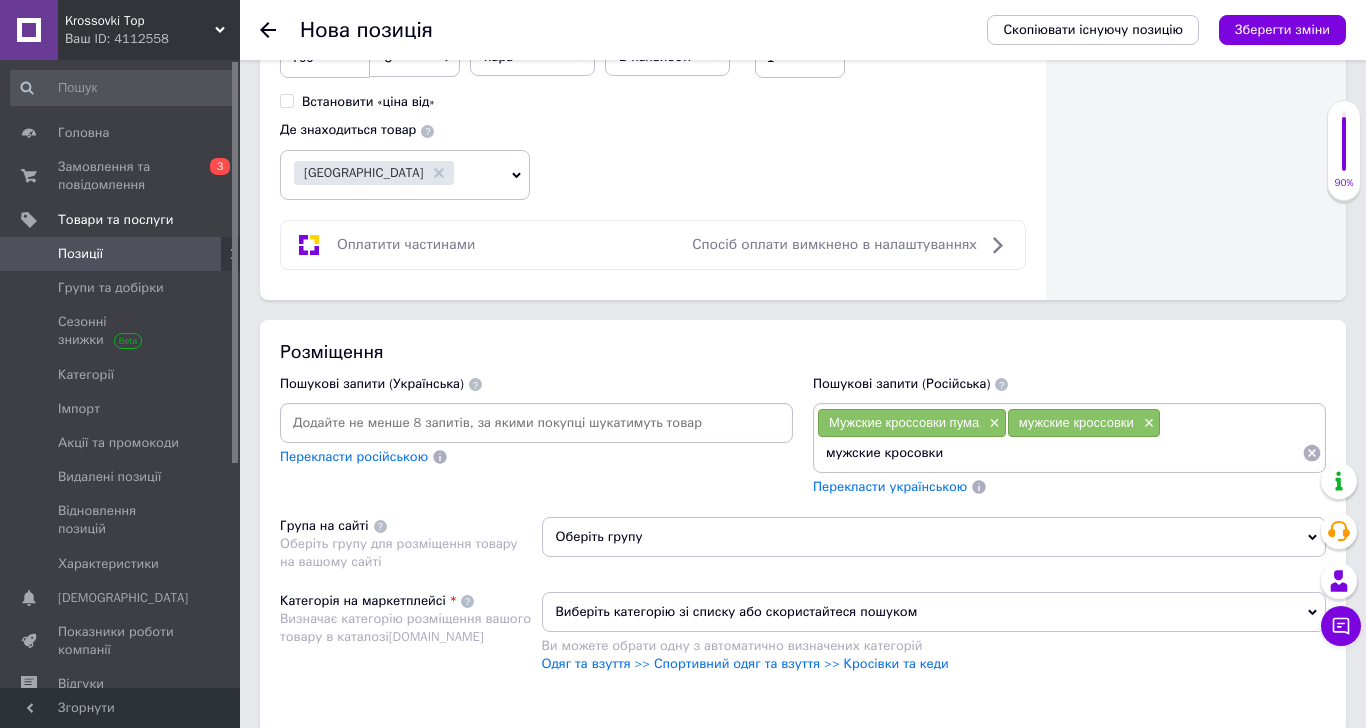 type on "мужские кросовки" 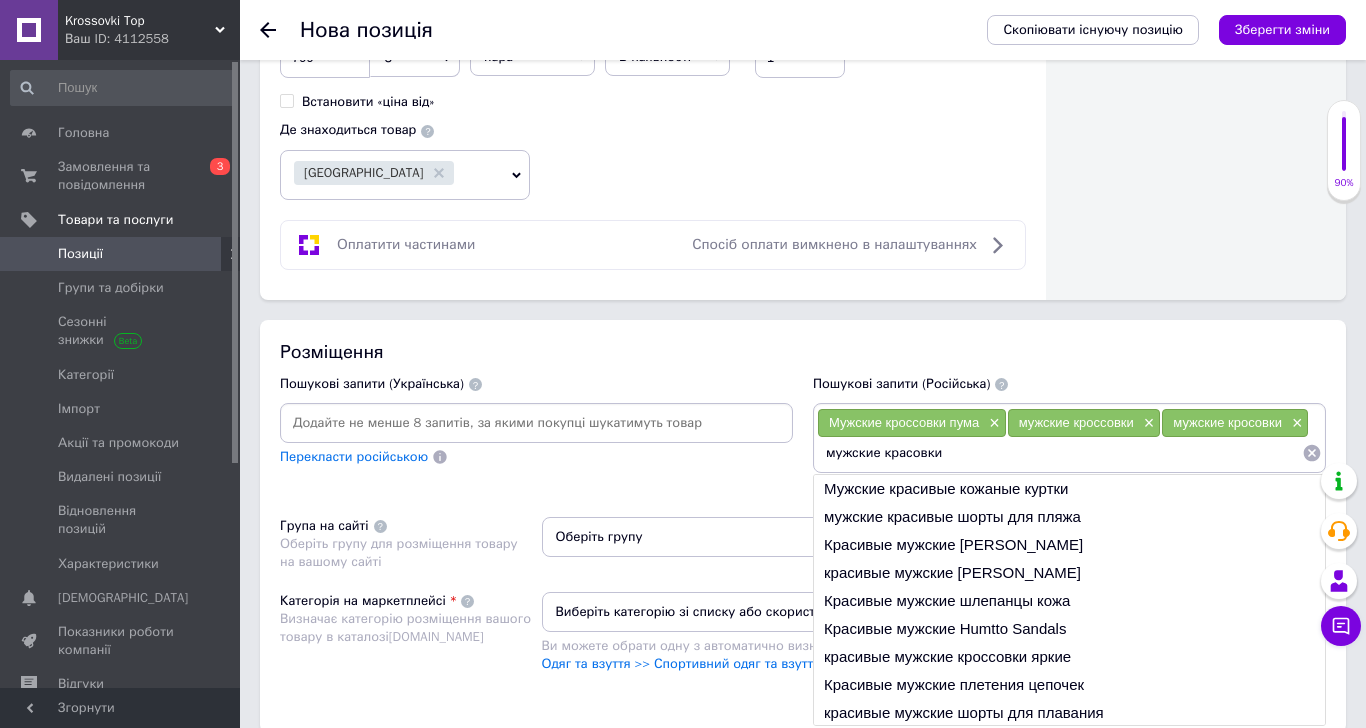 type on "мужские красовки" 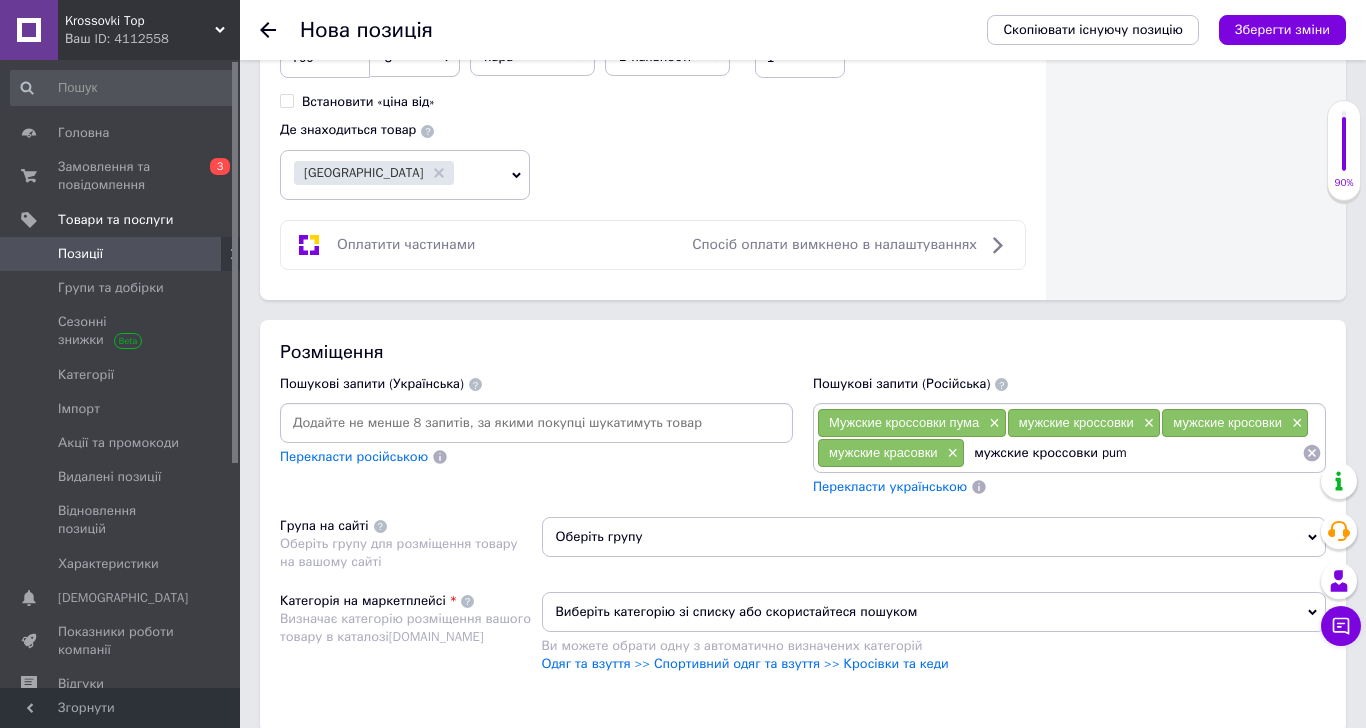 type on "мужские кроссовки puma" 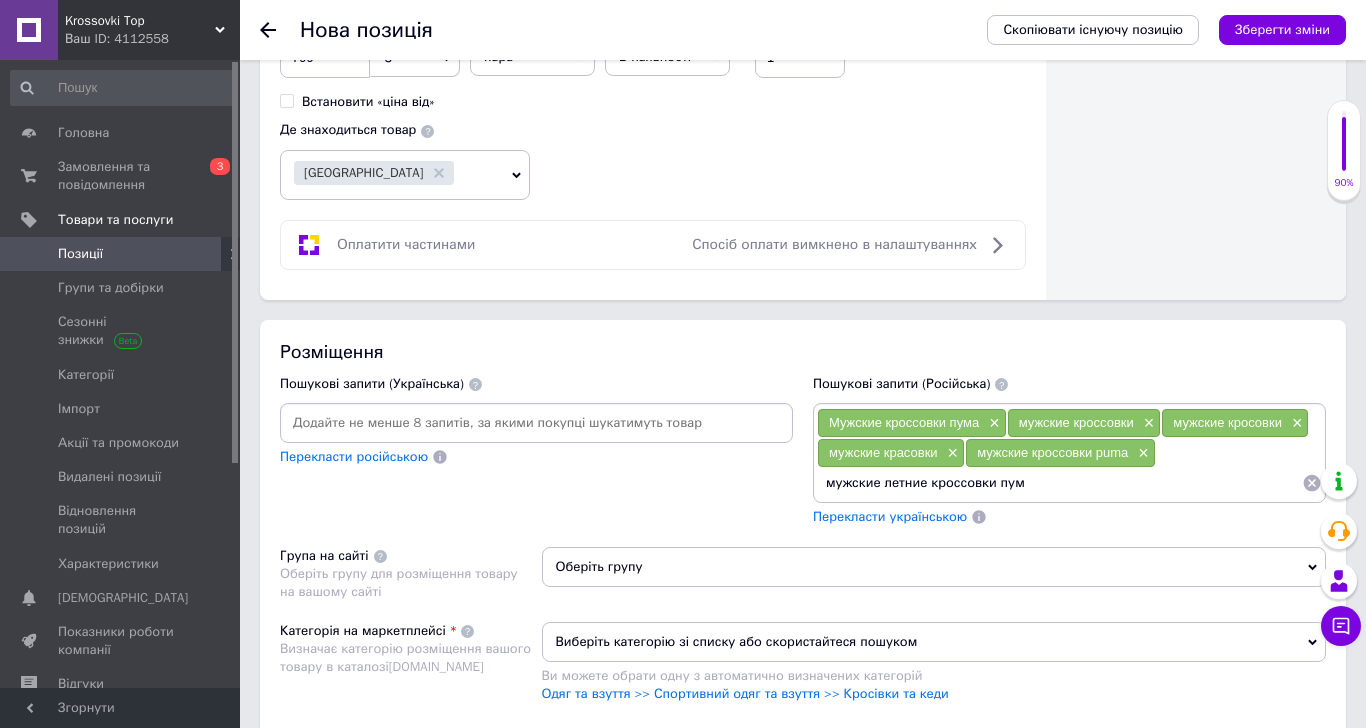 type on "мужские летние кроссовки пума" 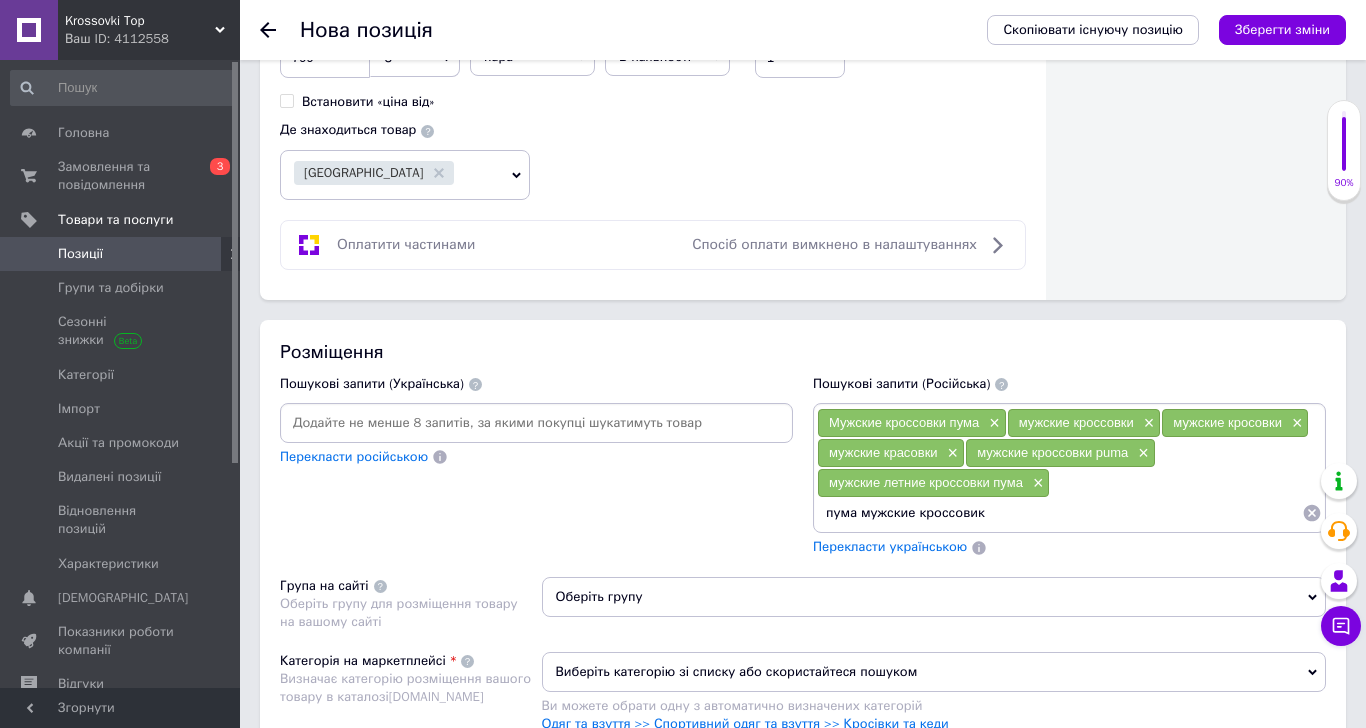 type on "пума мужские кроссовик" 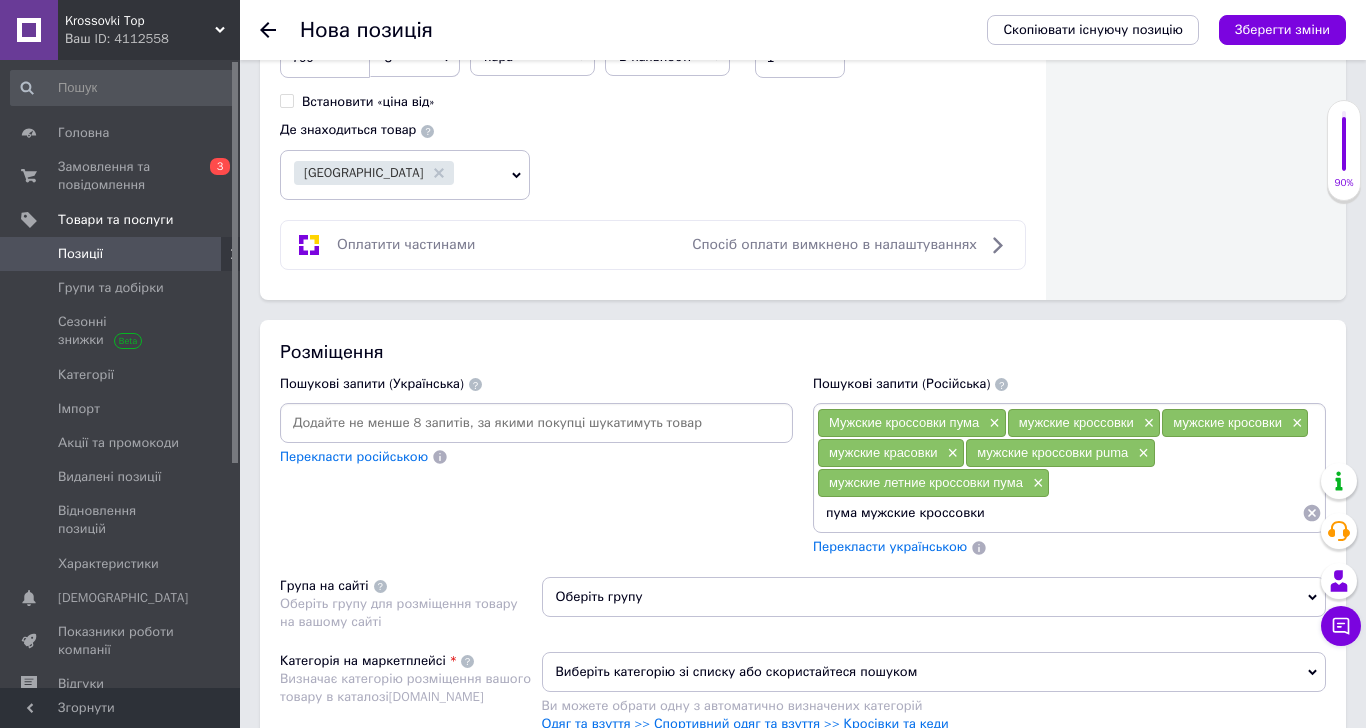 type on "пума мужские кроссовки" 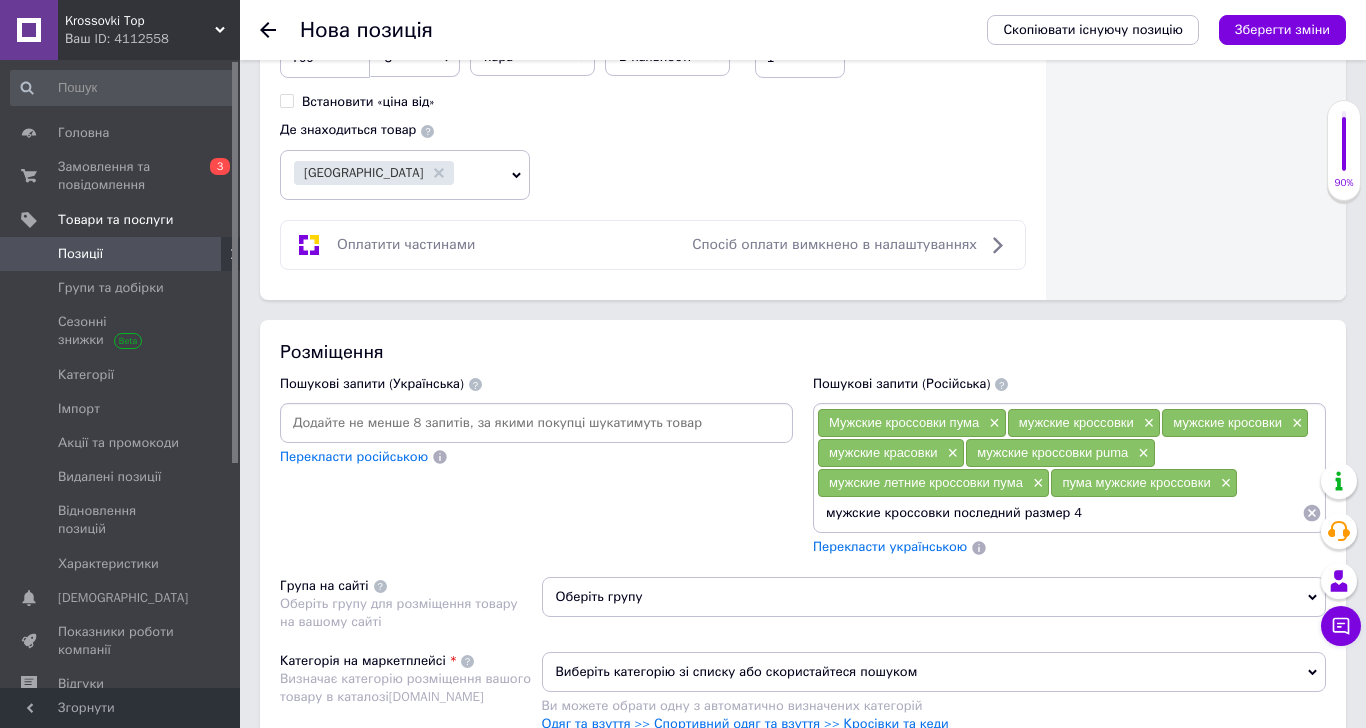 type on "мужские кроссовки последний размер 40" 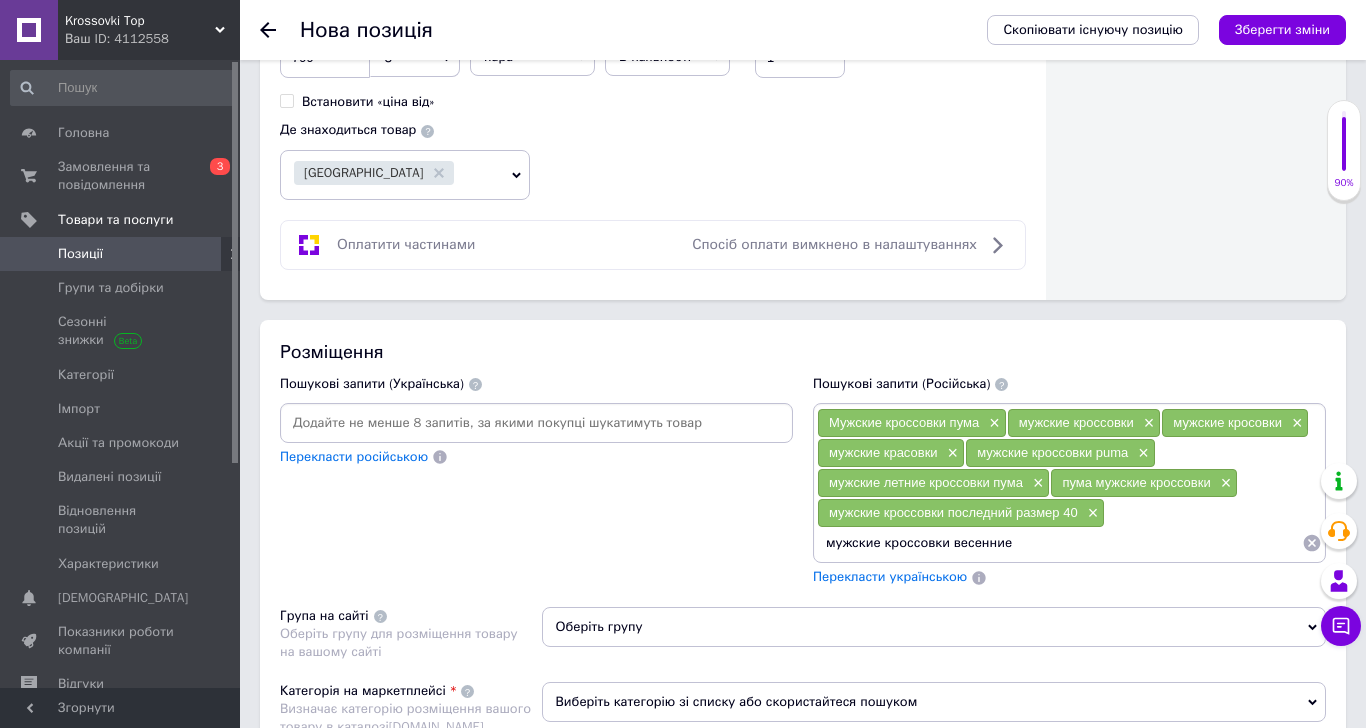 type on "мужские кроссовки весенние" 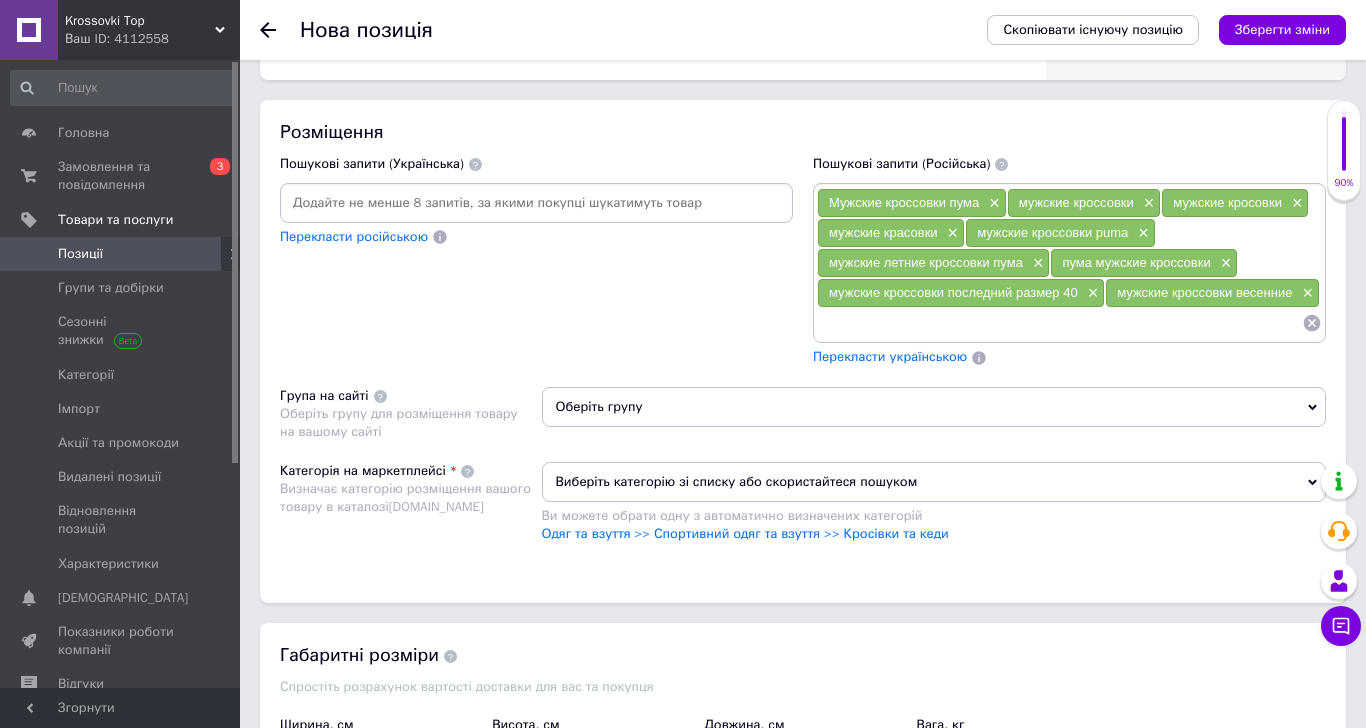 scroll, scrollTop: 1333, scrollLeft: 0, axis: vertical 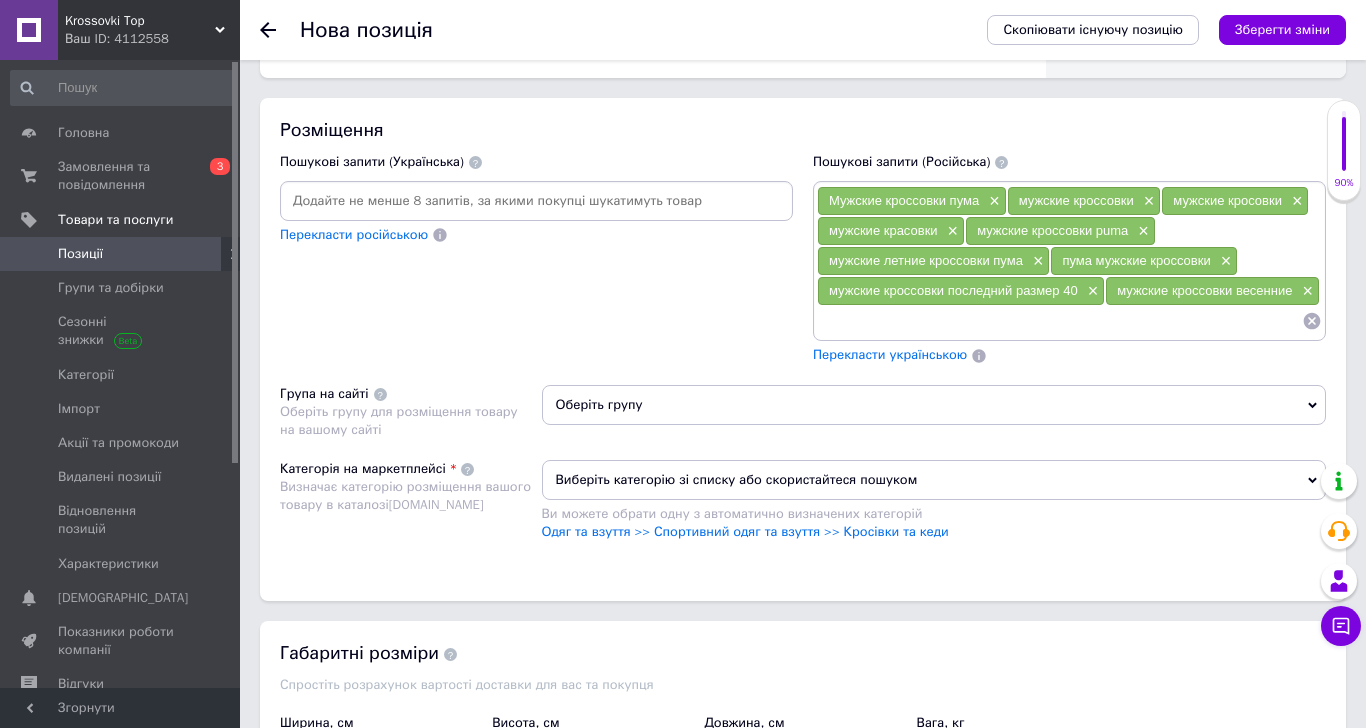 click on "Виберіть категорію зі списку або скористайтеся пошуком Ви можете обрати одну з автоматично визначених категорій Одяг та взуття >> Спортивний одяг та взуття >> Кросівки та кеди" at bounding box center (934, 510) 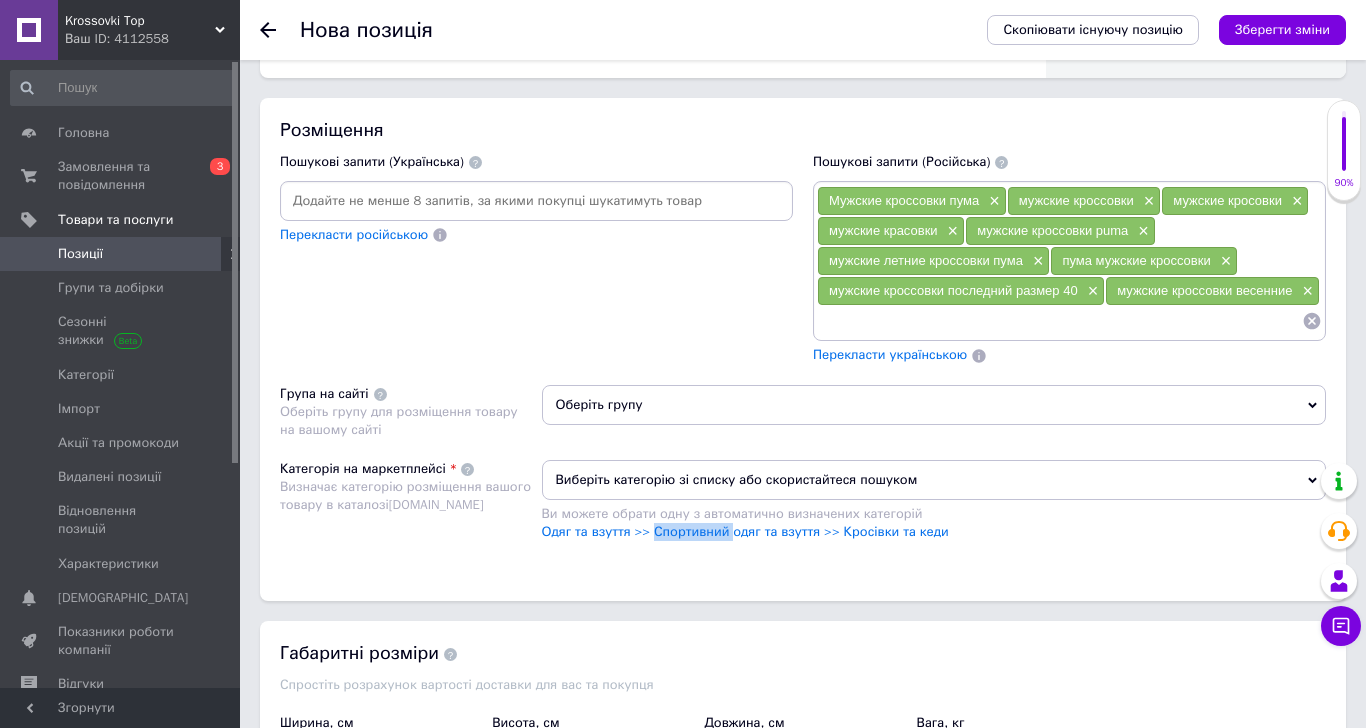 click on "Виберіть категорію зі списку або скористайтеся пошуком Ви можете обрати одну з автоматично визначених категорій Одяг та взуття >> Спортивний одяг та взуття >> Кросівки та кеди" at bounding box center (934, 510) 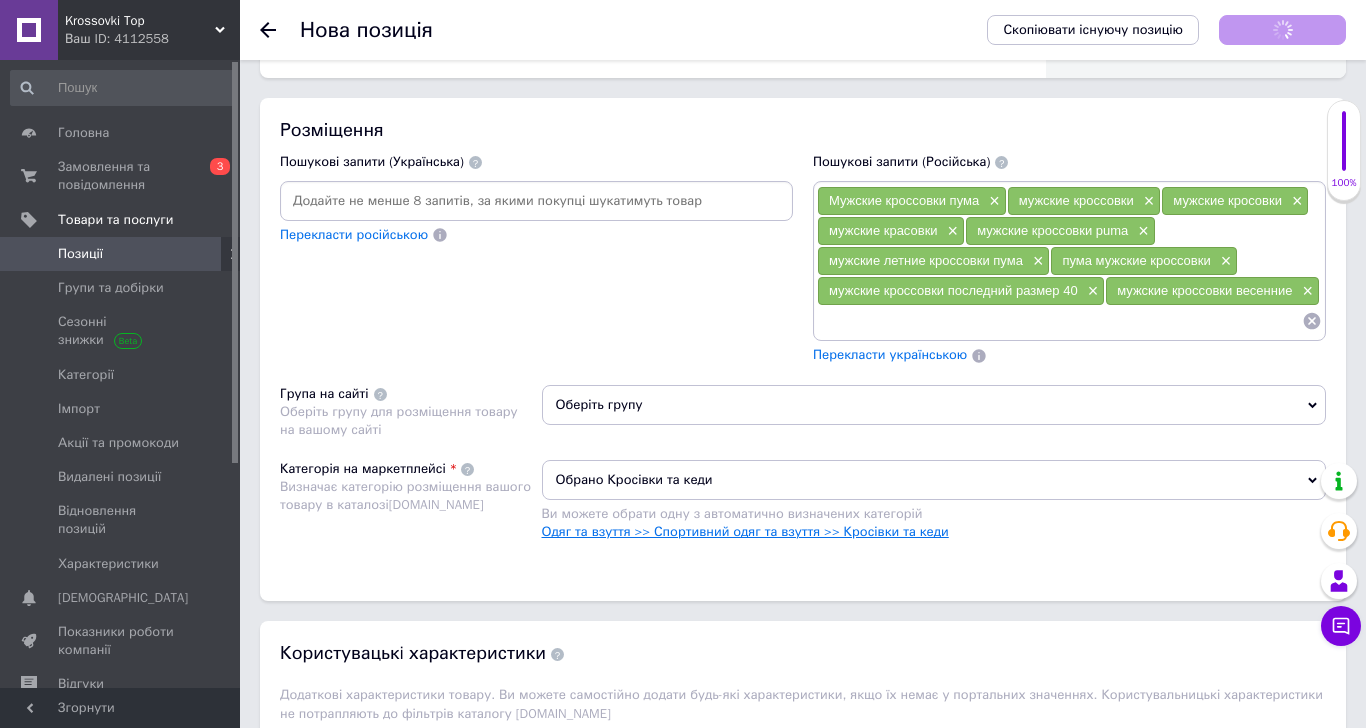 click on "Одяг та взуття >> Спортивний одяг та взуття >> Кросівки та кеди" at bounding box center (745, 531) 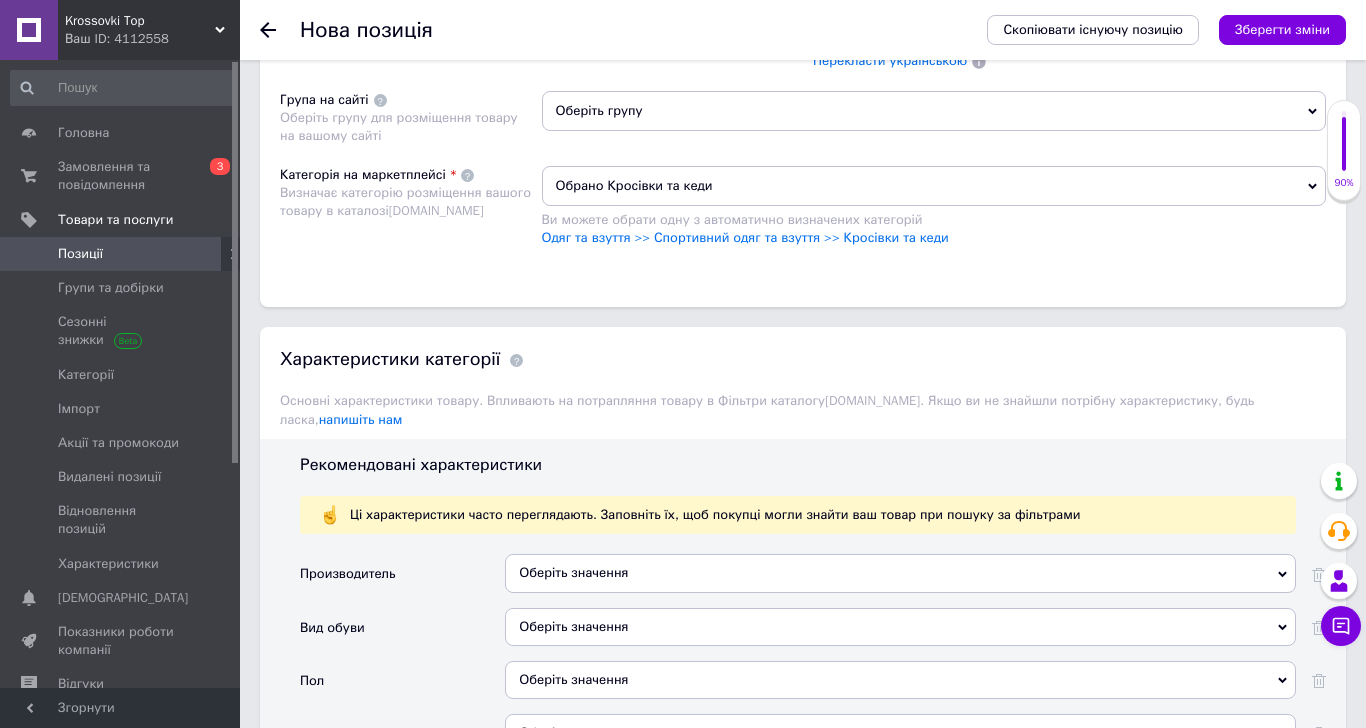 scroll, scrollTop: 1666, scrollLeft: 0, axis: vertical 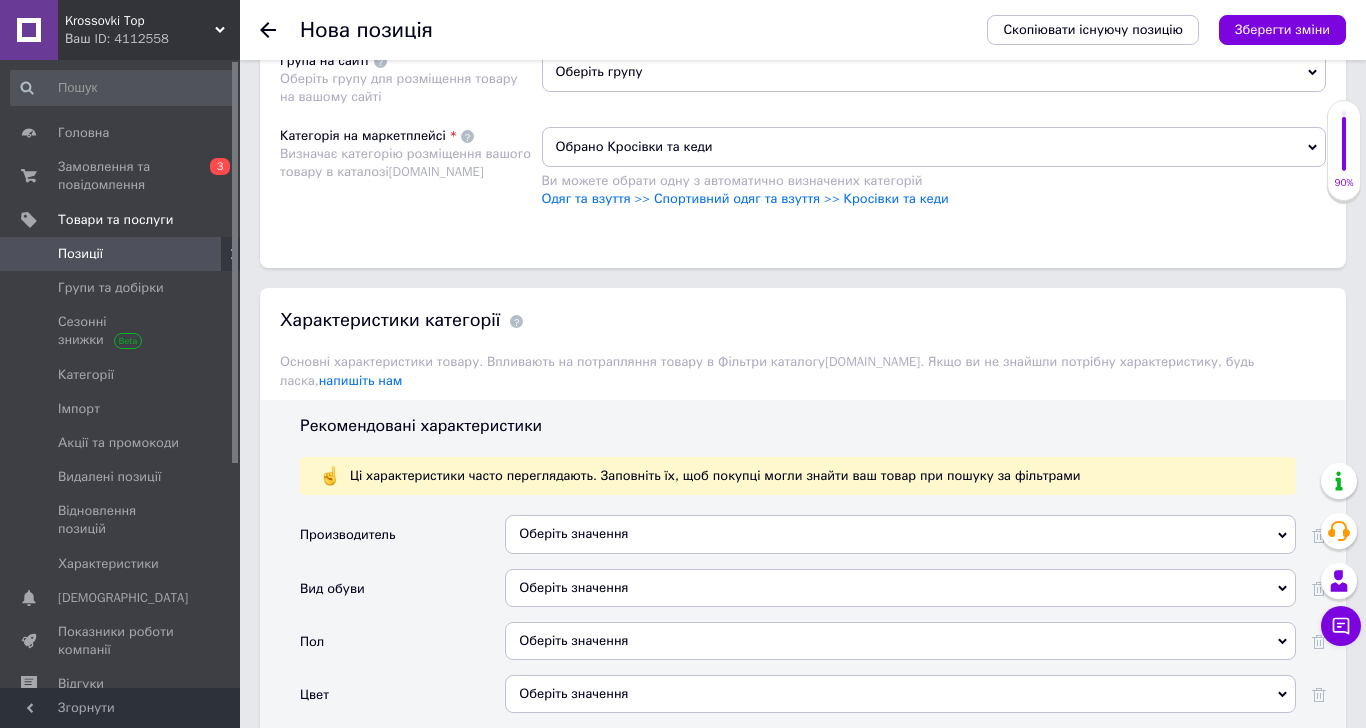 click on "Оберіть значення" at bounding box center (900, 534) 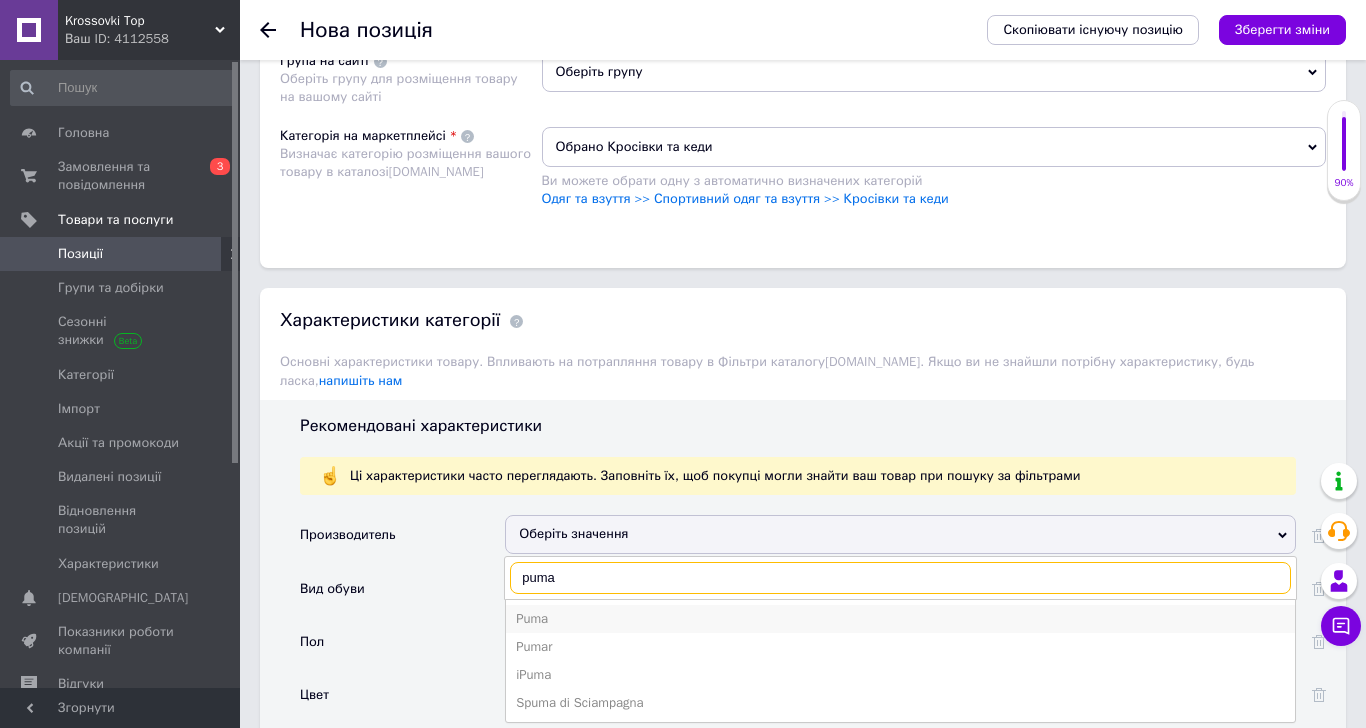 type on "puma" 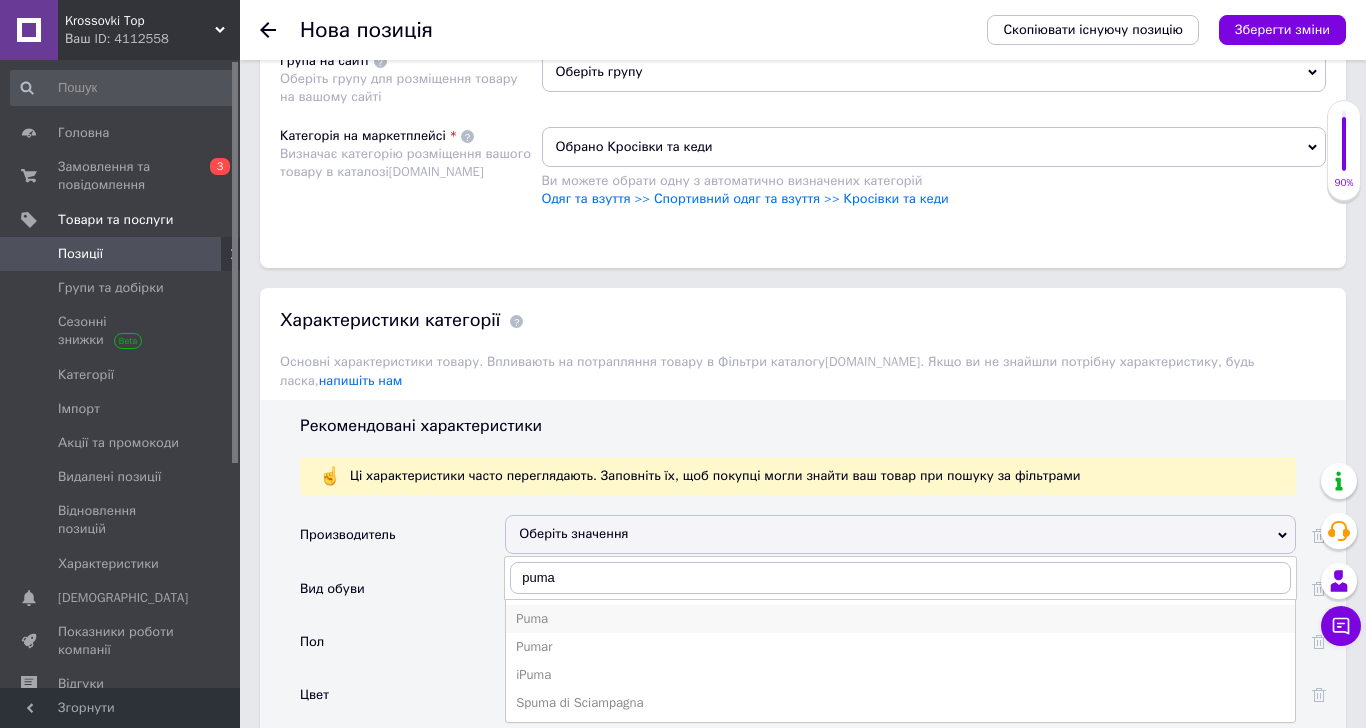 click on "Puma" at bounding box center [900, 619] 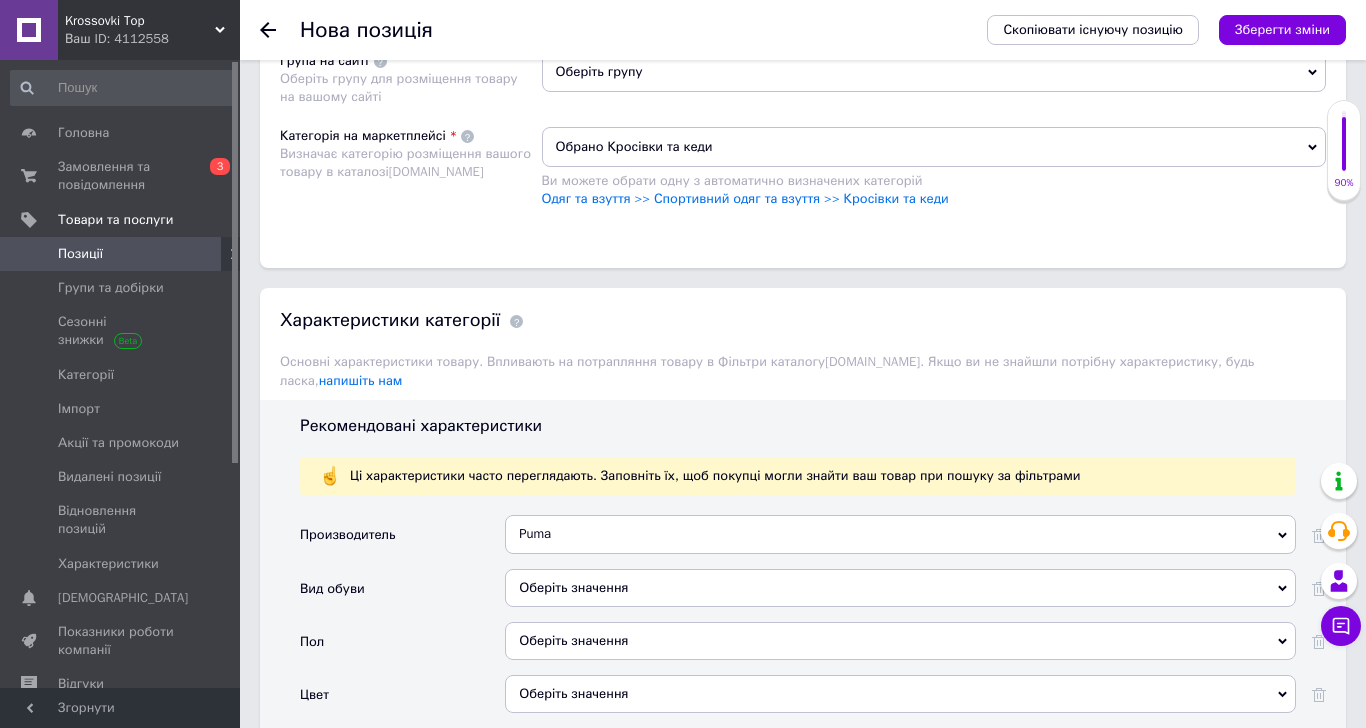 click on "Оберіть значення" at bounding box center (900, 588) 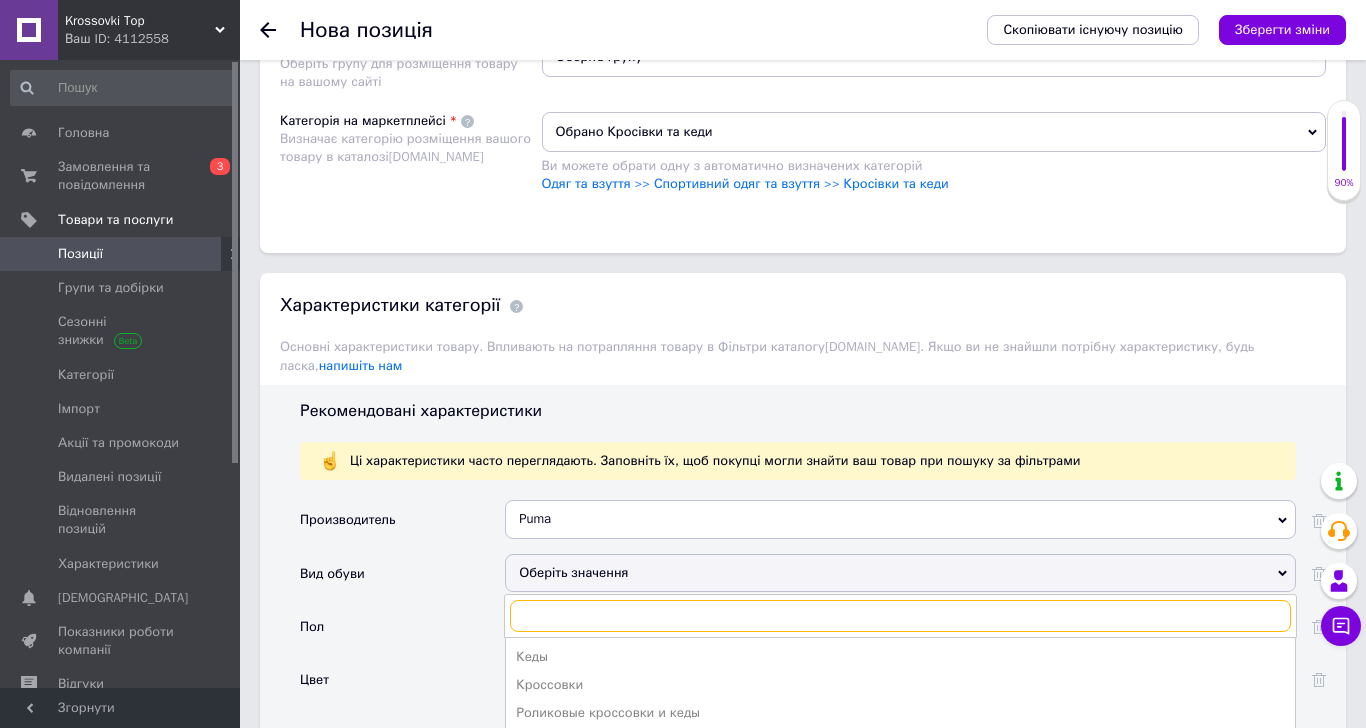 scroll, scrollTop: 1777, scrollLeft: 0, axis: vertical 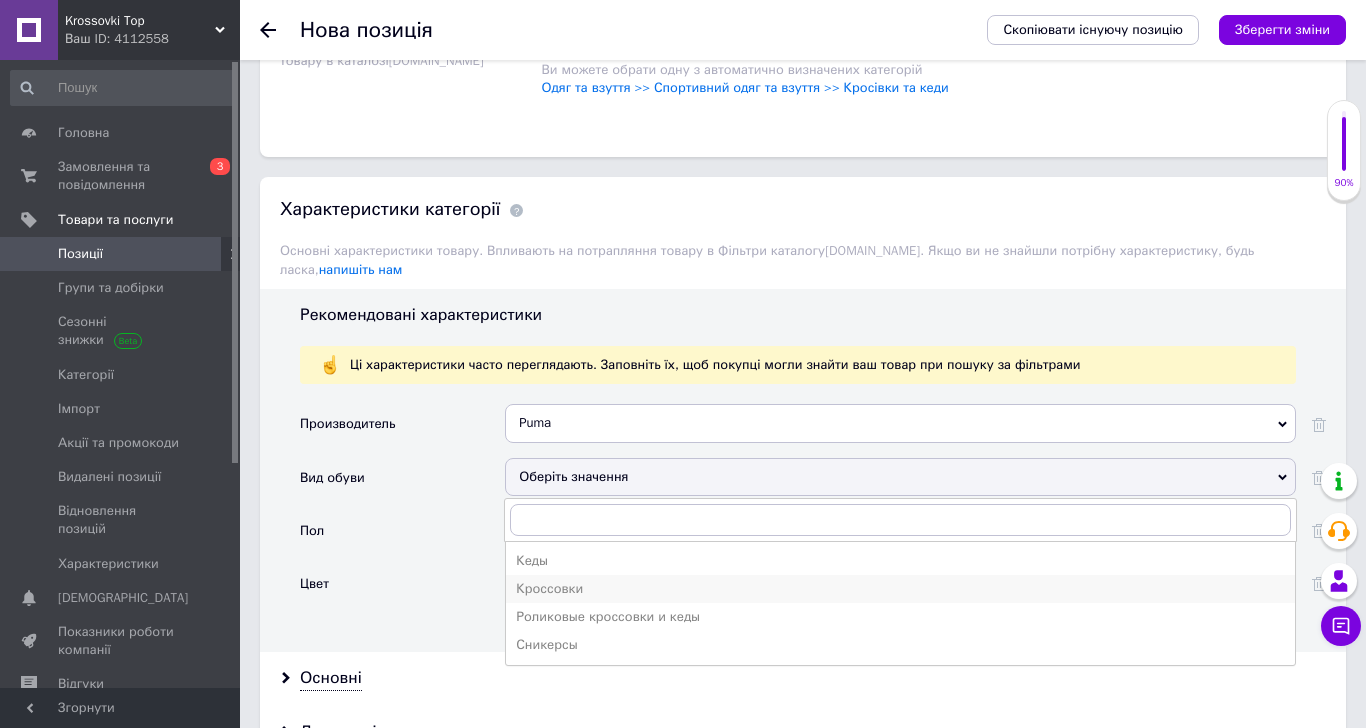 click on "Кроссовки" at bounding box center [900, 589] 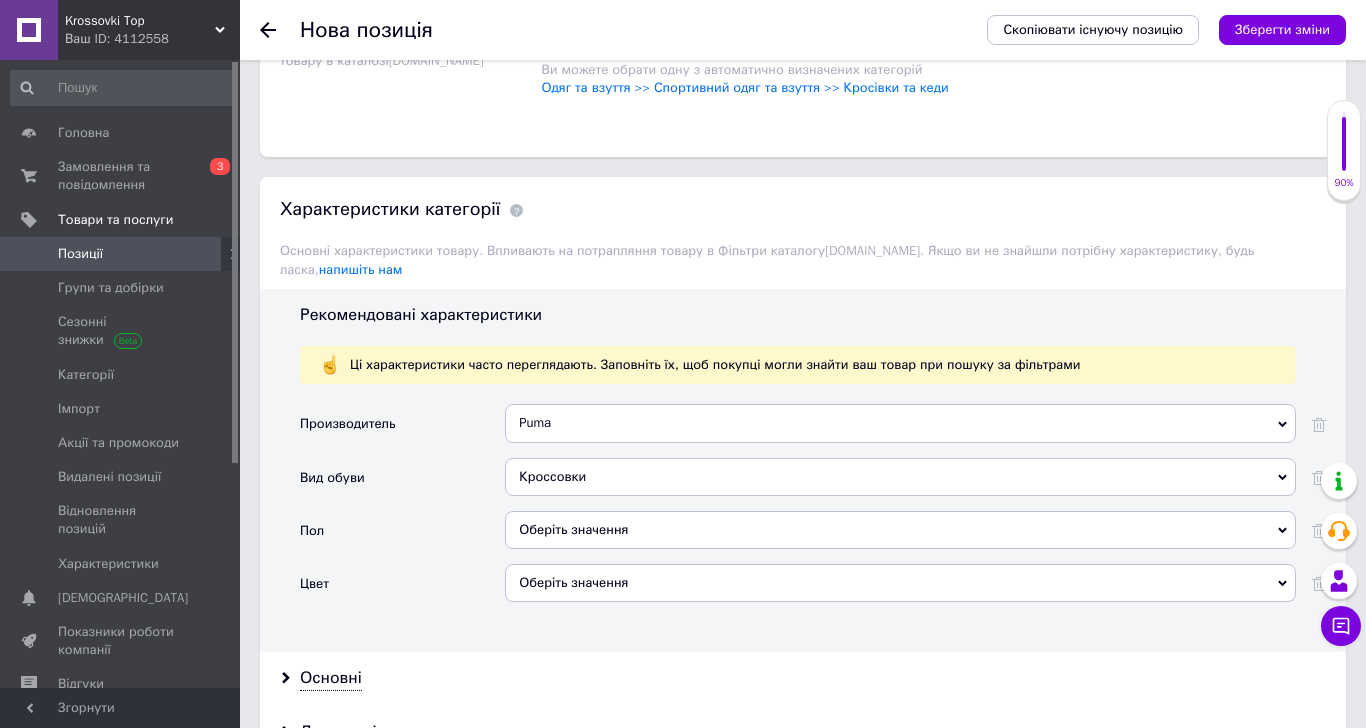 click on "Оберіть значення" at bounding box center [900, 530] 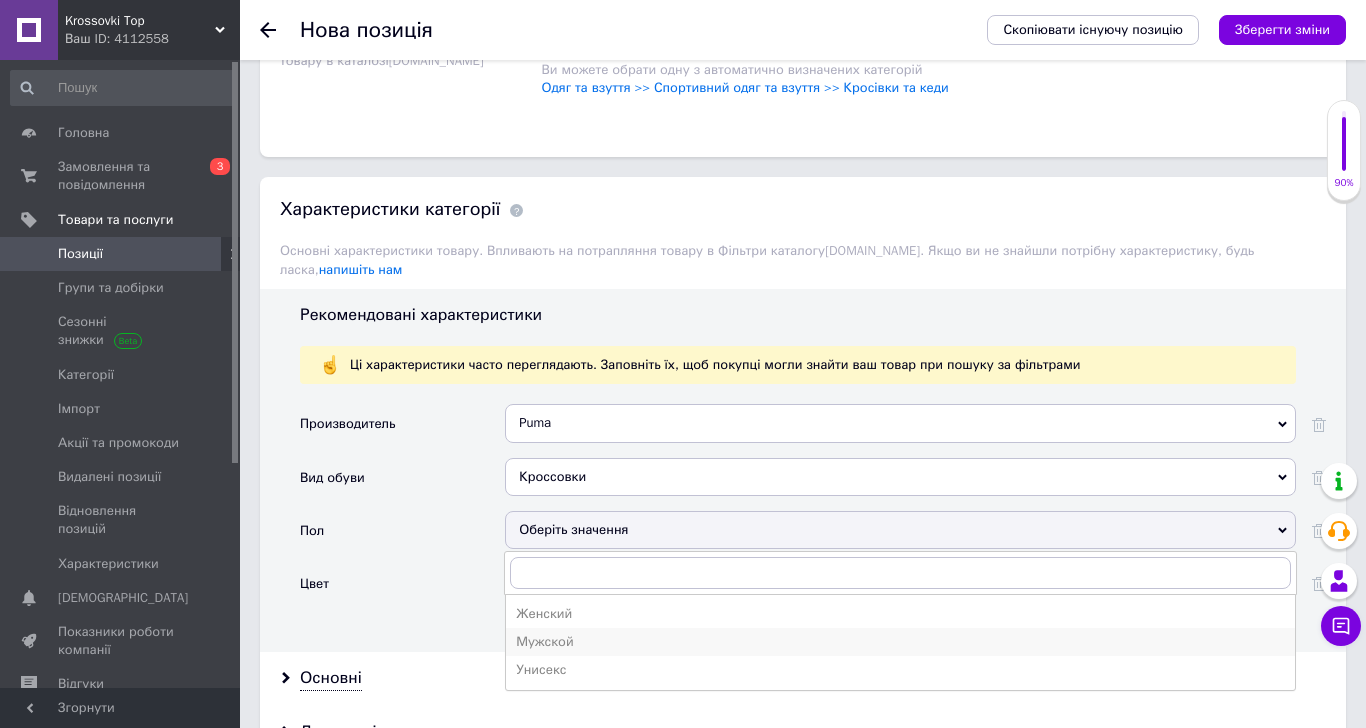click on "Мужской" at bounding box center [900, 642] 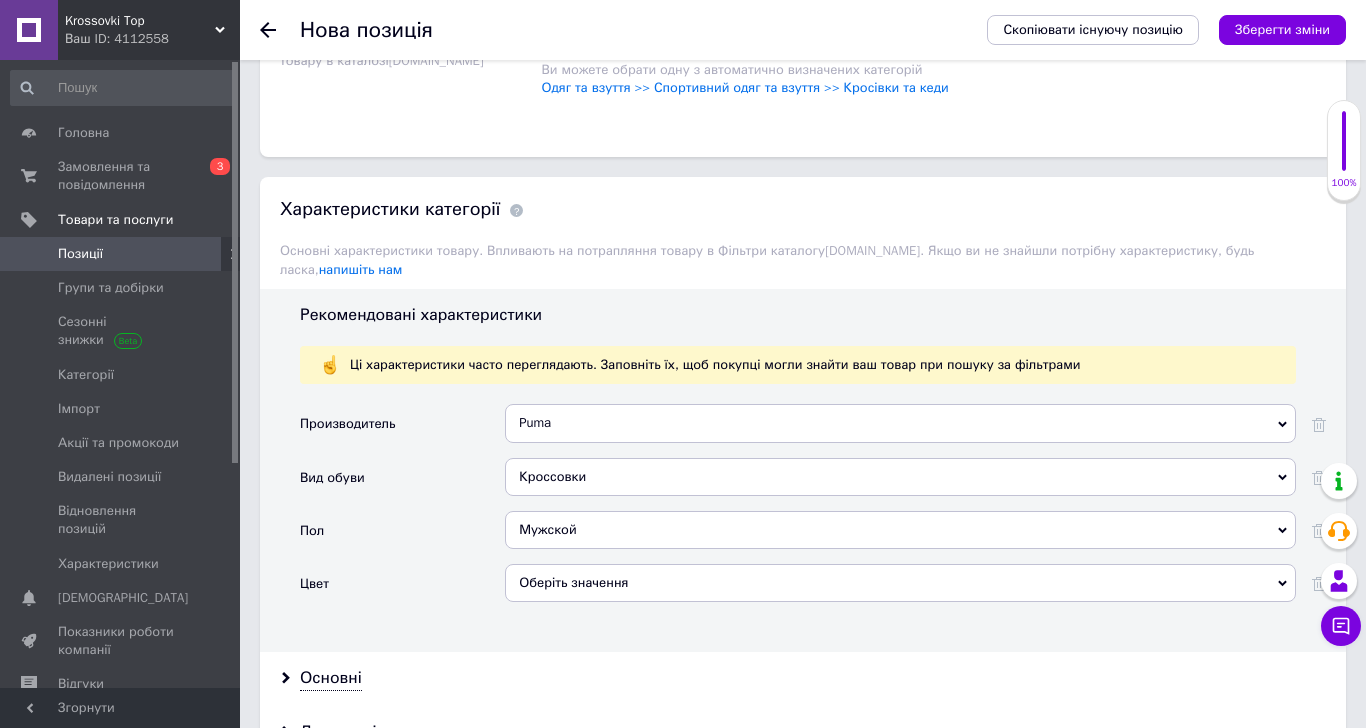 click on "Оберіть значення" at bounding box center [900, 583] 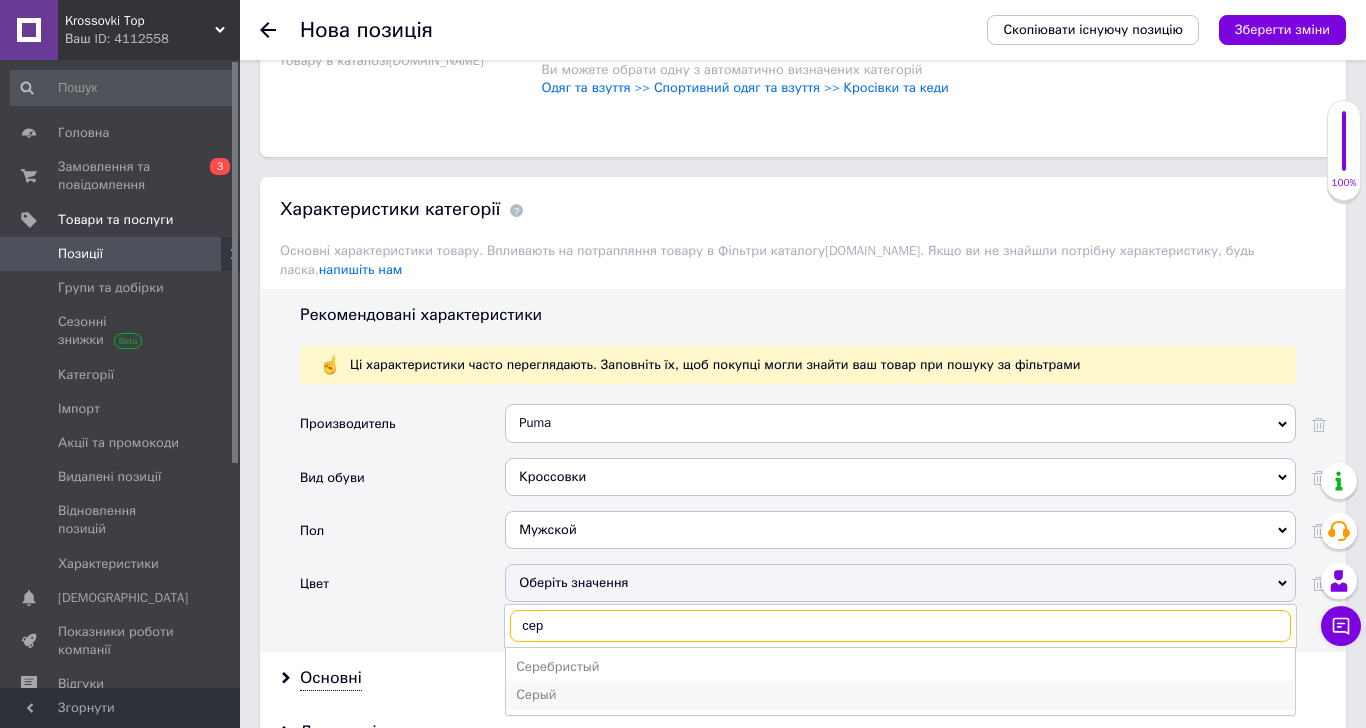 type on "сер" 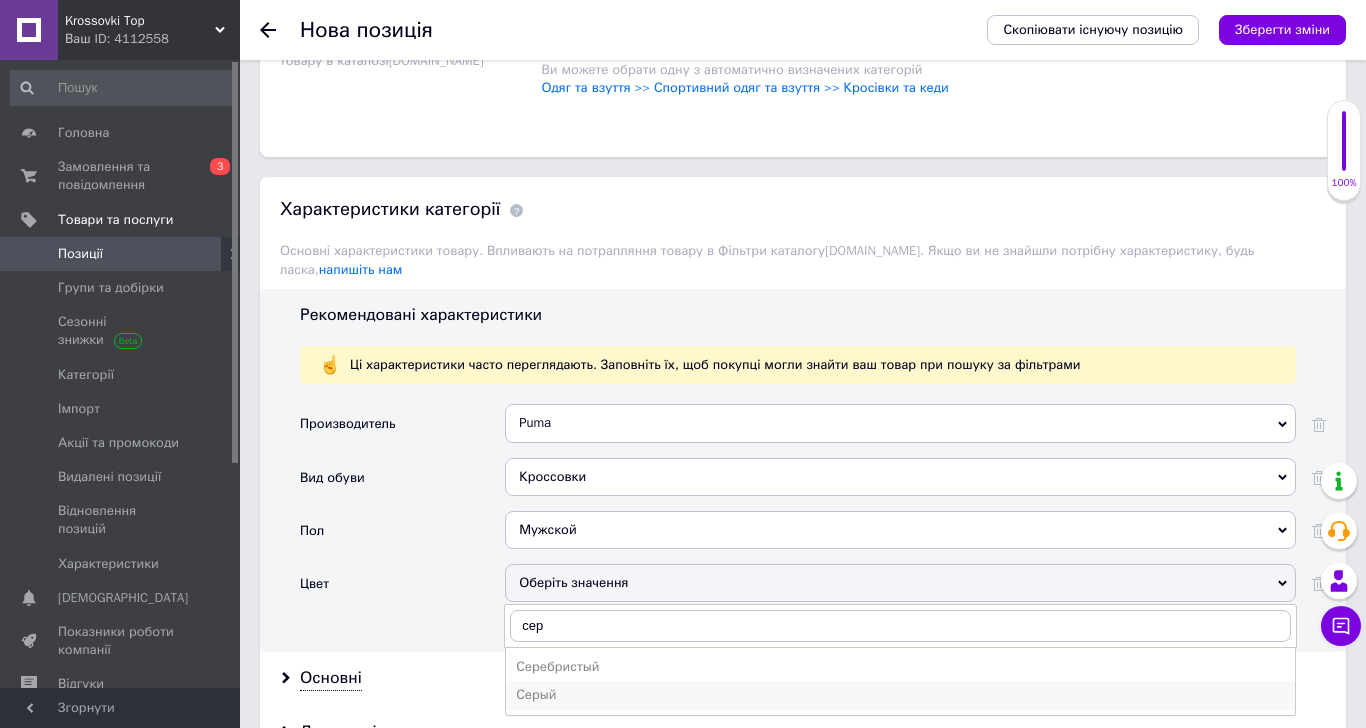 click on "Серый" at bounding box center [900, 695] 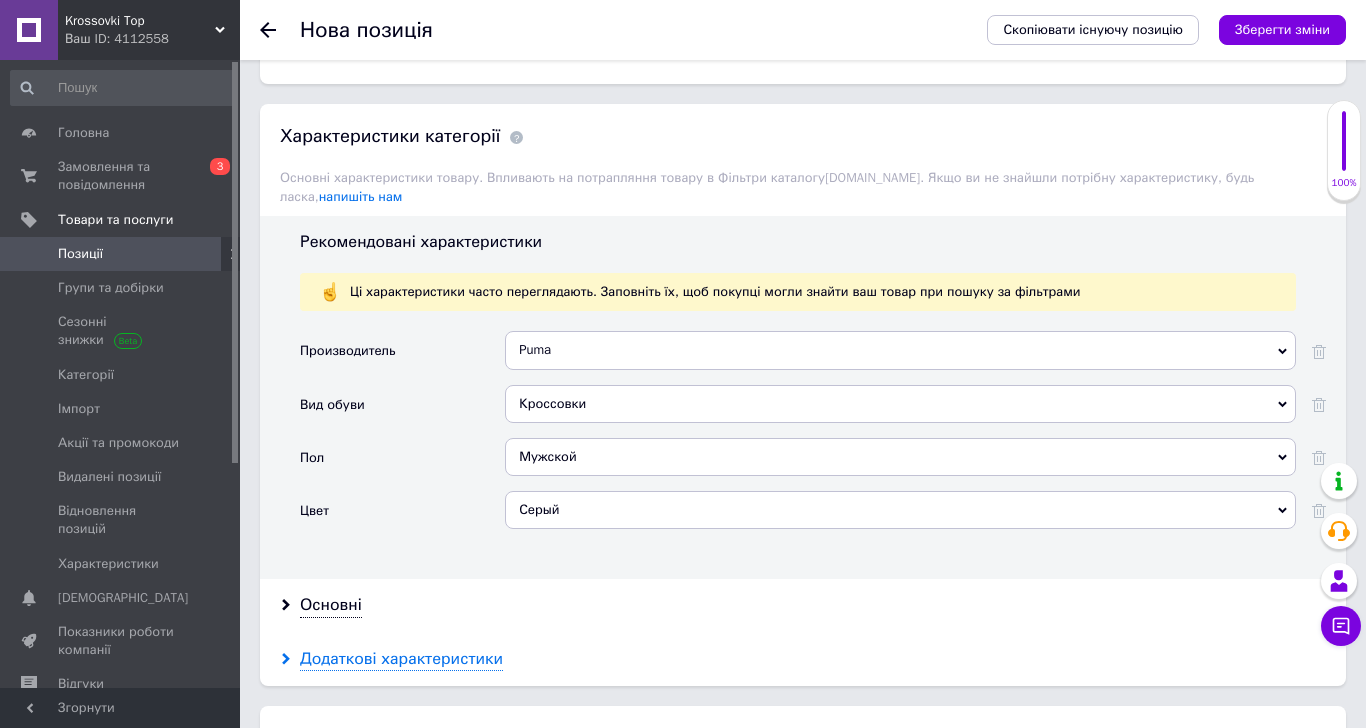 scroll, scrollTop: 1888, scrollLeft: 0, axis: vertical 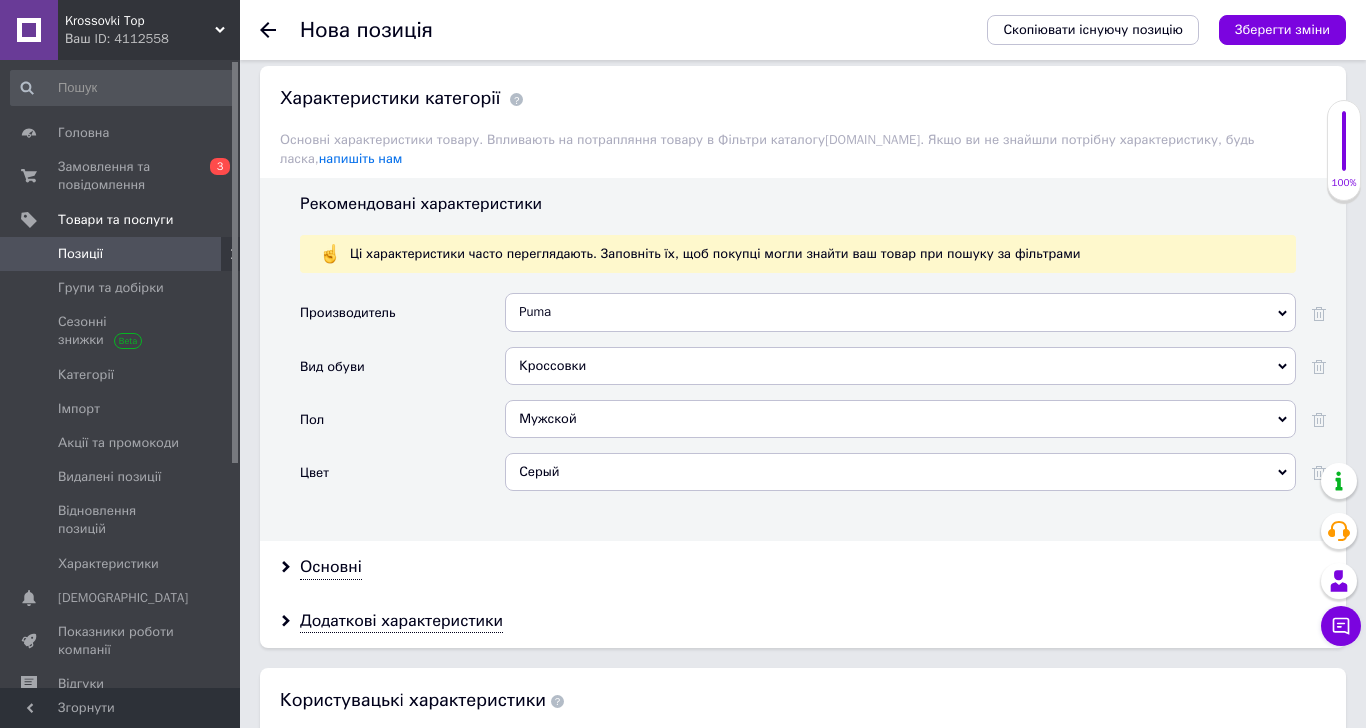 click on "Основні" at bounding box center [803, 567] 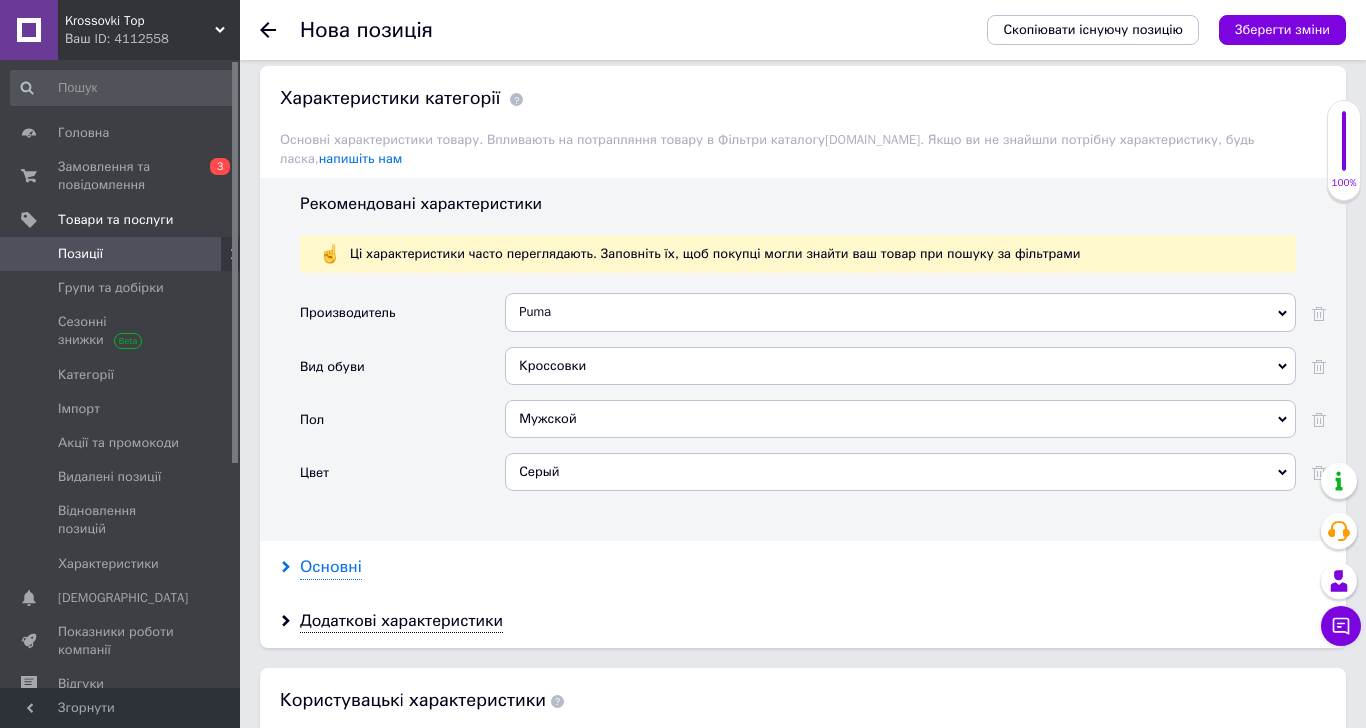 click on "Основні" at bounding box center (331, 567) 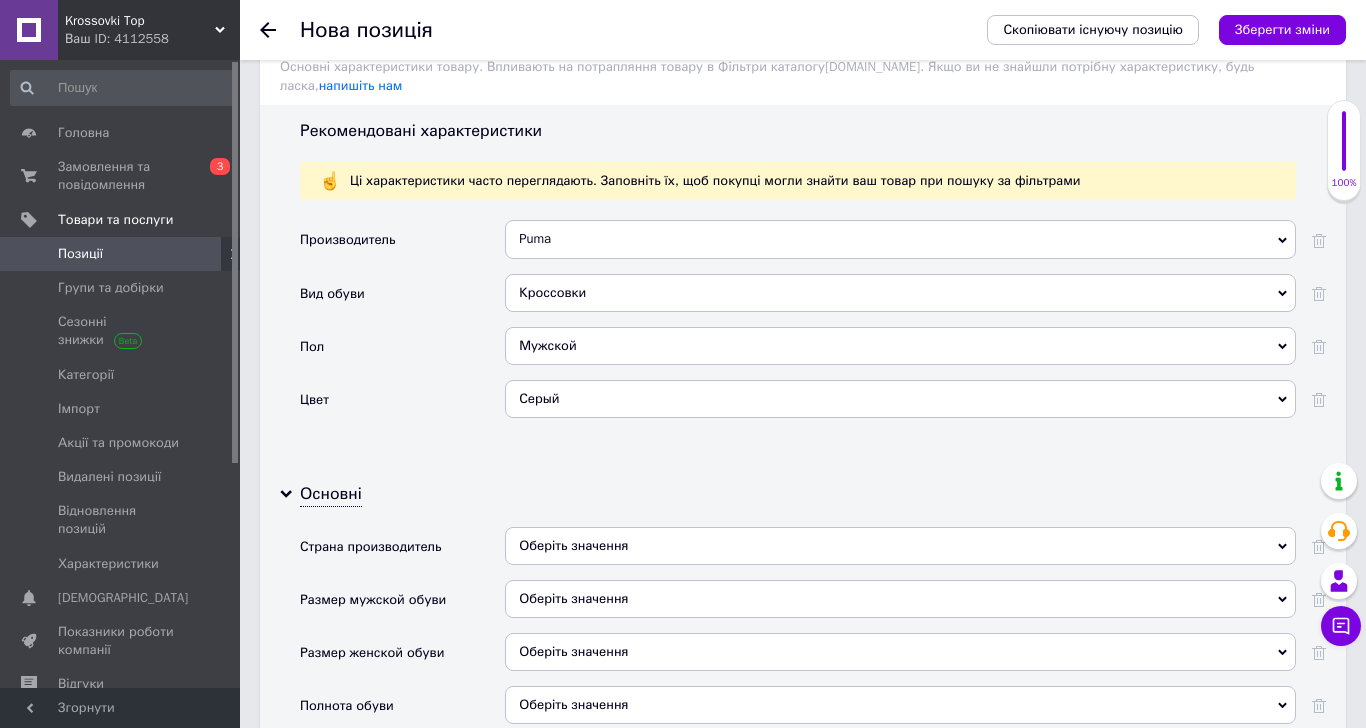 scroll, scrollTop: 2000, scrollLeft: 0, axis: vertical 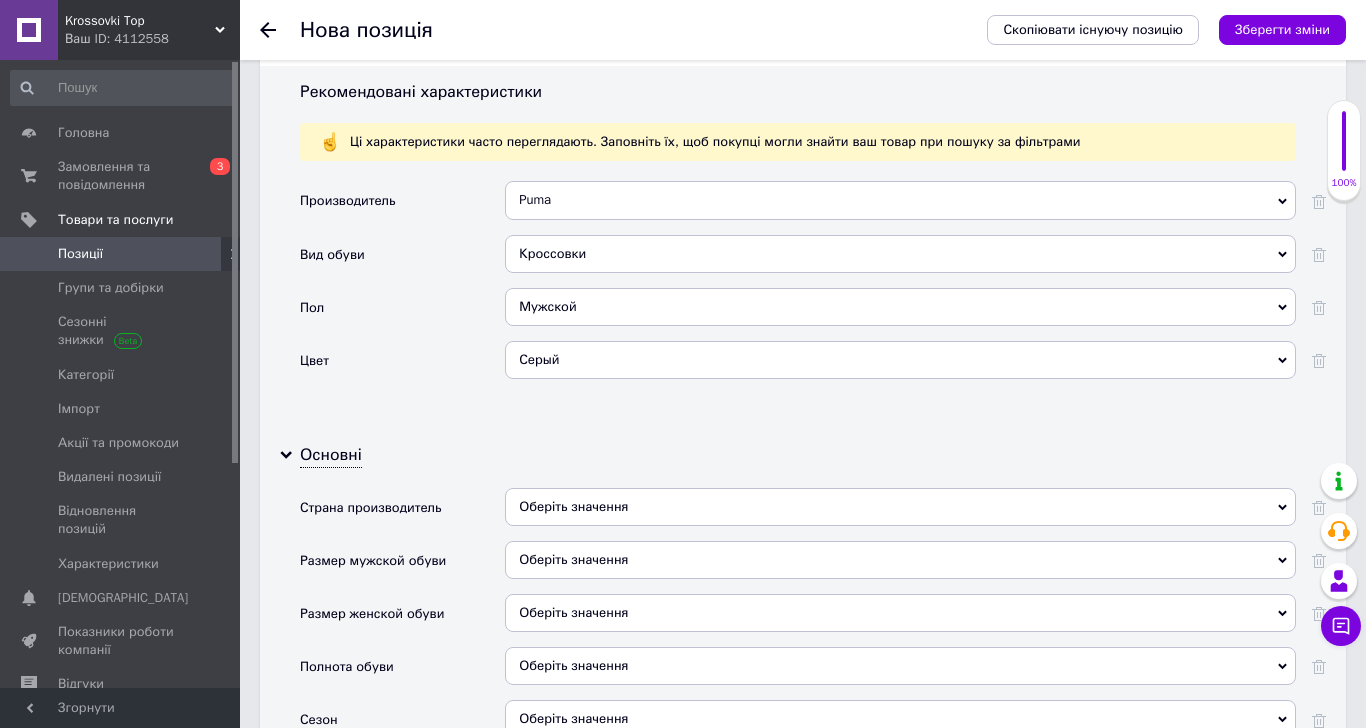 click on "Оберіть значення" at bounding box center (900, 507) 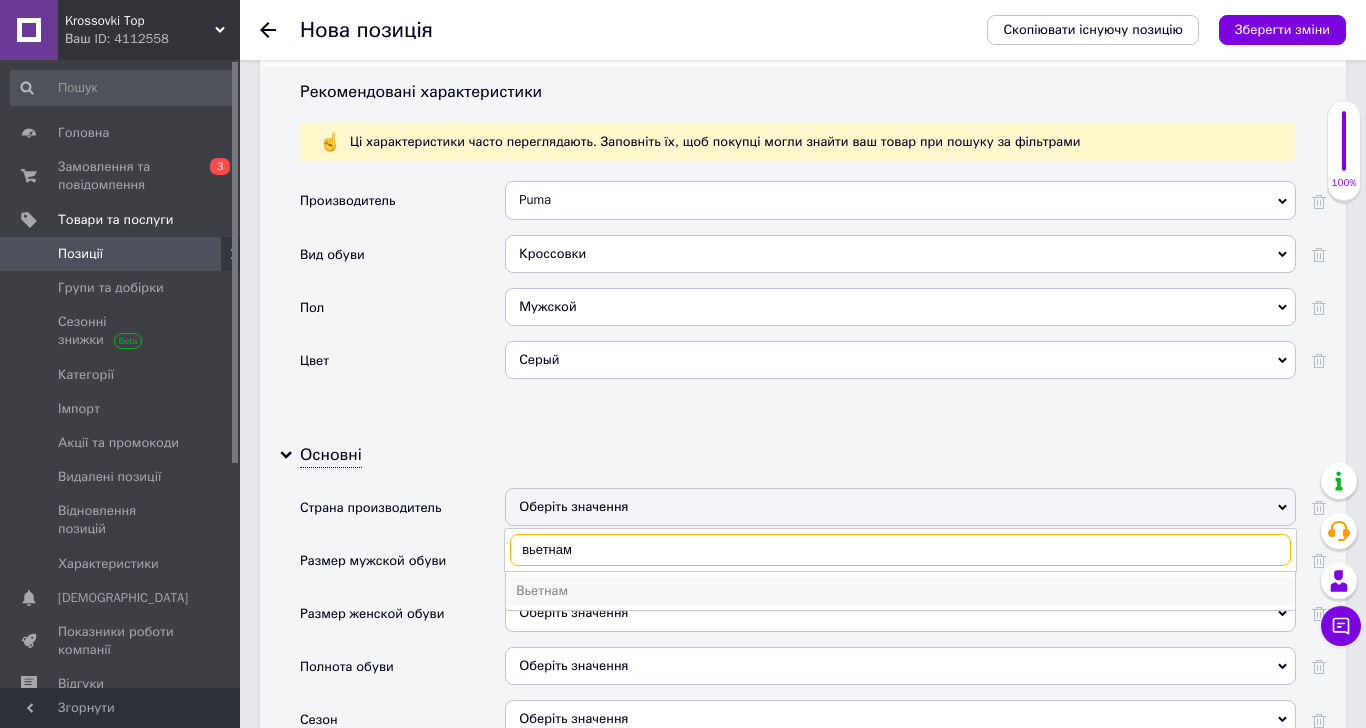 type on "вьетнам" 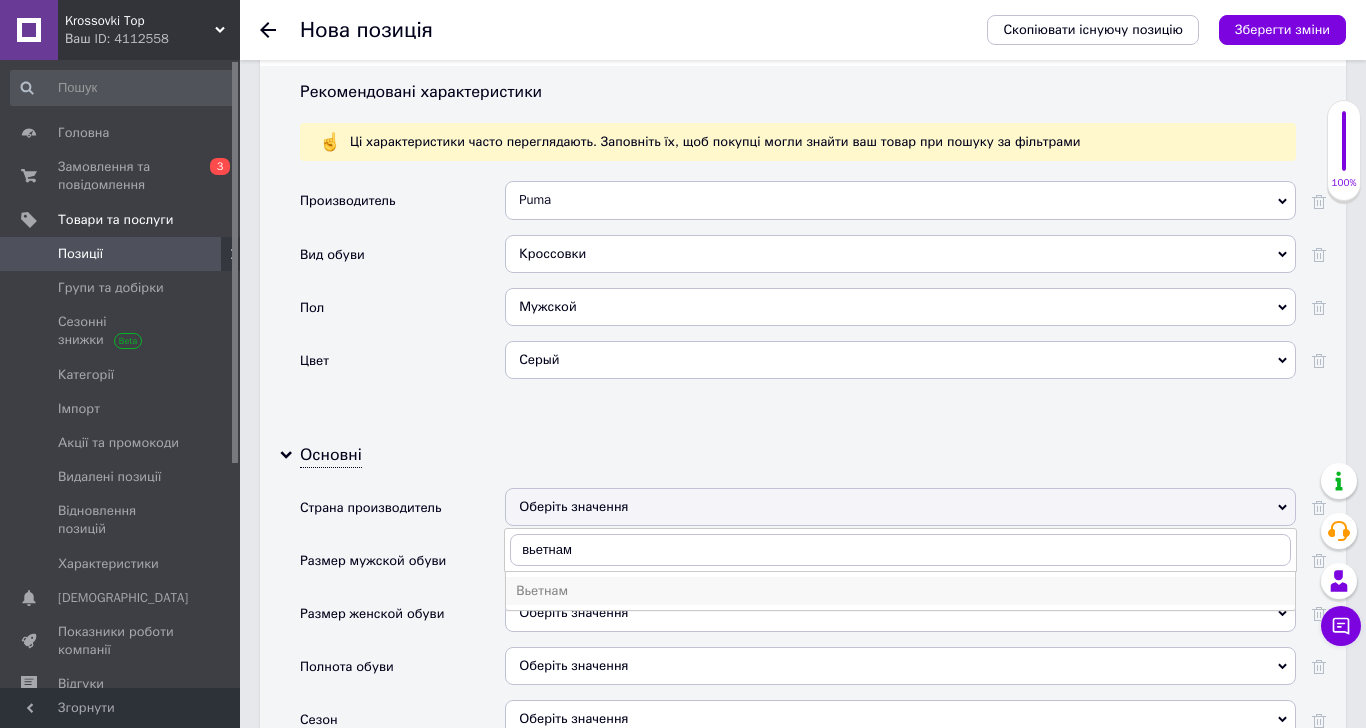 click on "Вьетнам" at bounding box center [900, 591] 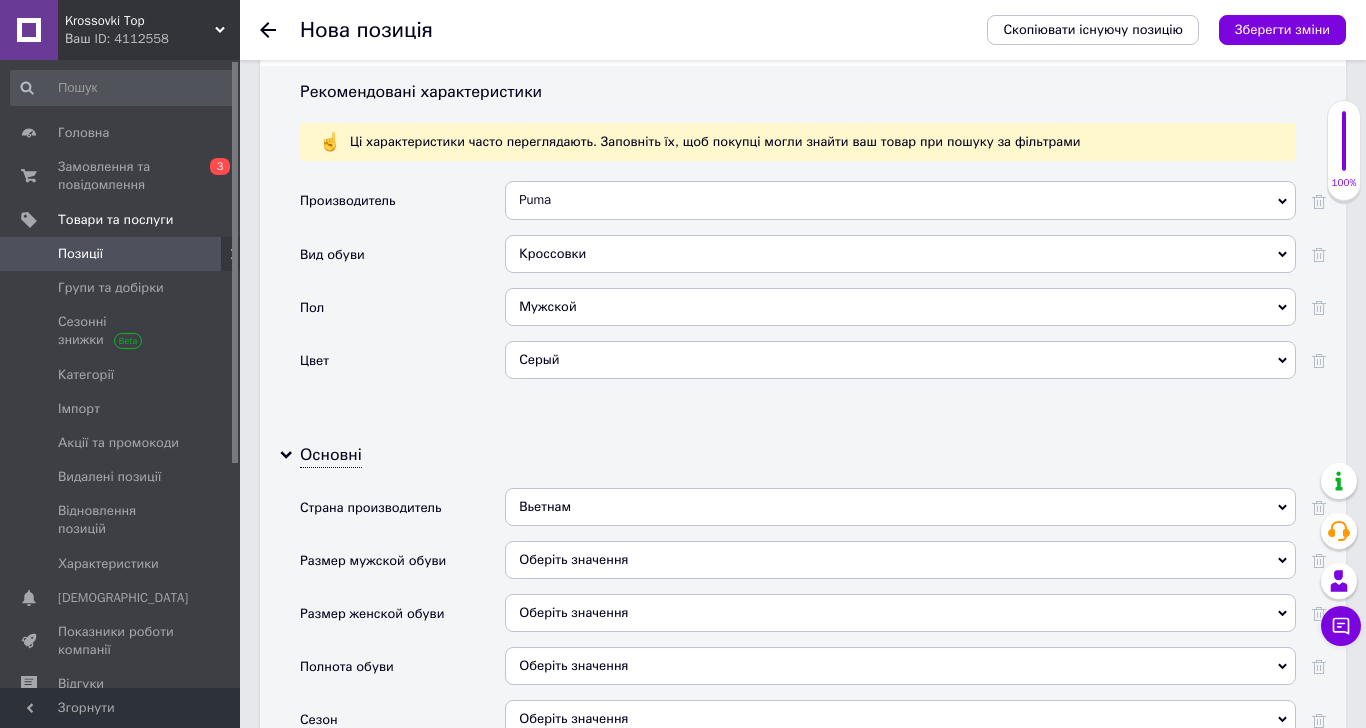 click on "Оберіть значення" at bounding box center [900, 560] 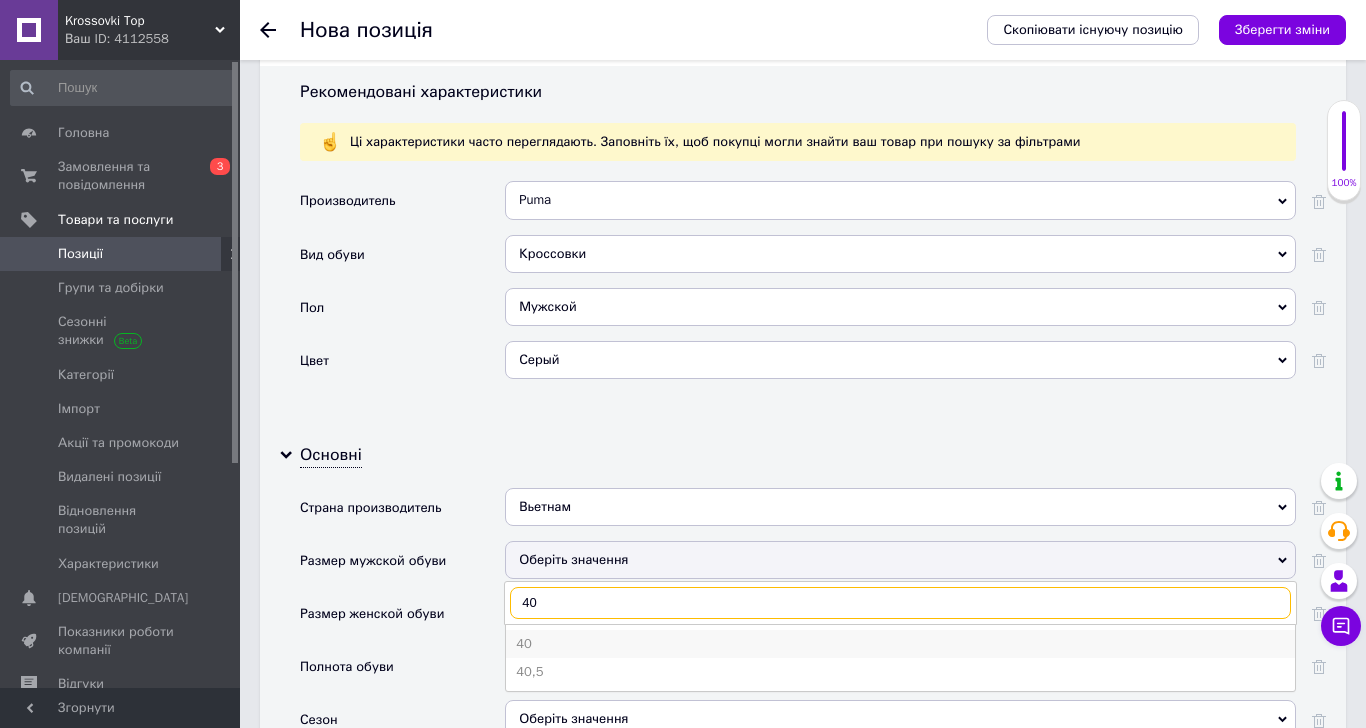 type on "40" 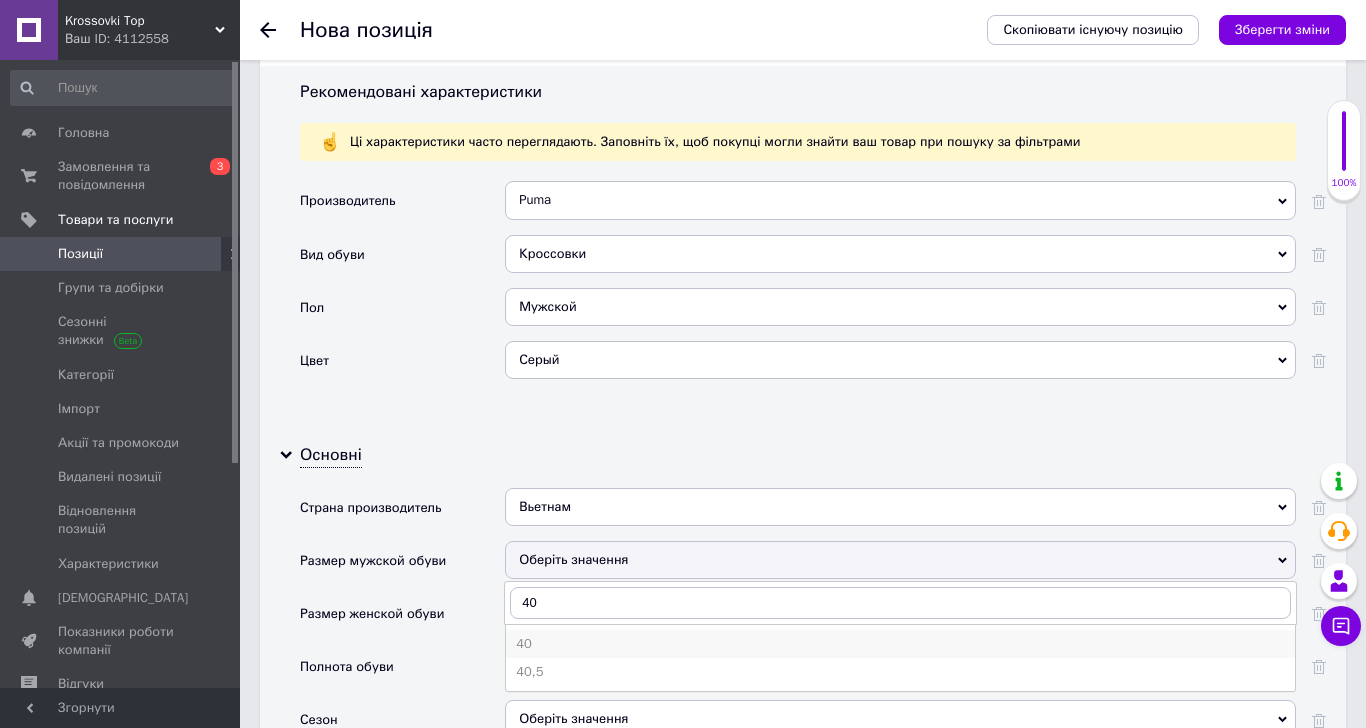 click on "40" at bounding box center [900, 644] 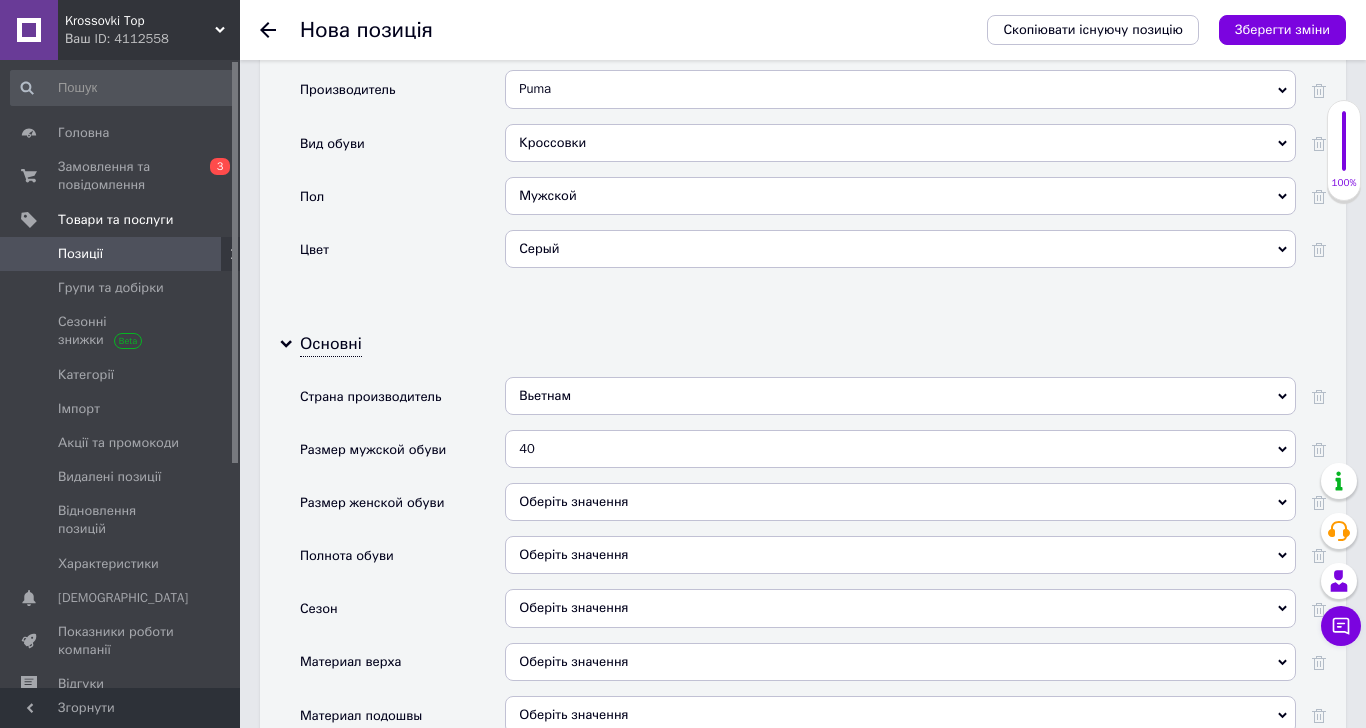 click on "Оберіть значення" at bounding box center (900, 608) 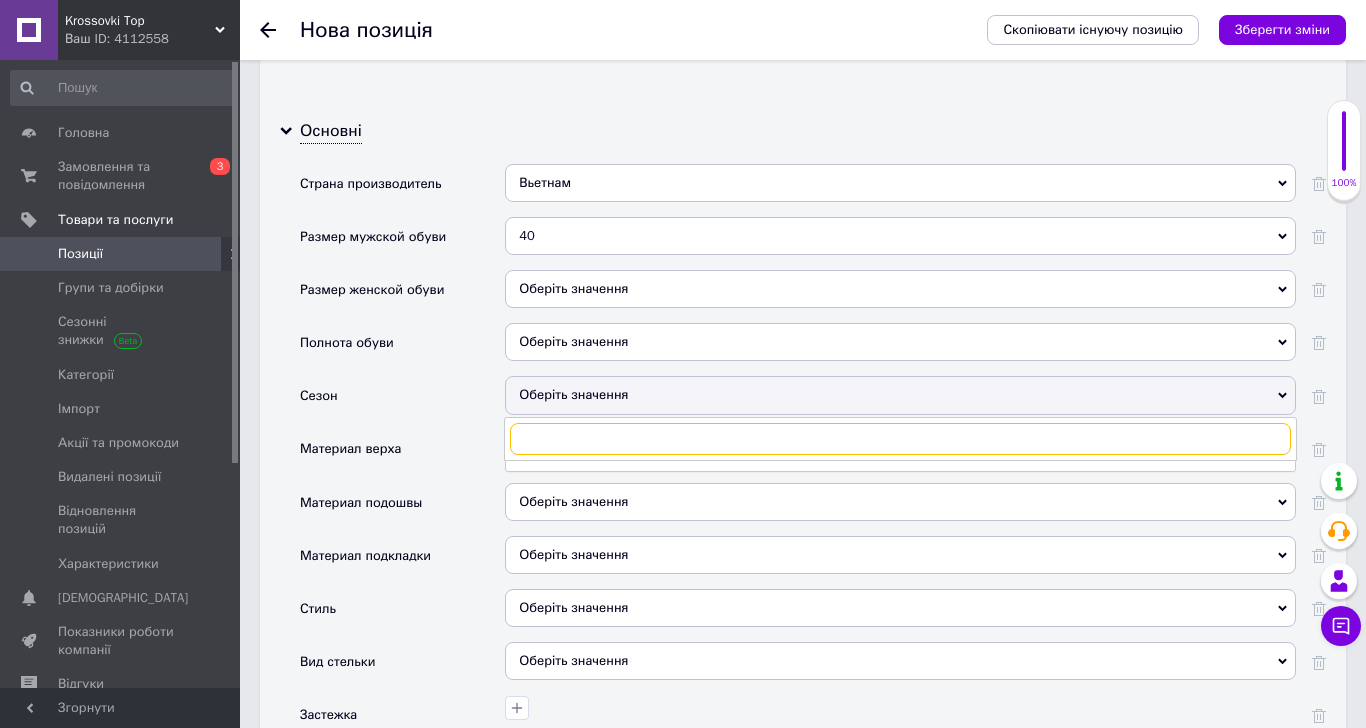 scroll, scrollTop: 2333, scrollLeft: 0, axis: vertical 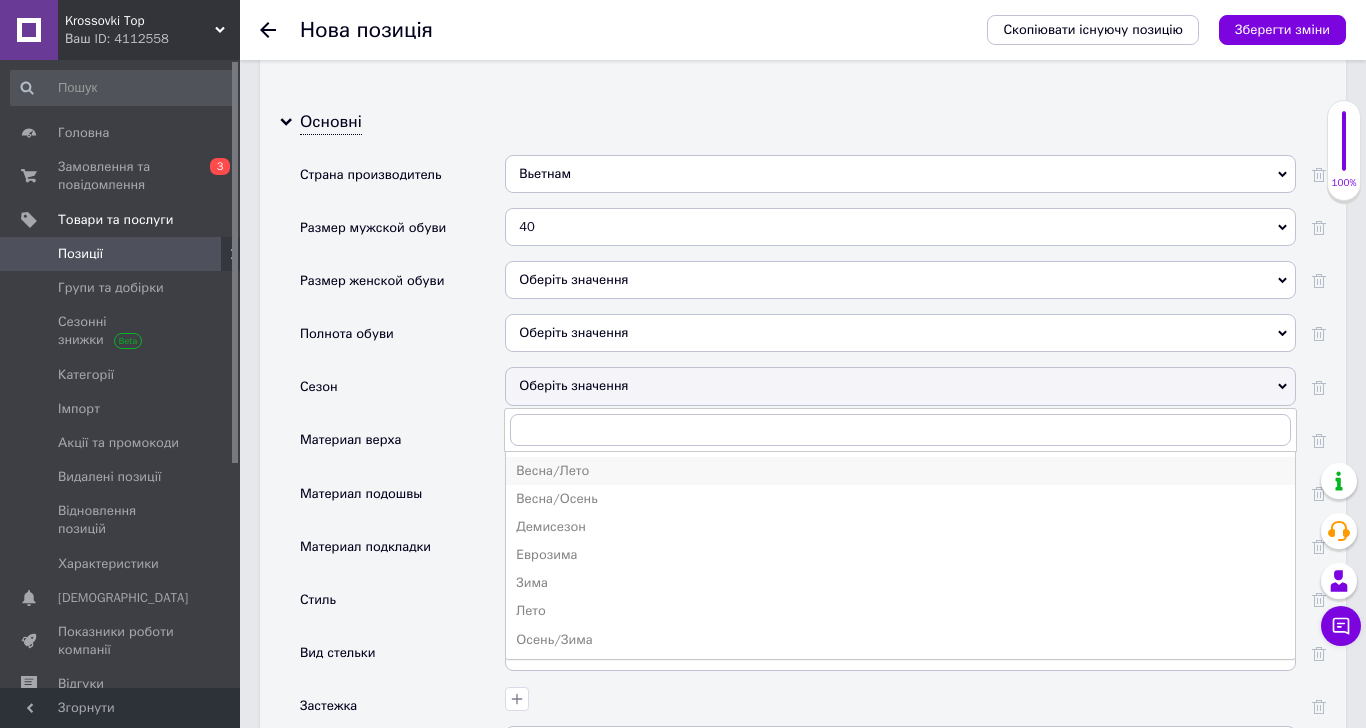 click on "Весна/Лето" at bounding box center (900, 471) 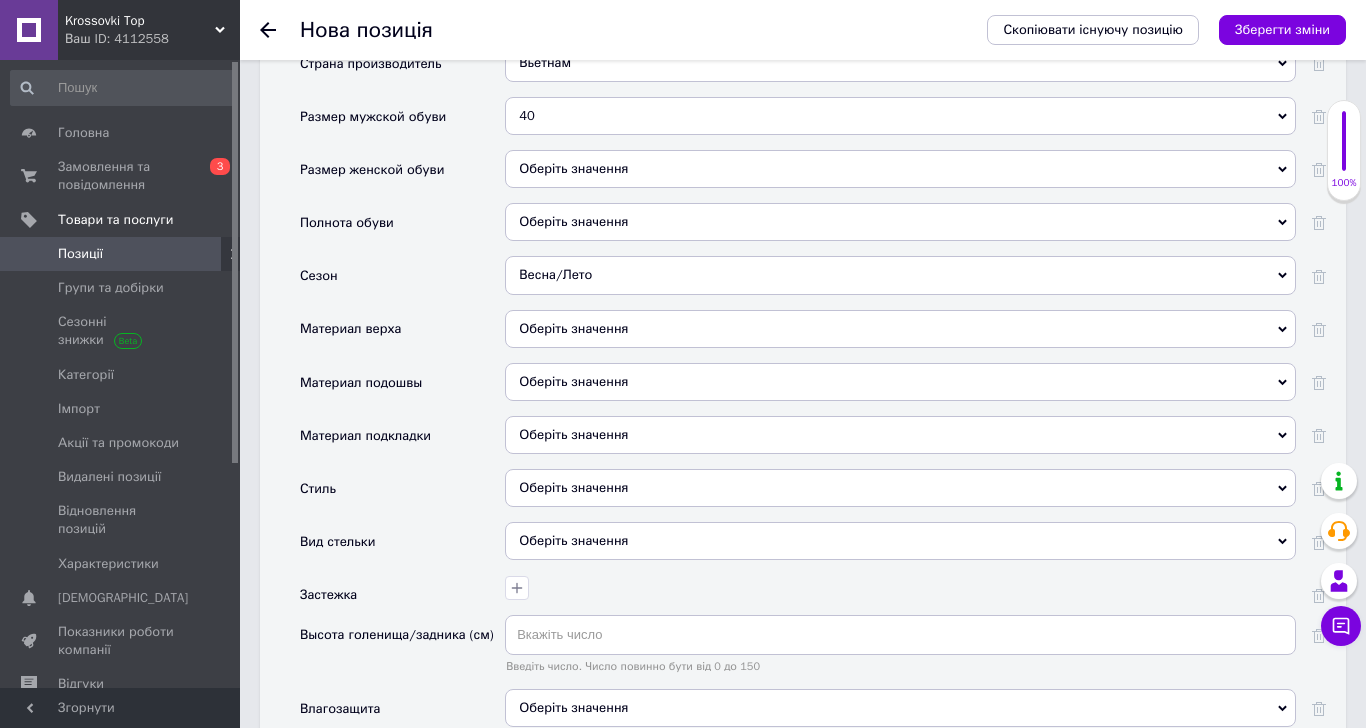 click on "Оберіть значення" at bounding box center (900, 488) 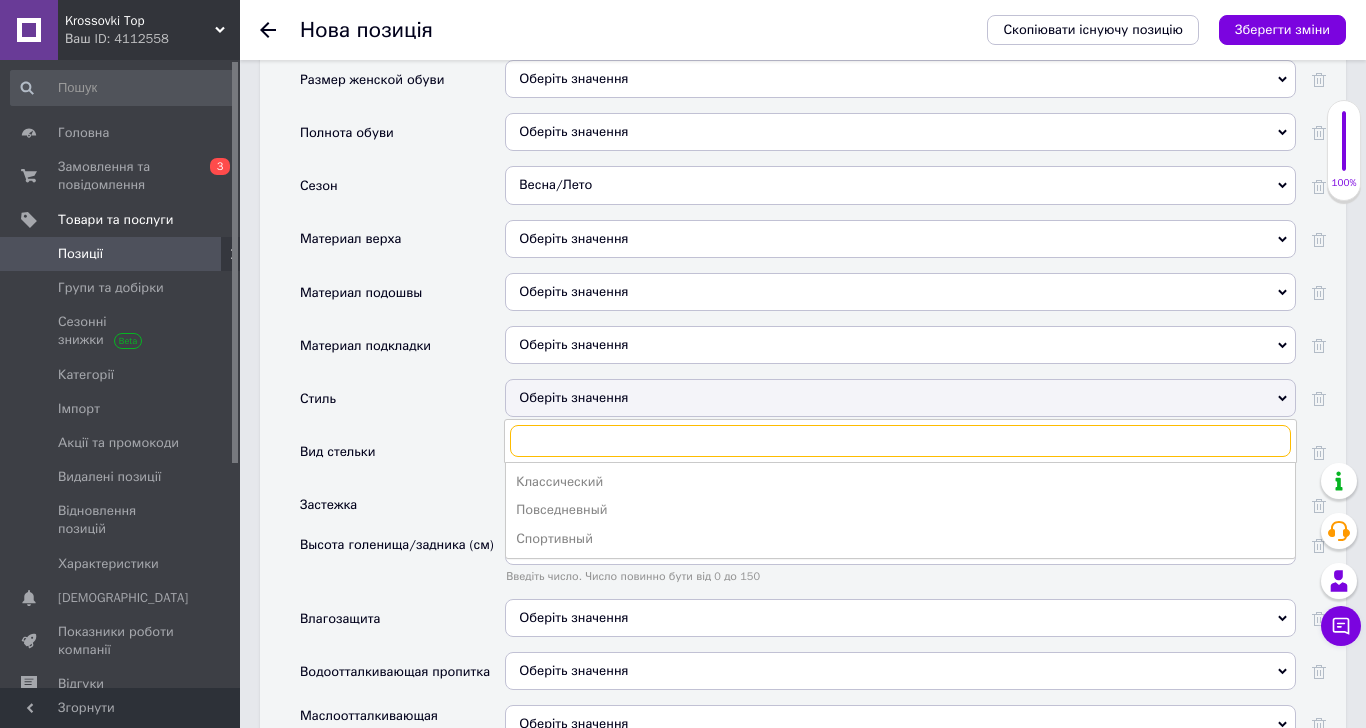 scroll, scrollTop: 2555, scrollLeft: 0, axis: vertical 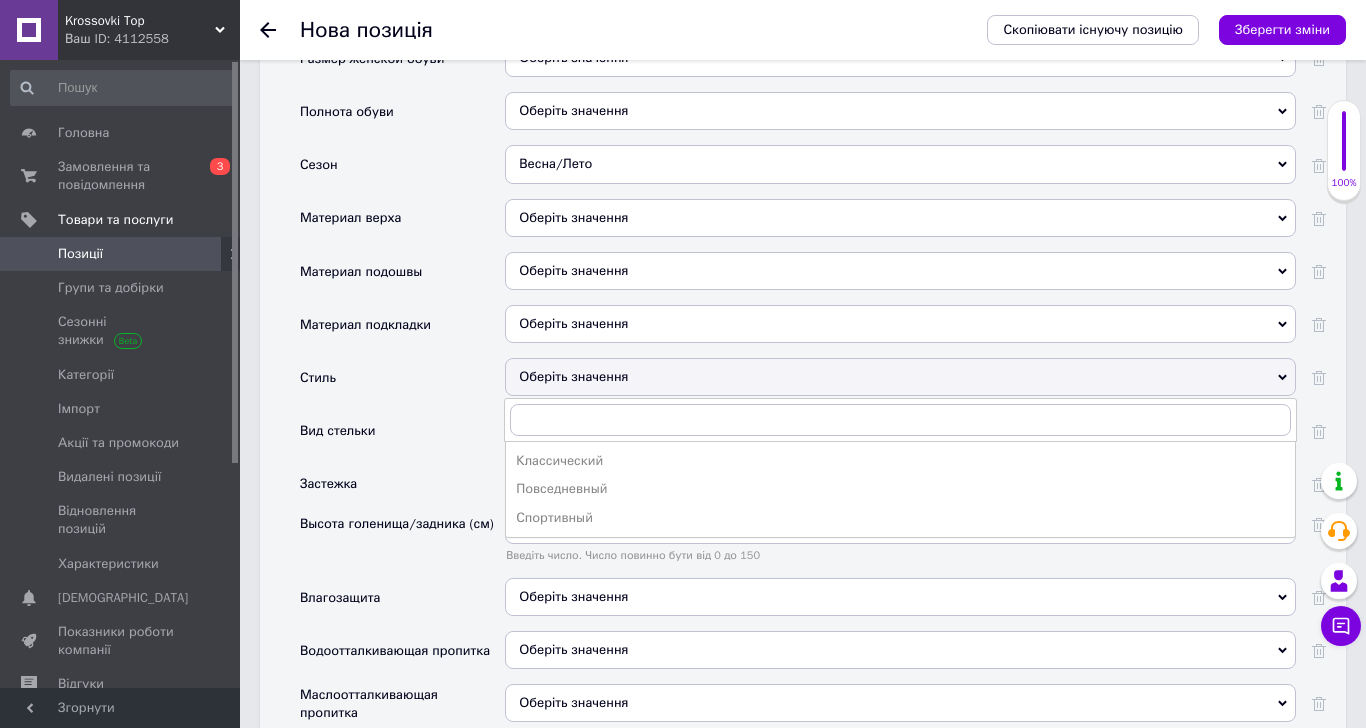 click on "Повседневный" at bounding box center (900, 489) 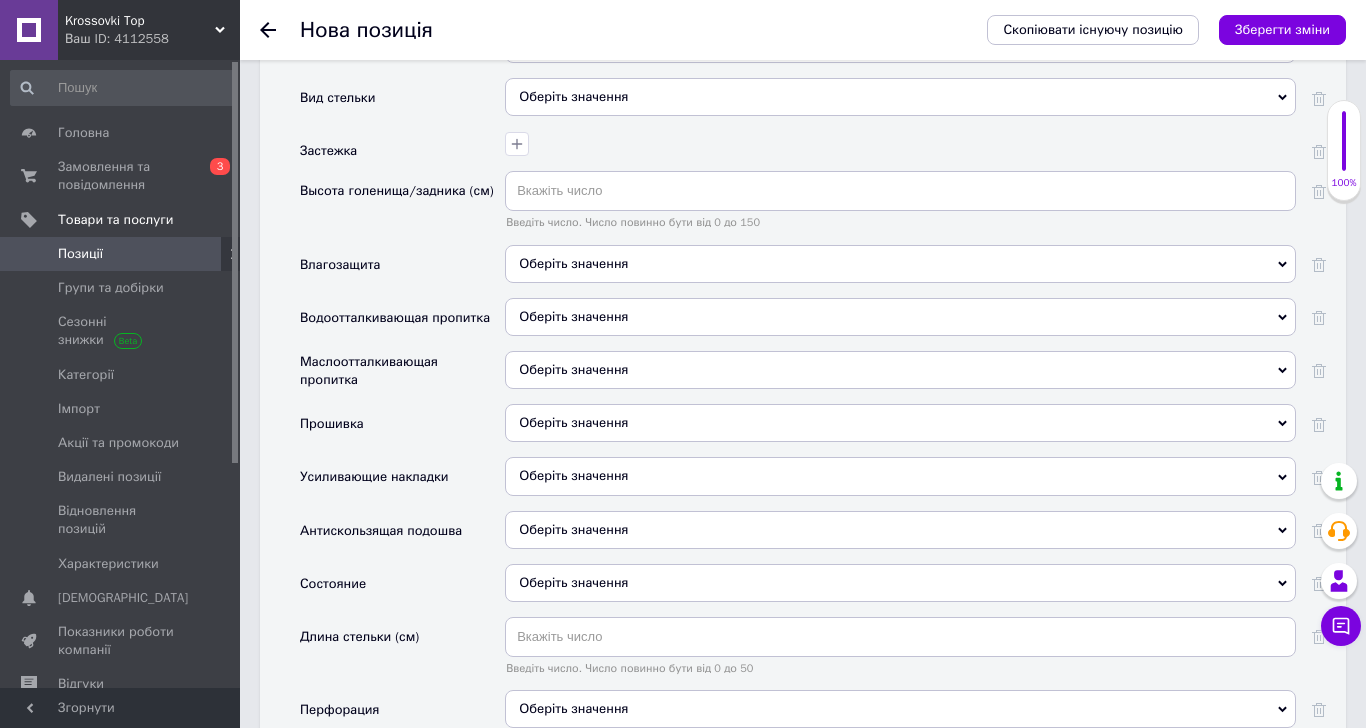 scroll, scrollTop: 3000, scrollLeft: 0, axis: vertical 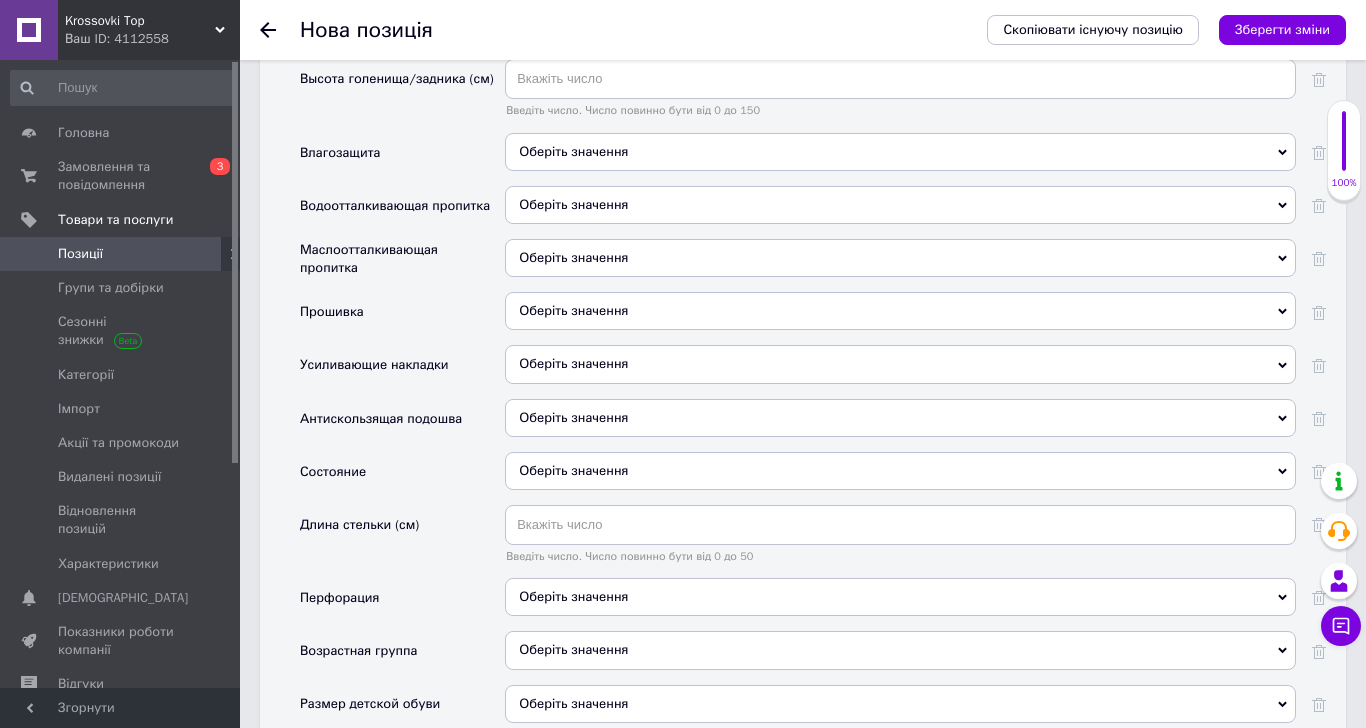 click on "Оберіть значення" at bounding box center (900, 471) 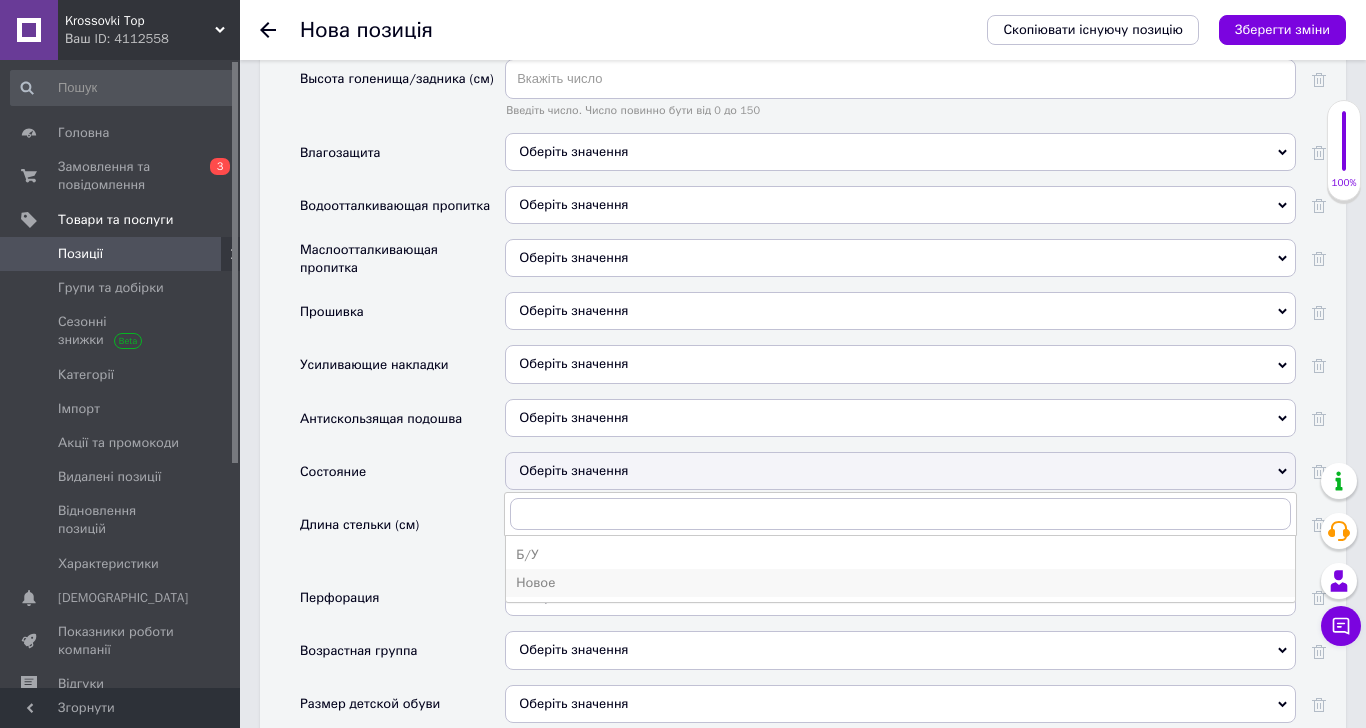 click on "Новое" at bounding box center (900, 583) 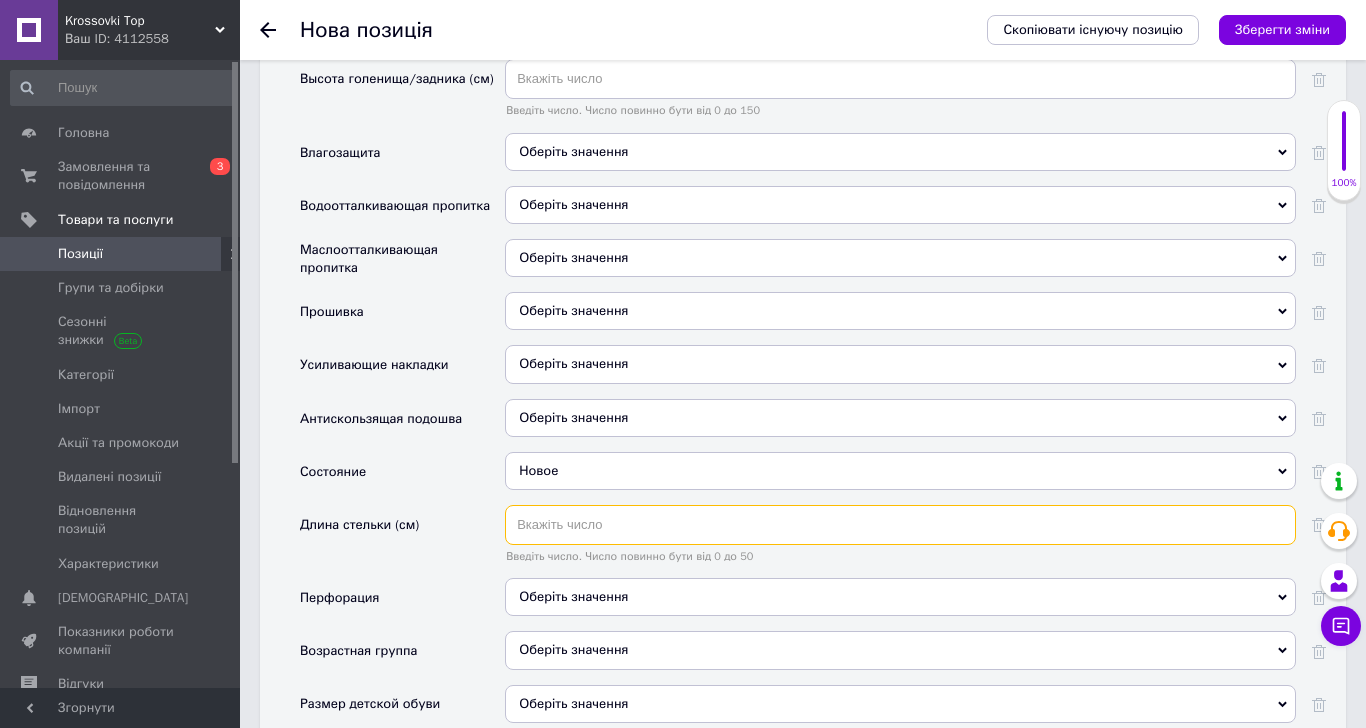 click at bounding box center (900, 525) 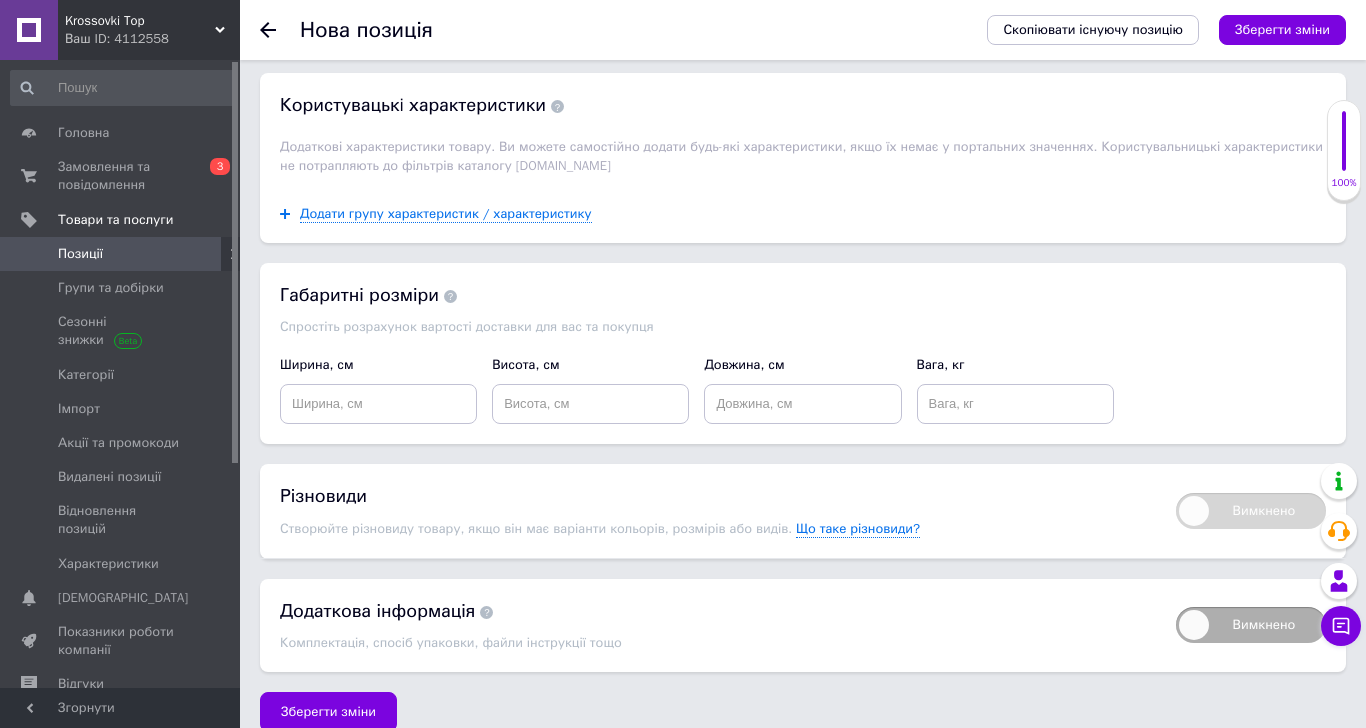 scroll, scrollTop: 3774, scrollLeft: 0, axis: vertical 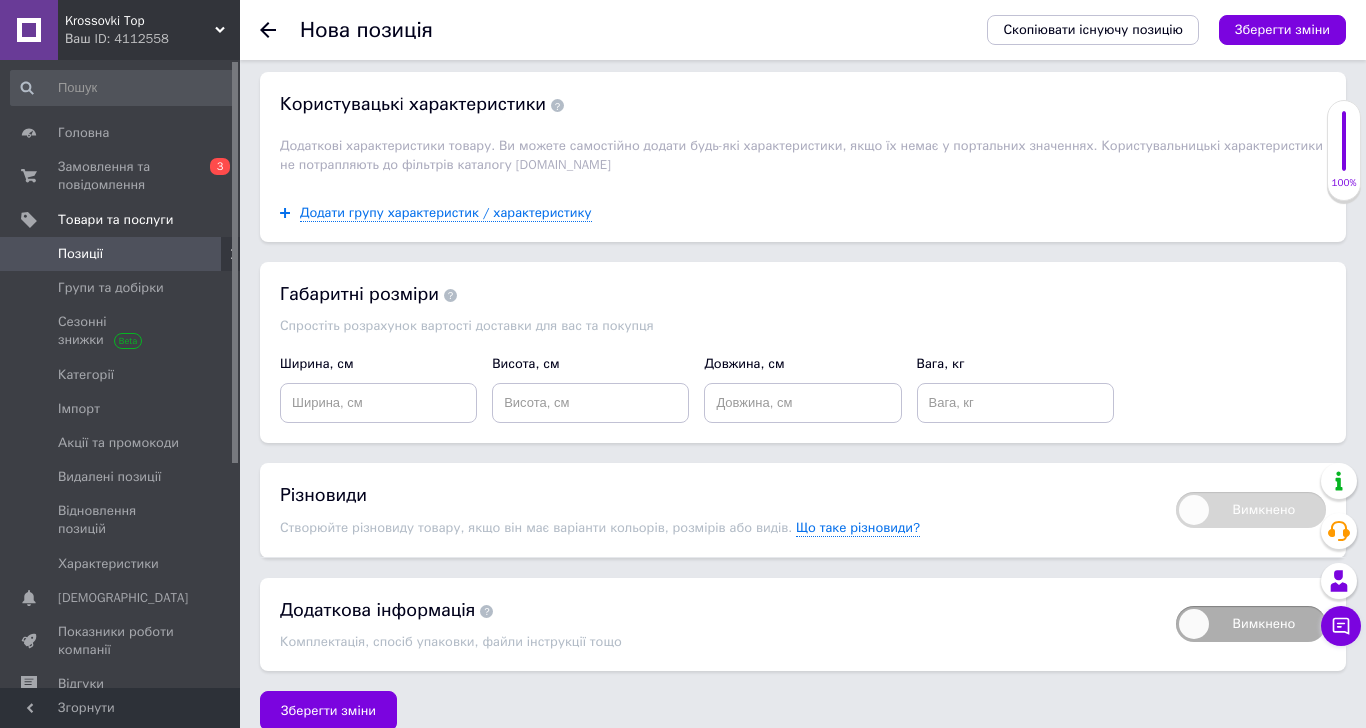type on "26" 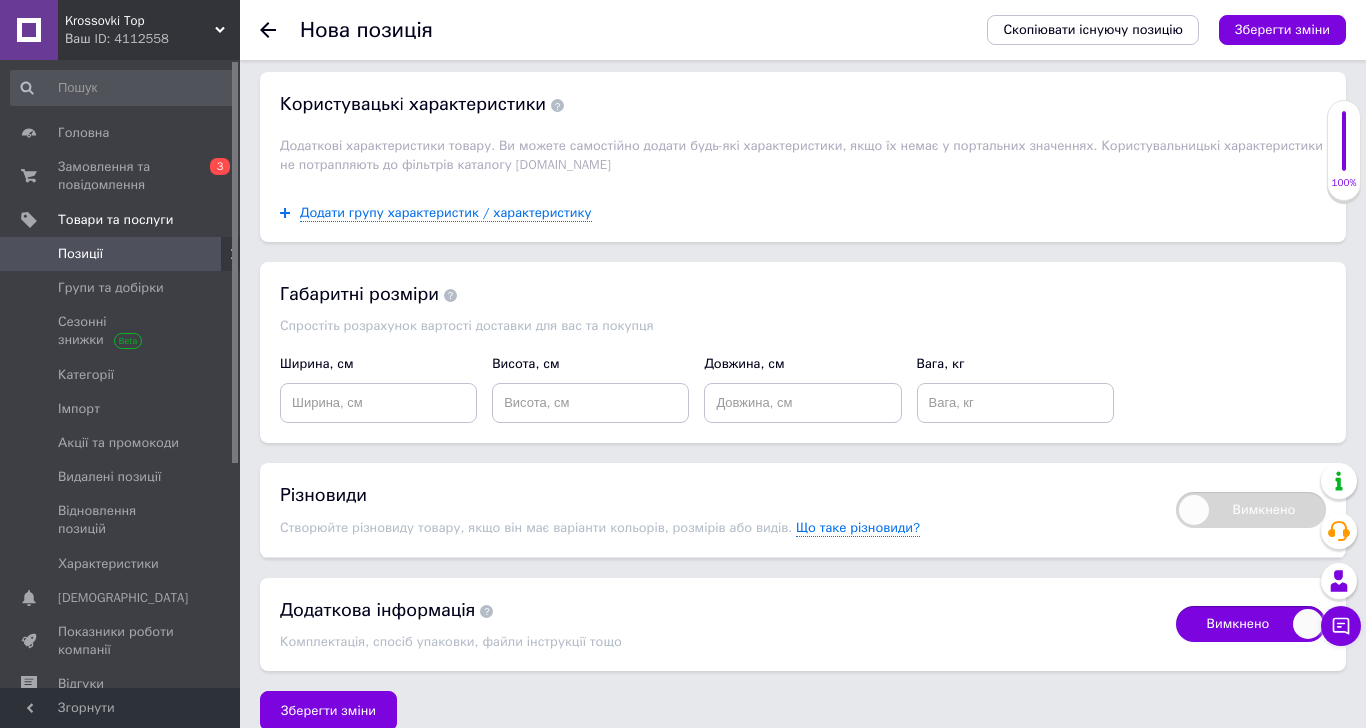 checkbox on "true" 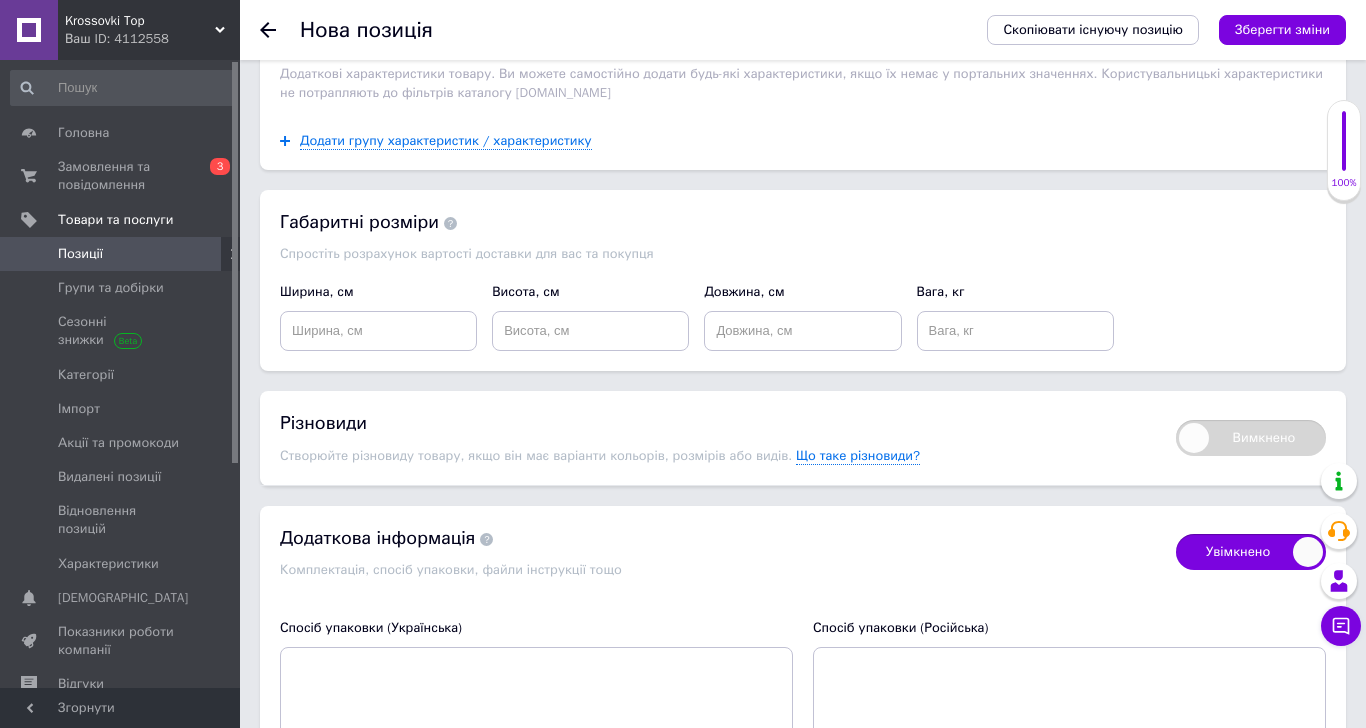 scroll, scrollTop: 3885, scrollLeft: 0, axis: vertical 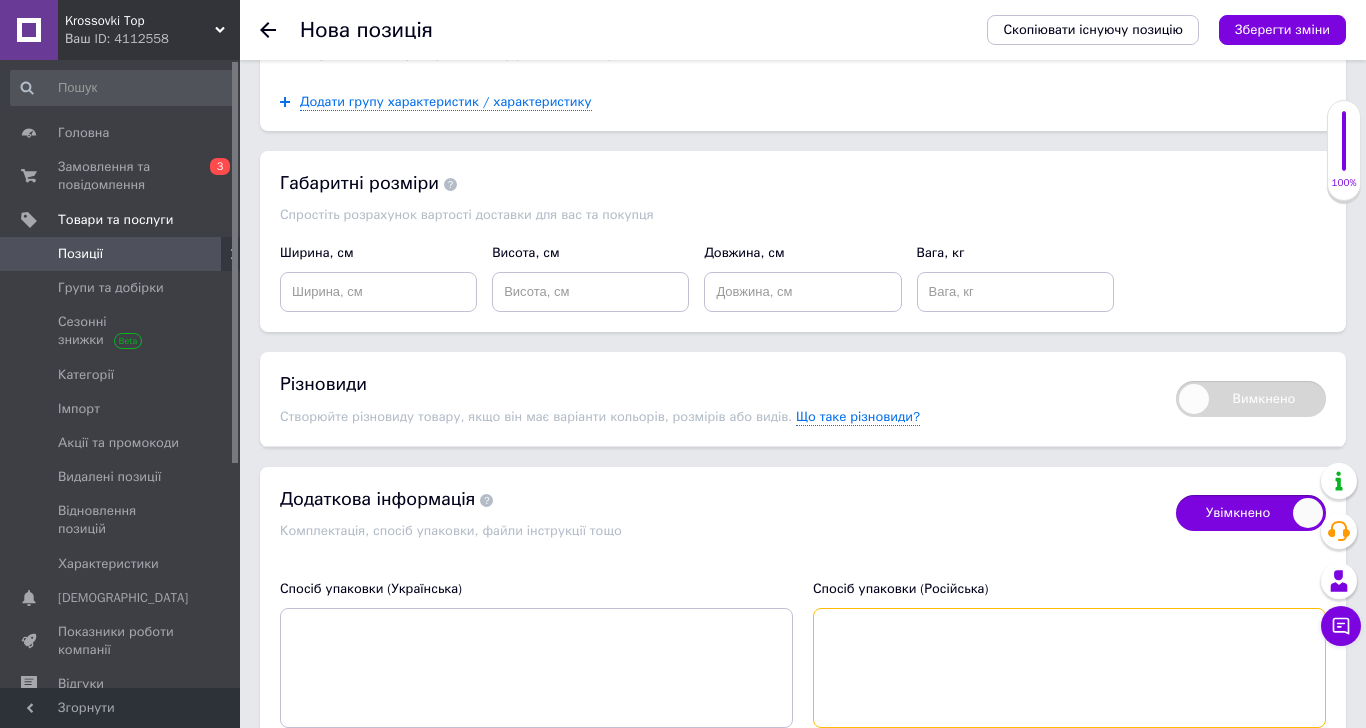 click at bounding box center (1069, 668) 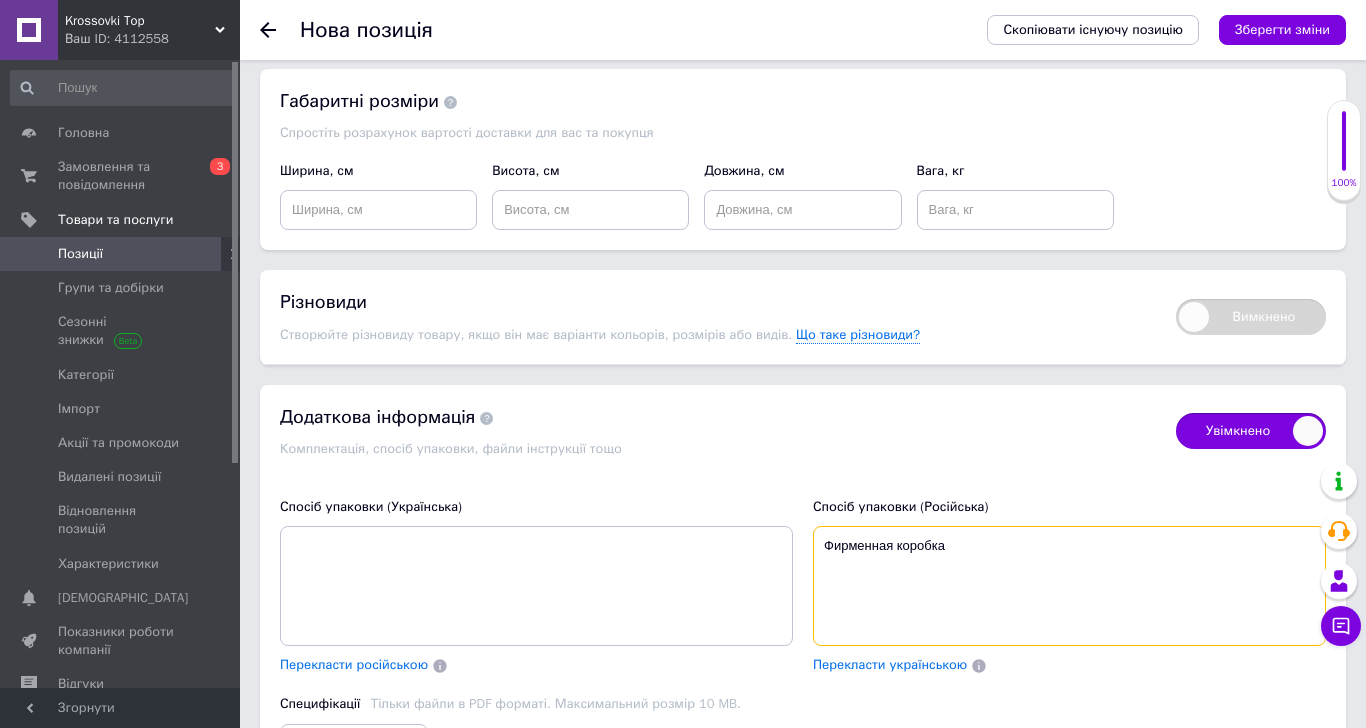 scroll, scrollTop: 4218, scrollLeft: 0, axis: vertical 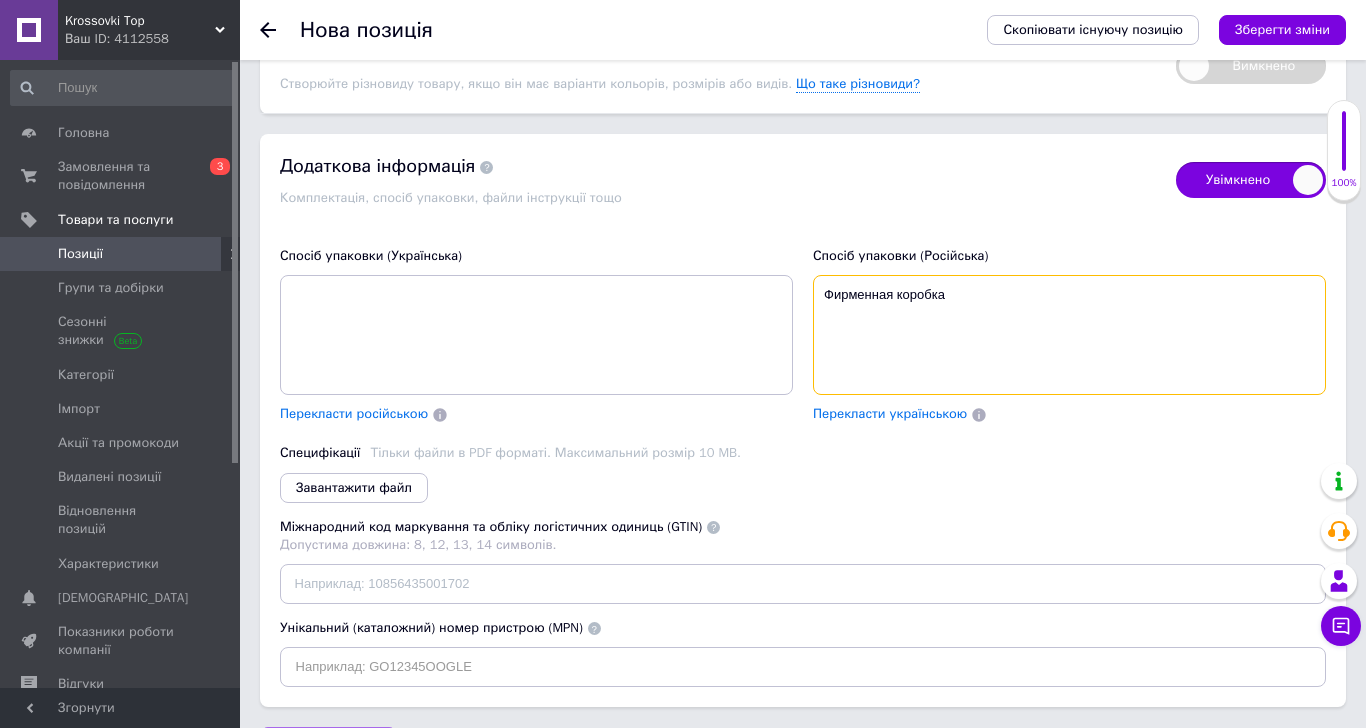 type on "Фирменная коробка" 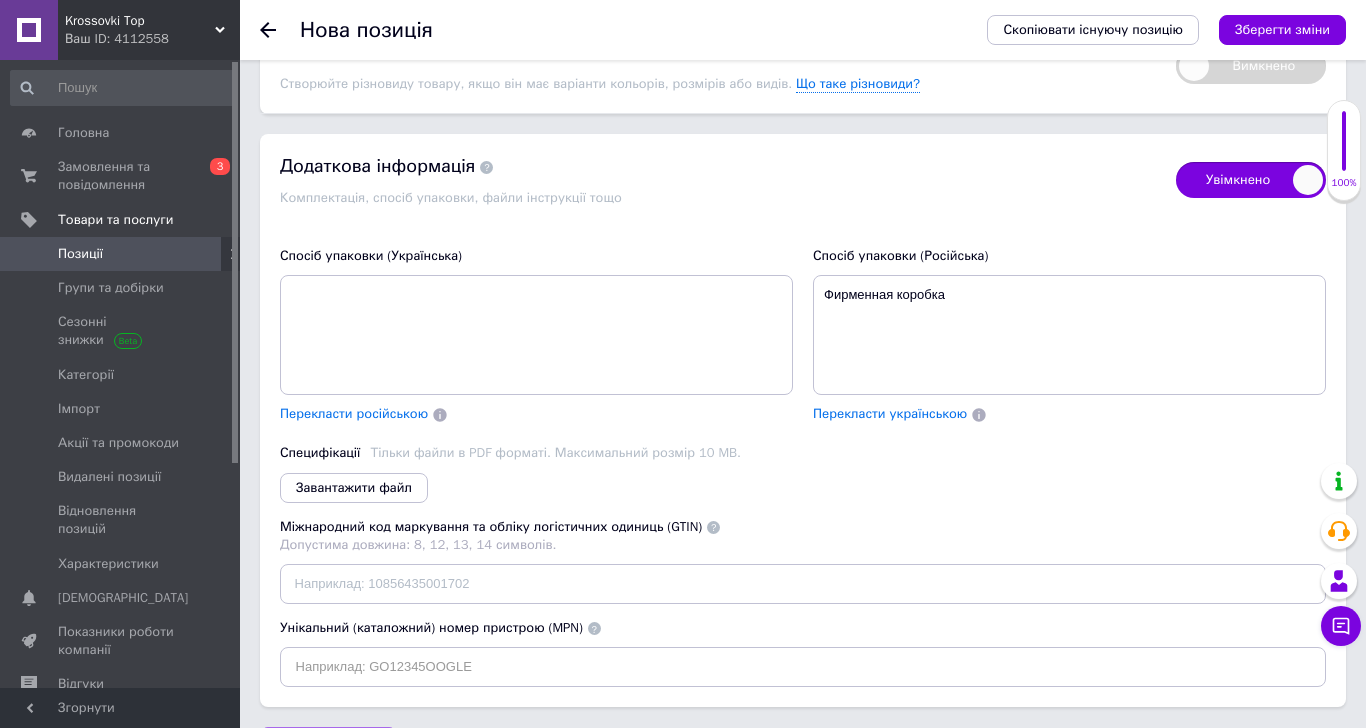 click on "Зберегти зміни" at bounding box center (328, 747) 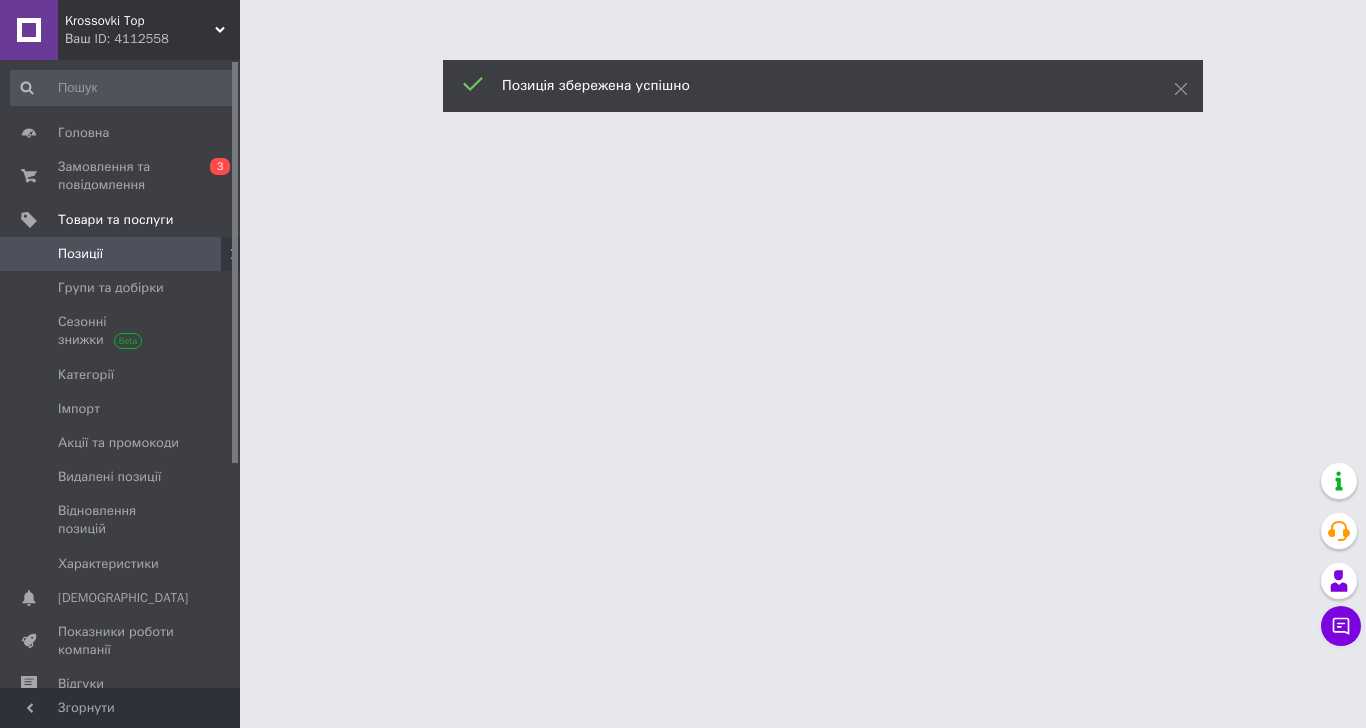 scroll, scrollTop: 0, scrollLeft: 0, axis: both 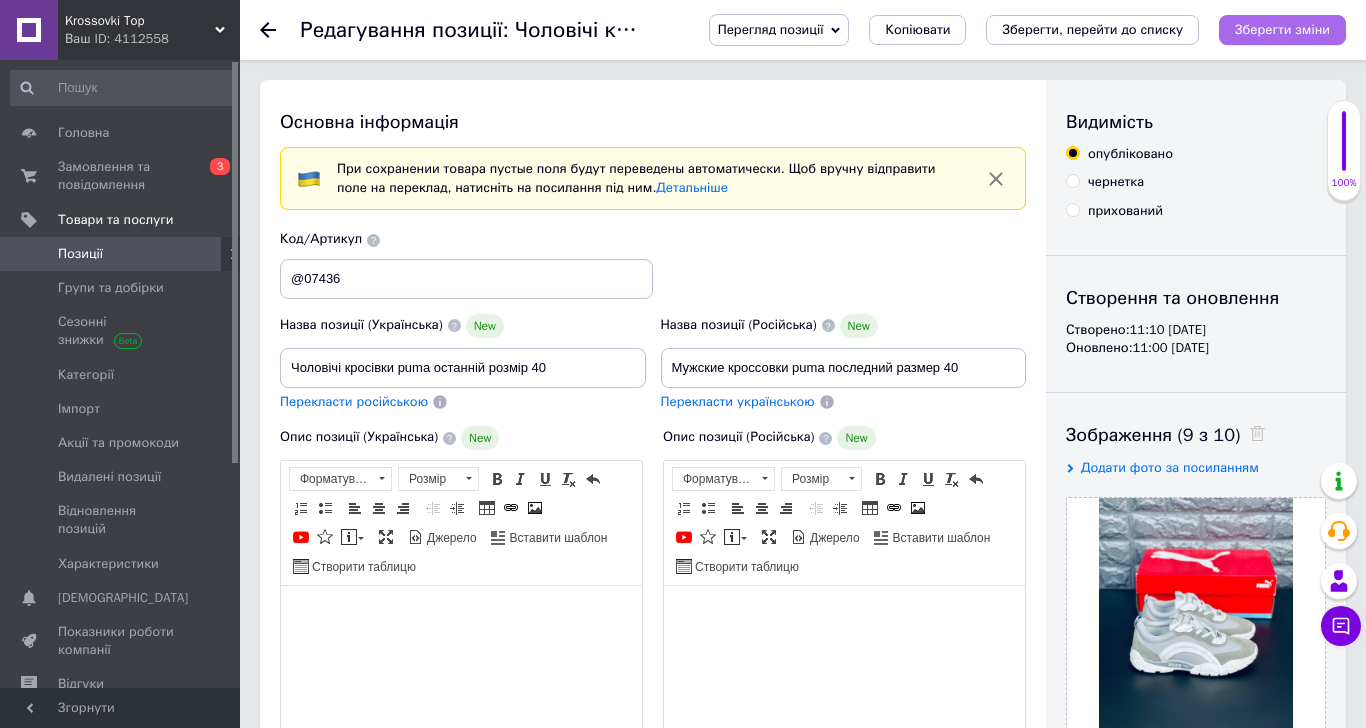 click on "Зберегти зміни" at bounding box center (1282, 29) 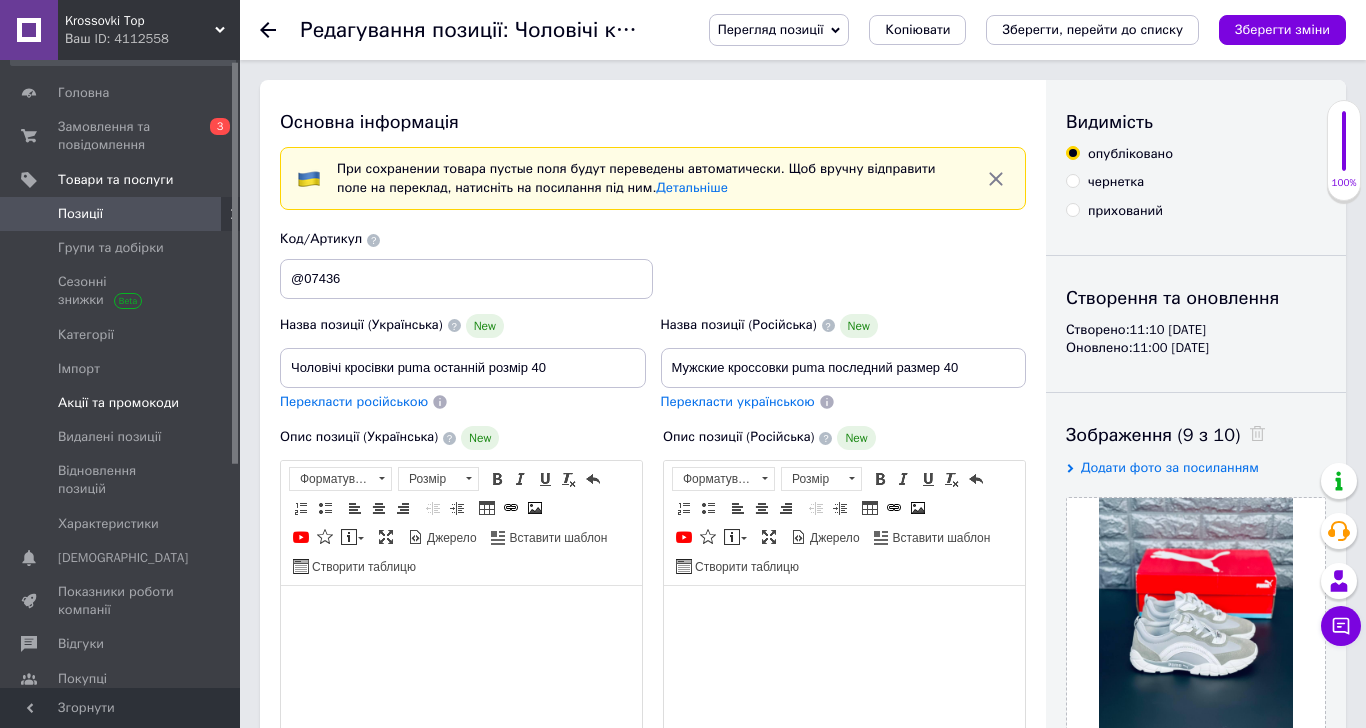 scroll, scrollTop: 0, scrollLeft: 0, axis: both 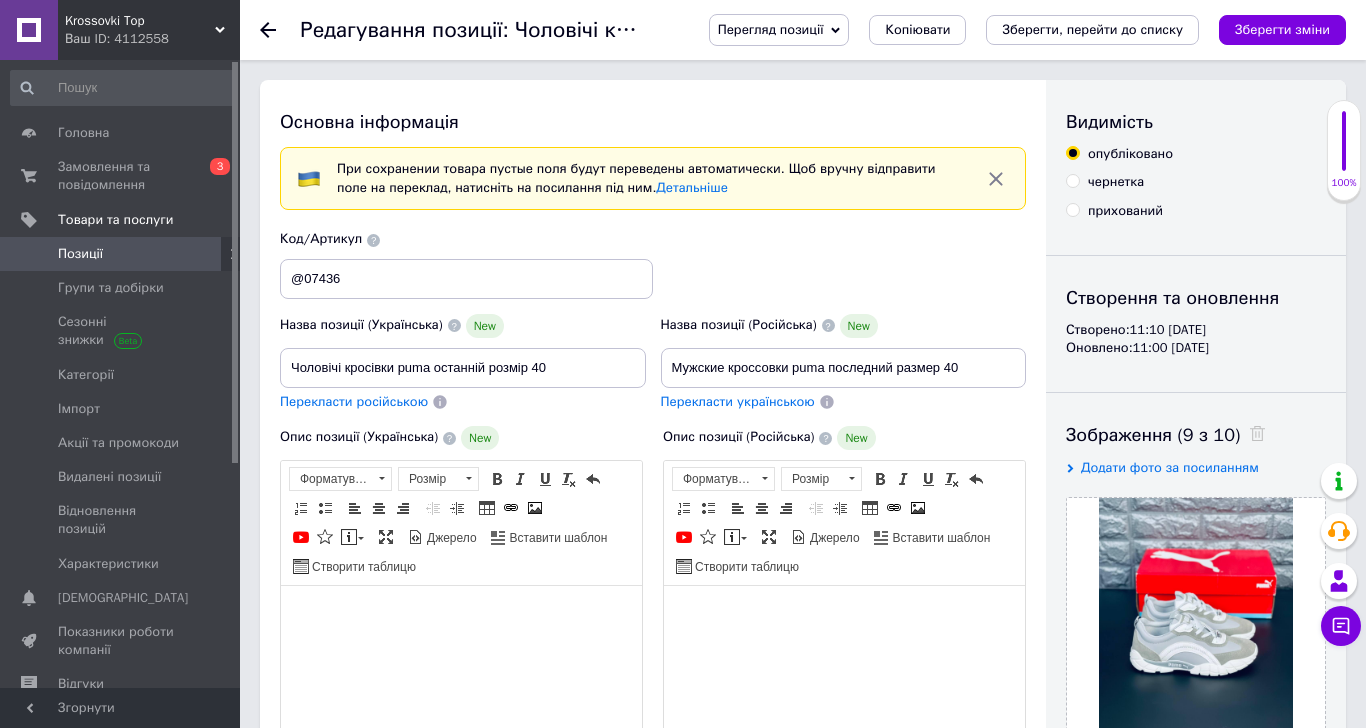 click on "Чат з покупцем" at bounding box center [1341, 626] 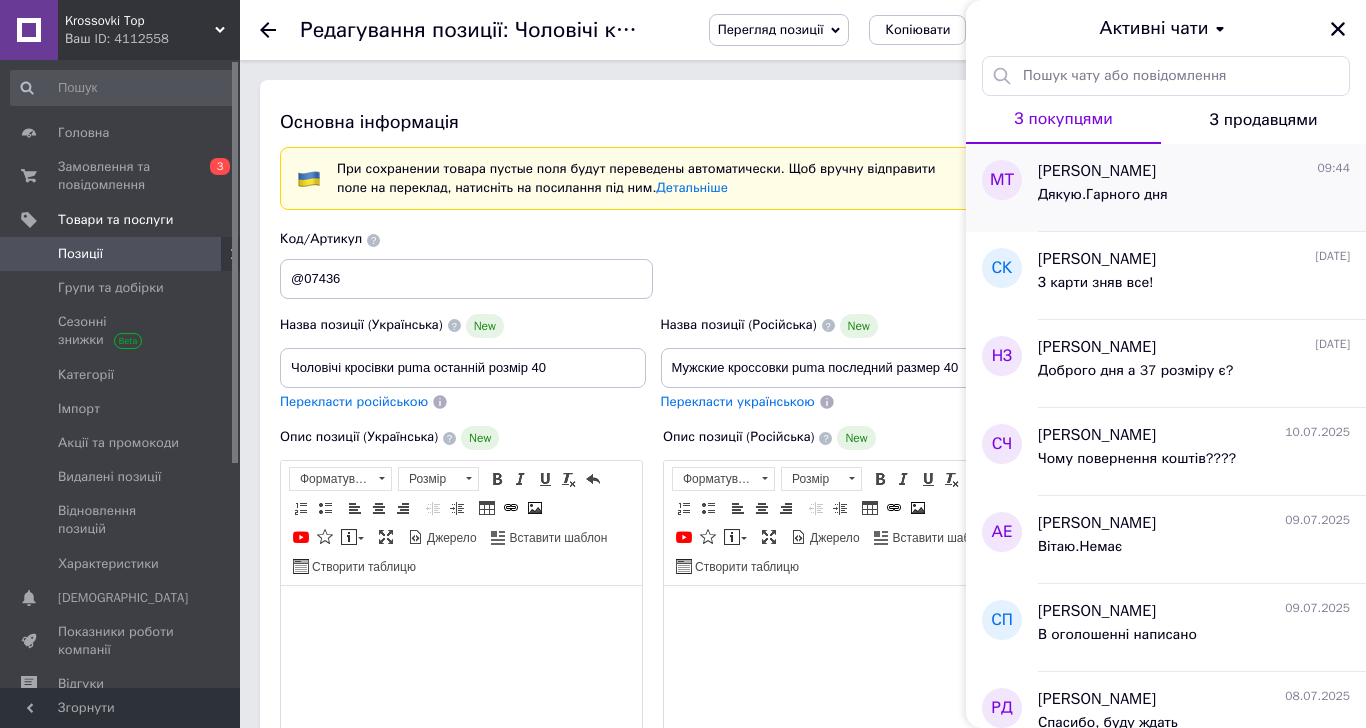click on "[PERSON_NAME] 09:44" at bounding box center [1194, 171] 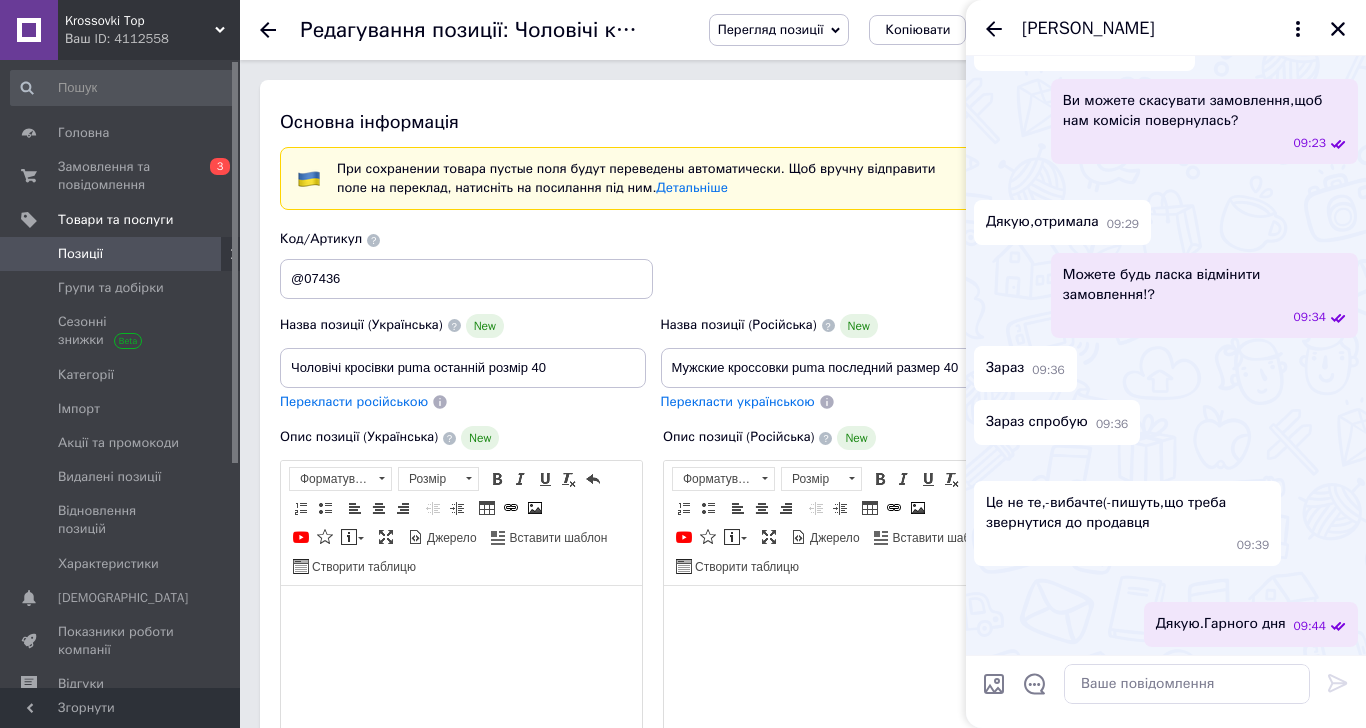 scroll, scrollTop: 3183, scrollLeft: 0, axis: vertical 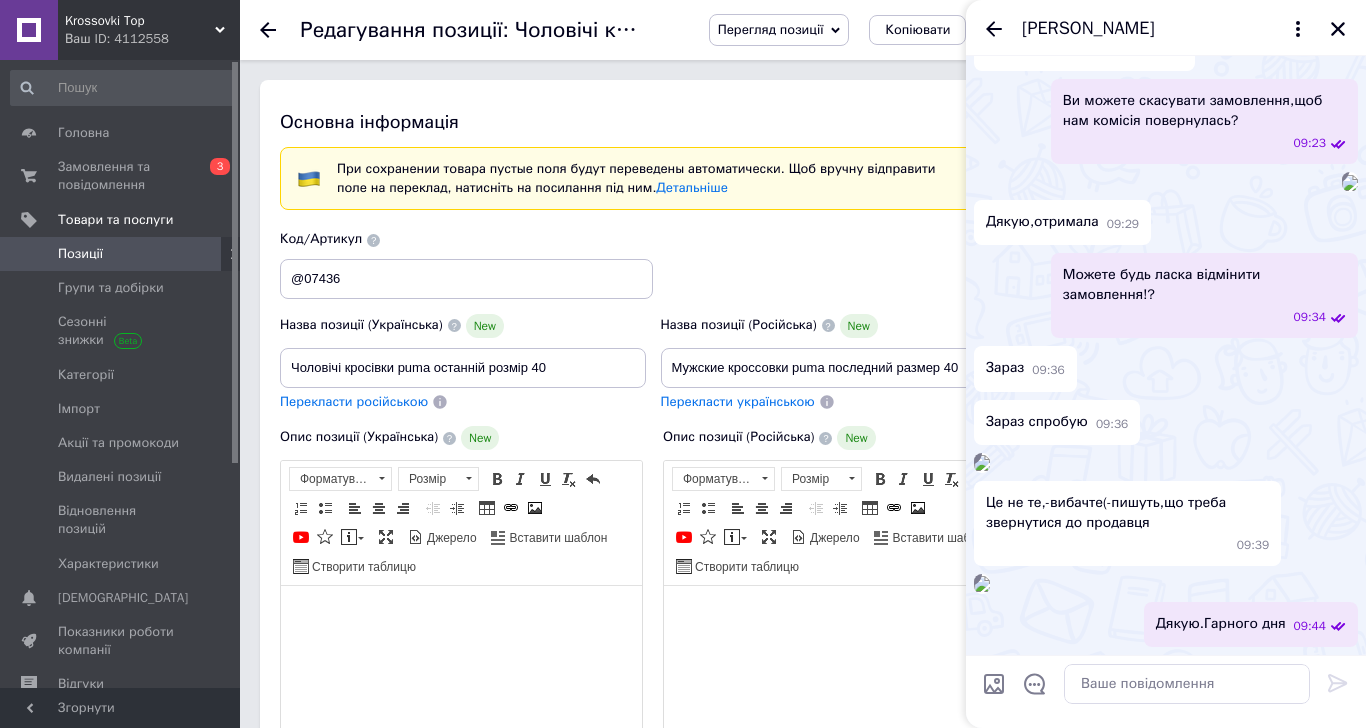 click 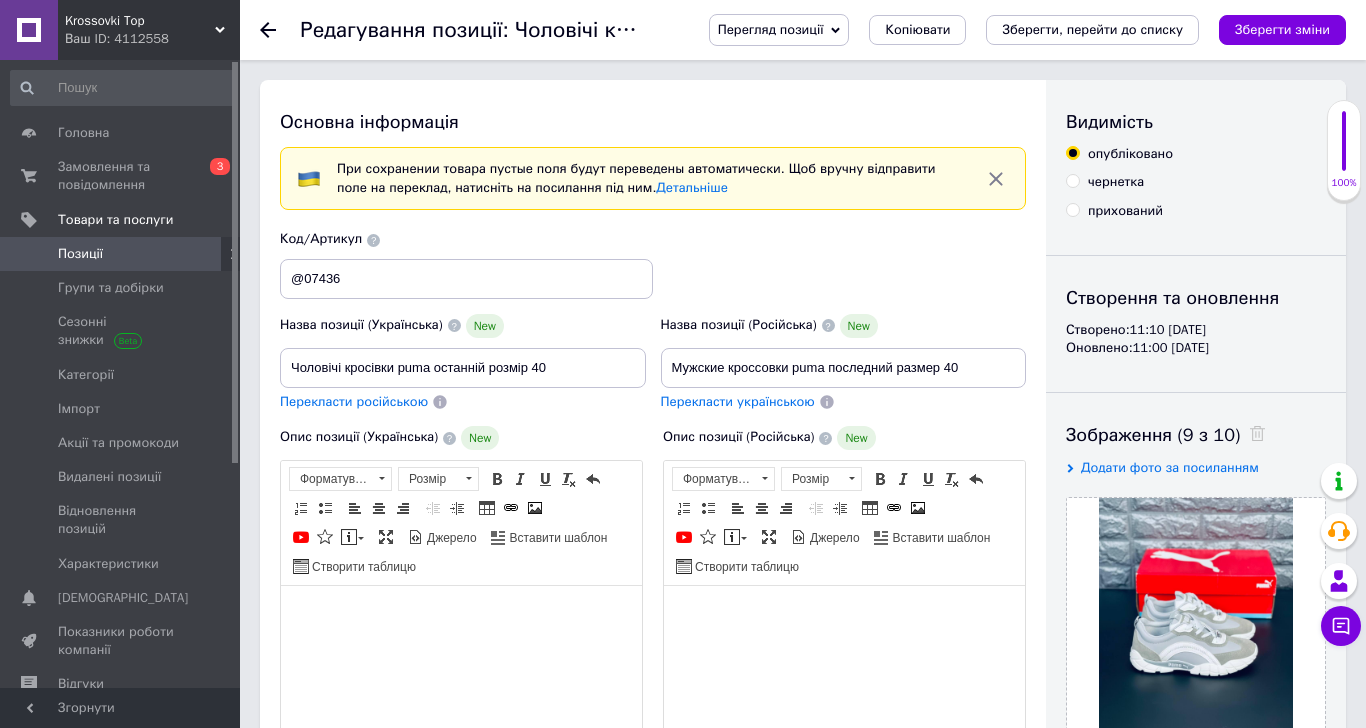 click on "Позиції" at bounding box center [121, 254] 